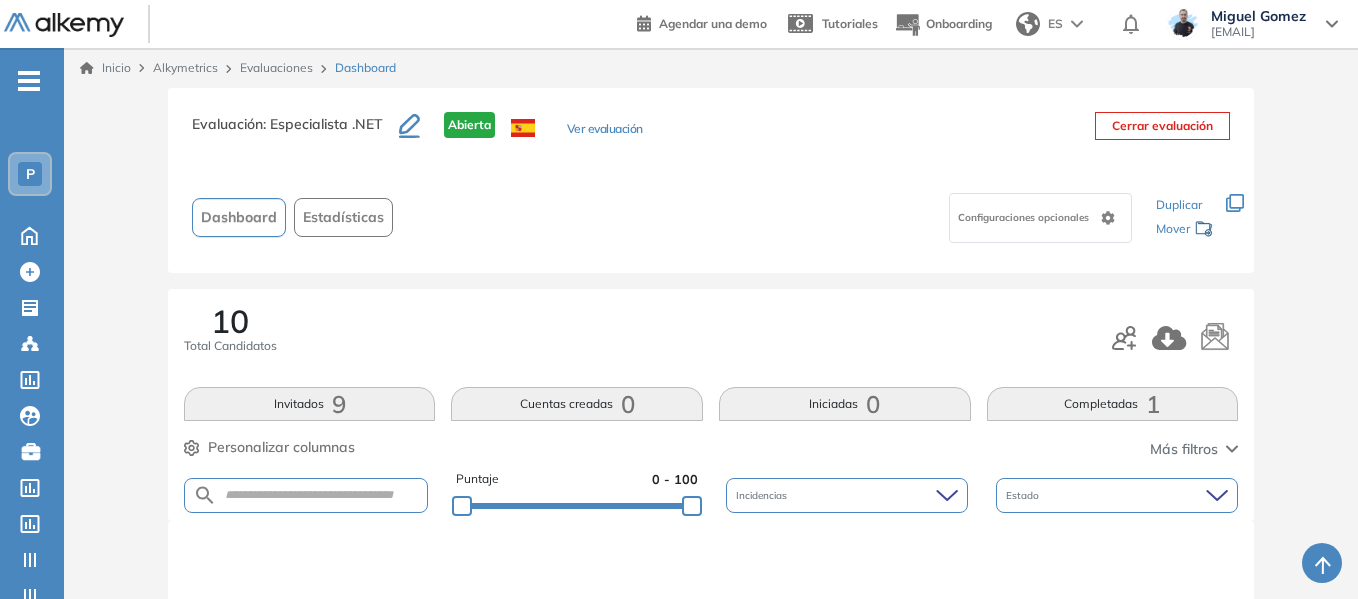 click on "P" at bounding box center [30, 174] 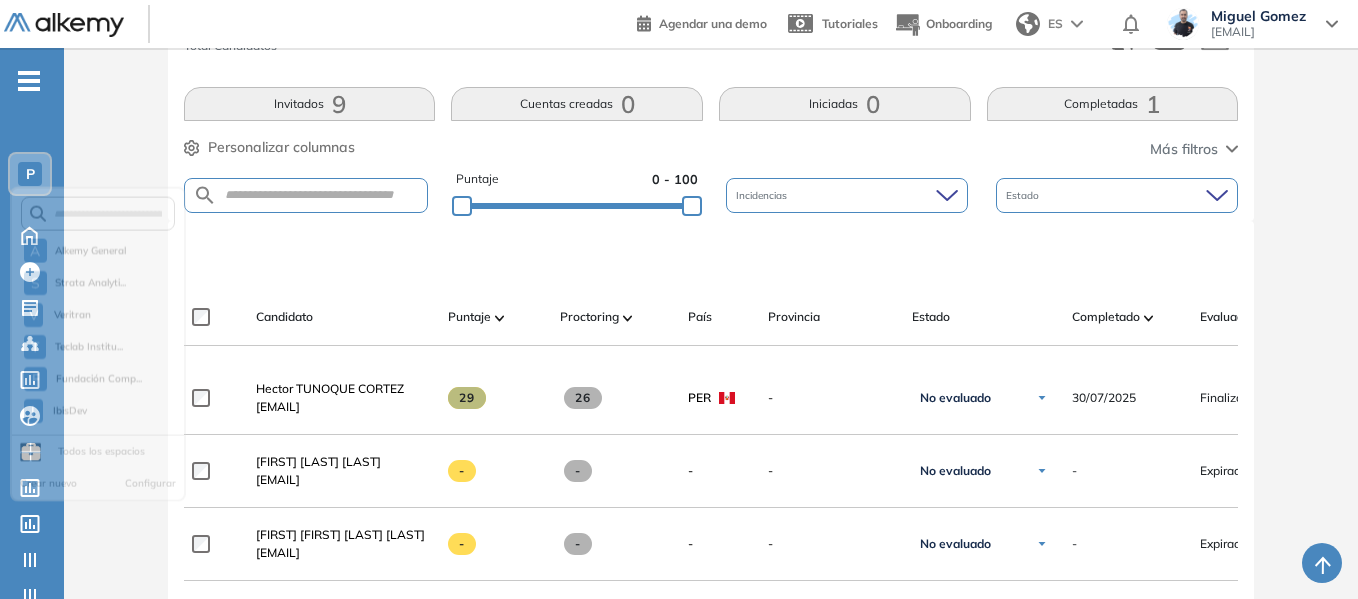 scroll, scrollTop: 0, scrollLeft: 0, axis: both 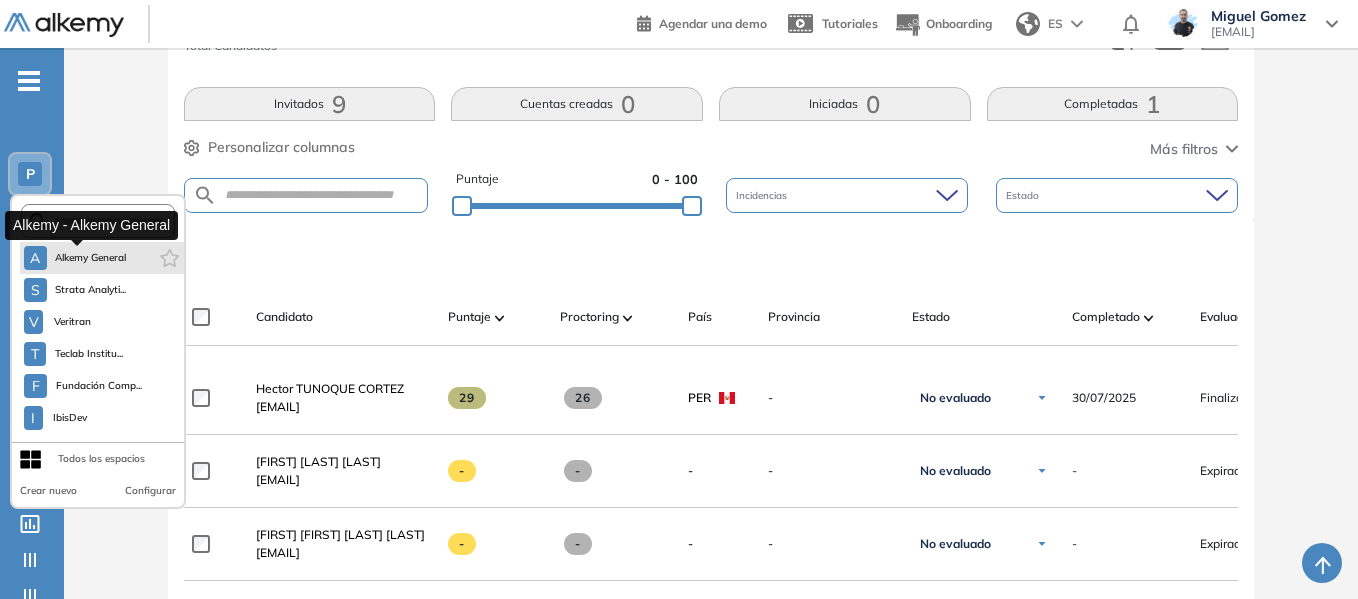 click on "Alkemy General" at bounding box center (91, 258) 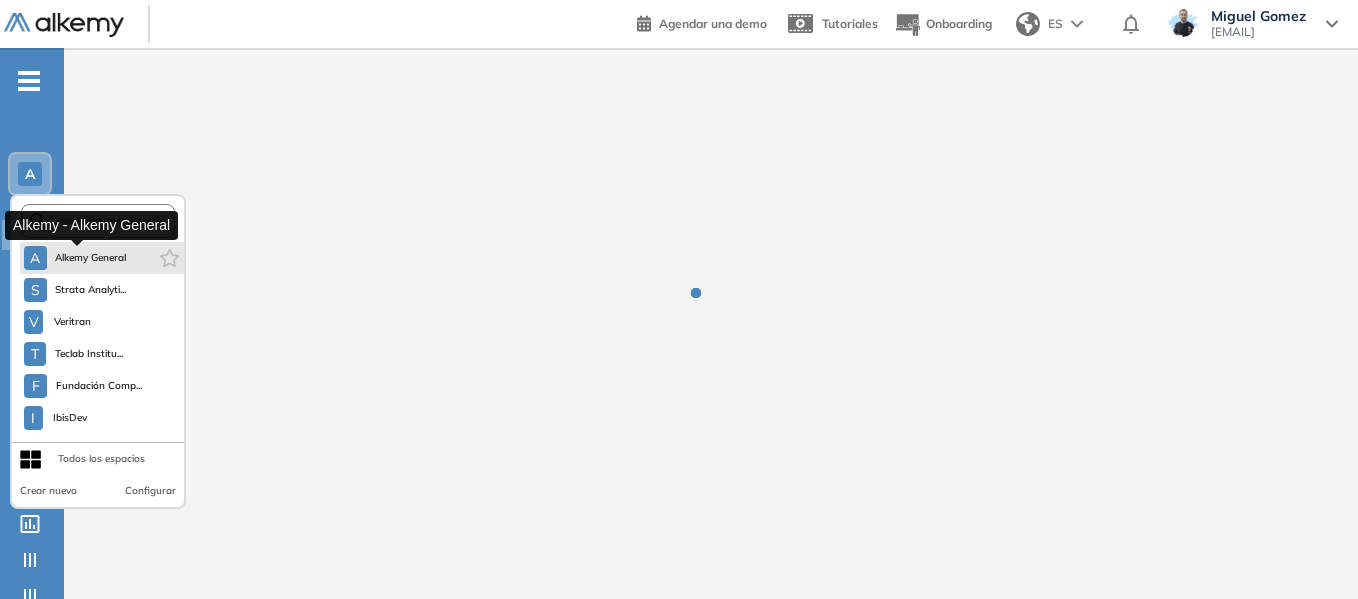 scroll, scrollTop: 0, scrollLeft: 0, axis: both 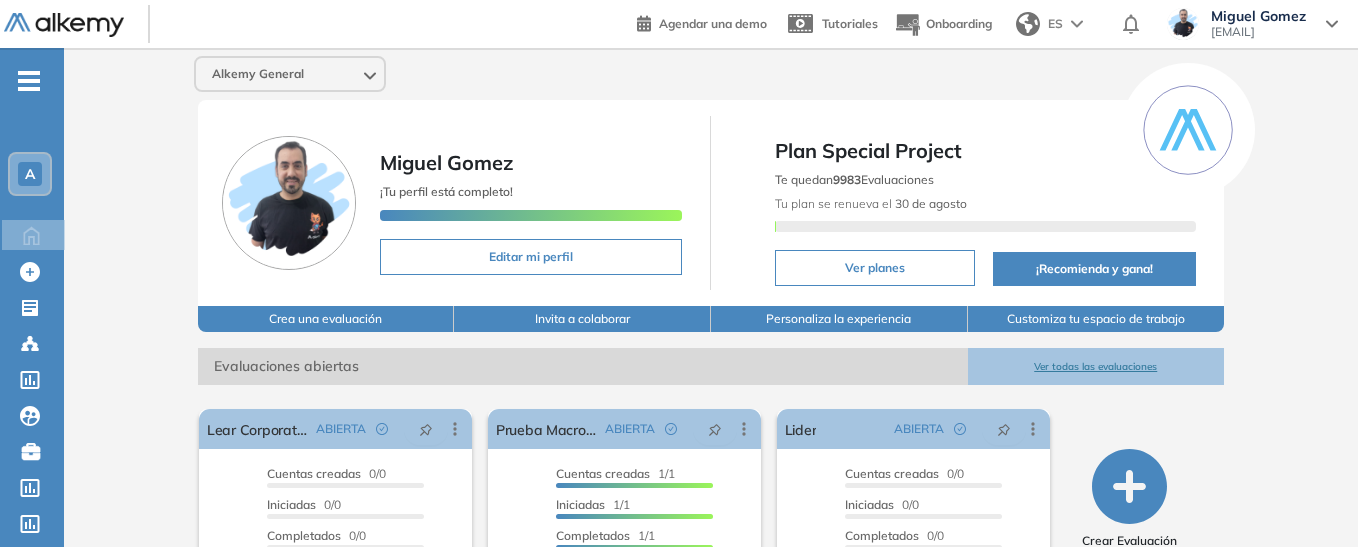 click on "-" at bounding box center [29, 79] 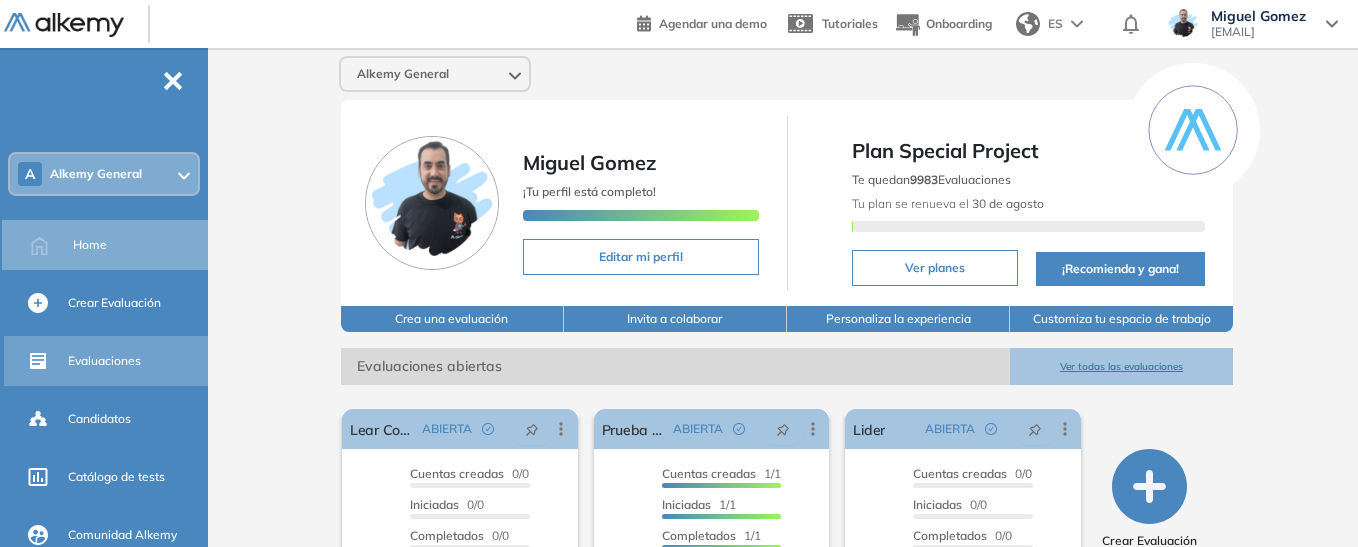 click on "Evaluaciones" at bounding box center (104, 361) 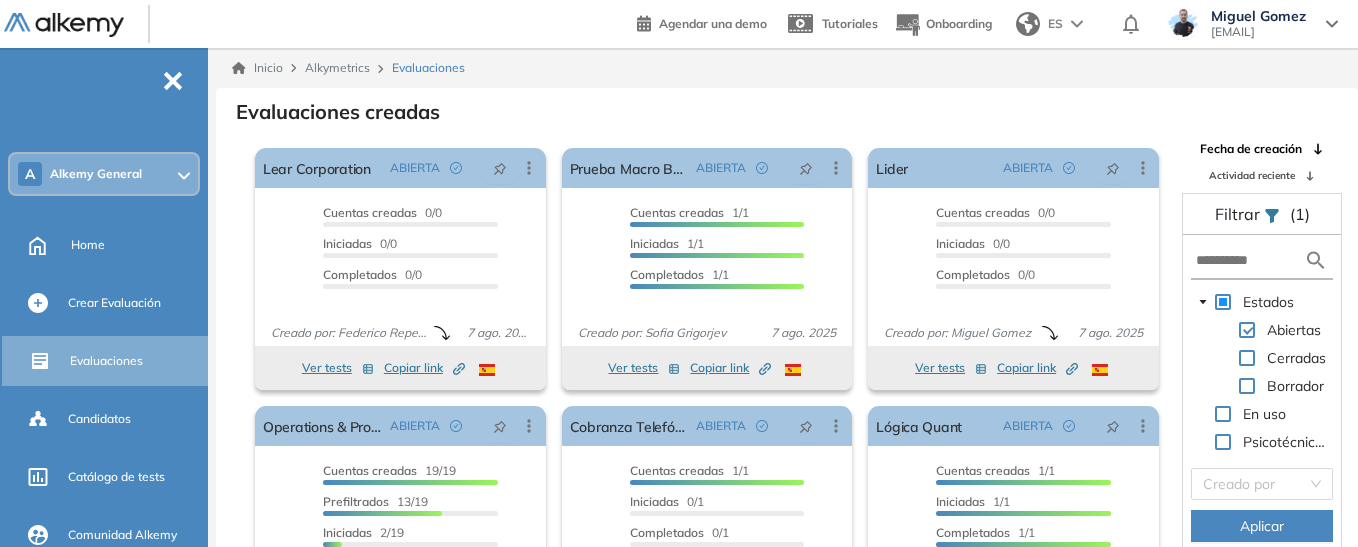 scroll, scrollTop: 78, scrollLeft: 0, axis: vertical 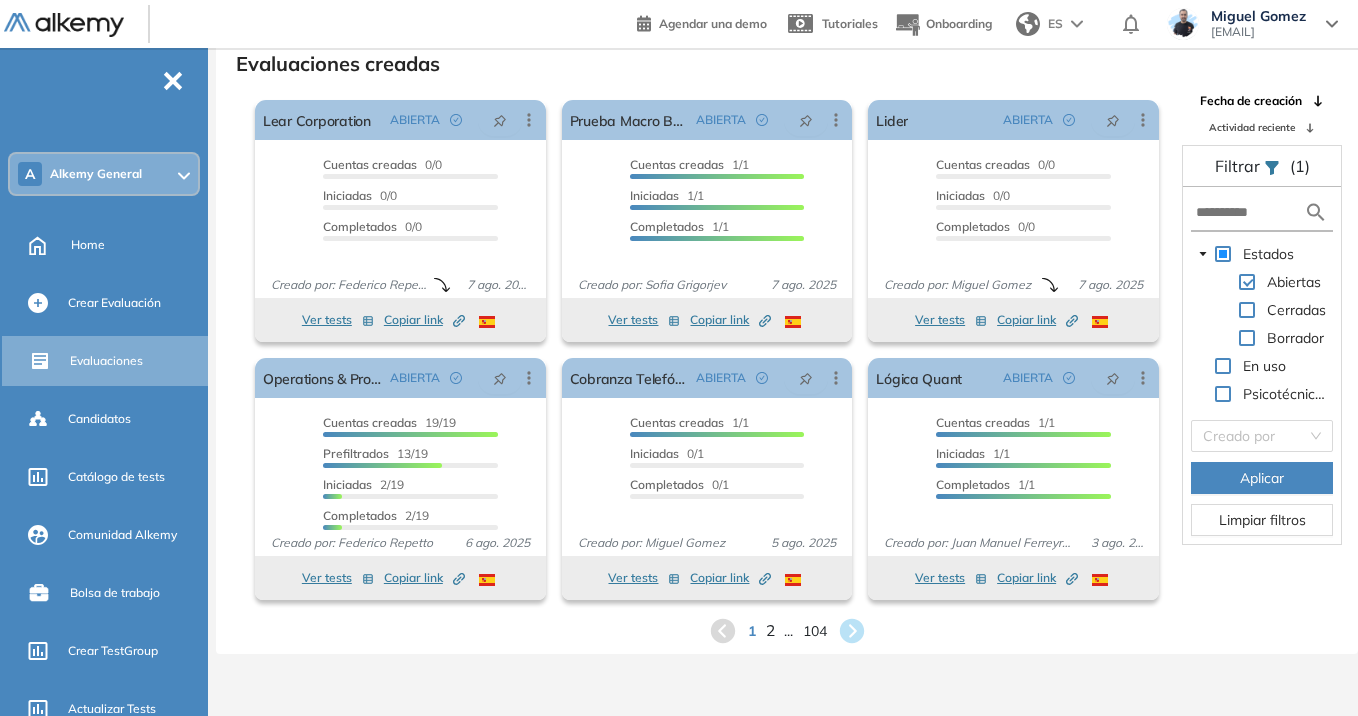 click on "2" at bounding box center [769, 630] 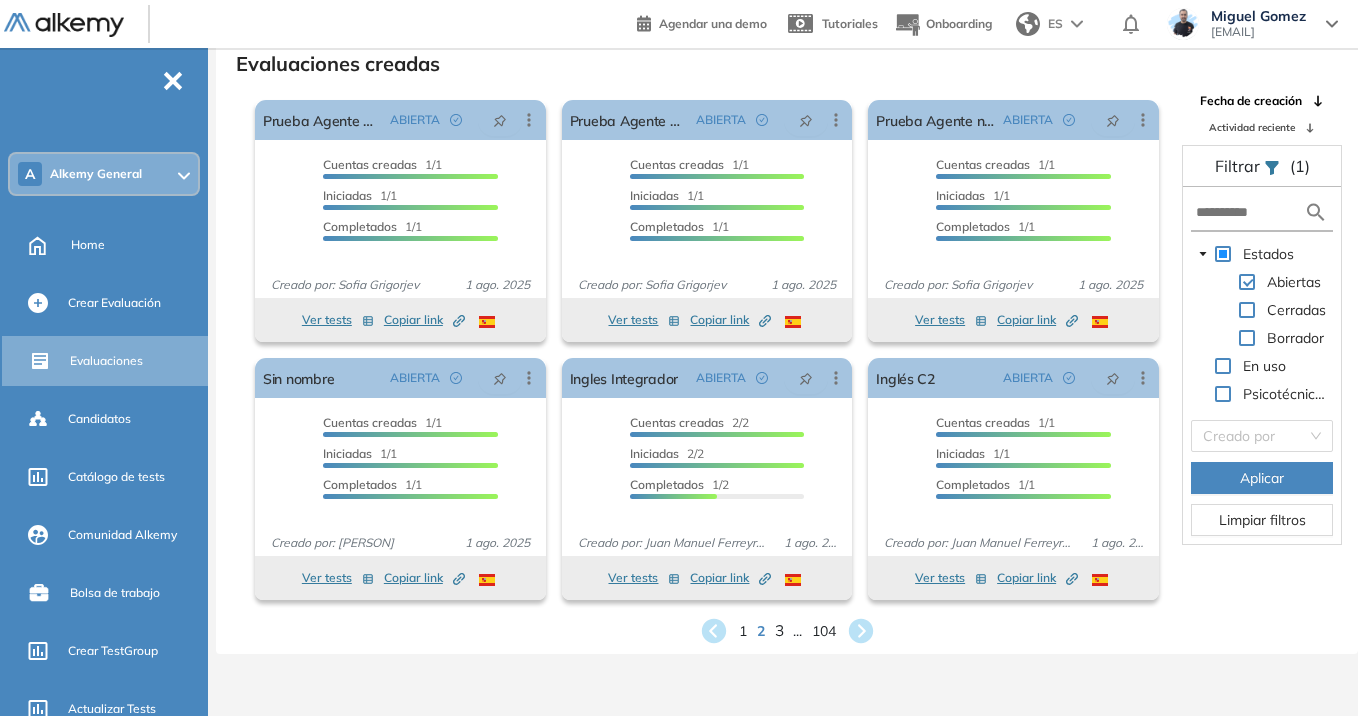 click on "3" at bounding box center (778, 630) 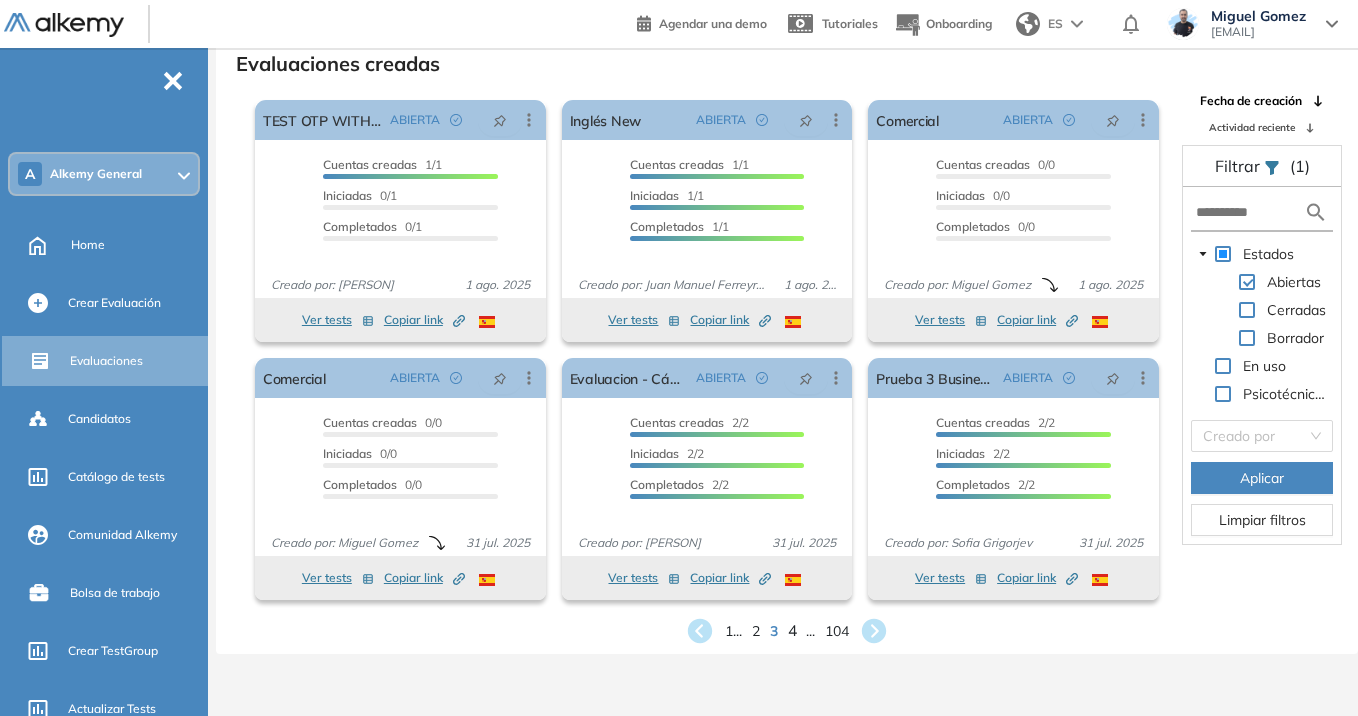 click on "4" at bounding box center [792, 630] 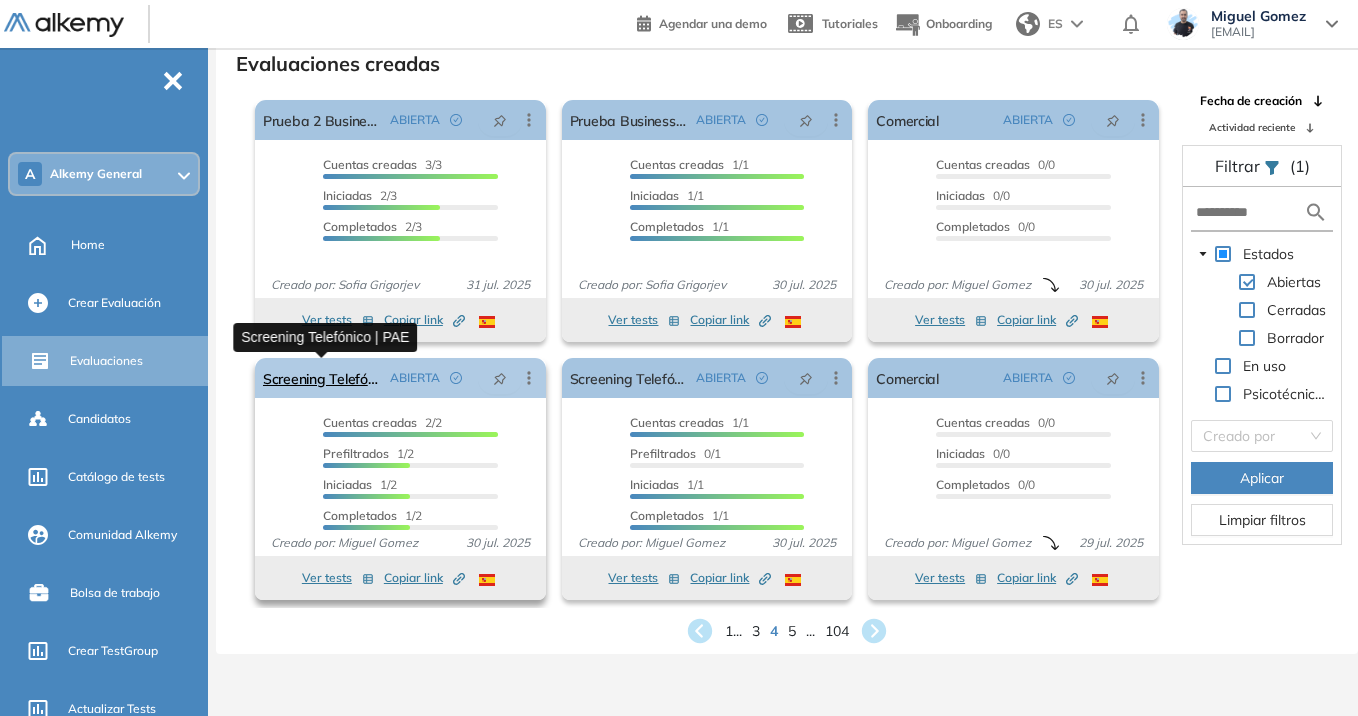 click on "Screening Telefónico | PAE" at bounding box center (322, 378) 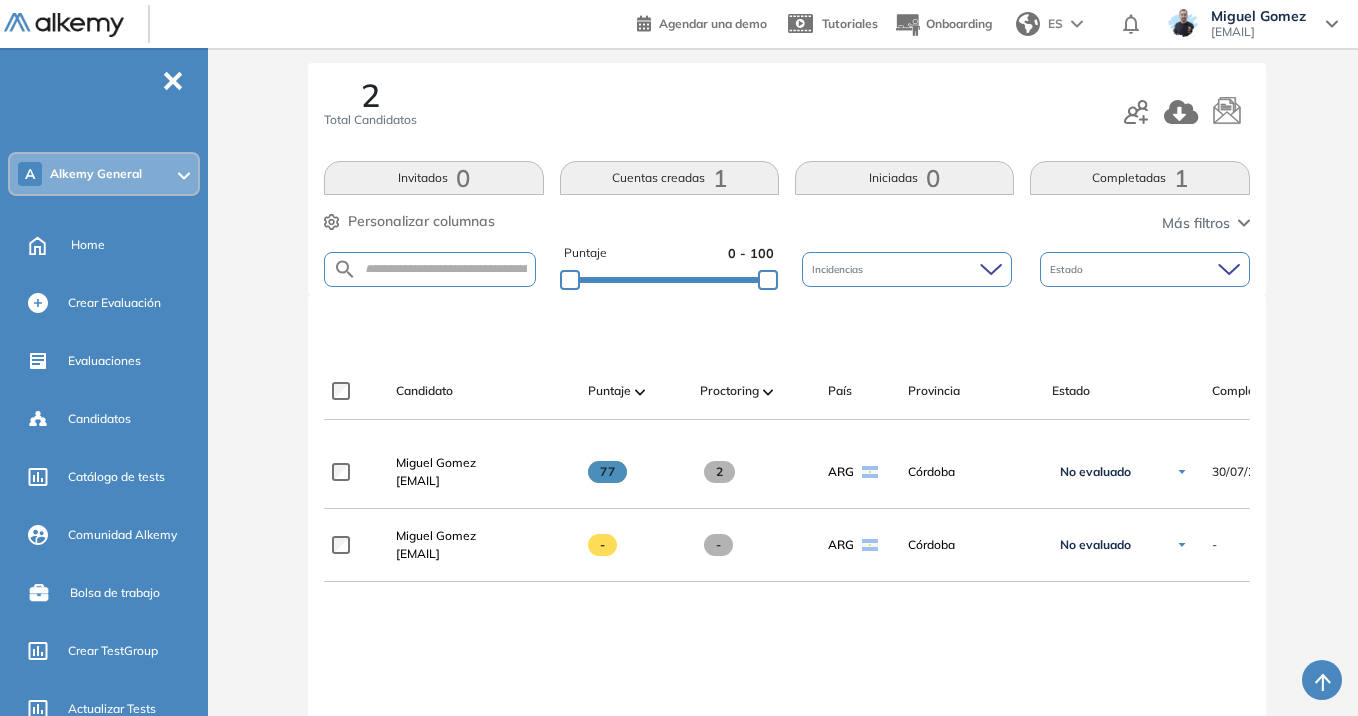scroll, scrollTop: 200, scrollLeft: 0, axis: vertical 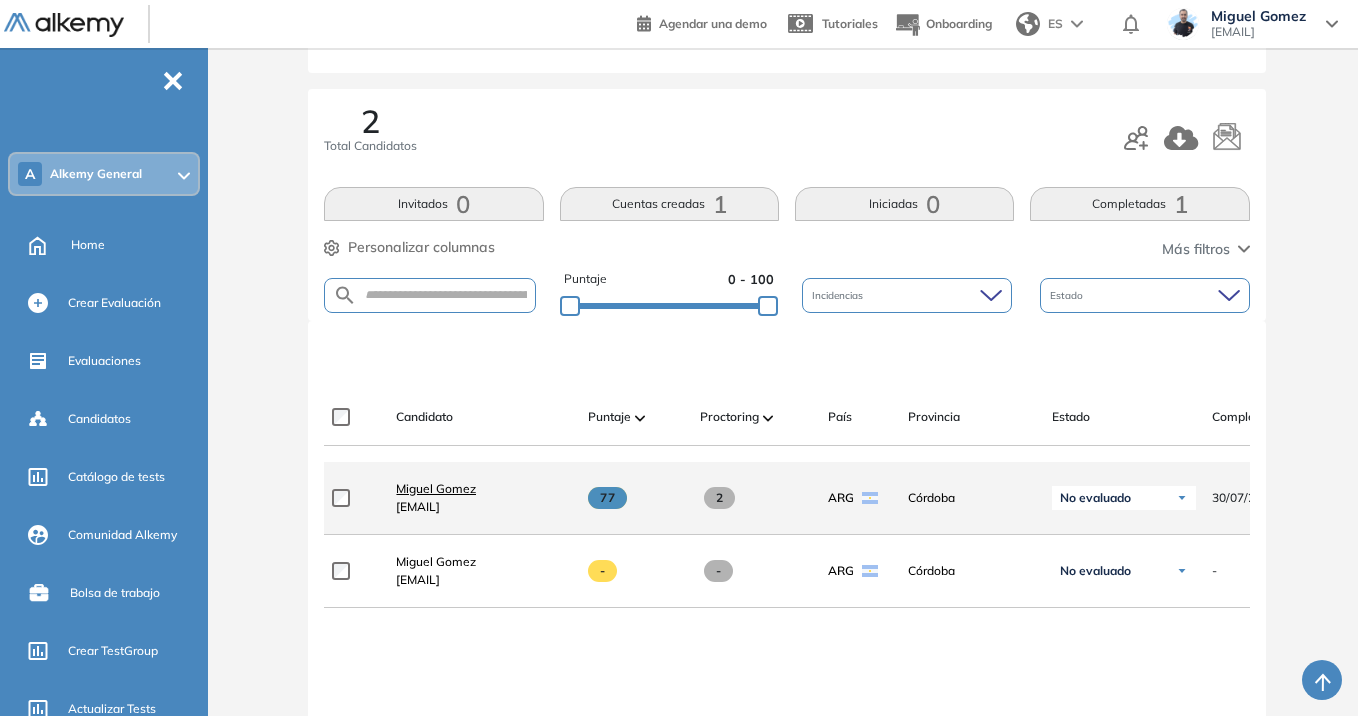 click on "Miguel Gomez" at bounding box center [436, 488] 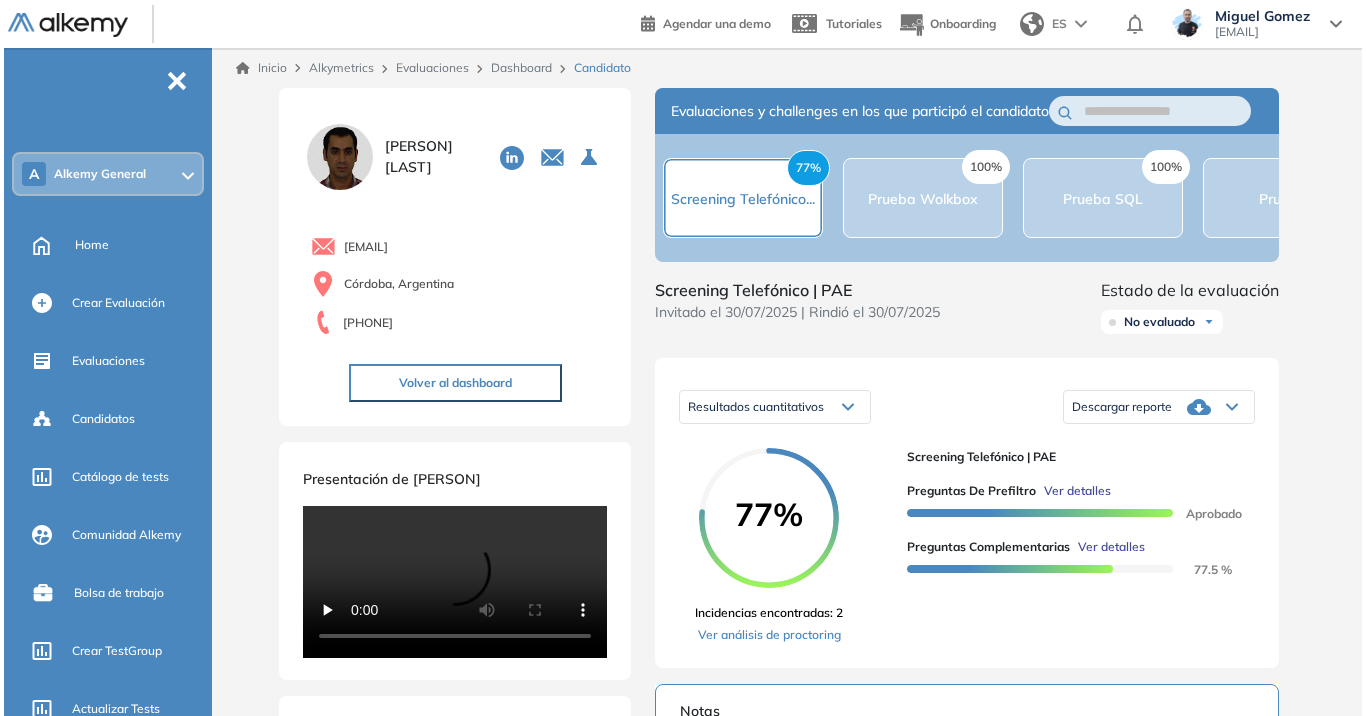 scroll, scrollTop: 200, scrollLeft: 0, axis: vertical 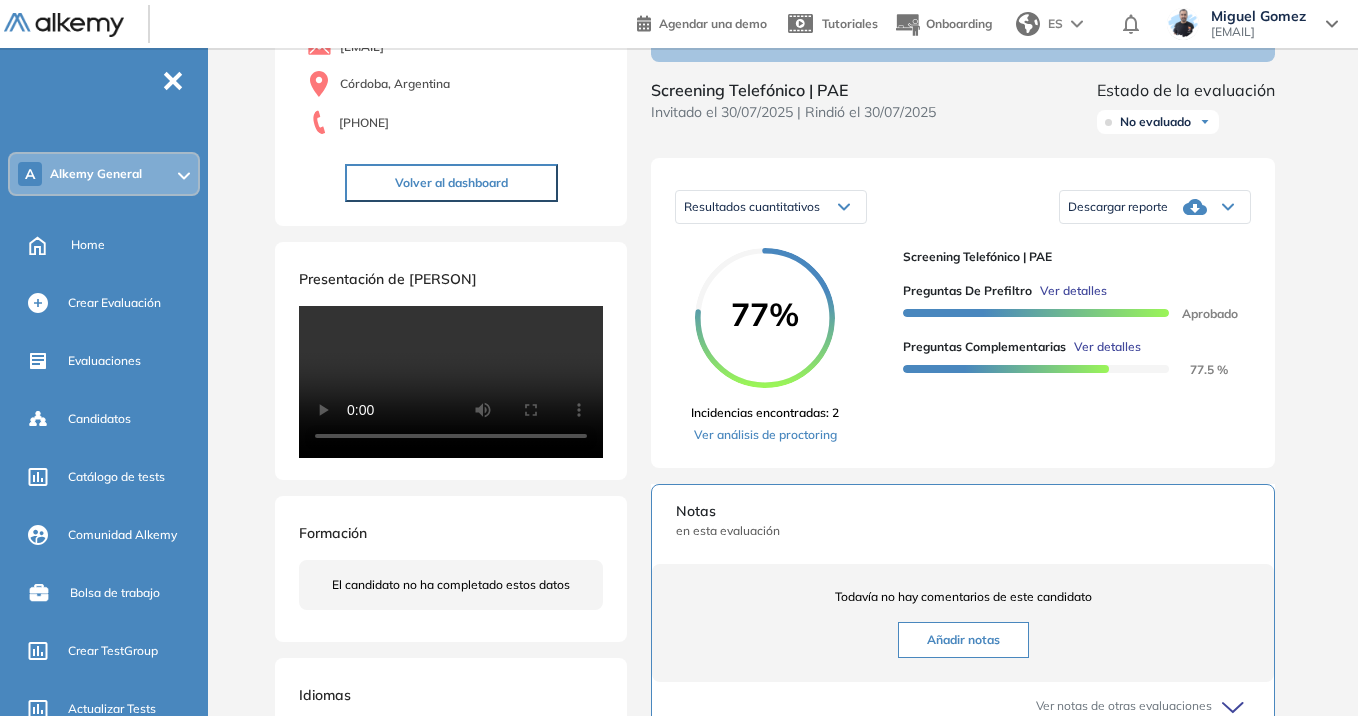 click on "Ver detalles" at bounding box center [1073, 291] 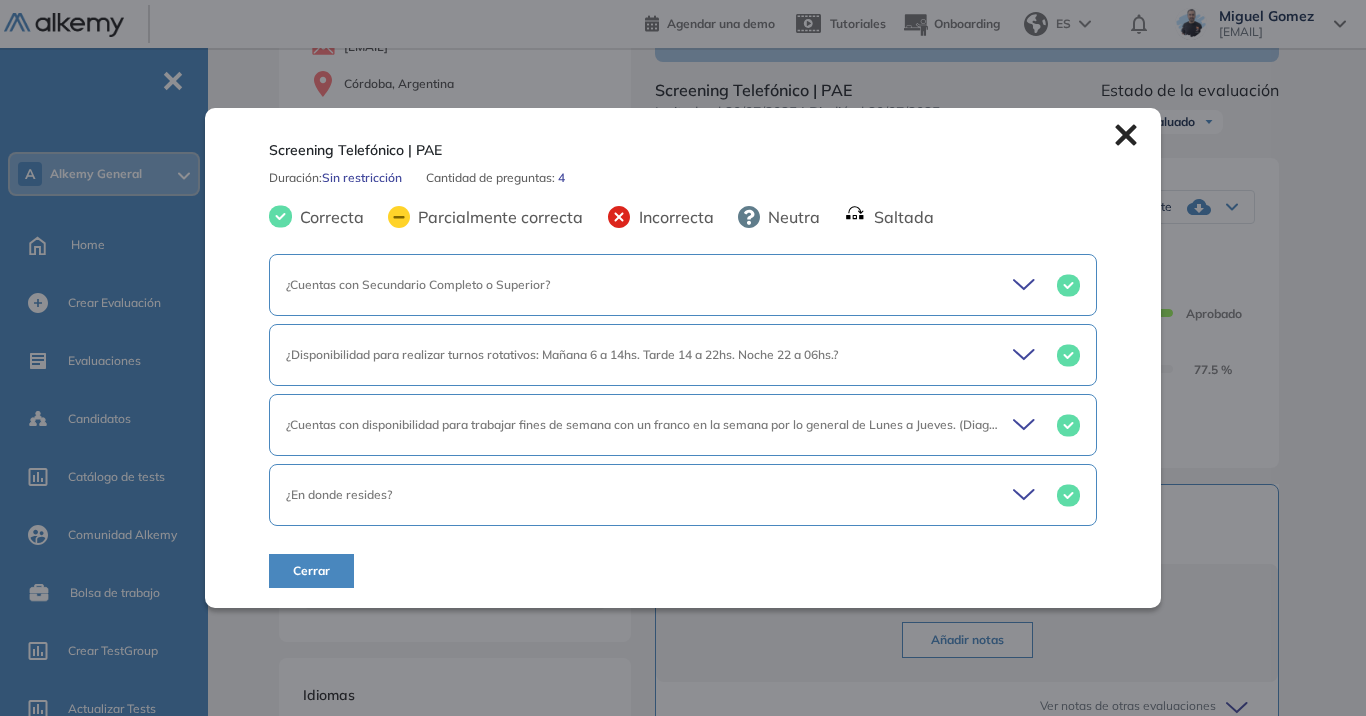 click 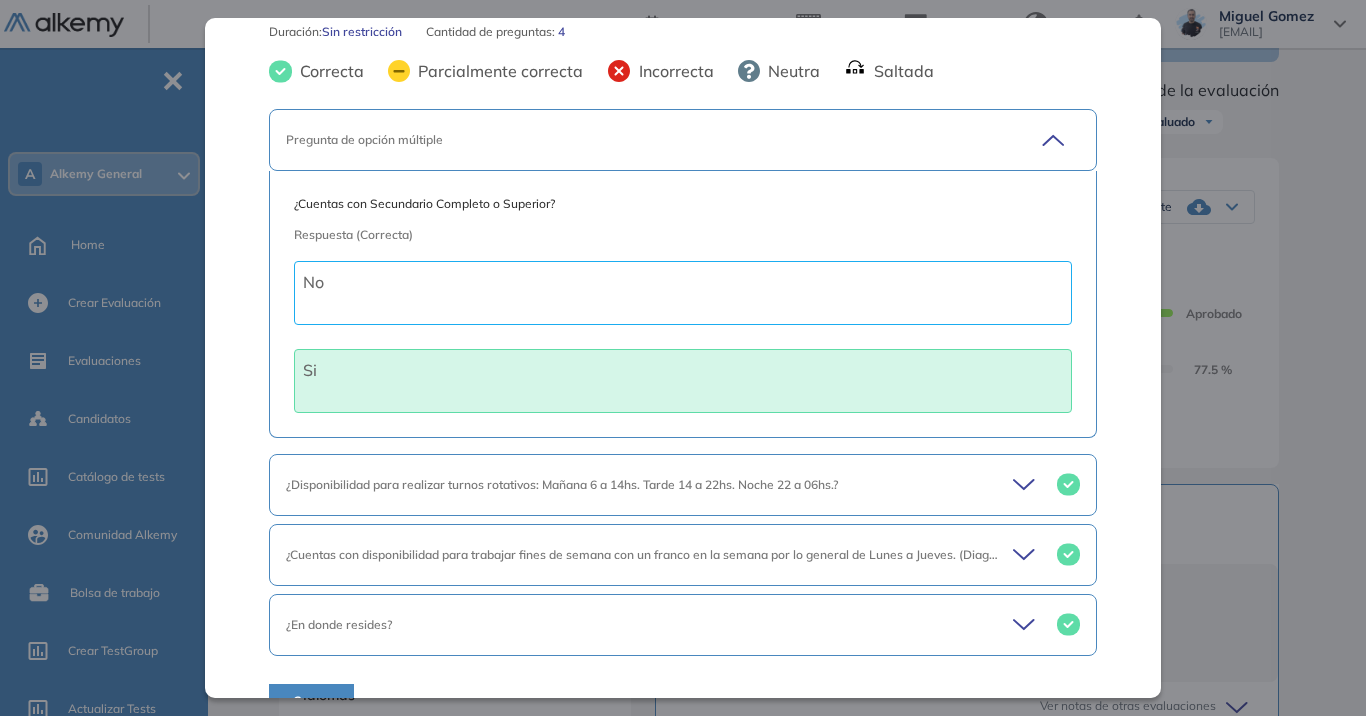 scroll, scrollTop: 93, scrollLeft: 0, axis: vertical 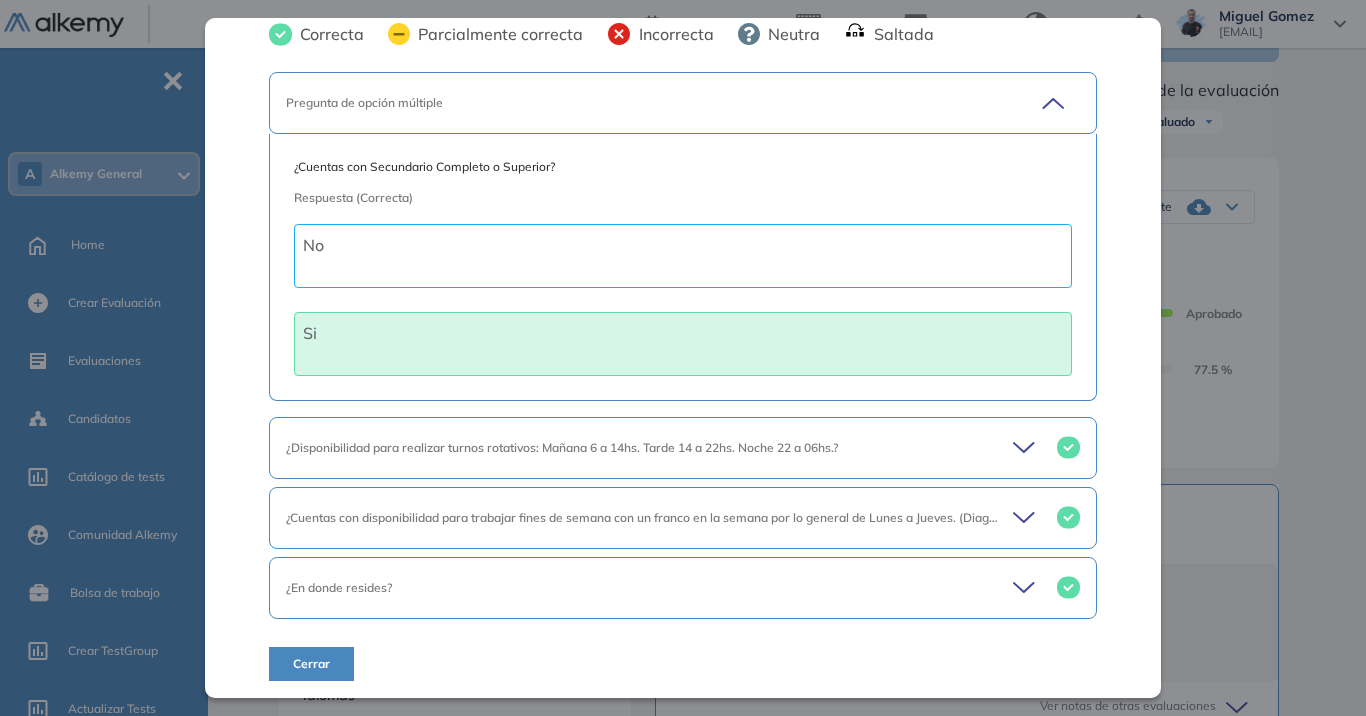 click 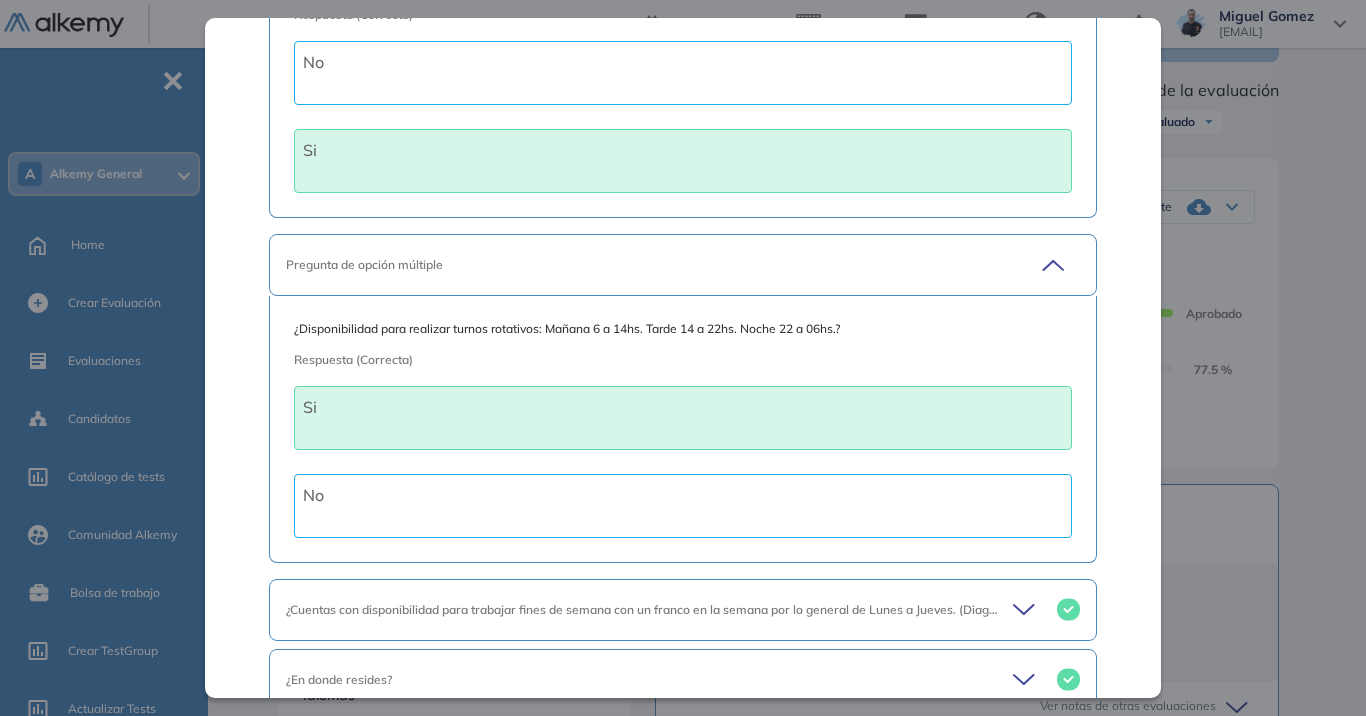 scroll, scrollTop: 368, scrollLeft: 0, axis: vertical 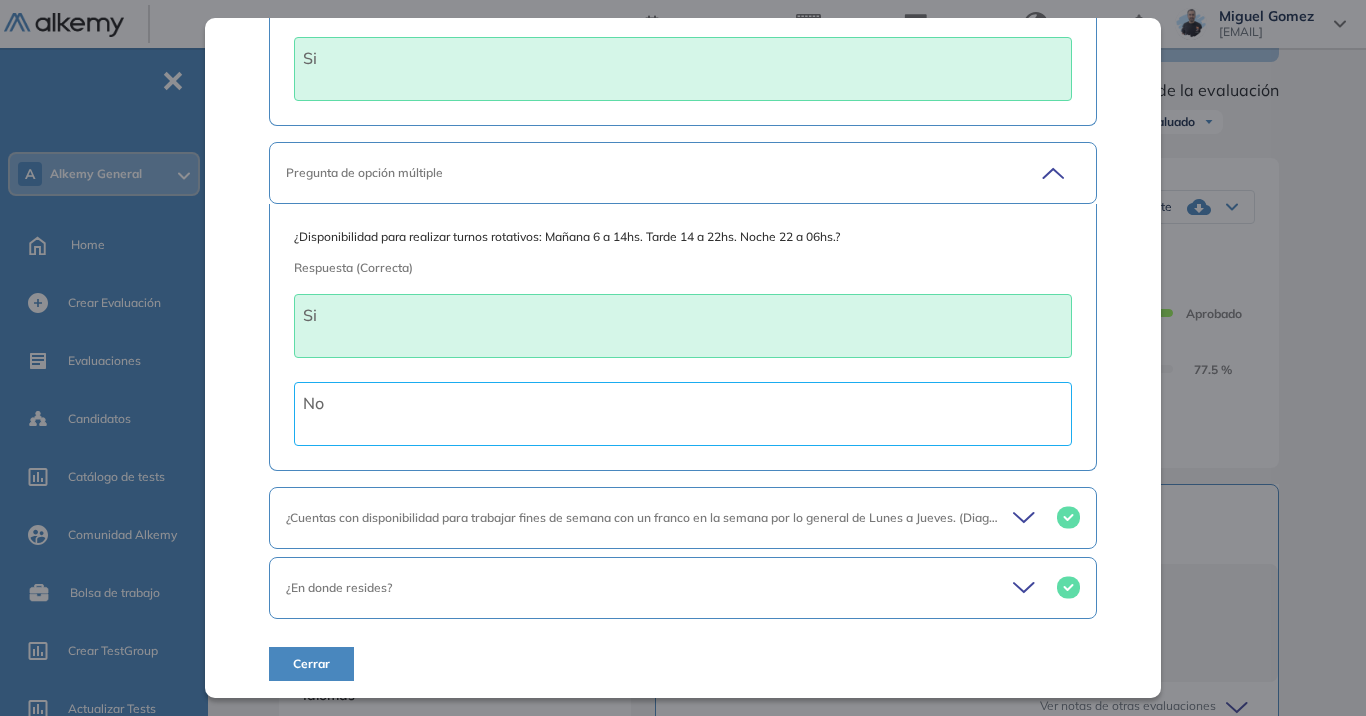 click 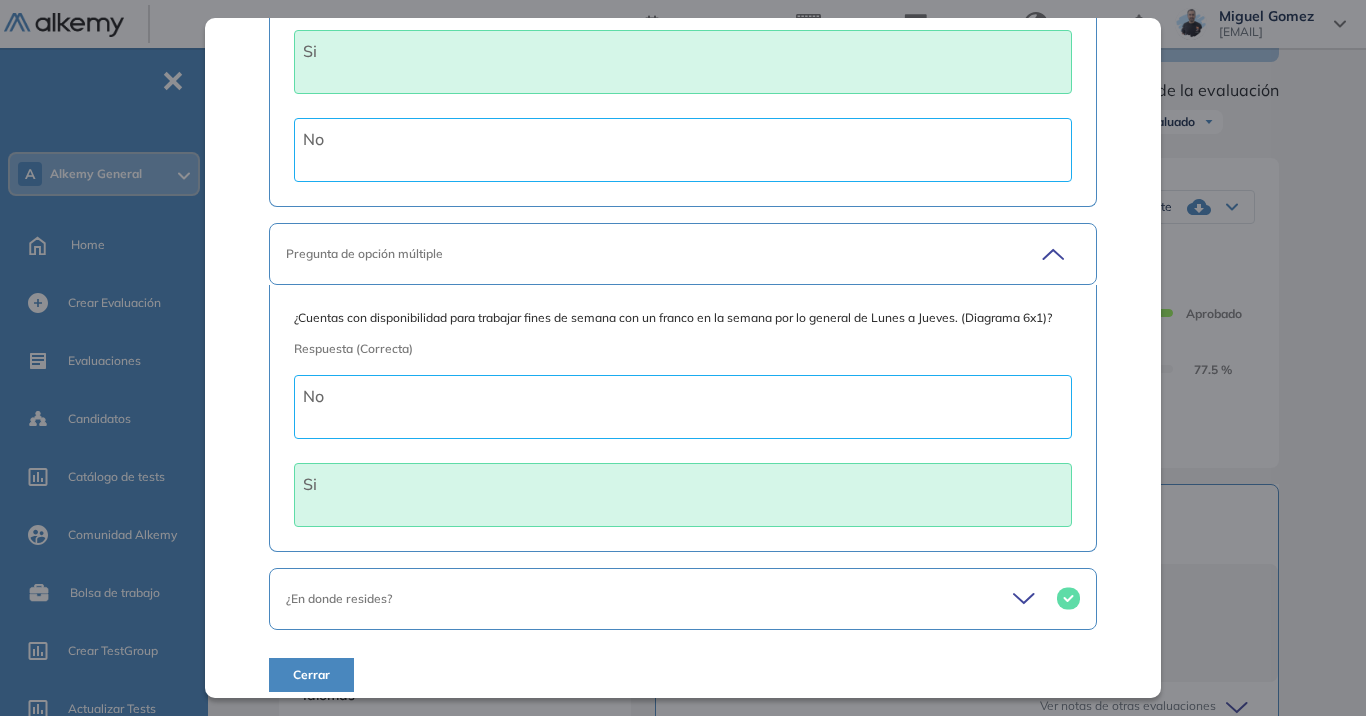 scroll, scrollTop: 660, scrollLeft: 0, axis: vertical 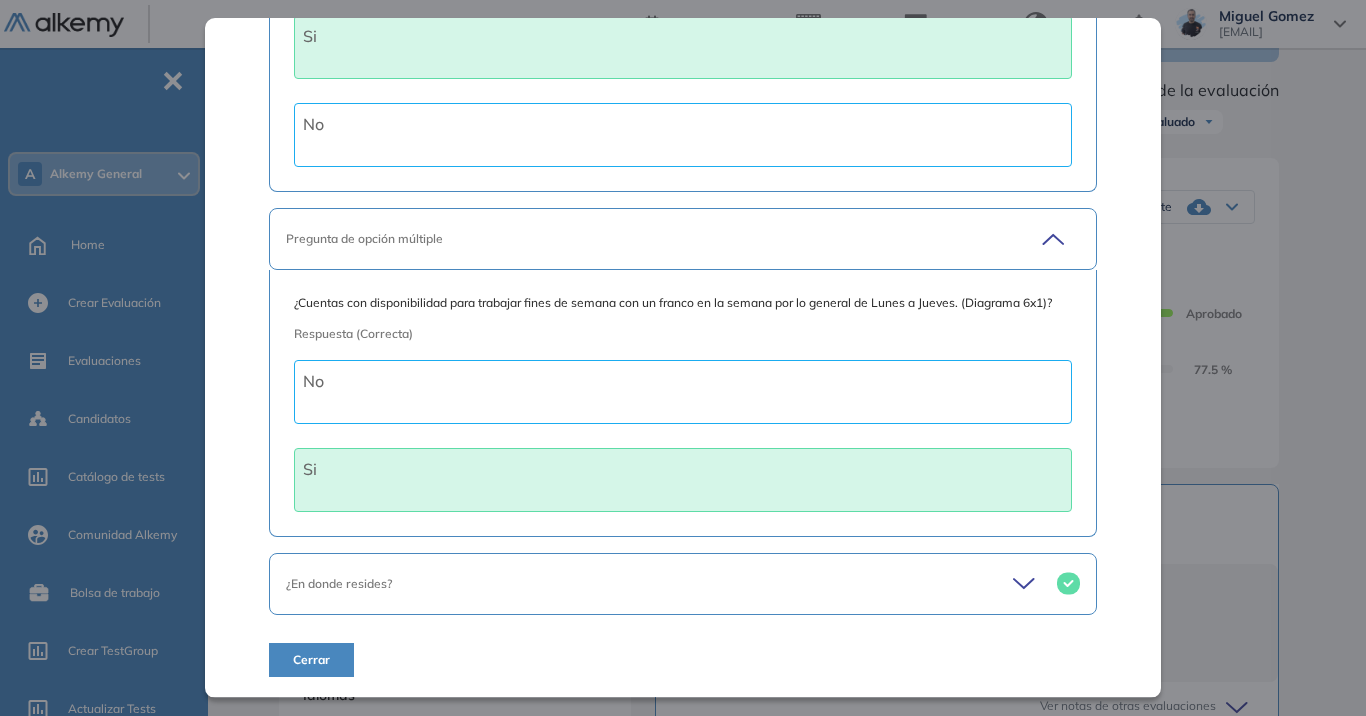 click 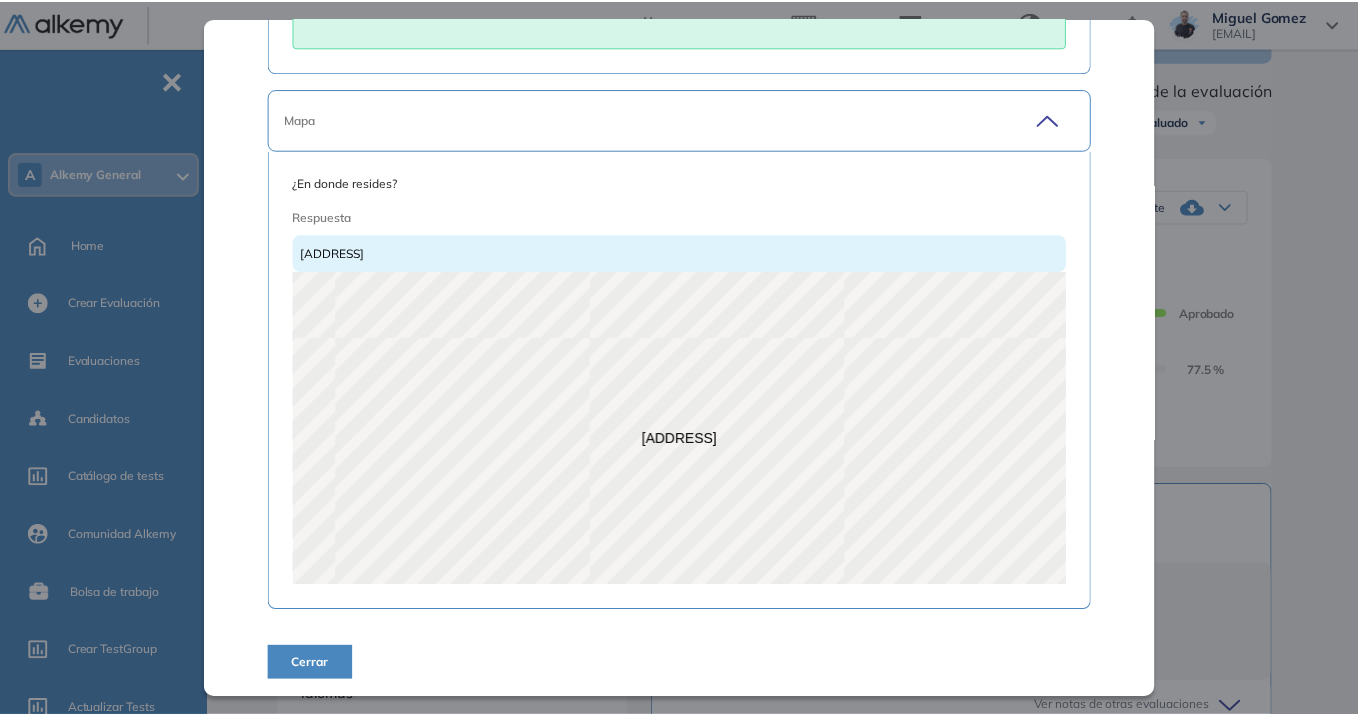 scroll, scrollTop: 1128, scrollLeft: 0, axis: vertical 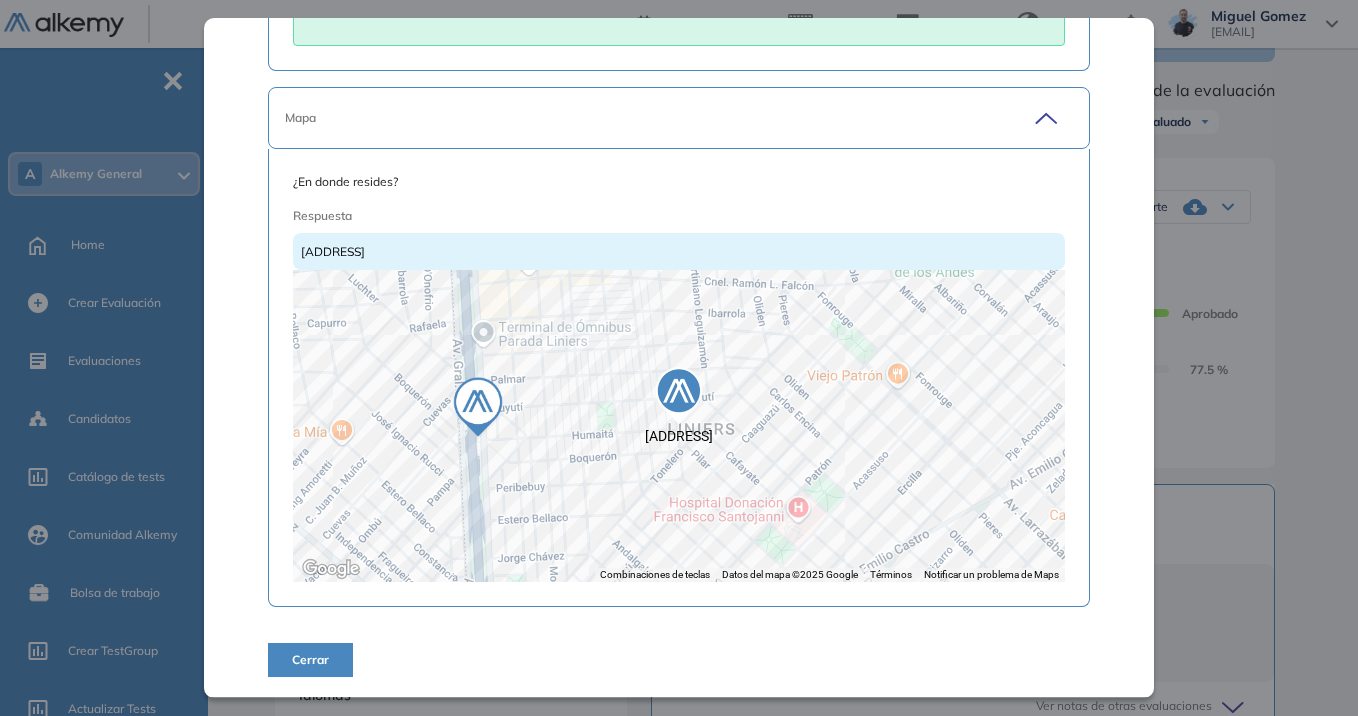 click on "Screening Telefónico | PAE Duración :  Sin restricción Cantidad de preguntas:   4 Correcta Parcialmente correcta Incorrecta Neutra Saltada Pregunta de opción múltiple ¿Cuentas con Secundario Completo o Superior? Respuesta
(Correcta) No Si Pregunta de opción múltiple ¿Disponibilidad para realizar turnos rotativos: Mañana 6 a 14hs. Tarde 14 a 22hs. Noche 22 a 06hs.? Respuesta
(Correcta) Si No Pregunta de opción múltiple ¿Cuentas con disponibilidad para trabajar fines de semana con un franco en la semana por lo general de Lunes a Jueves. (Diagrama 6x1)? Respuesta
(Correcta) No Si Mapa ¿En donde resides? Respuesta Av. Lisandro de la Torre 600 ← Mover a la izquierda → Mover a la derecha ↑ Mover hacia arriba ↓ Mover hacia abajo + Ampliar - Reducir Inicio Saltar hacia la izquierda un 75 % Fin Saltar hacia la derecha un 75 % Re Pág Saltar hacia arriba un 75 % Av Pág Saltar hacia abajo un 75 % Av. Lisandro de la Torre 600 AXION energy Combinaciones de teclas 200 m" at bounding box center [787, 503] 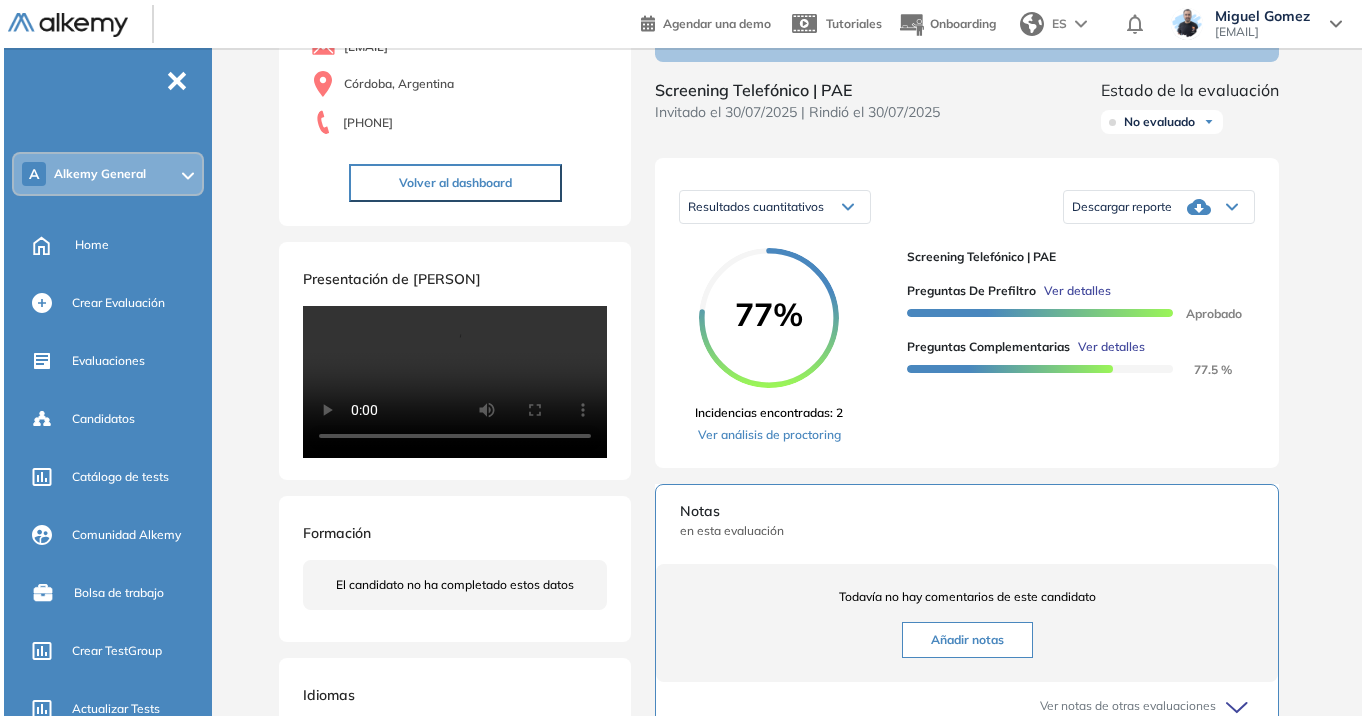 scroll, scrollTop: 1107, scrollLeft: 0, axis: vertical 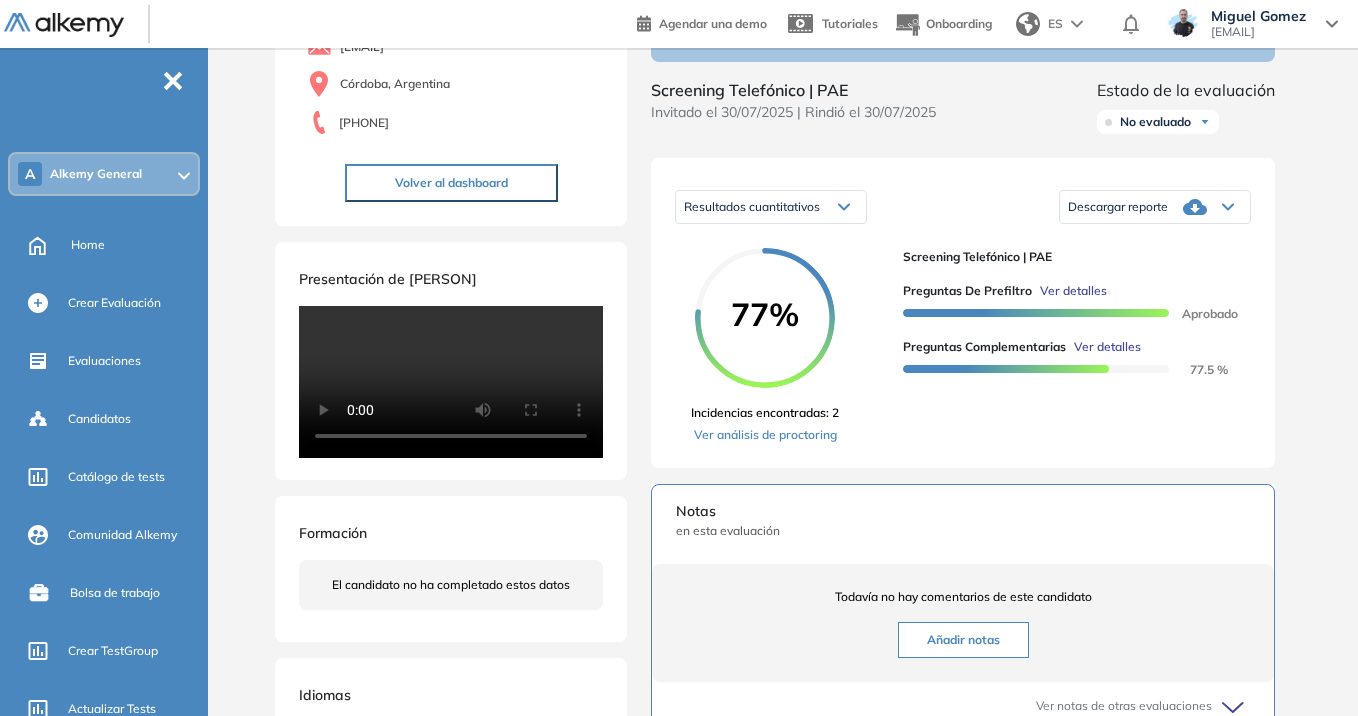 click on "Ver detalles" at bounding box center [1107, 347] 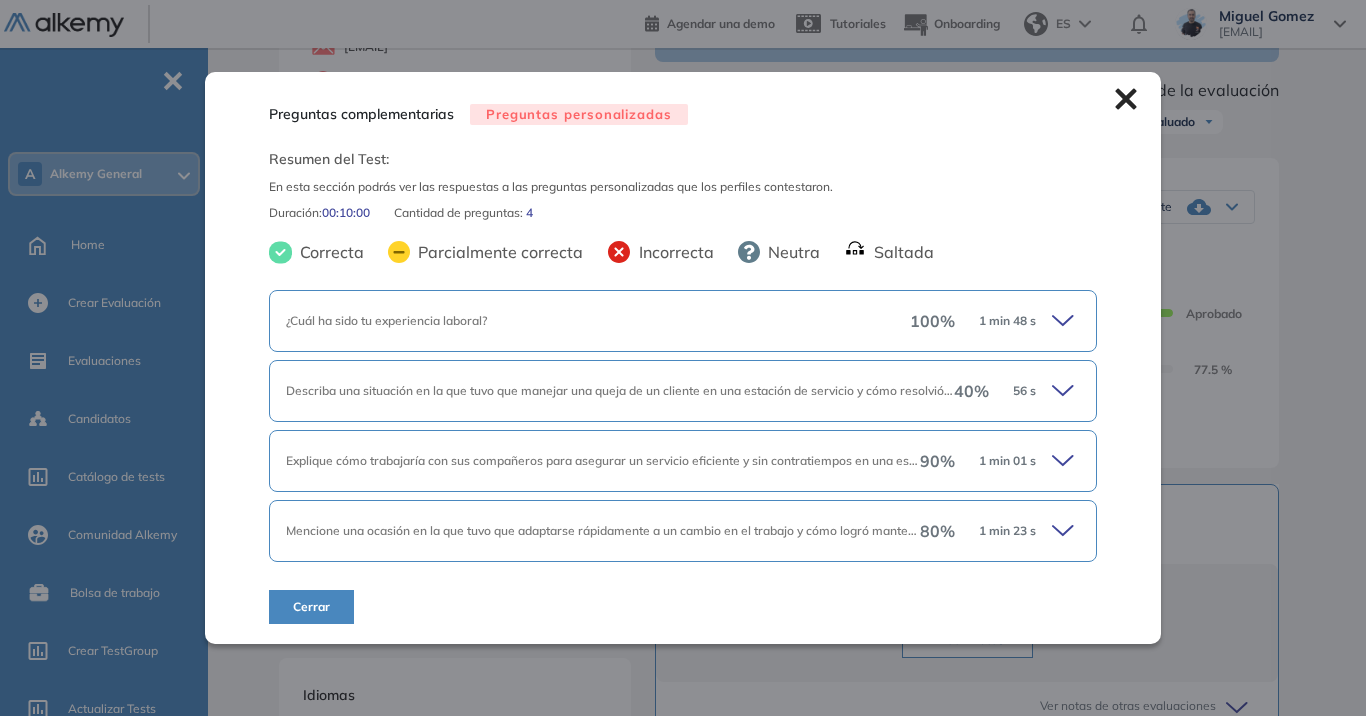scroll, scrollTop: 0, scrollLeft: 0, axis: both 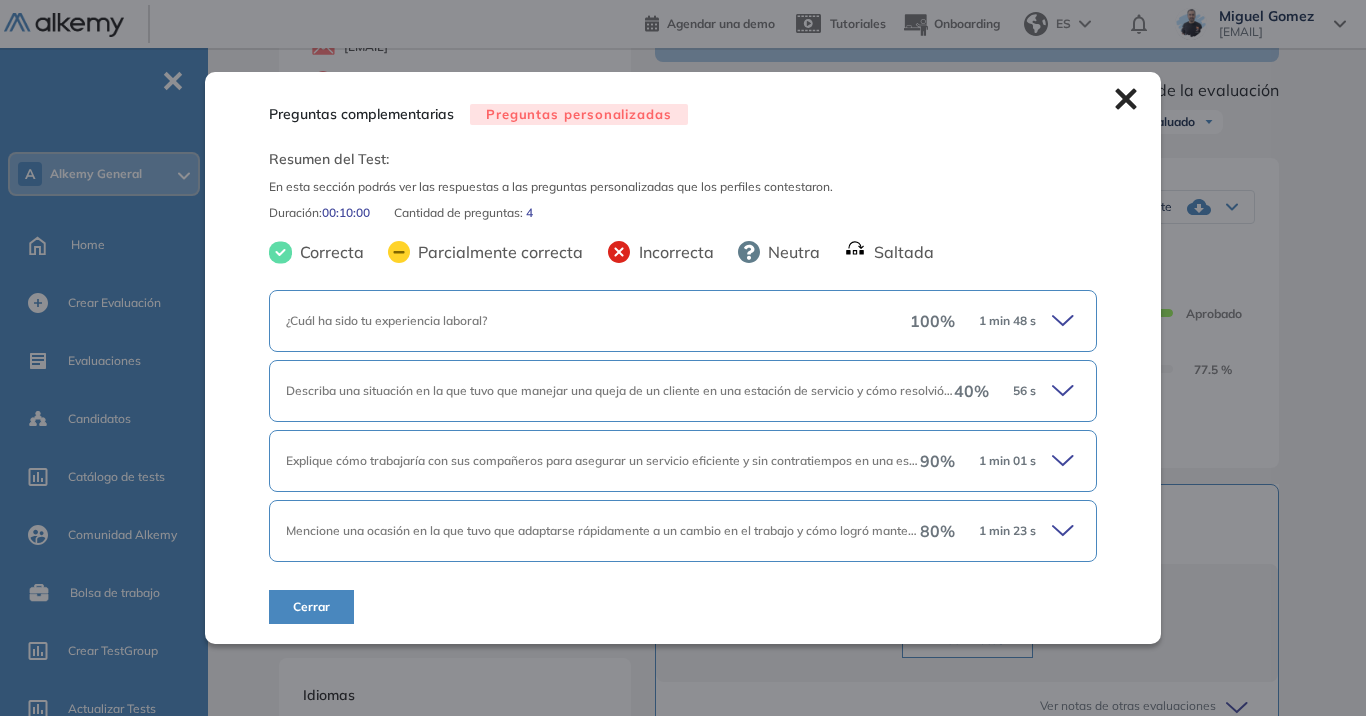 click 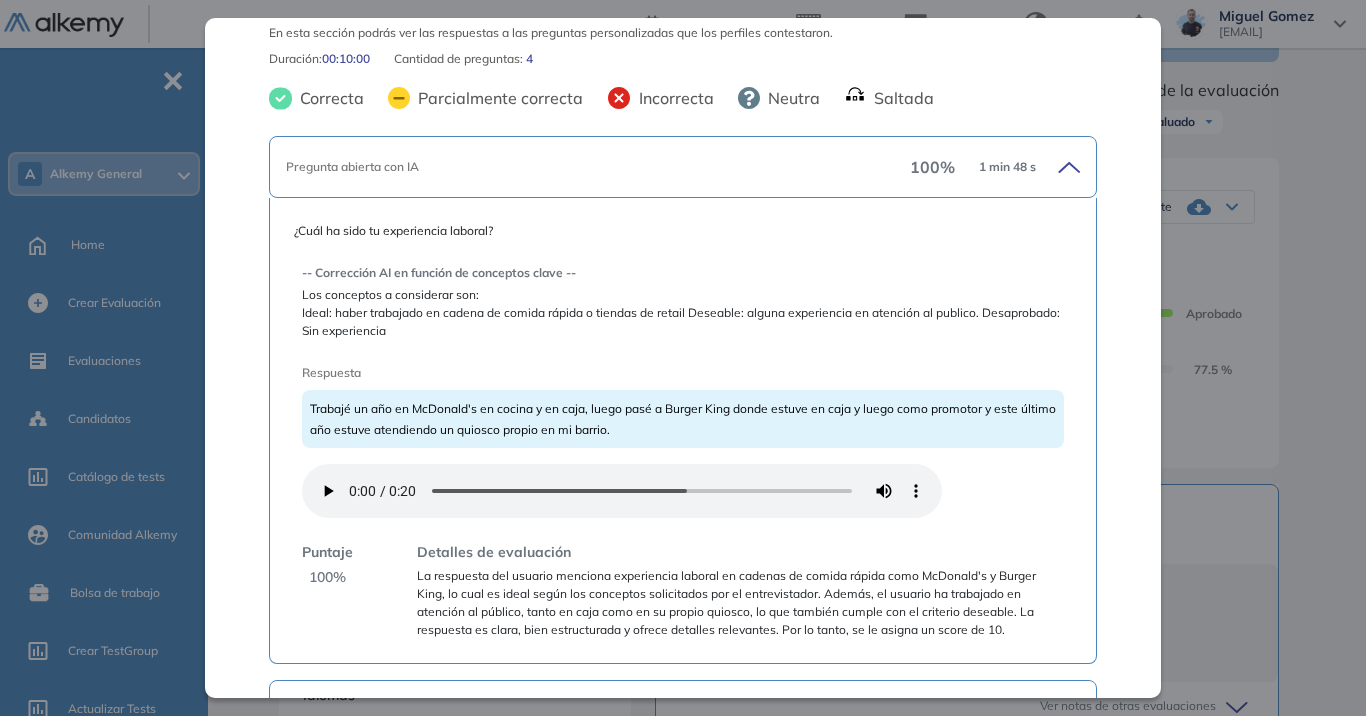 scroll, scrollTop: 200, scrollLeft: 0, axis: vertical 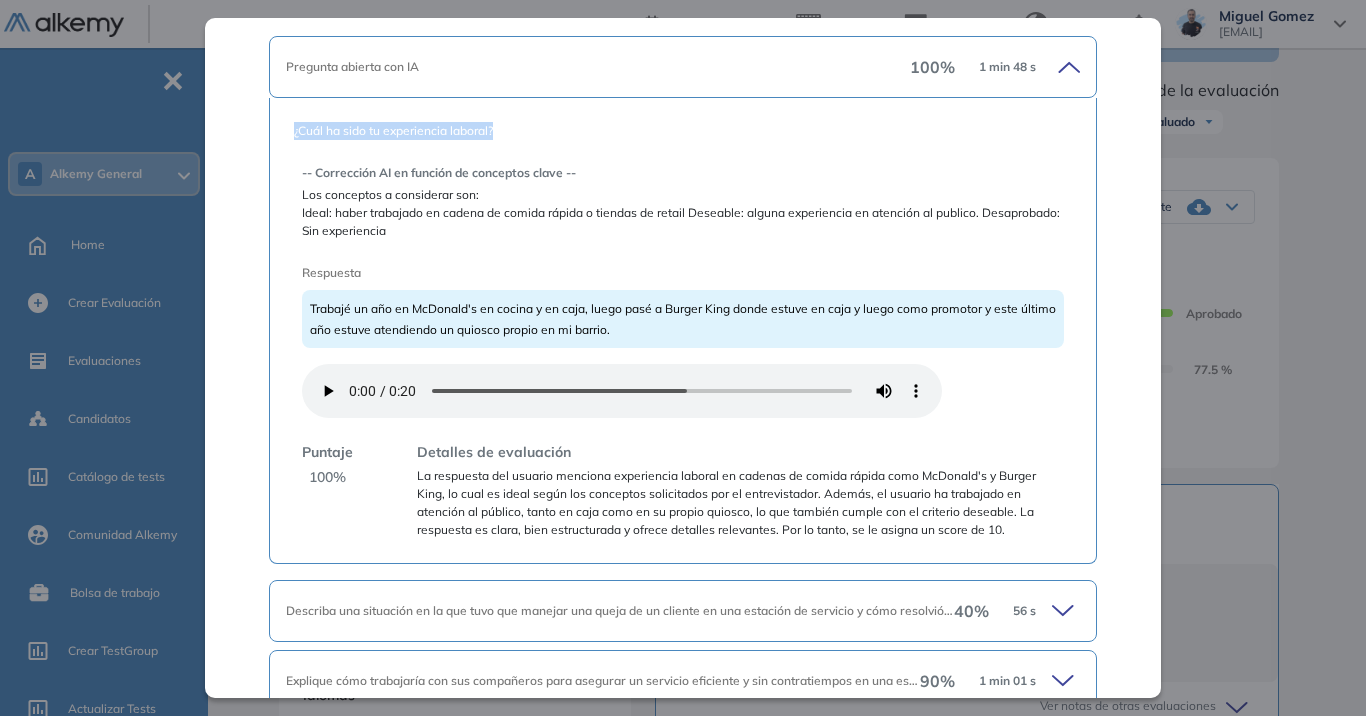 drag, startPoint x: 292, startPoint y: 129, endPoint x: 503, endPoint y: 137, distance: 211.15161 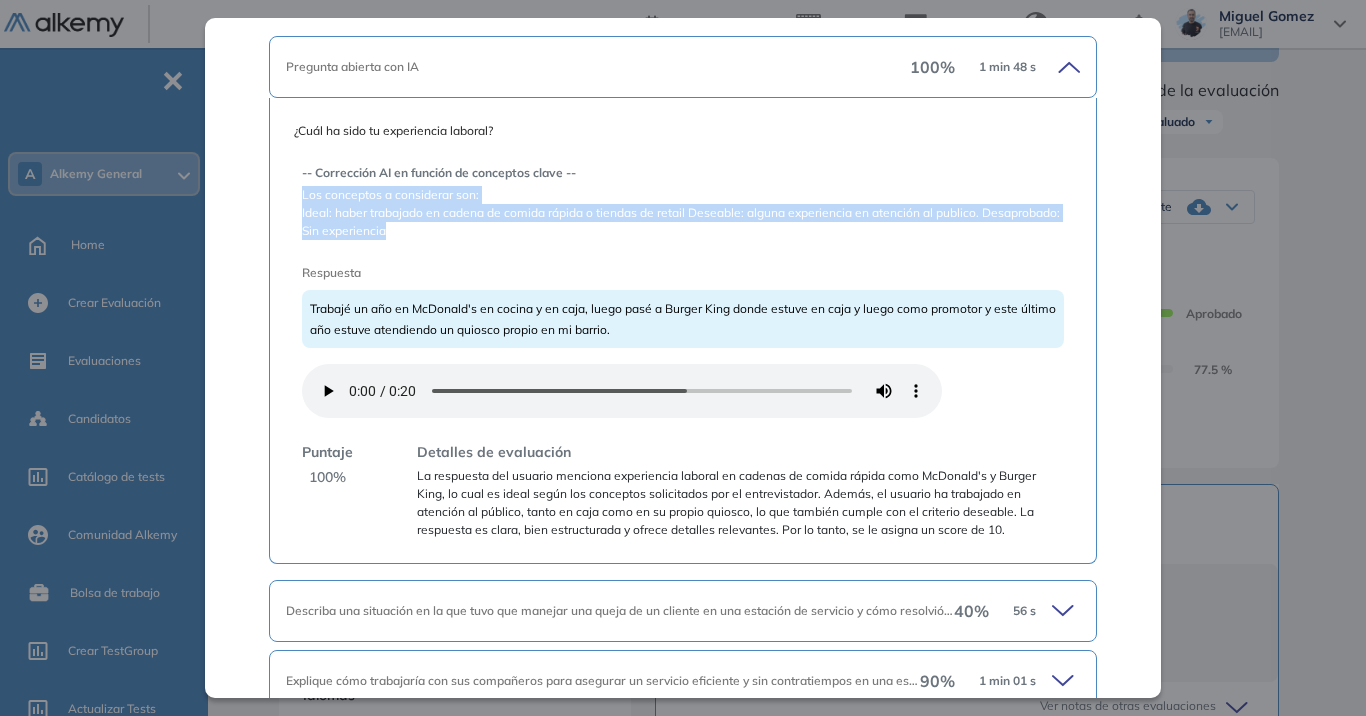 drag, startPoint x: 300, startPoint y: 189, endPoint x: 473, endPoint y: 227, distance: 177.12425 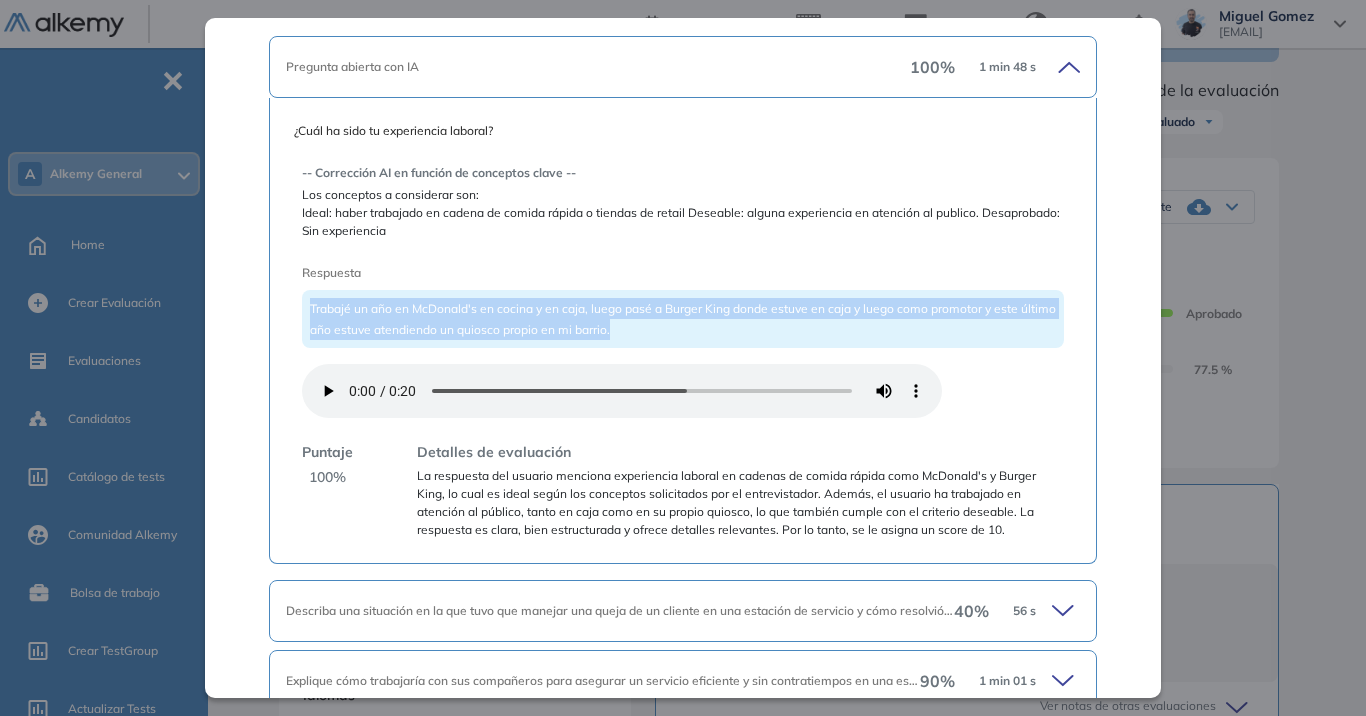 drag, startPoint x: 308, startPoint y: 302, endPoint x: 652, endPoint y: 332, distance: 345.30566 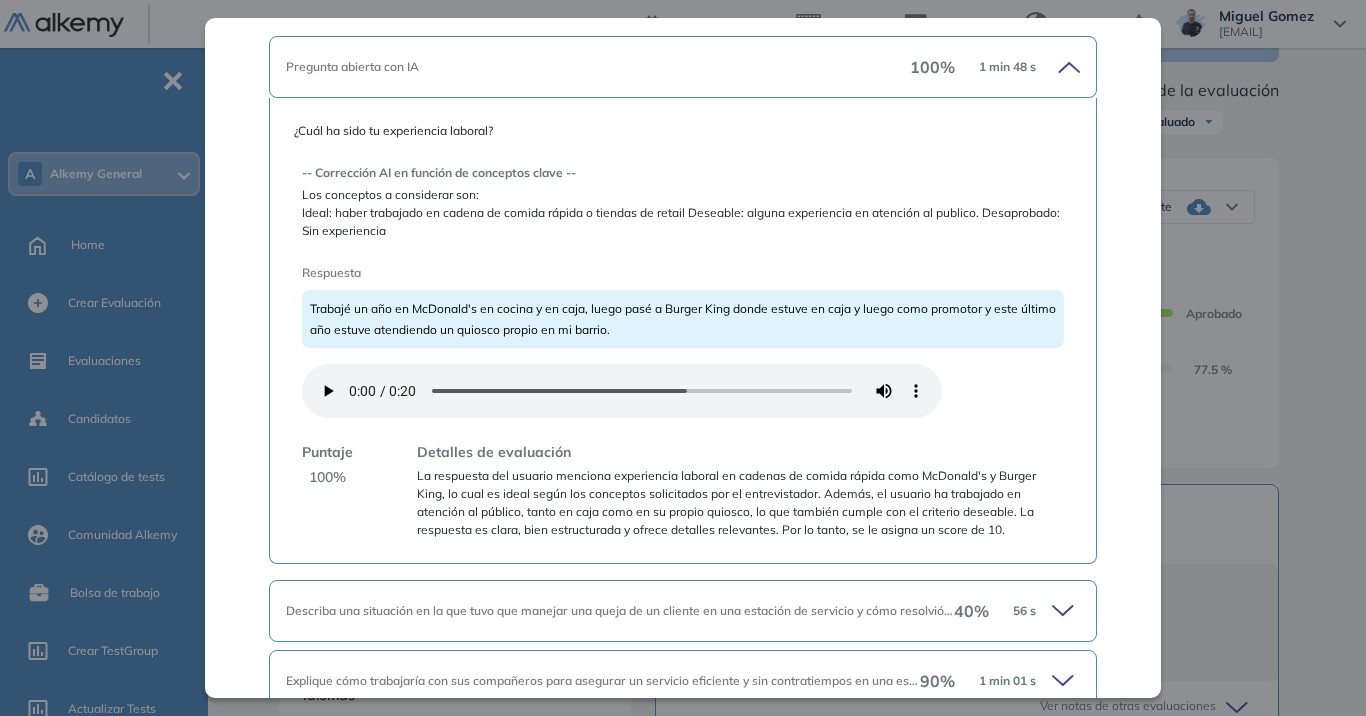 click on "Puntaje 100 %" at bounding box center [327, 490] 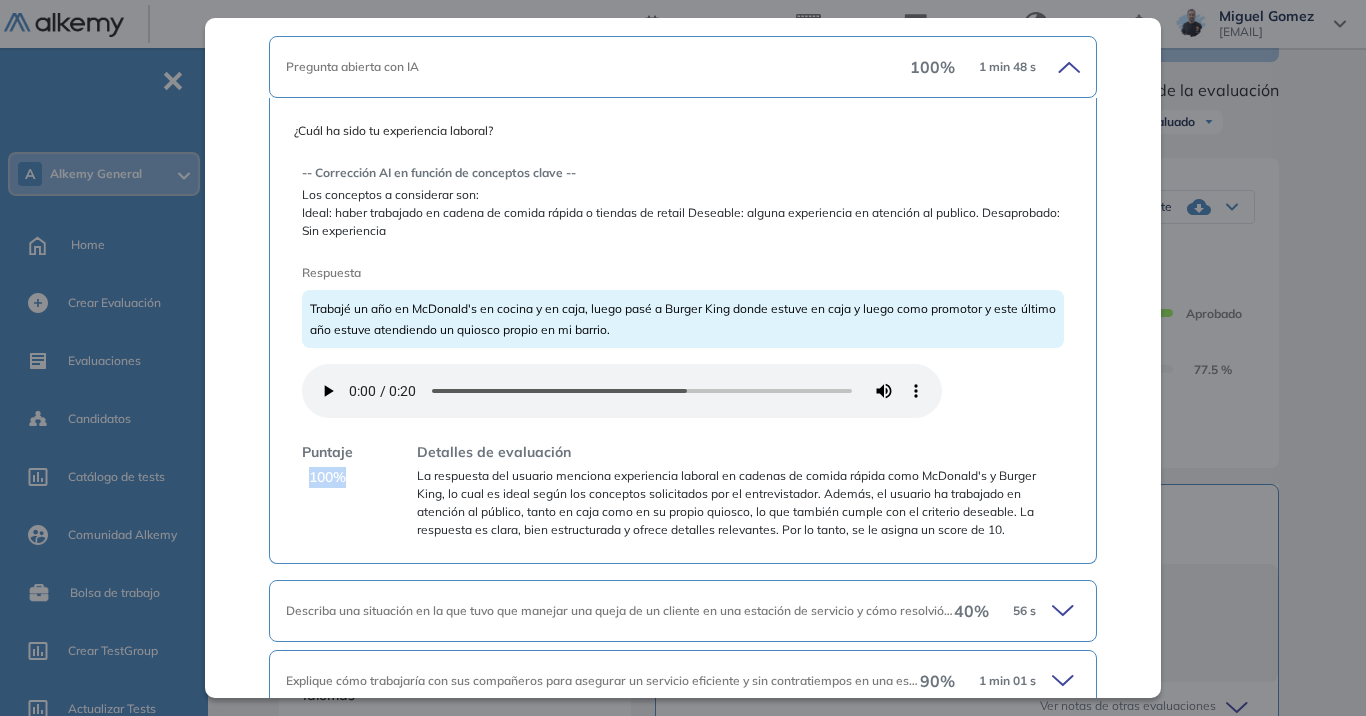 drag, startPoint x: 310, startPoint y: 476, endPoint x: 346, endPoint y: 479, distance: 36.124783 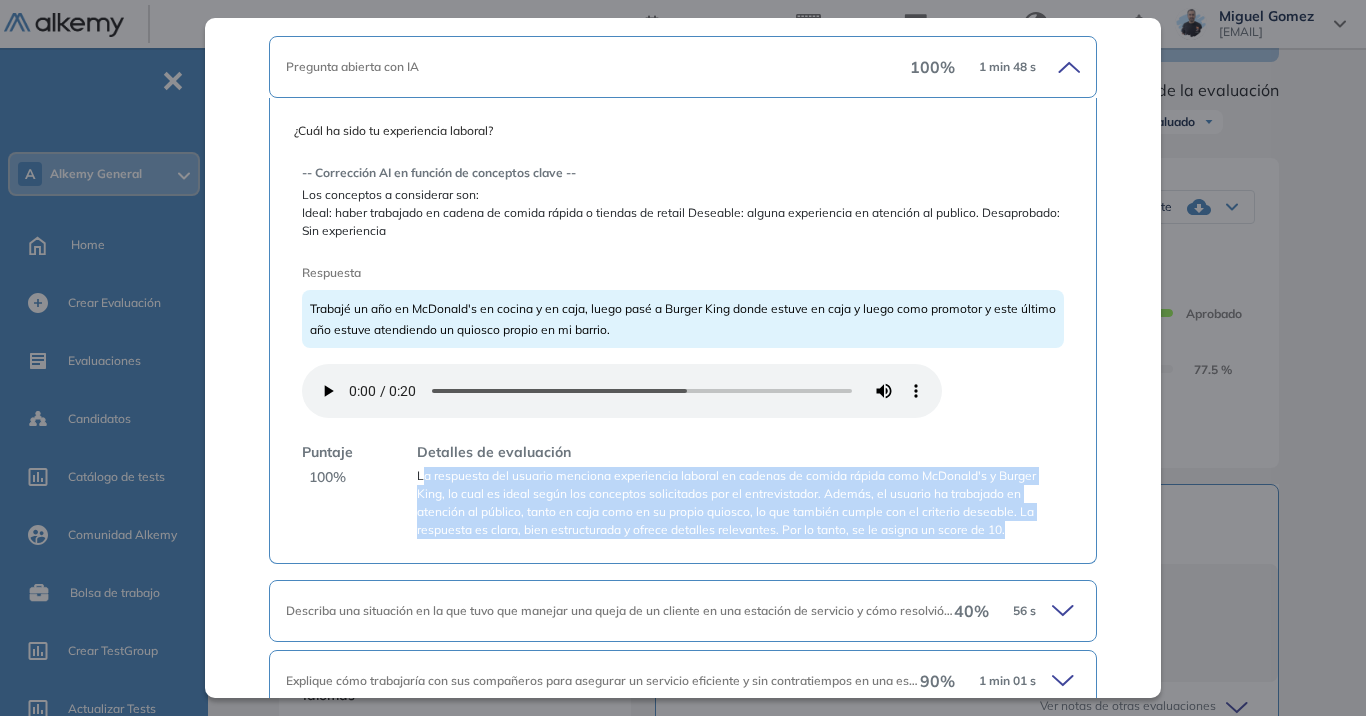 drag, startPoint x: 421, startPoint y: 477, endPoint x: 1010, endPoint y: 535, distance: 591.8488 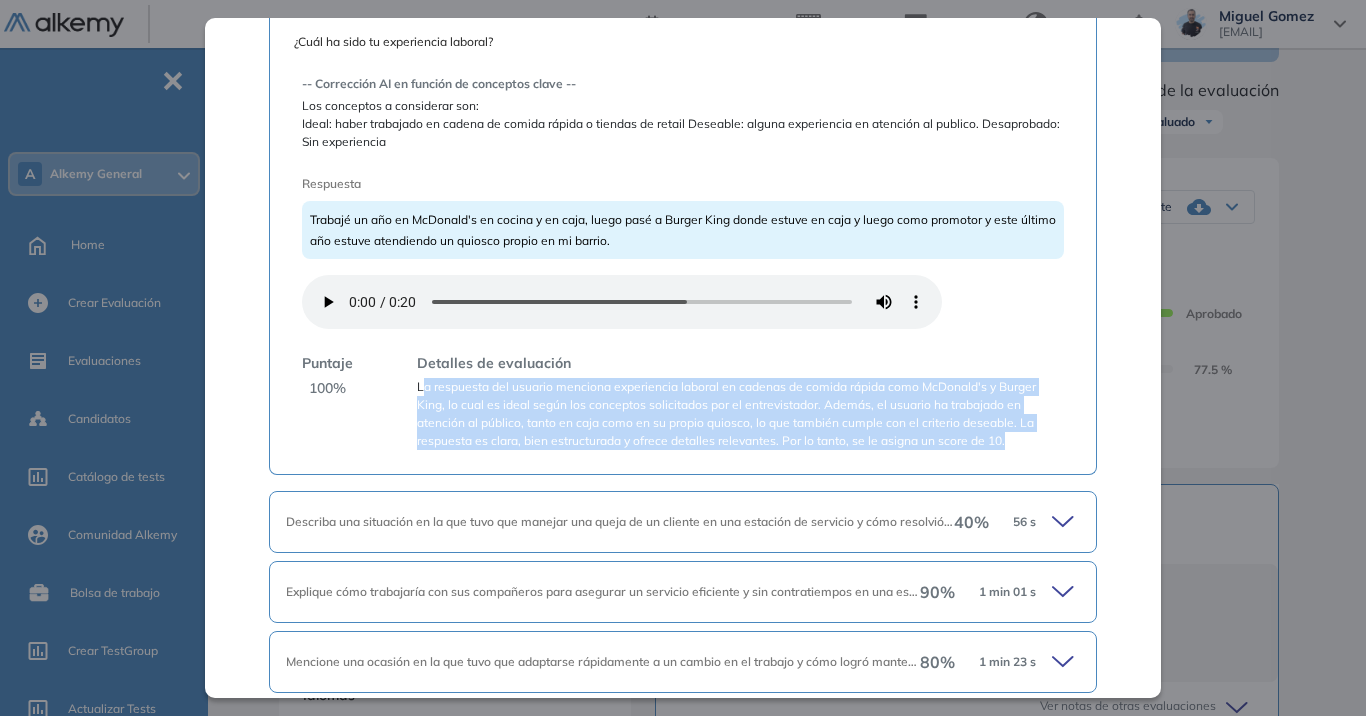 scroll, scrollTop: 363, scrollLeft: 0, axis: vertical 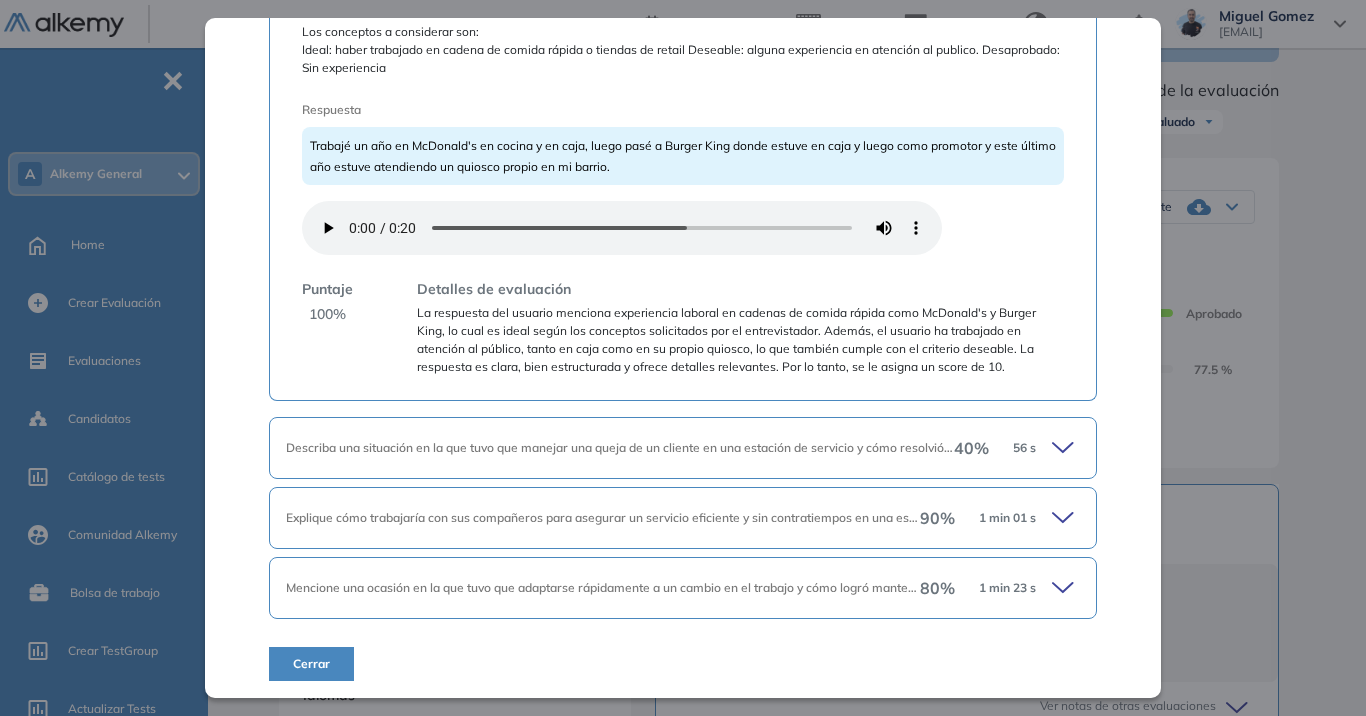 click 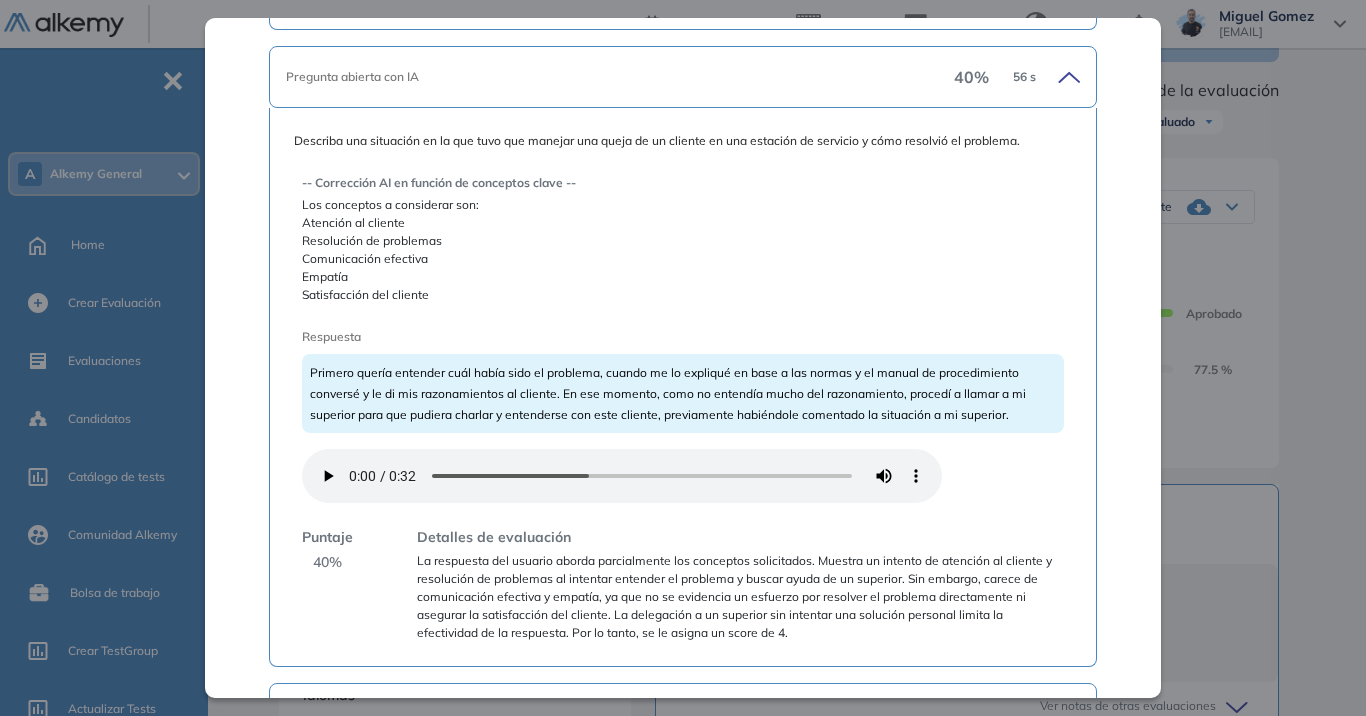 scroll, scrollTop: 763, scrollLeft: 0, axis: vertical 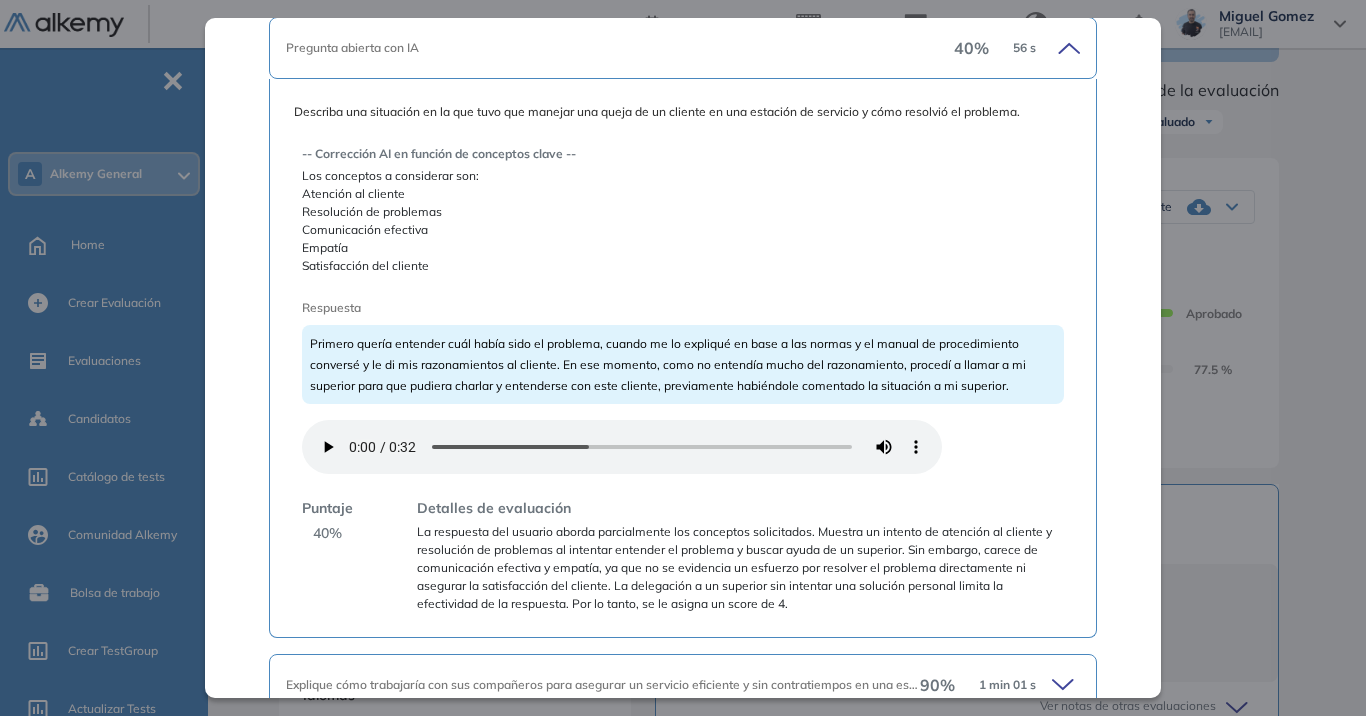 drag, startPoint x: 297, startPoint y: 105, endPoint x: 909, endPoint y: 118, distance: 612.13806 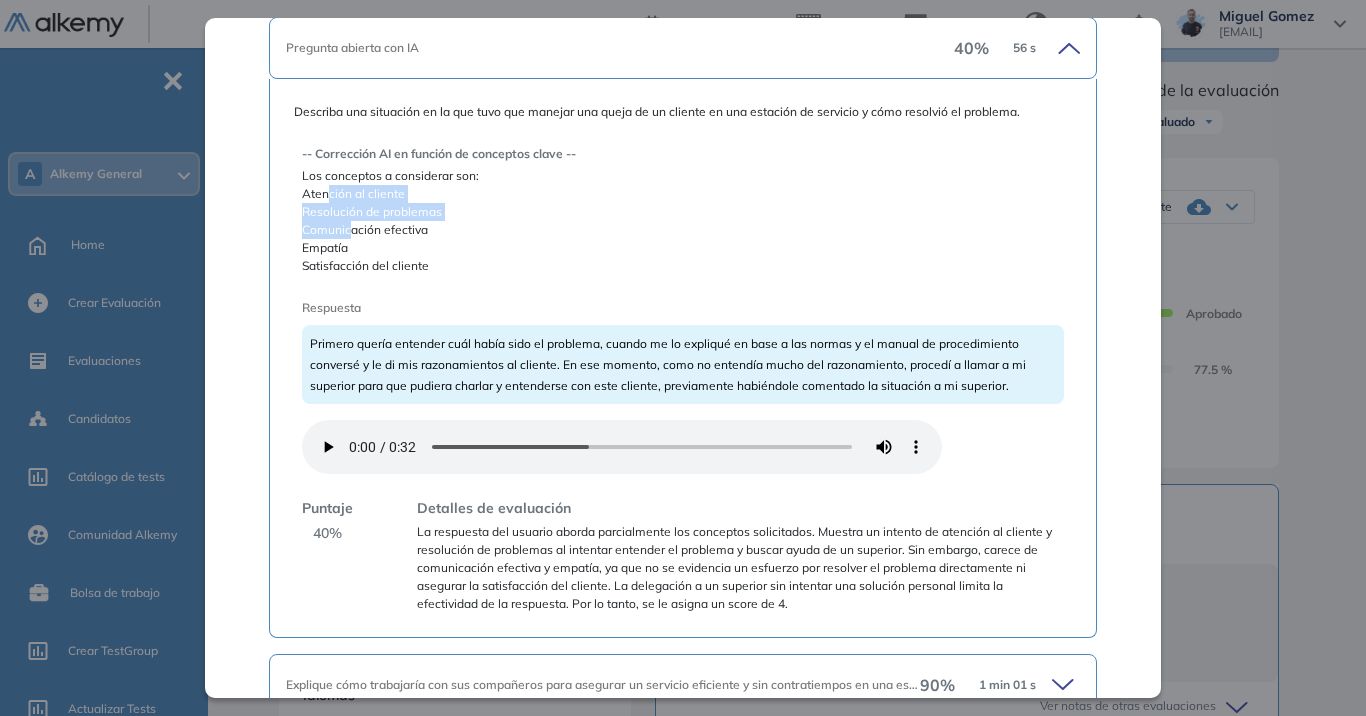 drag, startPoint x: 329, startPoint y: 192, endPoint x: 343, endPoint y: 235, distance: 45.221676 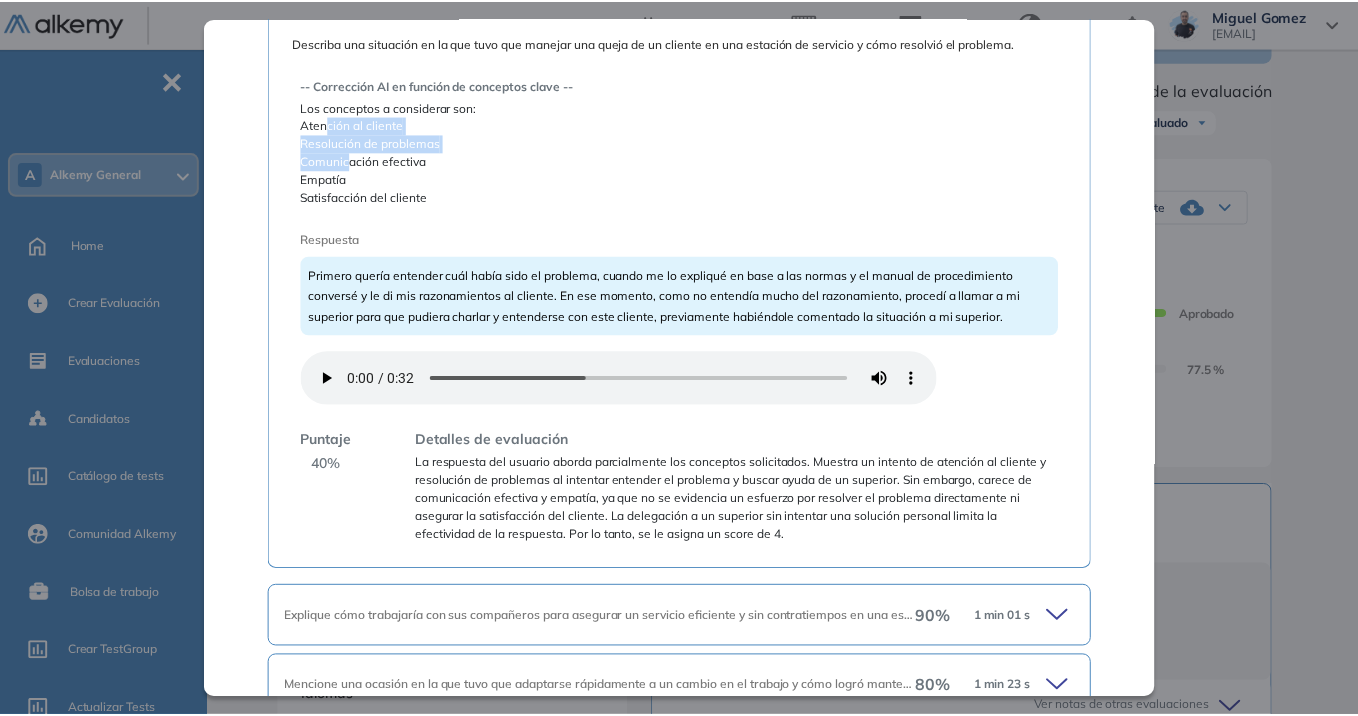 scroll, scrollTop: 863, scrollLeft: 0, axis: vertical 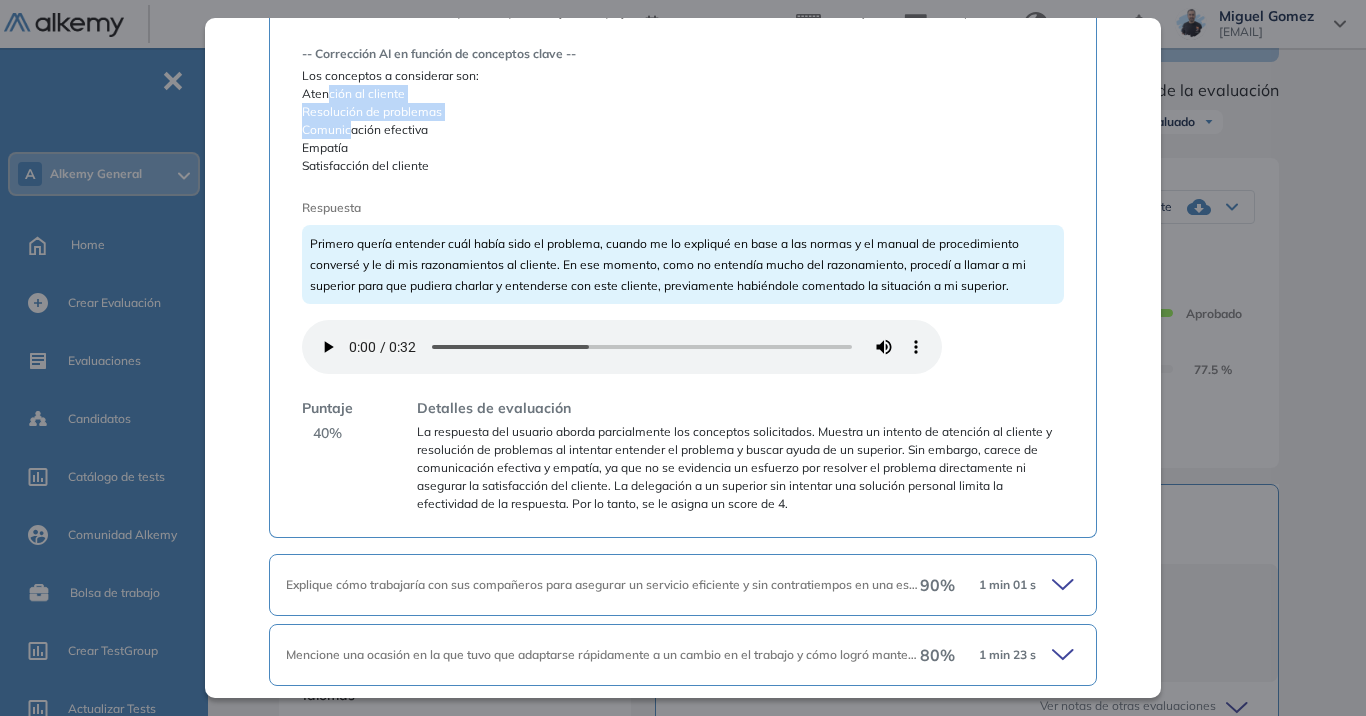 click on "Inicio Alkymetrics Evaluaciones Dashboard Candidato Preguntas complementarias Preguntas personalizadas Resumen del Test: En esta sección podrás ver las respuestas a las preguntas personalizadas que los perfiles contestaron. Duración :  00:10:00 Cantidad de preguntas:   4 Correcta Parcialmente correcta Incorrecta Neutra Saltada Pregunta abierta con IA 100 % 1 min  48 s ¿Cuál ha sido tu experiencia laboral? -- Corrección AI en función de conceptos clave -- Los conceptos a considerar son: Ideal: haber trabajado en cadena de comida rápida o tiendas de retail
Deseable: alguna experiencia en atención al publico.
Desaprobado: Sin experiencia Respuesta Trabajé un año en McDonald's en cocina y en caja, luego pasé a Burger King donde estuve en caja y luego como promotor y este último año estuve atendiendo un quiosco propio en mi barrio. Puntaje 100 % Detalles de evaluación Pregunta abierta con IA 40 % 56 s -- Corrección AI en función de conceptos clave -- Los conceptos a considerar son:  Empatía 40" at bounding box center (791, 507) 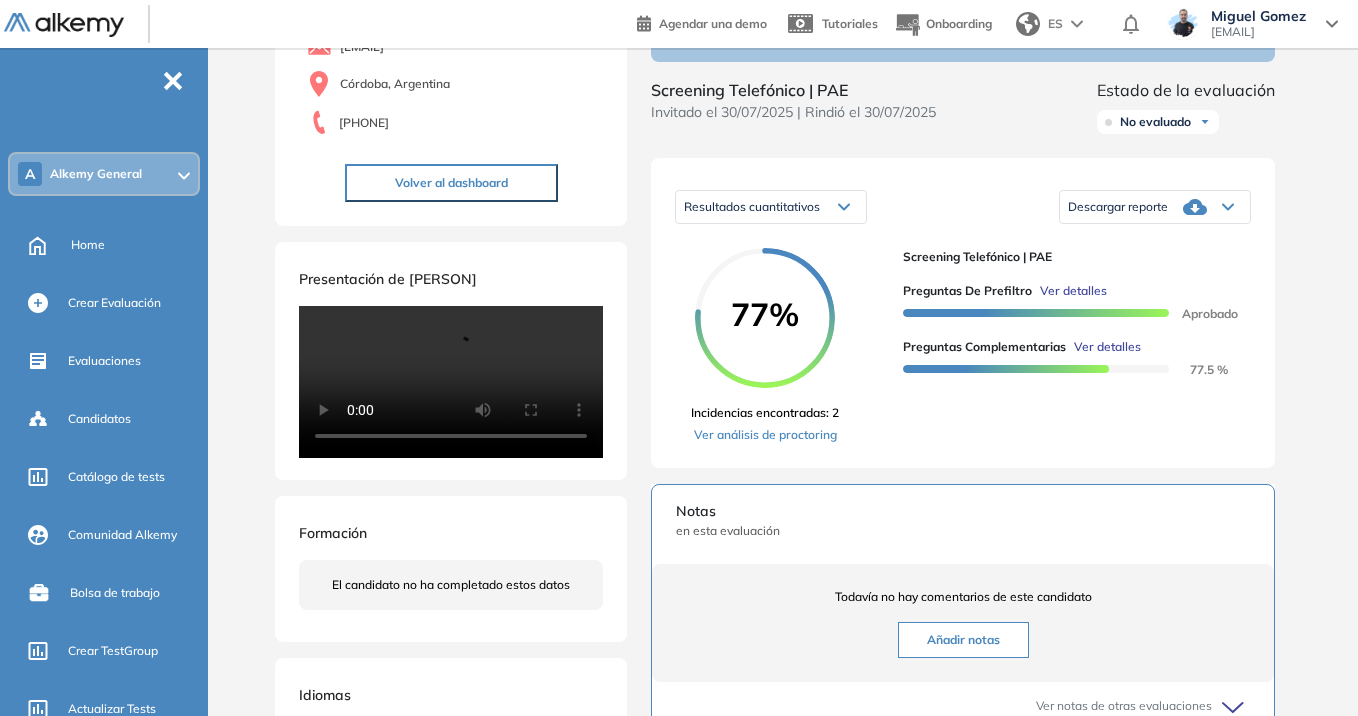 scroll, scrollTop: 838, scrollLeft: 0, axis: vertical 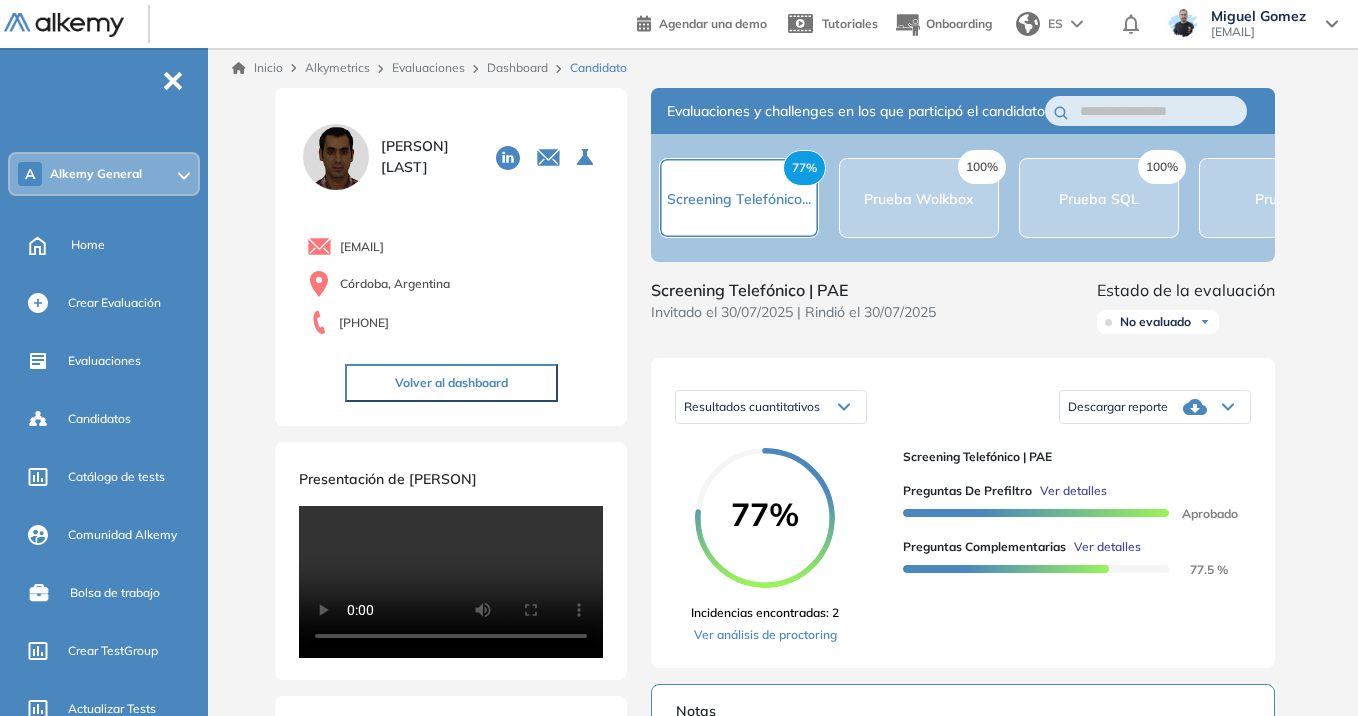 click on "Dashboard" at bounding box center [517, 67] 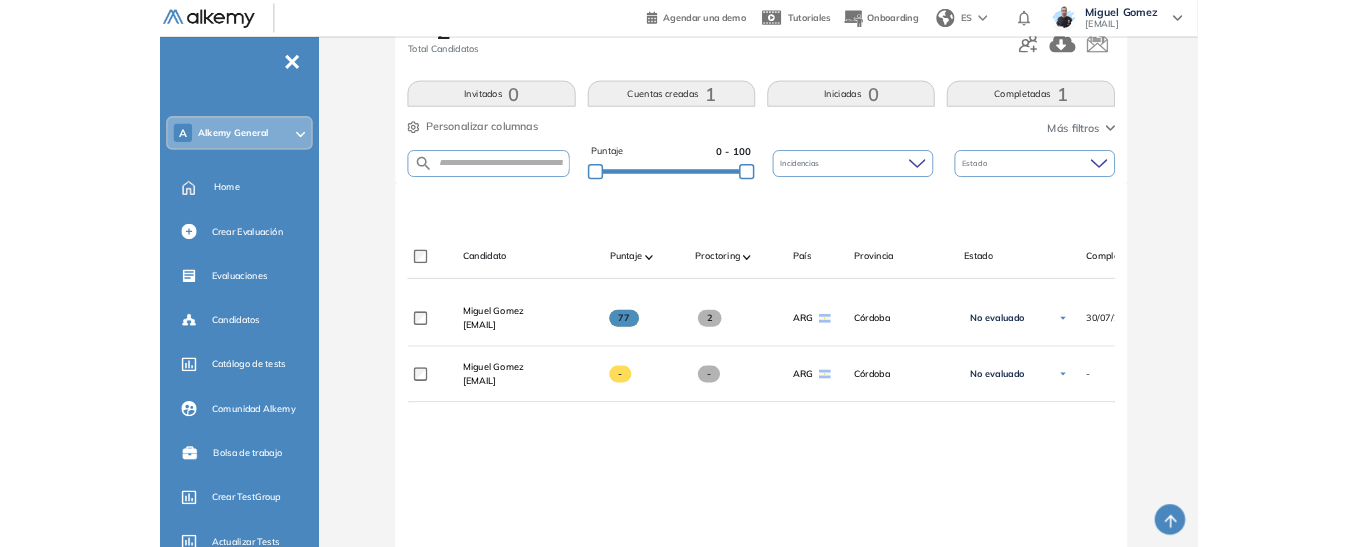 scroll, scrollTop: 300, scrollLeft: 0, axis: vertical 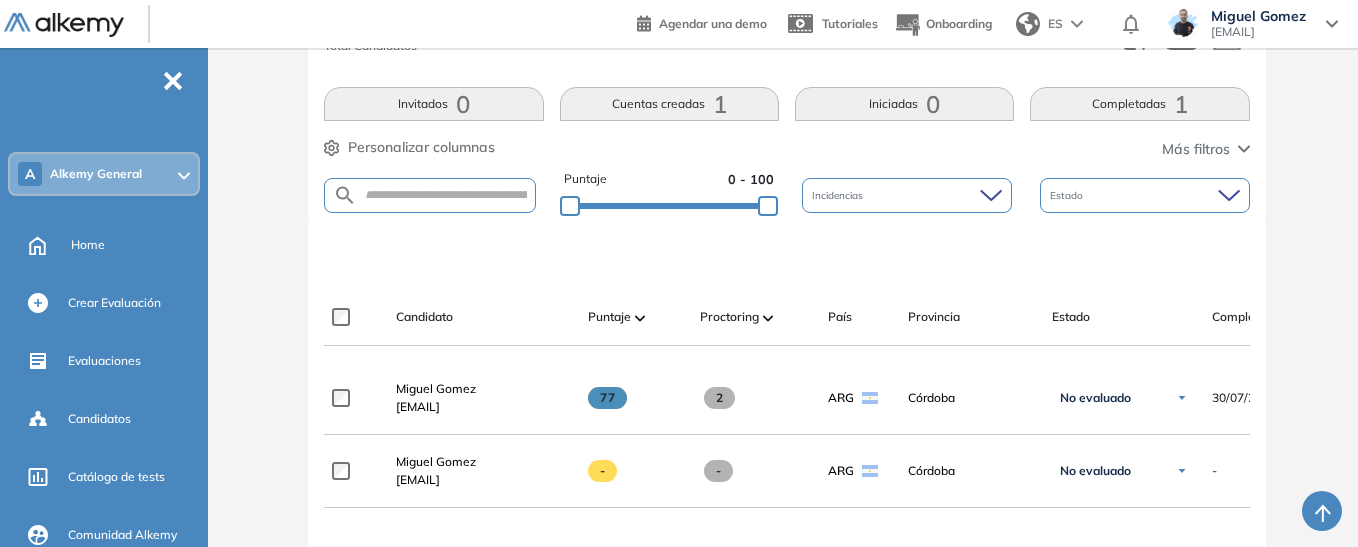 drag, startPoint x: 155, startPoint y: 181, endPoint x: 186, endPoint y: 167, distance: 34.0147 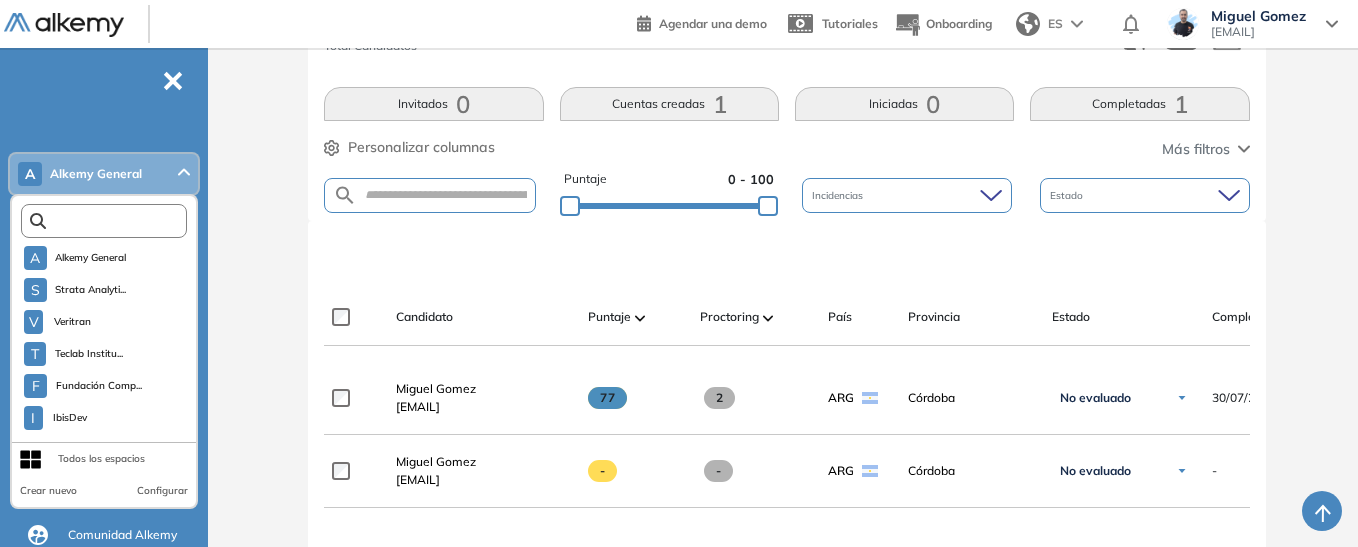 click at bounding box center (108, 221) 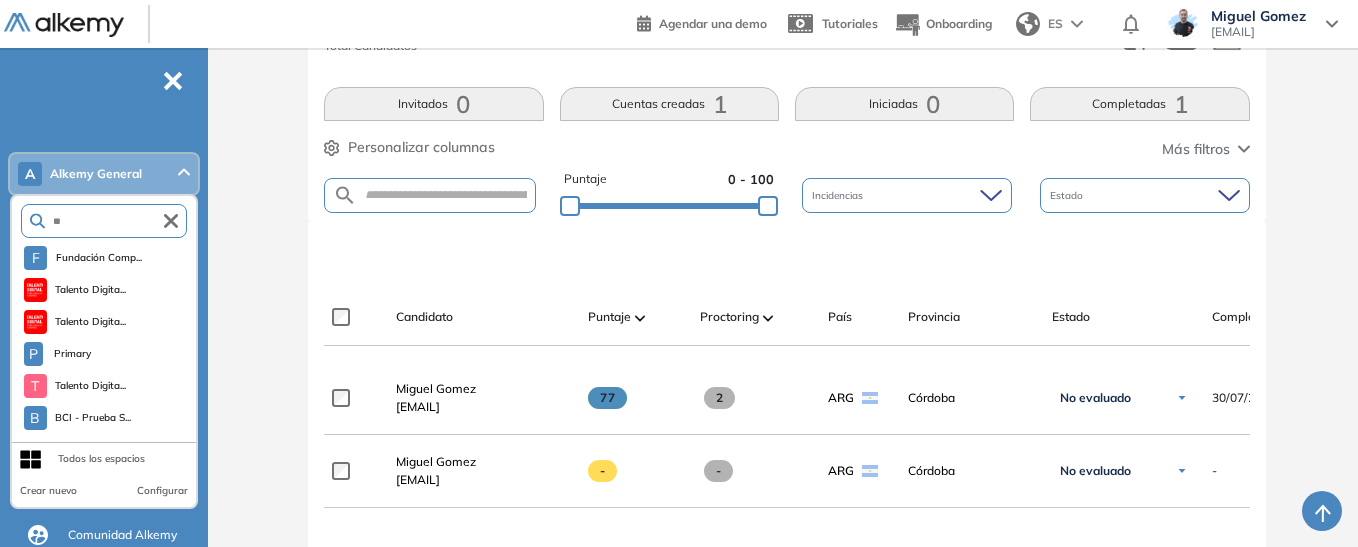 type on "*" 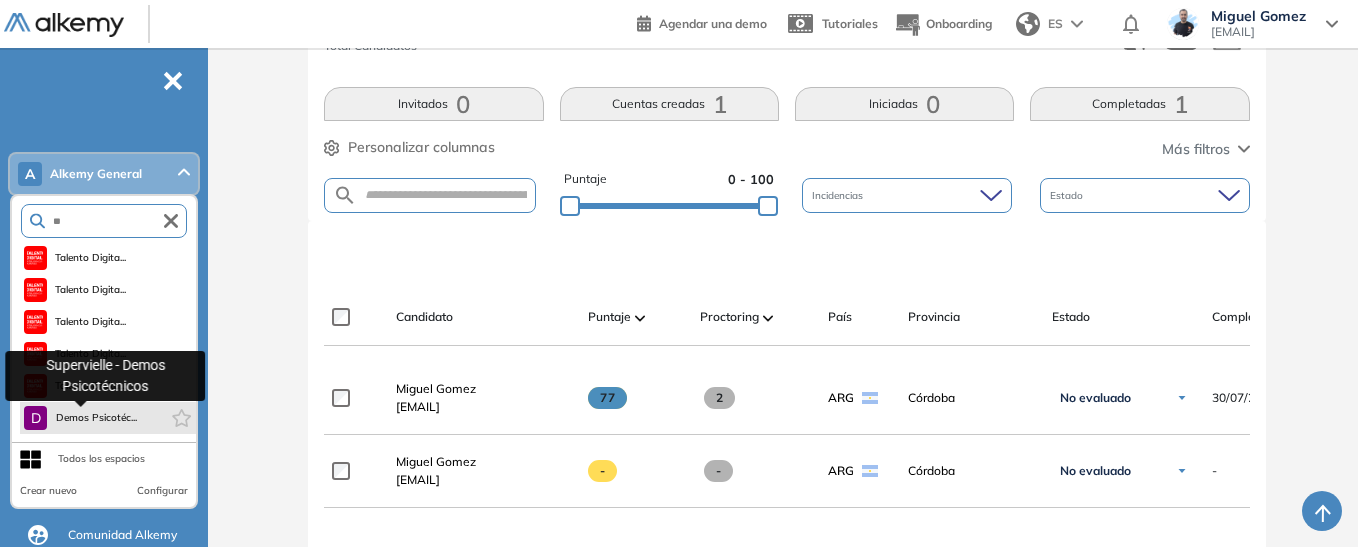 type on "**" 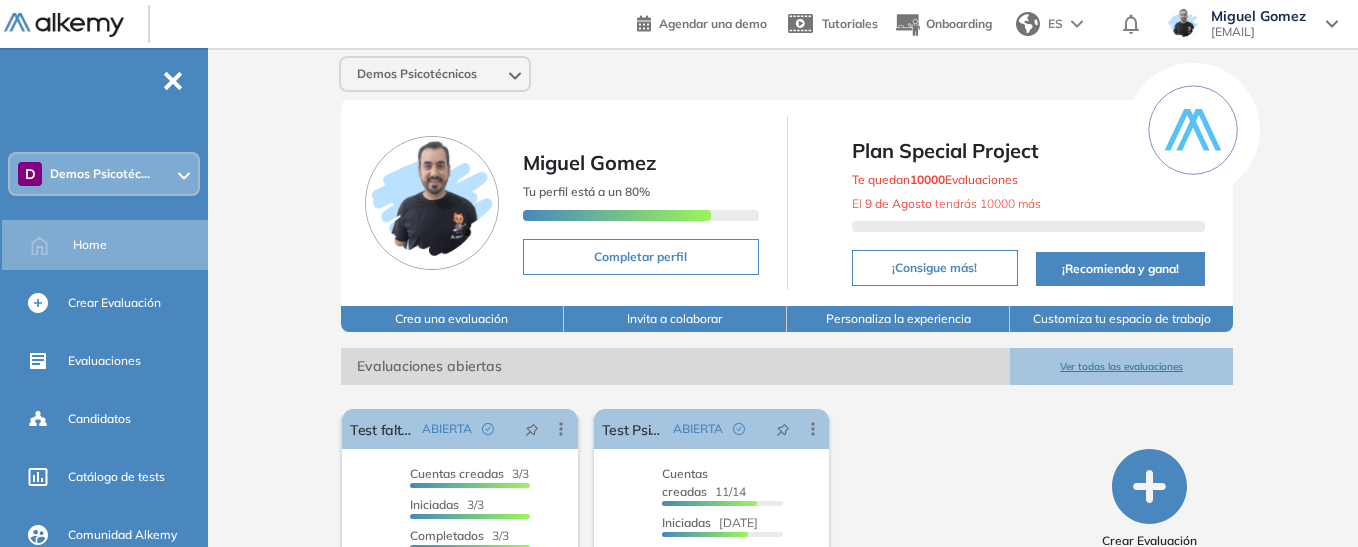 scroll, scrollTop: 127, scrollLeft: 0, axis: vertical 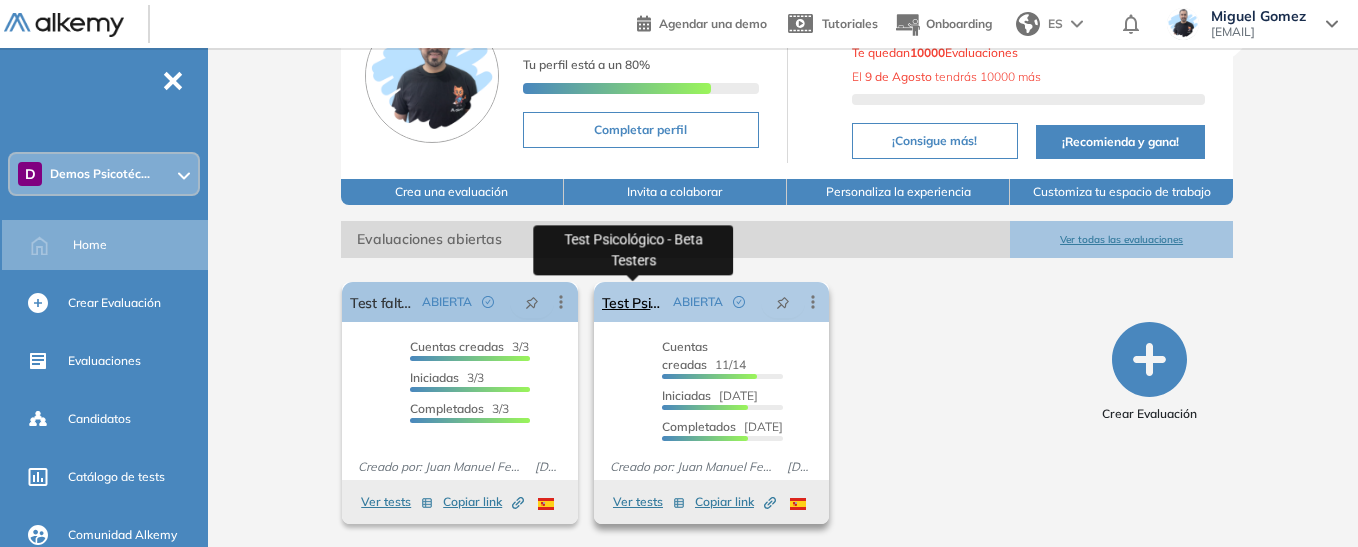 click on "Test Psicológico - Beta Testers" at bounding box center [634, 302] 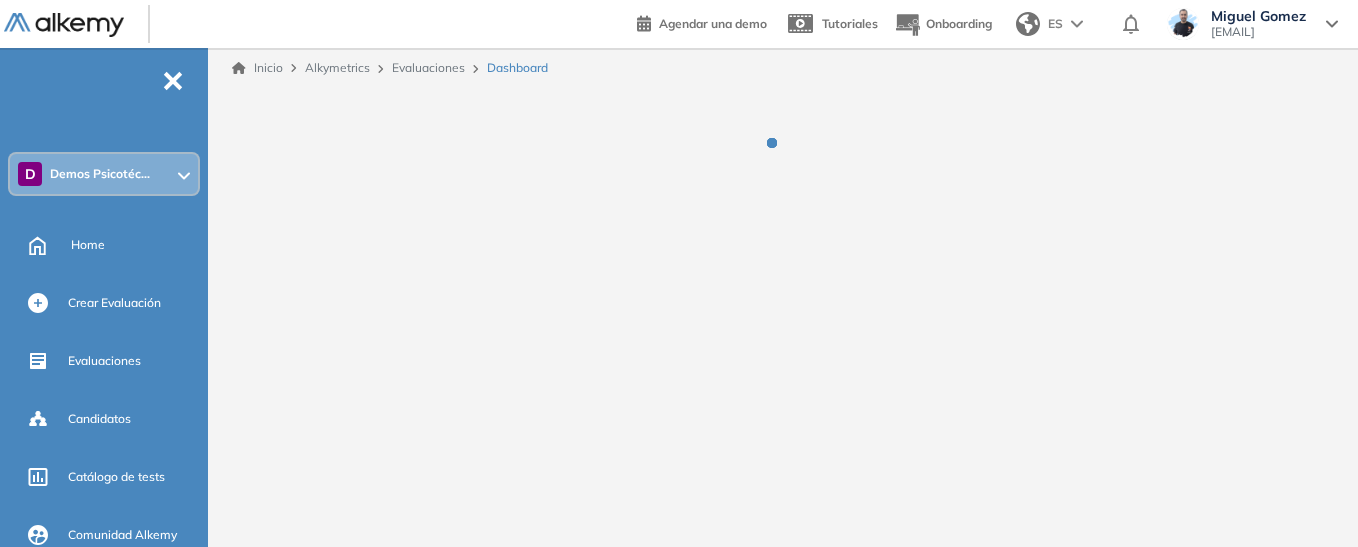 scroll, scrollTop: 0, scrollLeft: 0, axis: both 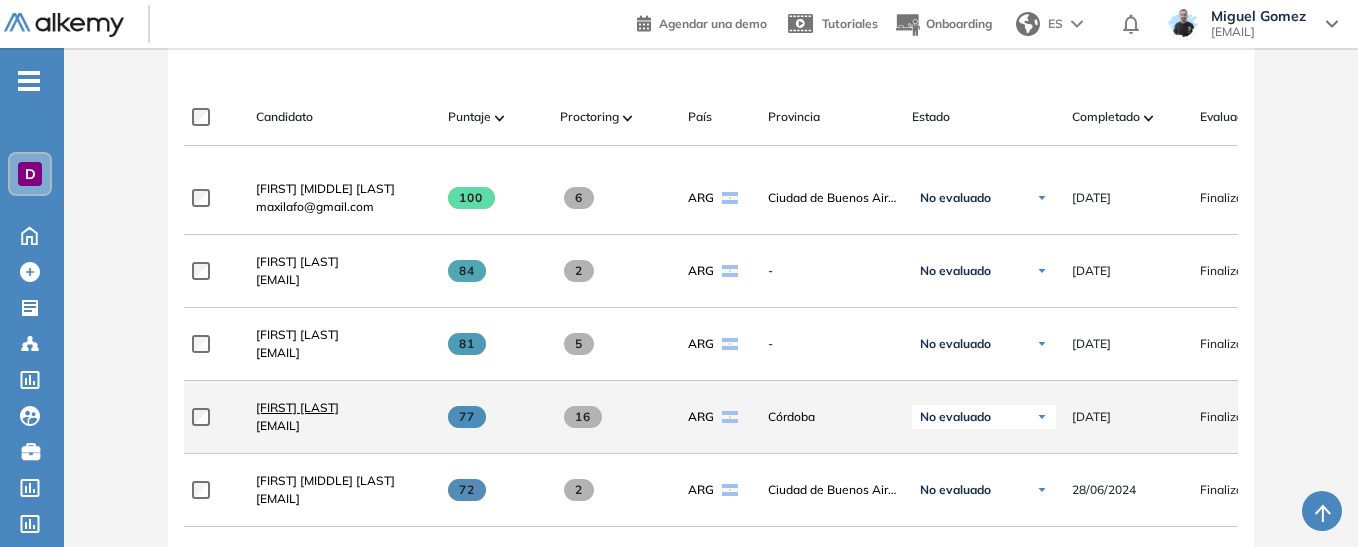 click on "Santino Monachesi" at bounding box center [297, 407] 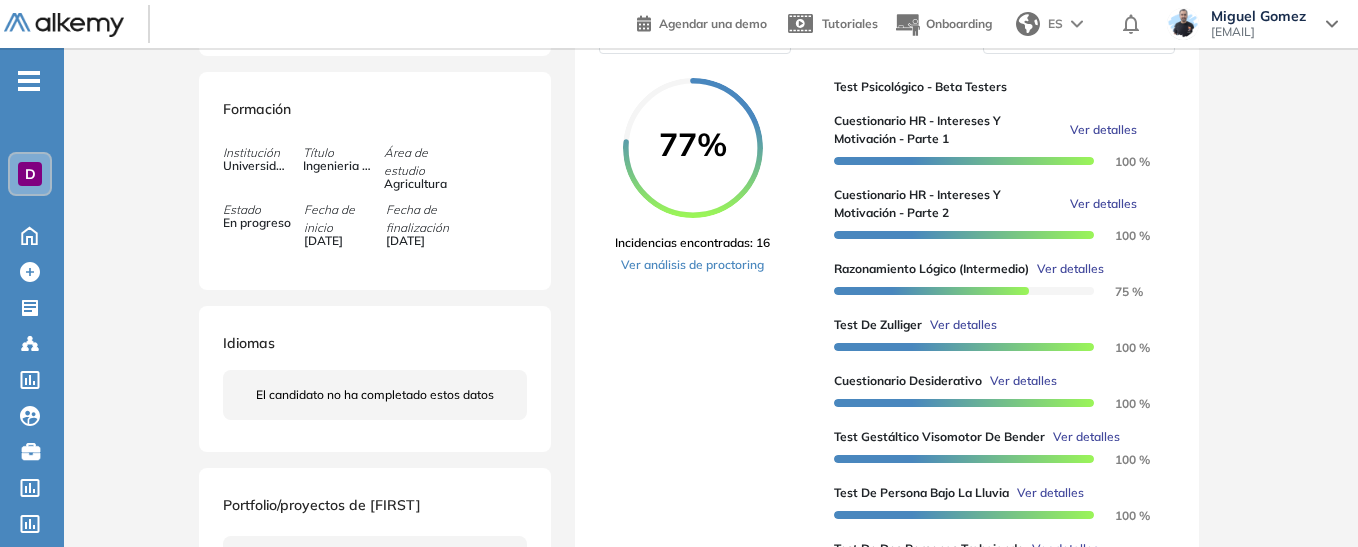 scroll, scrollTop: 400, scrollLeft: 0, axis: vertical 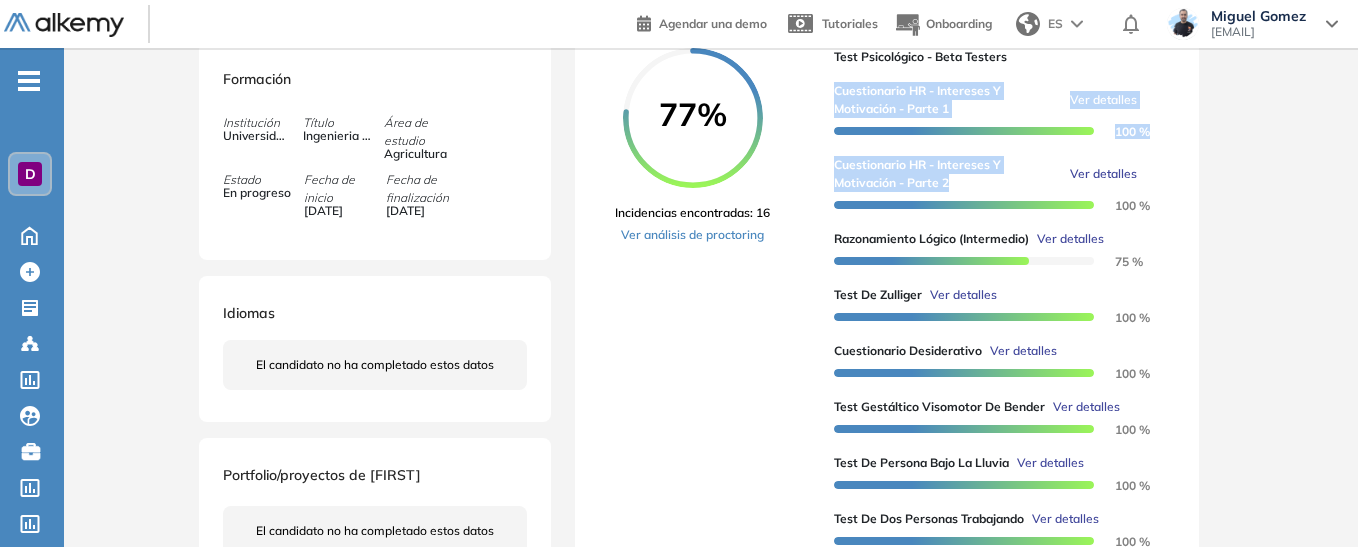 drag, startPoint x: 852, startPoint y: 112, endPoint x: 965, endPoint y: 207, distance: 147.62791 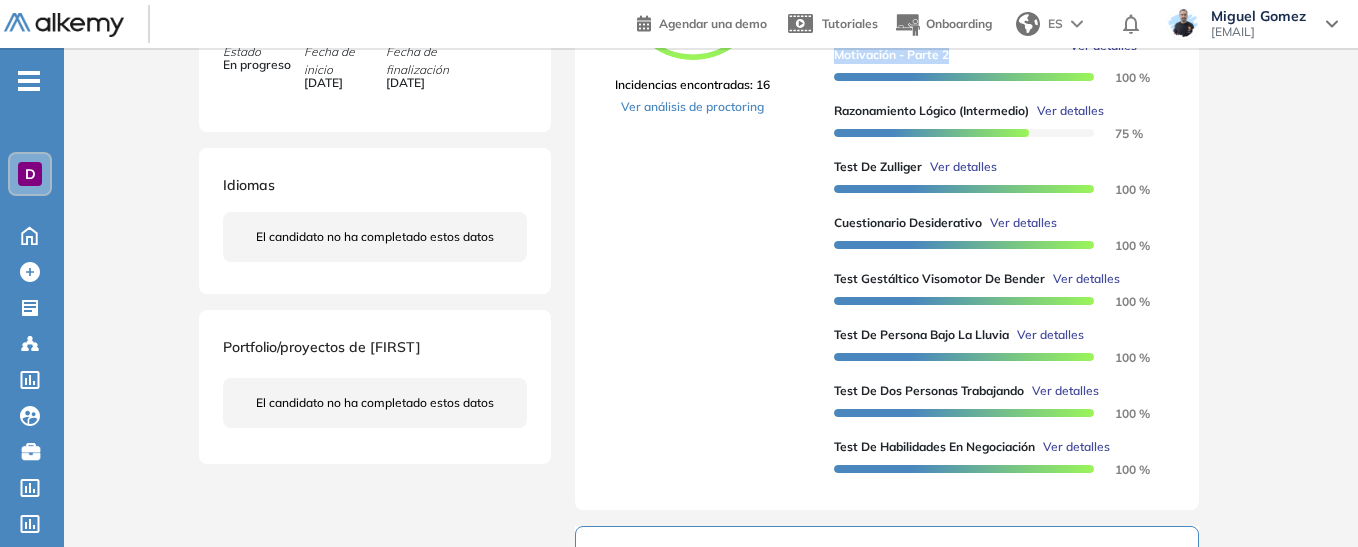 scroll, scrollTop: 500, scrollLeft: 0, axis: vertical 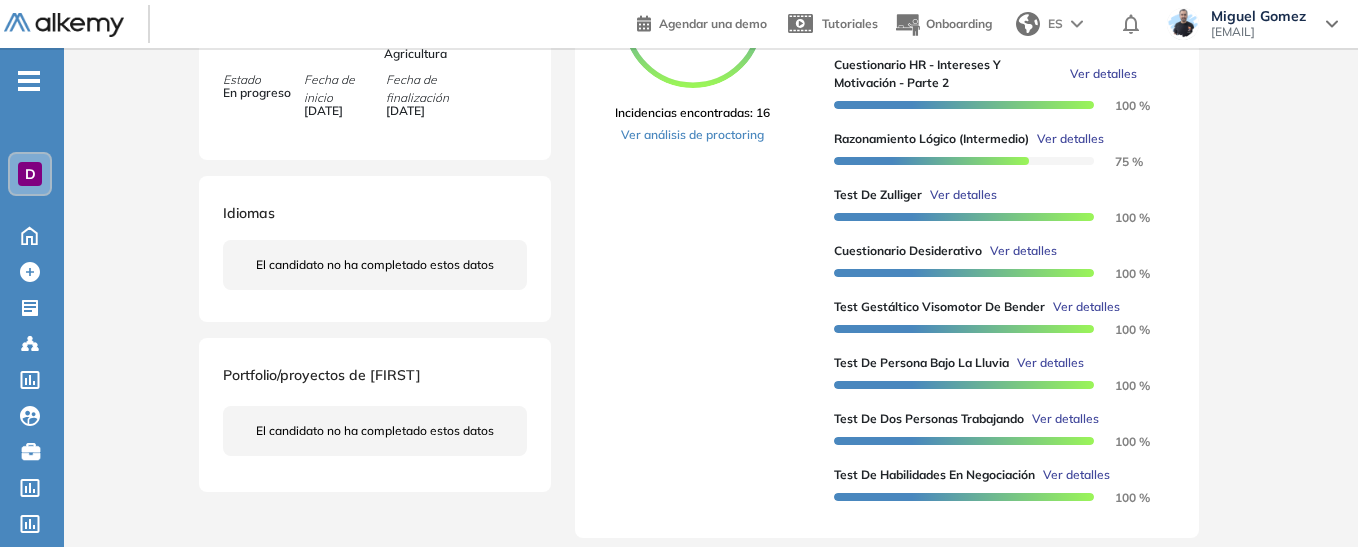 click on "77% Incidencias encontradas: 16 Ver análisis de proctoring" at bounding box center [716, 231] 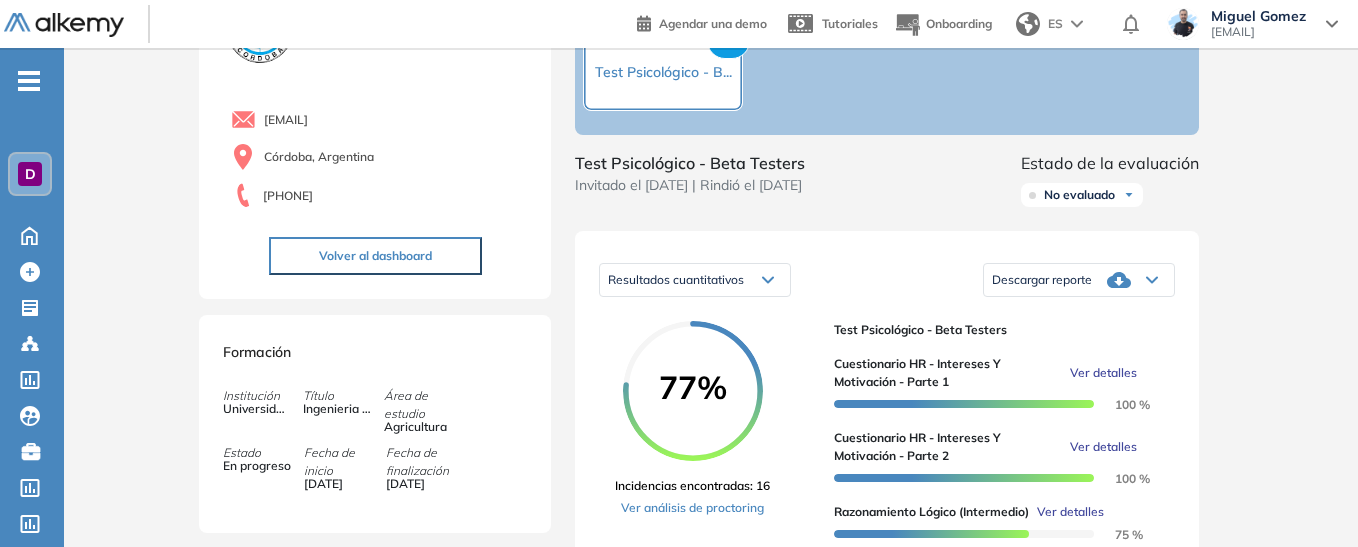 scroll, scrollTop: 100, scrollLeft: 0, axis: vertical 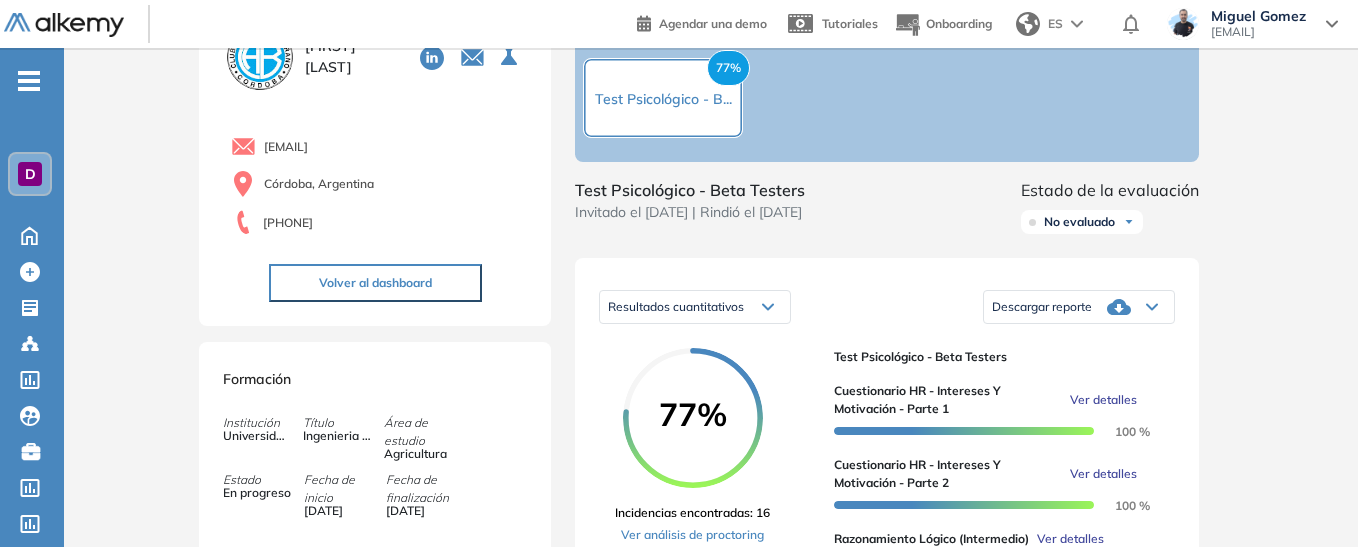 click on "D Home Home Crear Evaluación Crear Evaluación Evaluaciones Evaluaciones Candidatos Candidatos Catálogo de tests Catálogo de tests Comunidad Alkemy Comunidad Alkemy Bolsa de trabajo Bolsa de trabajo Crear TestGroup Crear TestGroup Actualizar Tests Actualizar Tests Categorías Categorías Subhabilidades Subhabilidades Roles Roles Reiniciar testgroups Reiniciar testgroups Cerrar sesión Cerrar sesión" at bounding box center [32, 400] 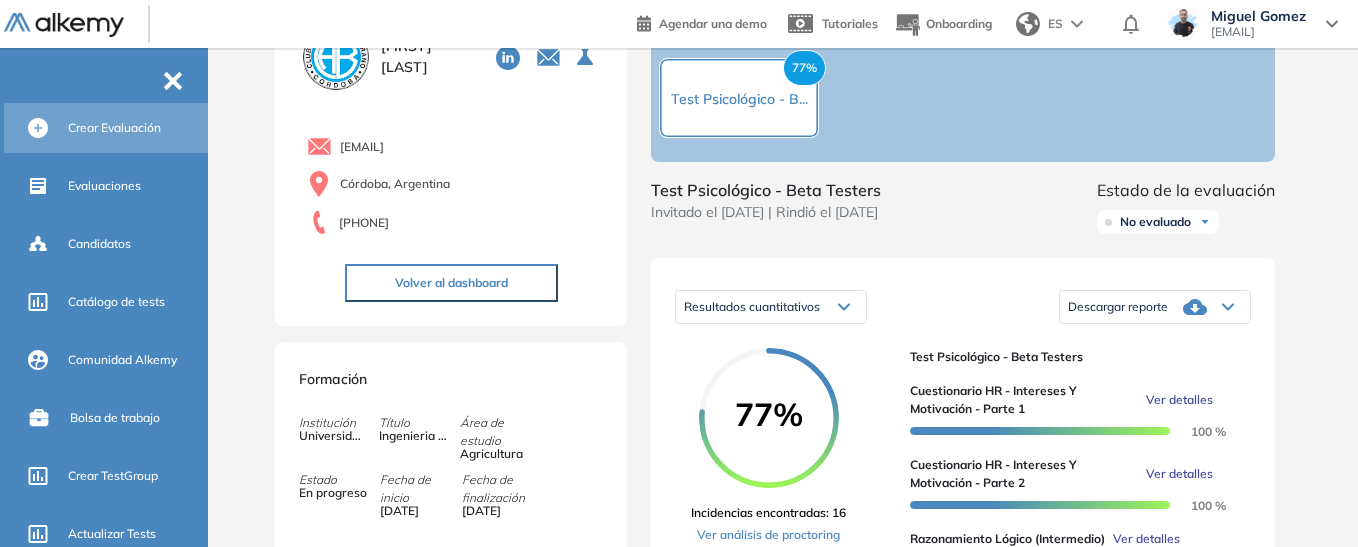 scroll, scrollTop: 200, scrollLeft: 0, axis: vertical 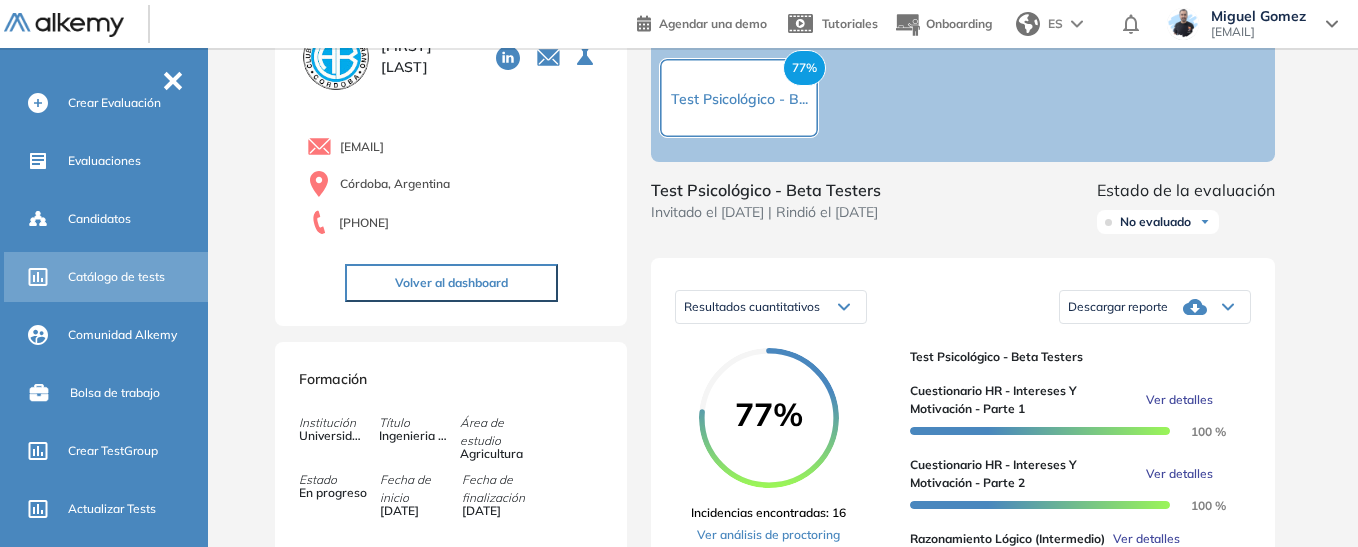 click on "Catálogo de tests" at bounding box center (136, 277) 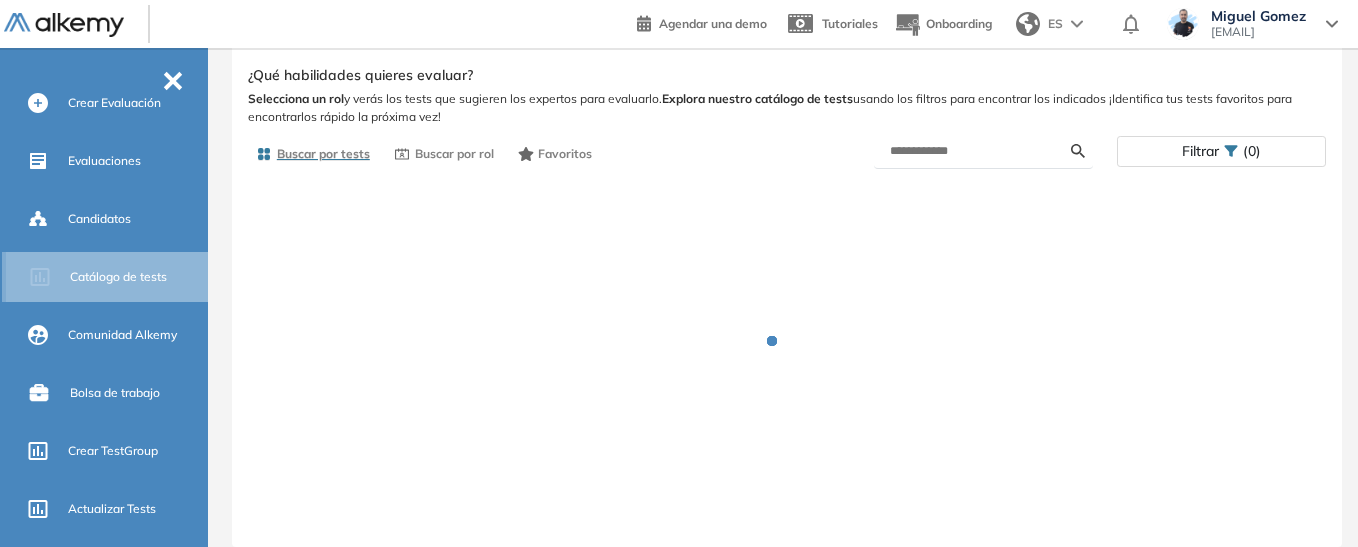 scroll, scrollTop: 51, scrollLeft: 0, axis: vertical 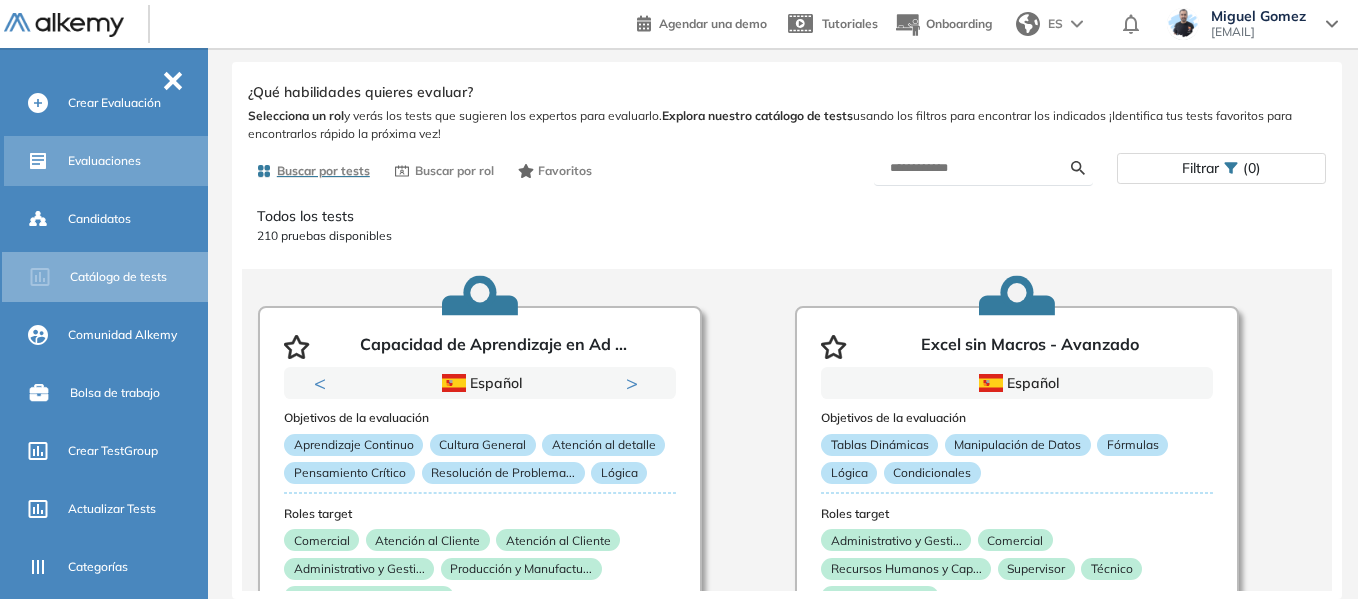 click on "Evaluaciones" at bounding box center (136, 161) 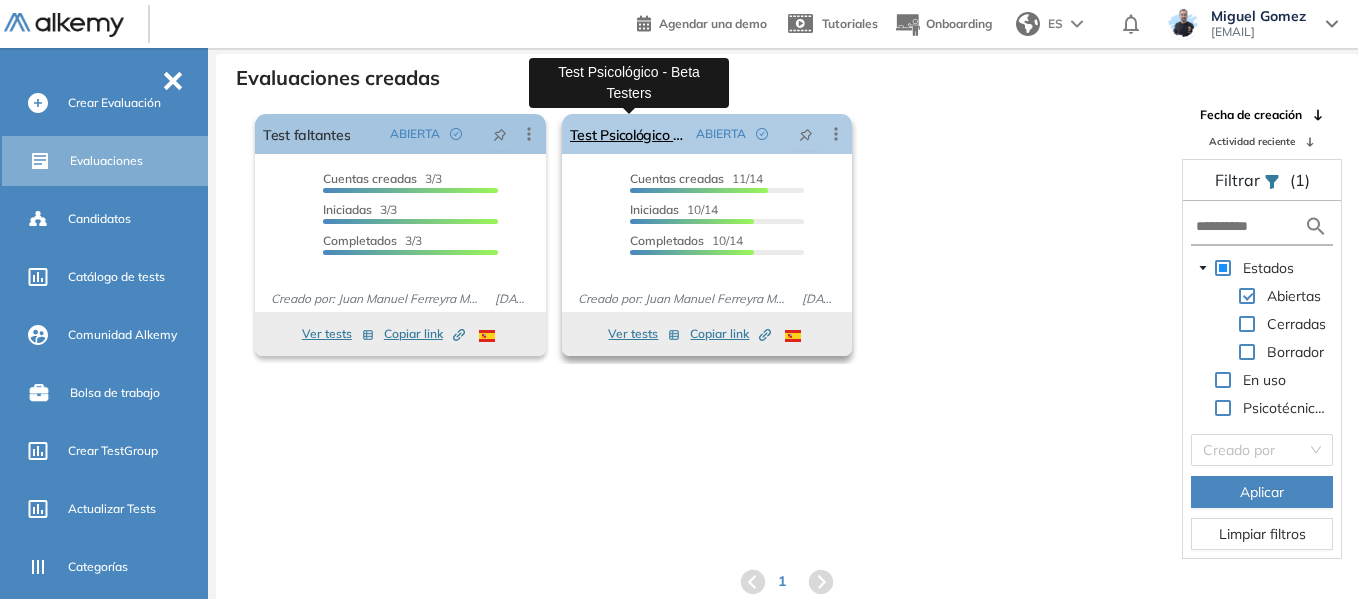 click on "Test Psicológico - Beta Testers" at bounding box center [629, 134] 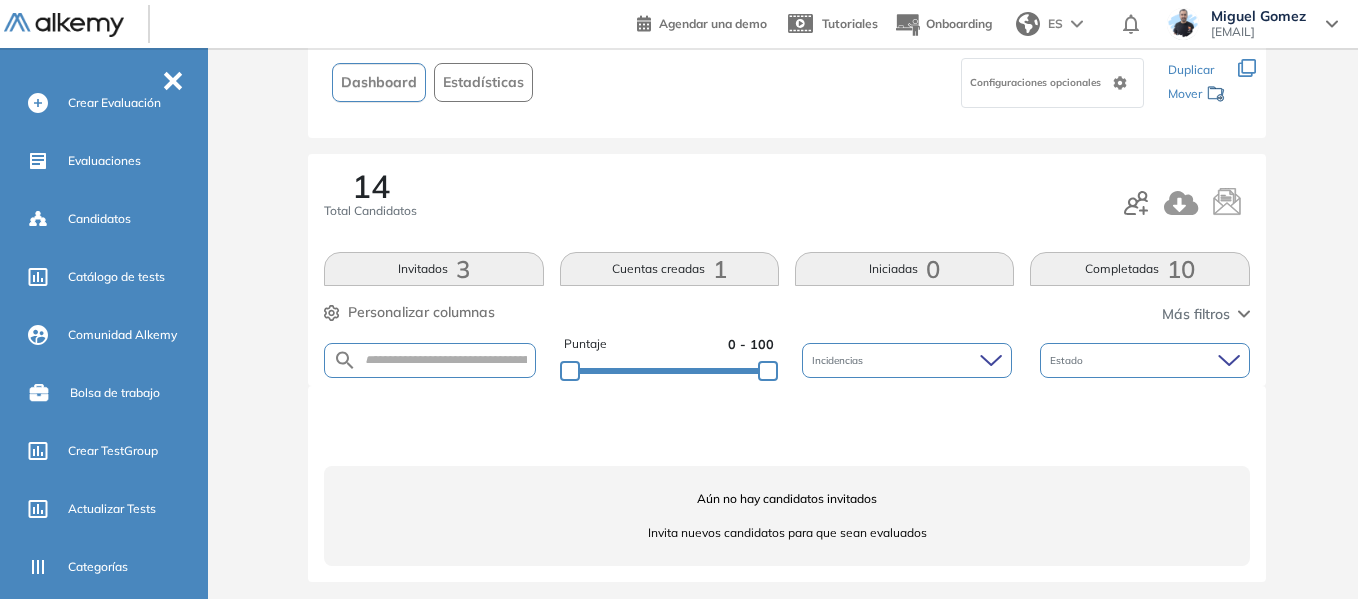 scroll, scrollTop: 142, scrollLeft: 0, axis: vertical 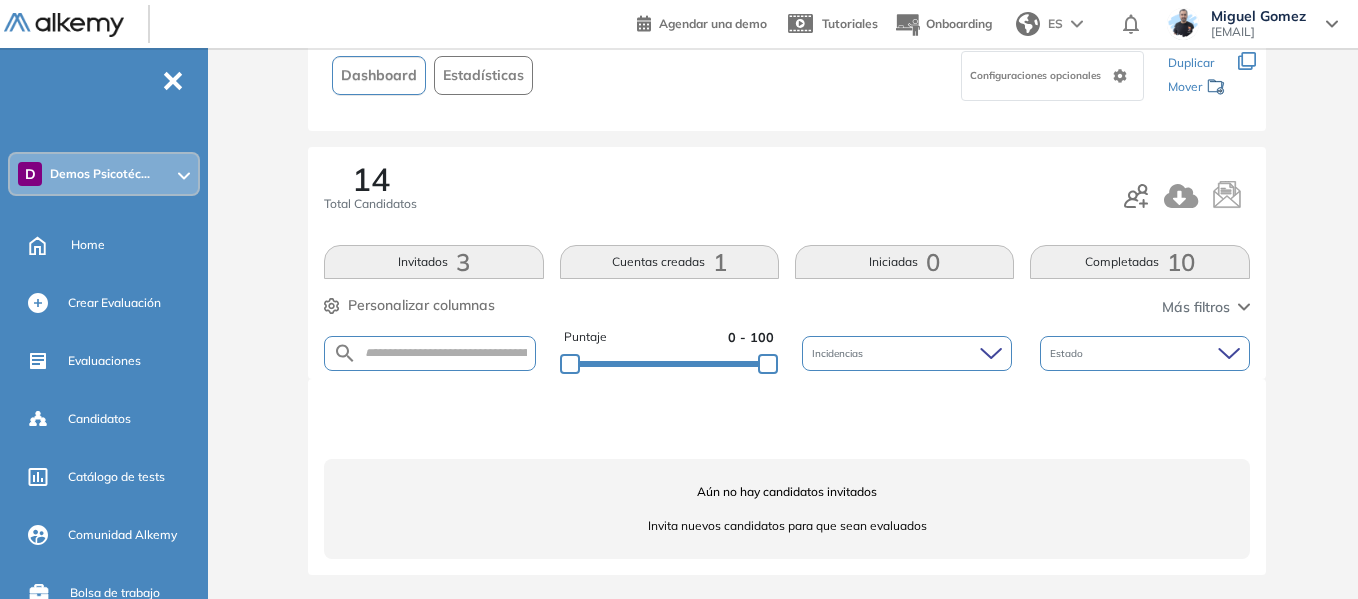 click on "Demos Psicotéc..." at bounding box center [100, 174] 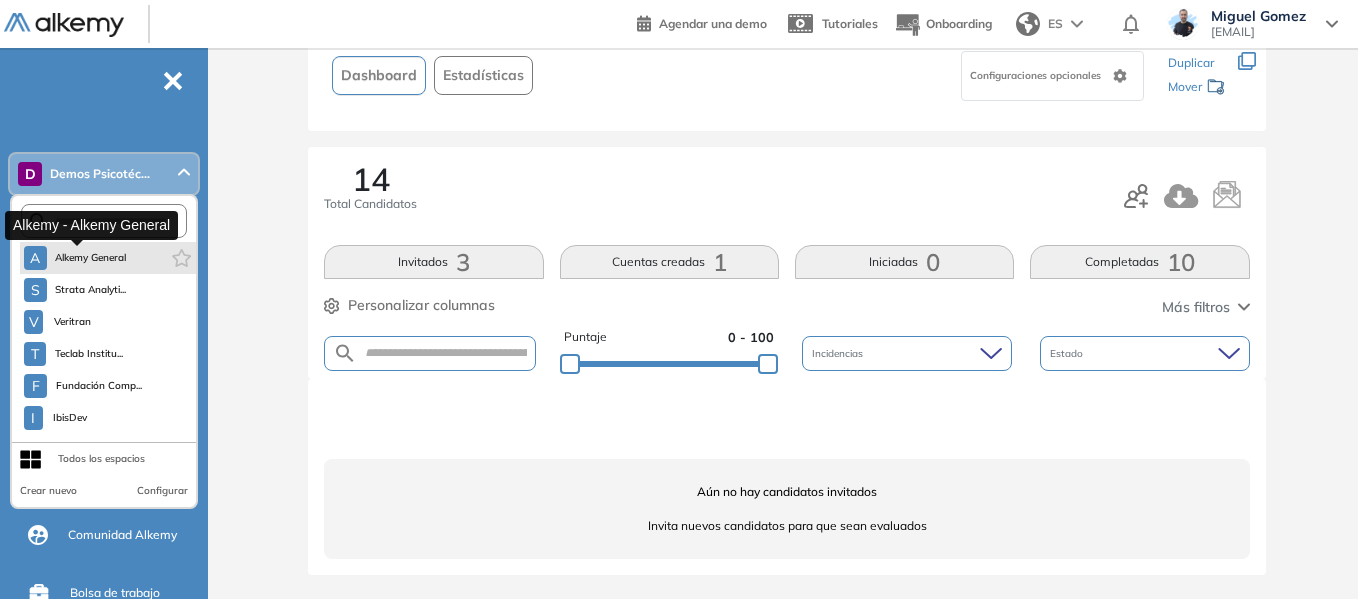click on "Alkemy General" at bounding box center [91, 258] 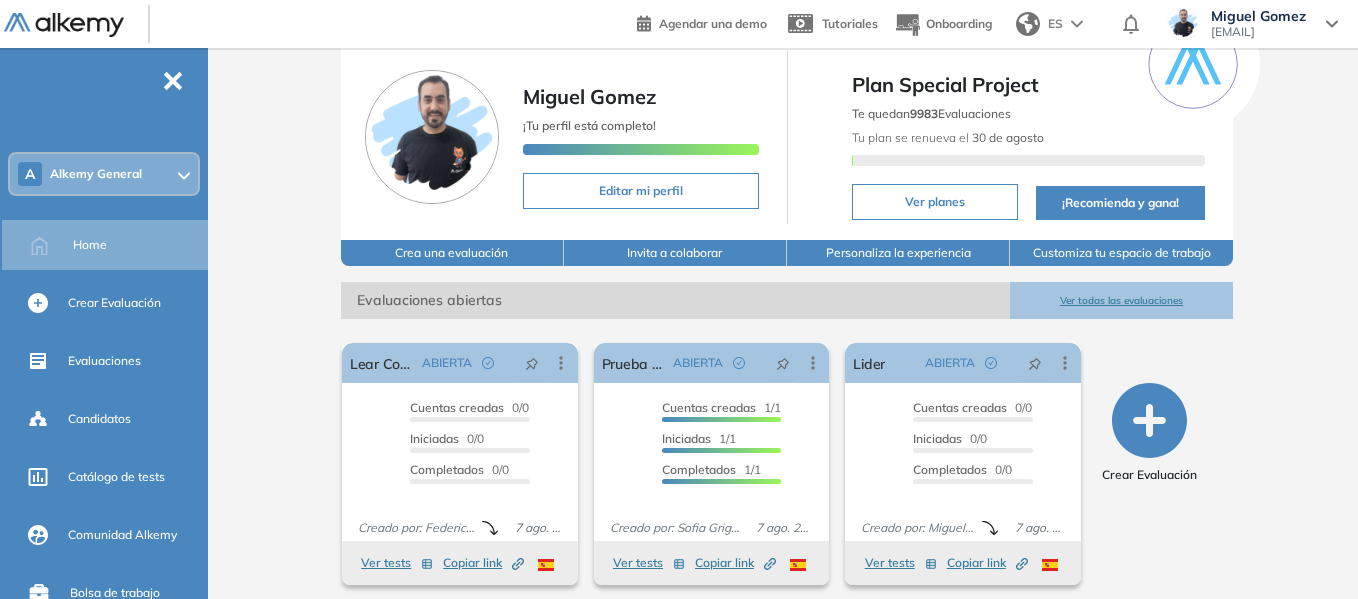 scroll, scrollTop: 100, scrollLeft: 0, axis: vertical 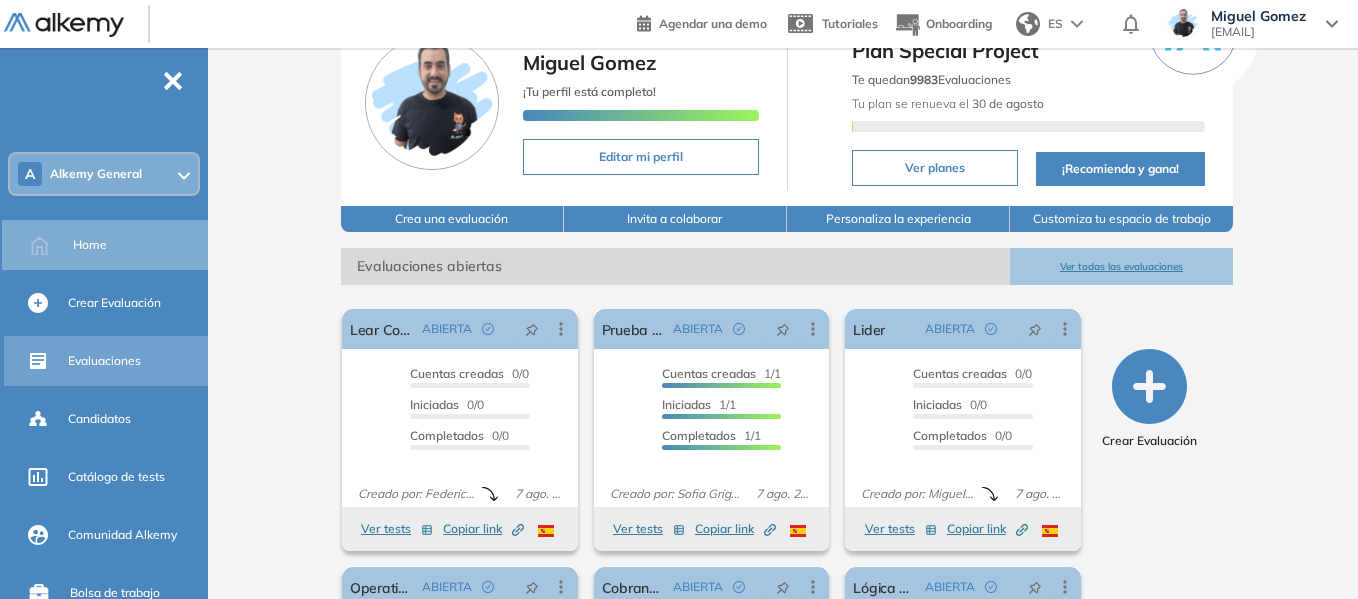 click on "Evaluaciones" at bounding box center [104, 361] 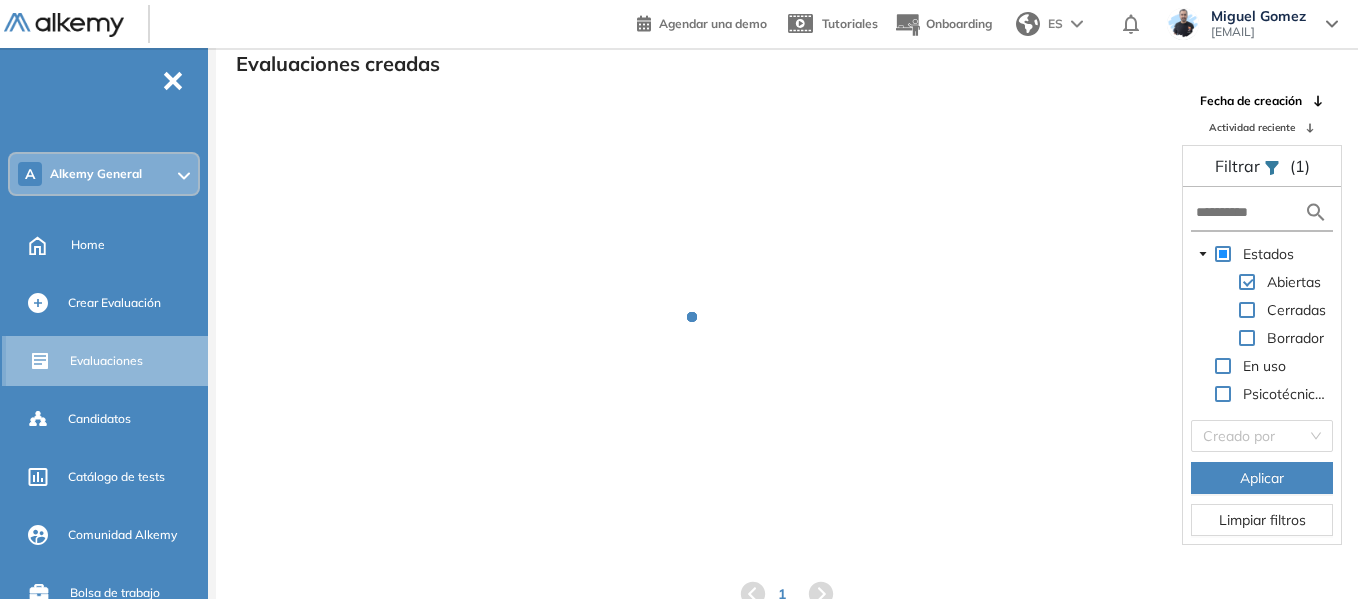scroll, scrollTop: 48, scrollLeft: 0, axis: vertical 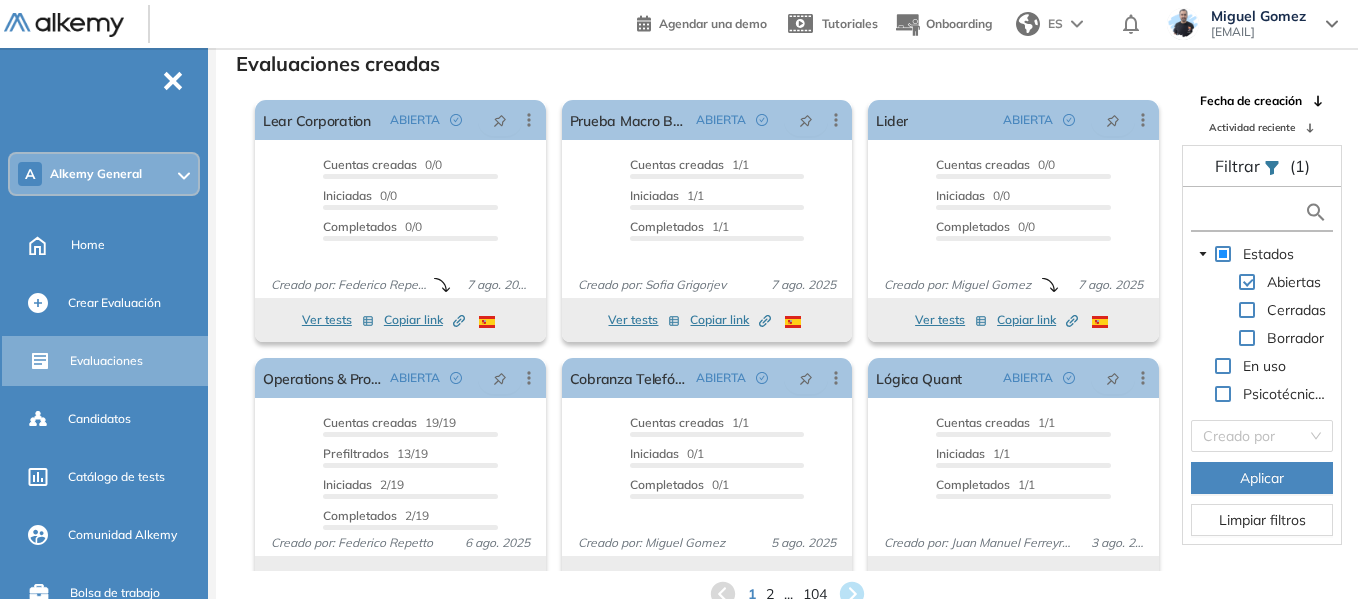 click at bounding box center (1250, 212) 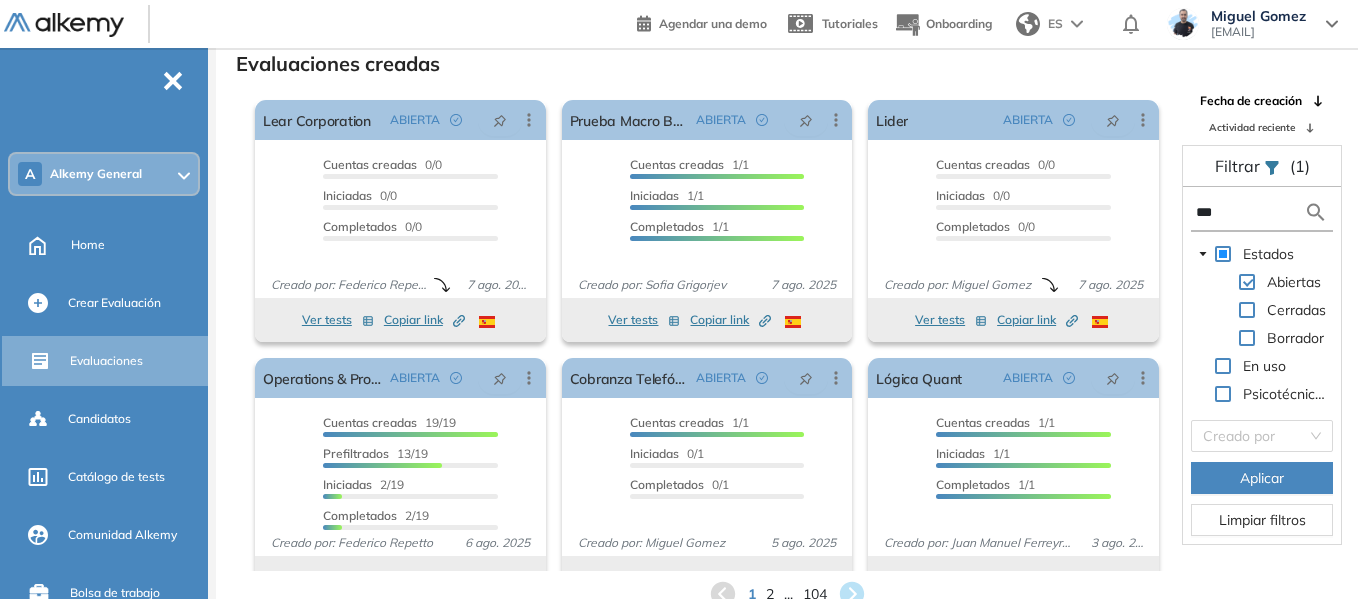 type on "***" 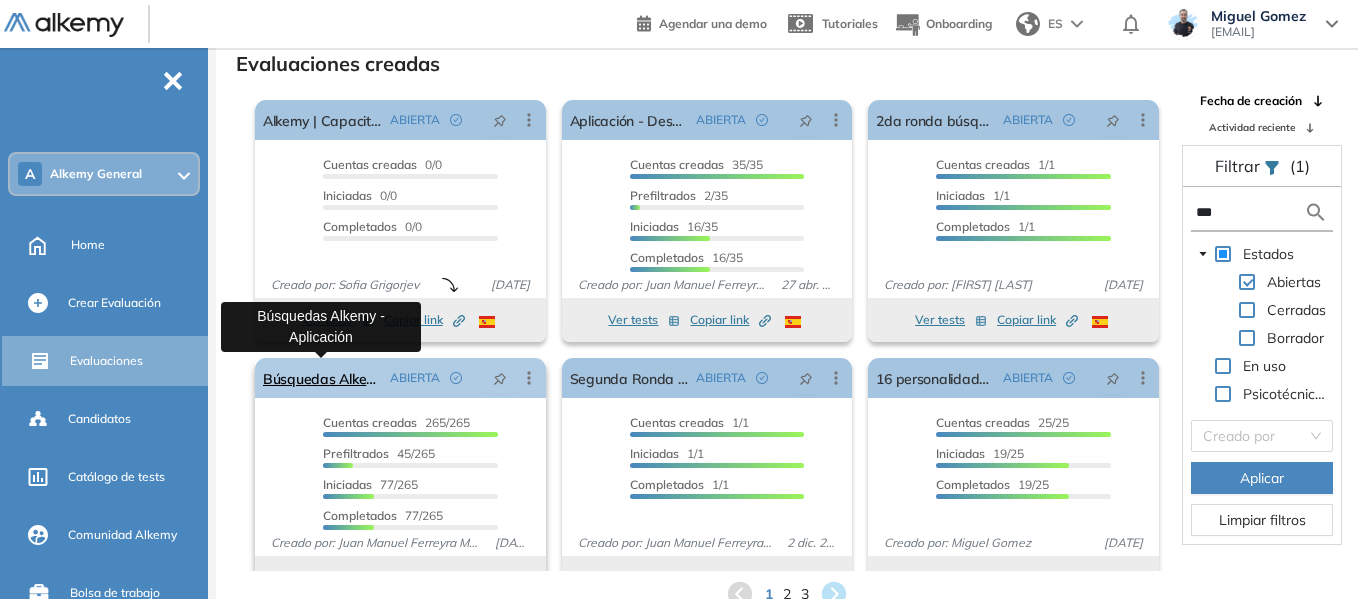 click on "Búsquedas Alkemy - Aplicación" at bounding box center [322, 378] 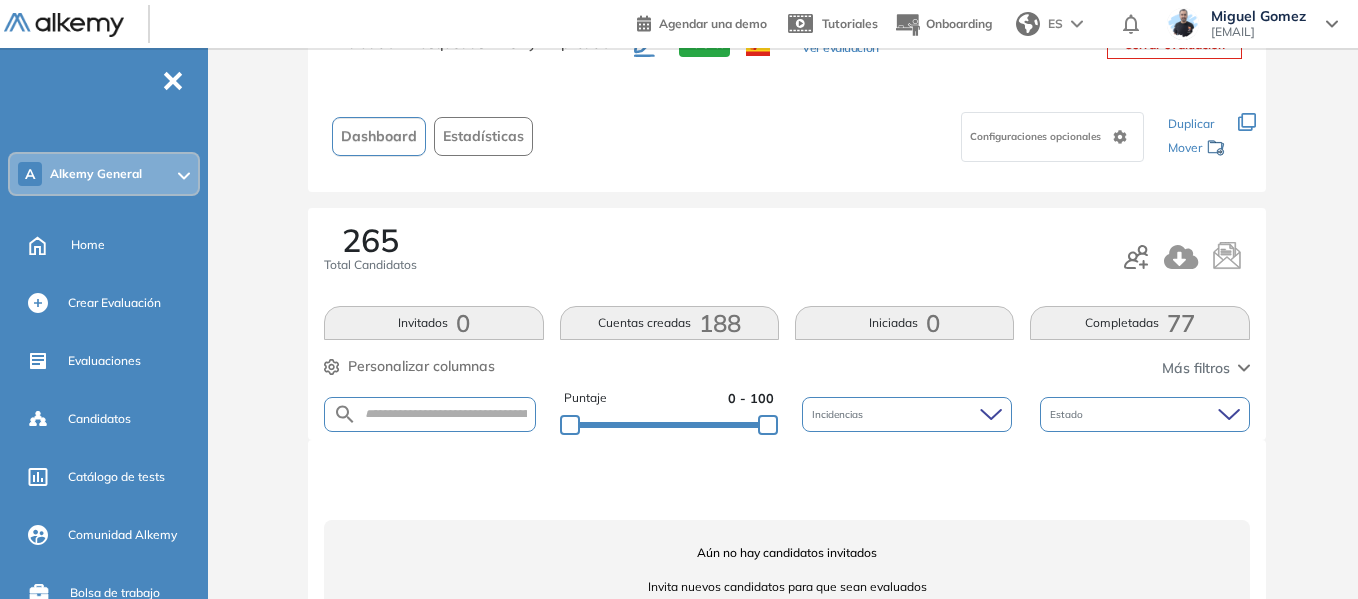 scroll, scrollTop: 142, scrollLeft: 0, axis: vertical 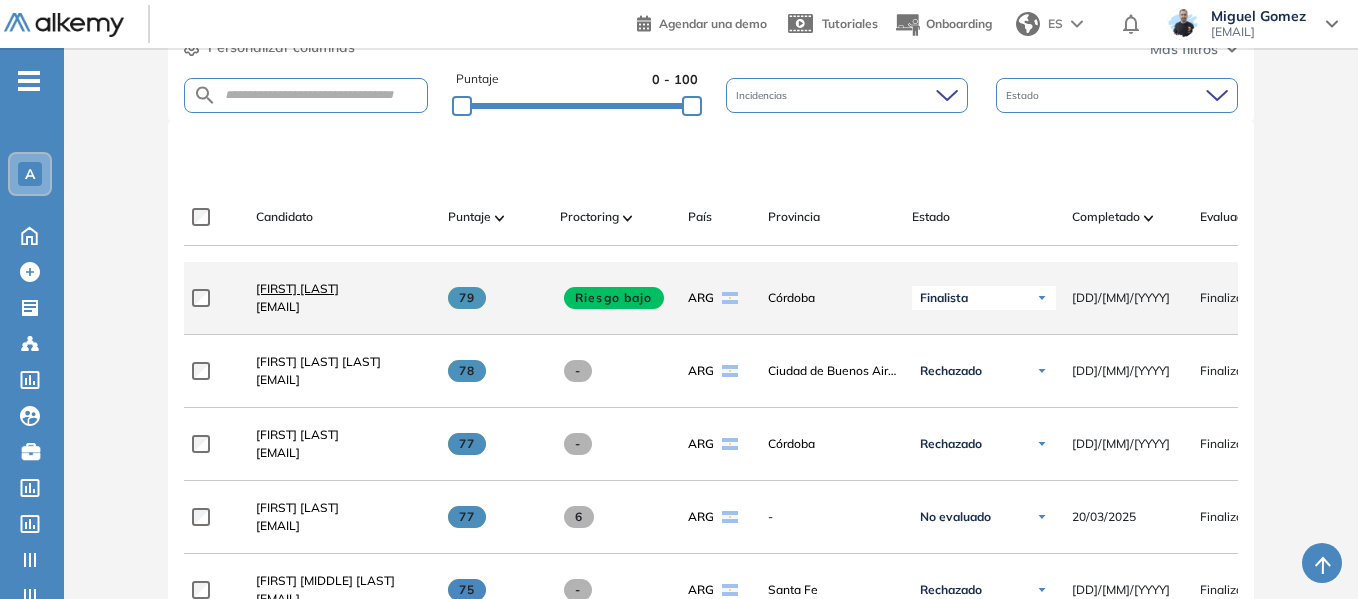 click on "[FIRST] [LAST]" at bounding box center [297, 288] 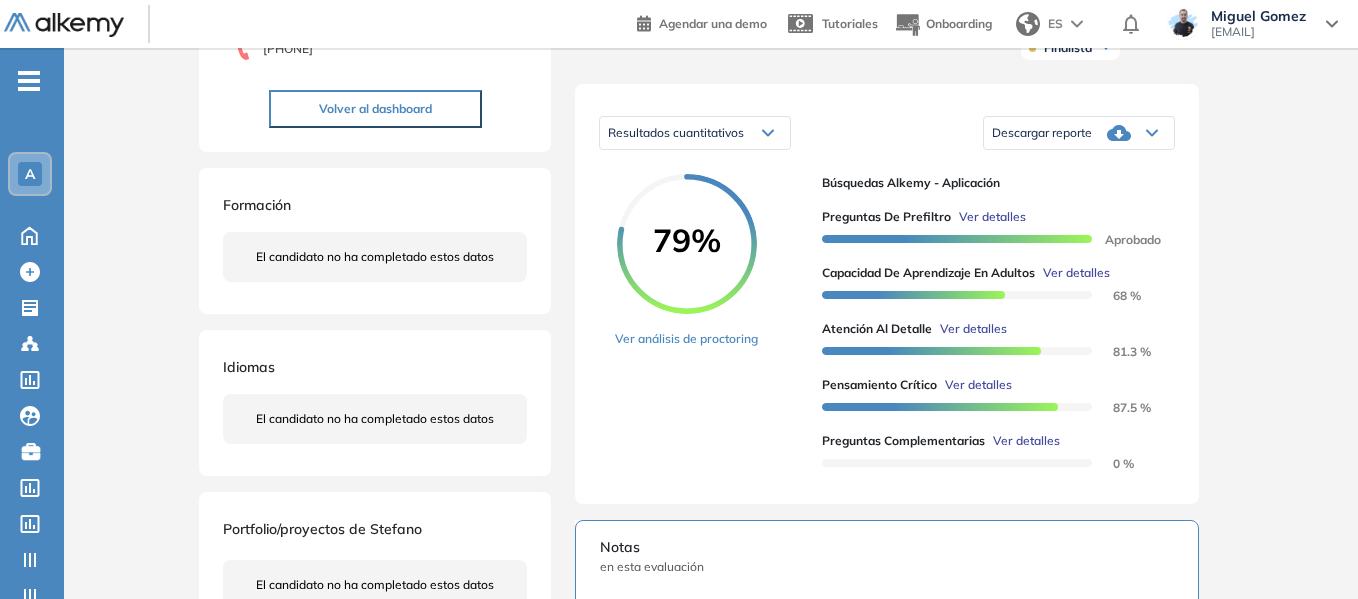scroll, scrollTop: 300, scrollLeft: 0, axis: vertical 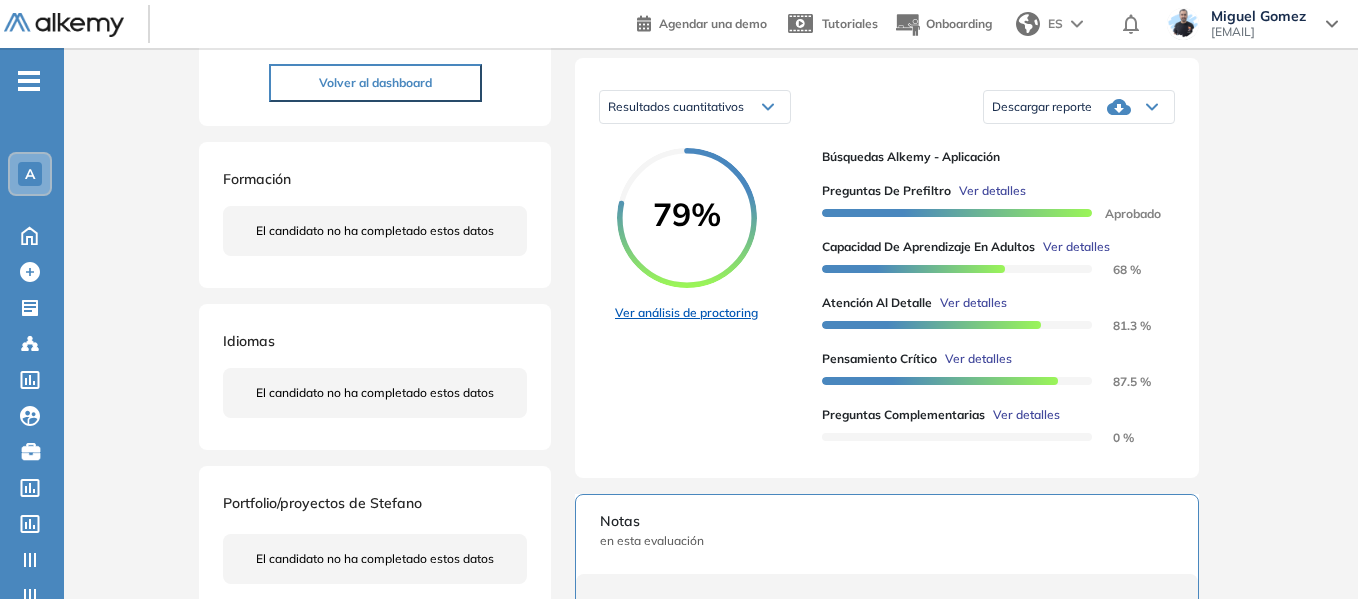 click on "Ver análisis de proctoring" at bounding box center [686, 313] 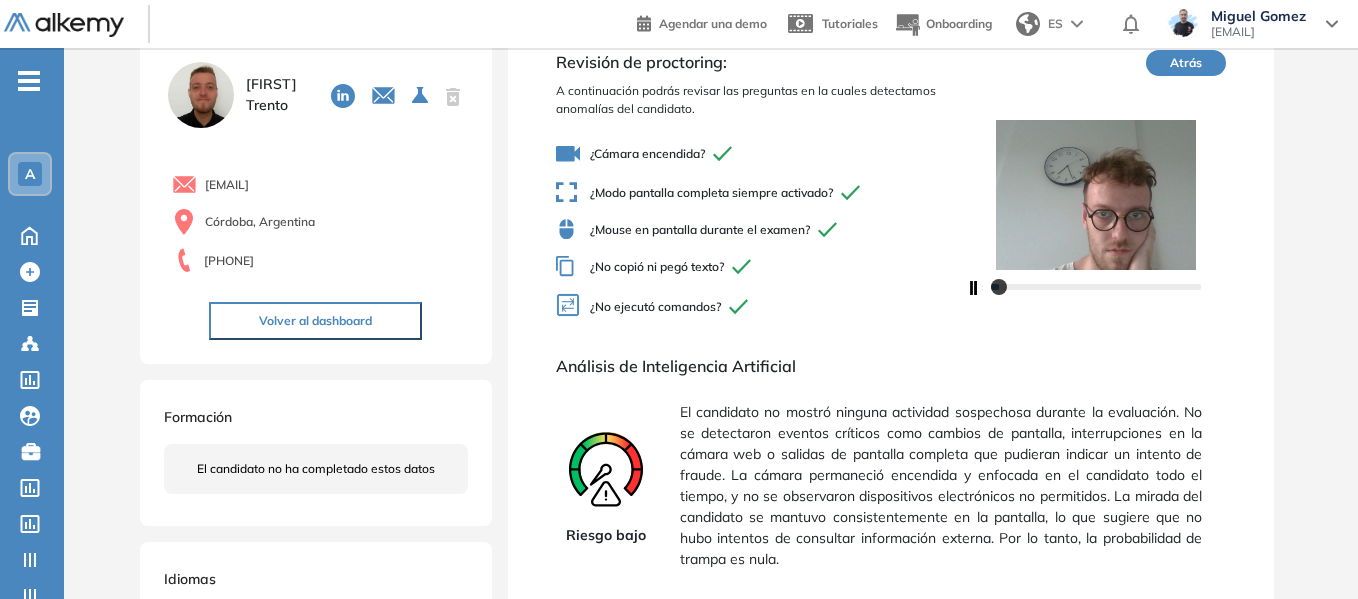 scroll, scrollTop: 100, scrollLeft: 0, axis: vertical 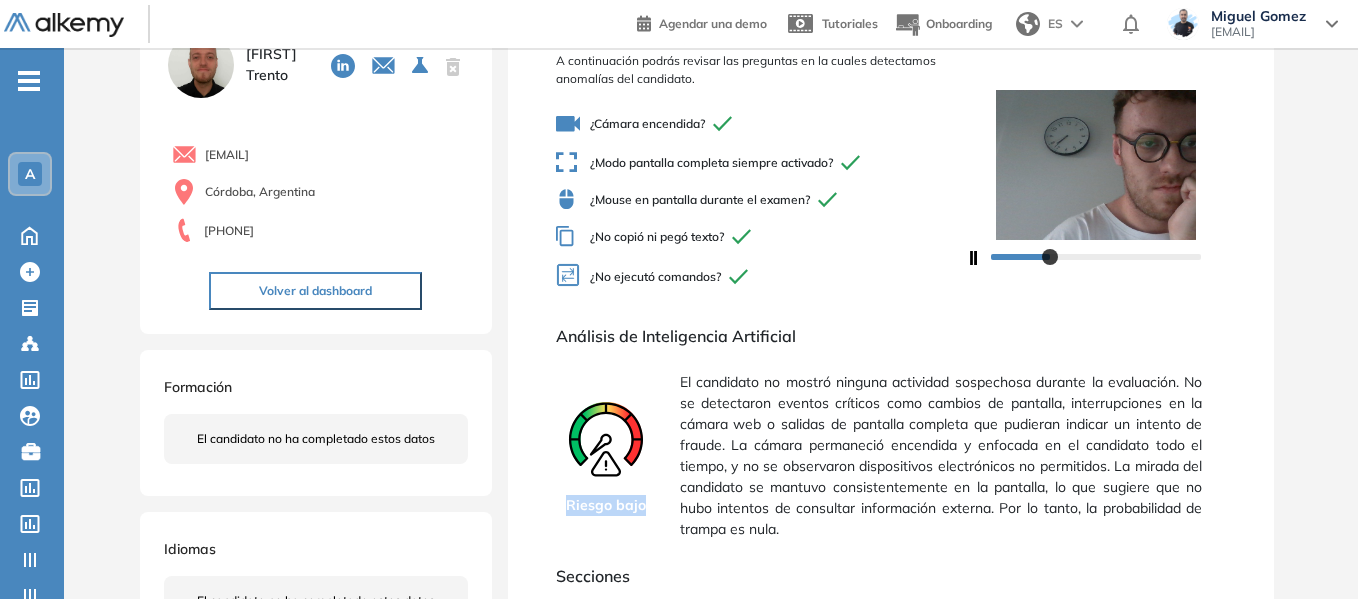 drag, startPoint x: 569, startPoint y: 503, endPoint x: 647, endPoint y: 508, distance: 78.160095 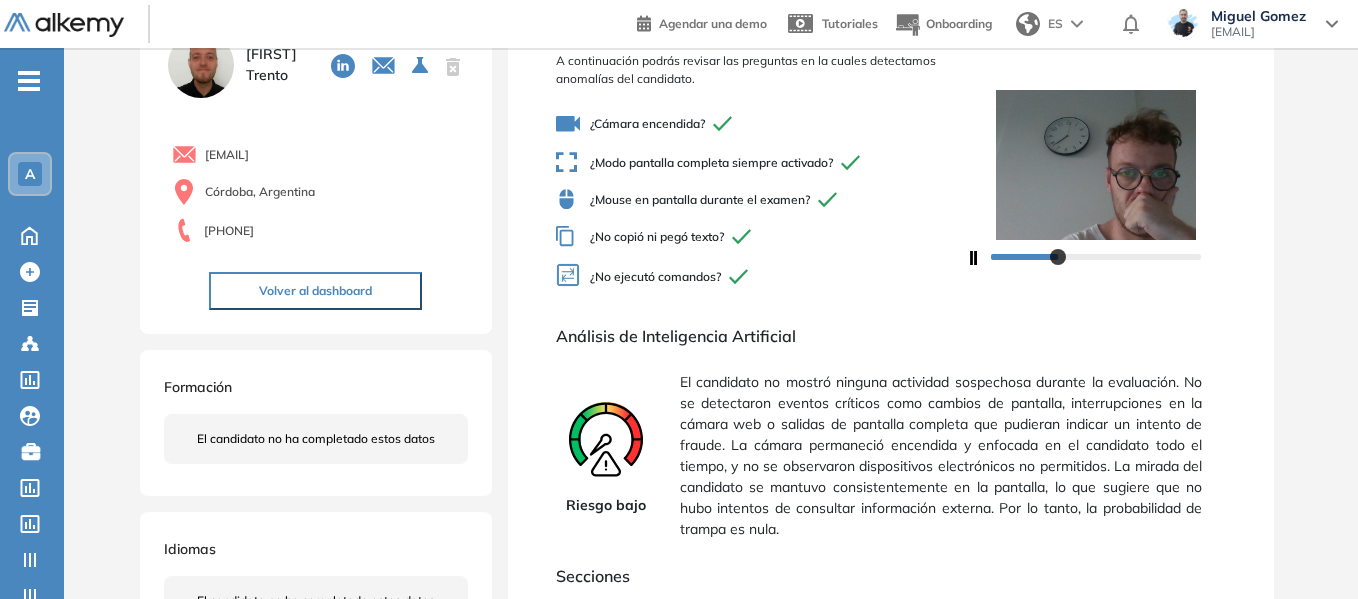 click on "¿No ejecutó comandos?" at bounding box center (761, 277) 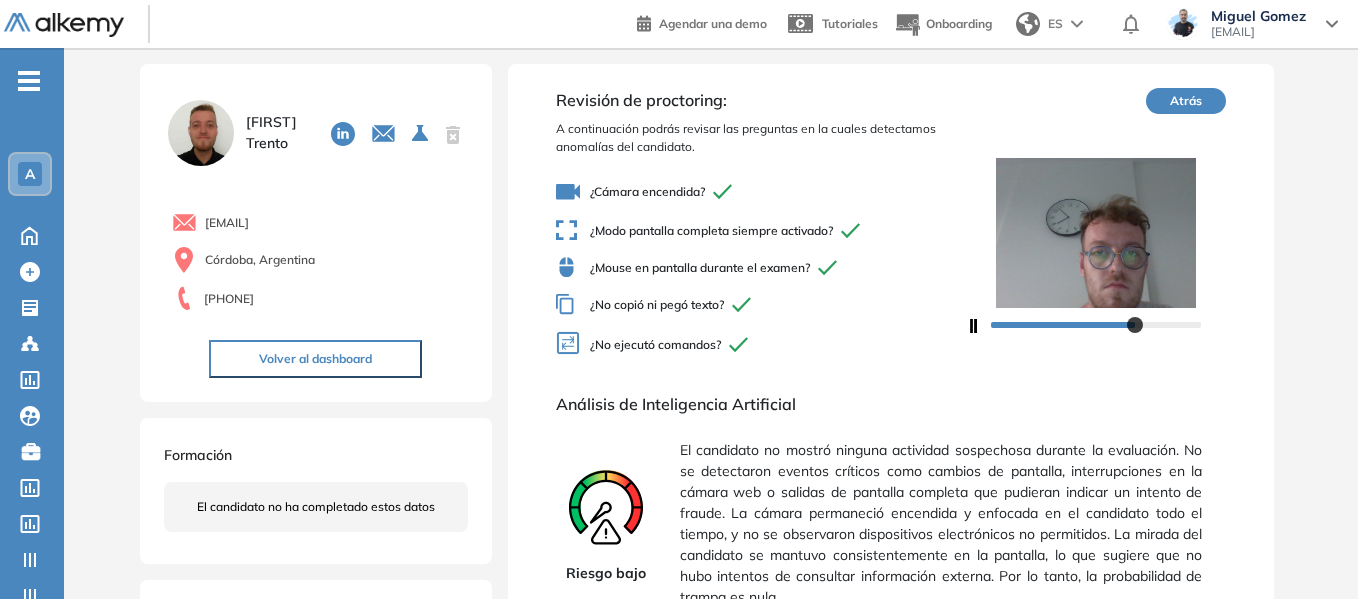 scroll, scrollTop: 0, scrollLeft: 0, axis: both 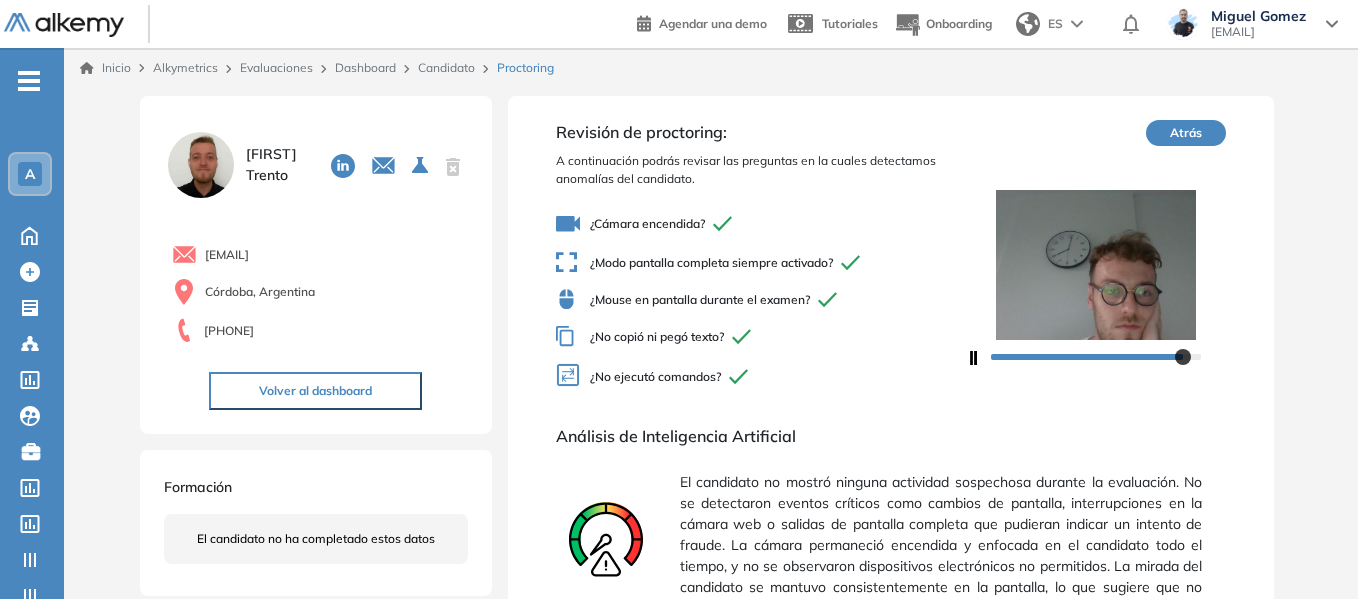 click on "Inicio" at bounding box center [105, 68] 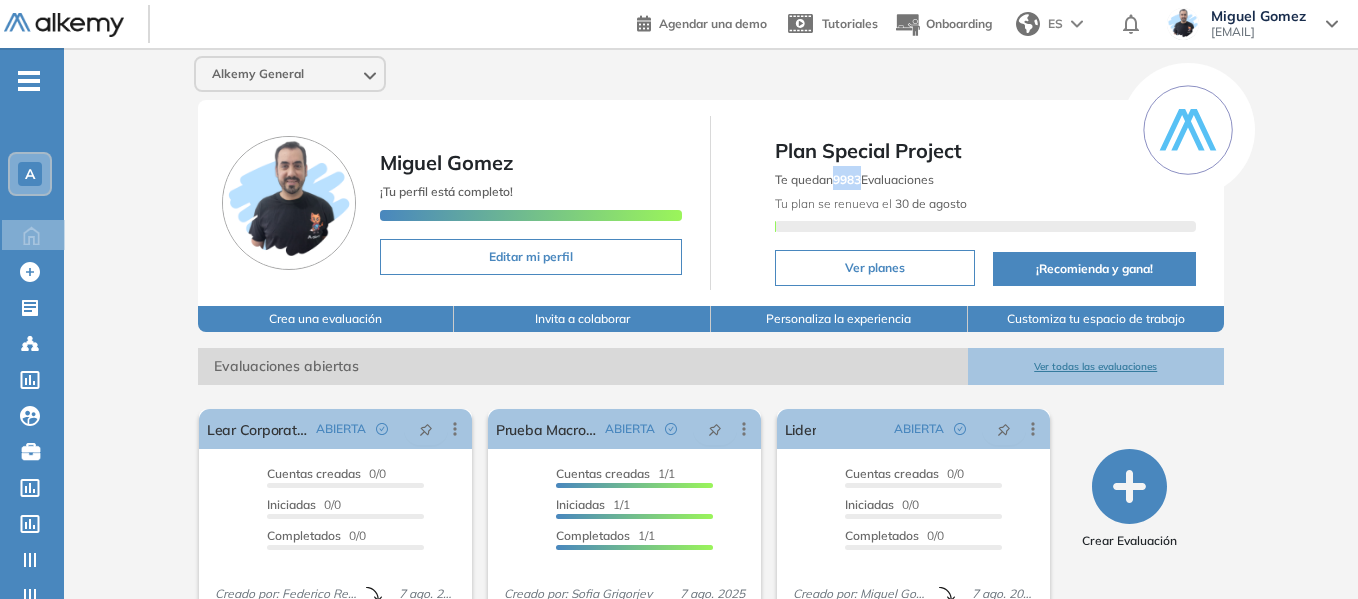 drag, startPoint x: 837, startPoint y: 175, endPoint x: 867, endPoint y: 181, distance: 30.594116 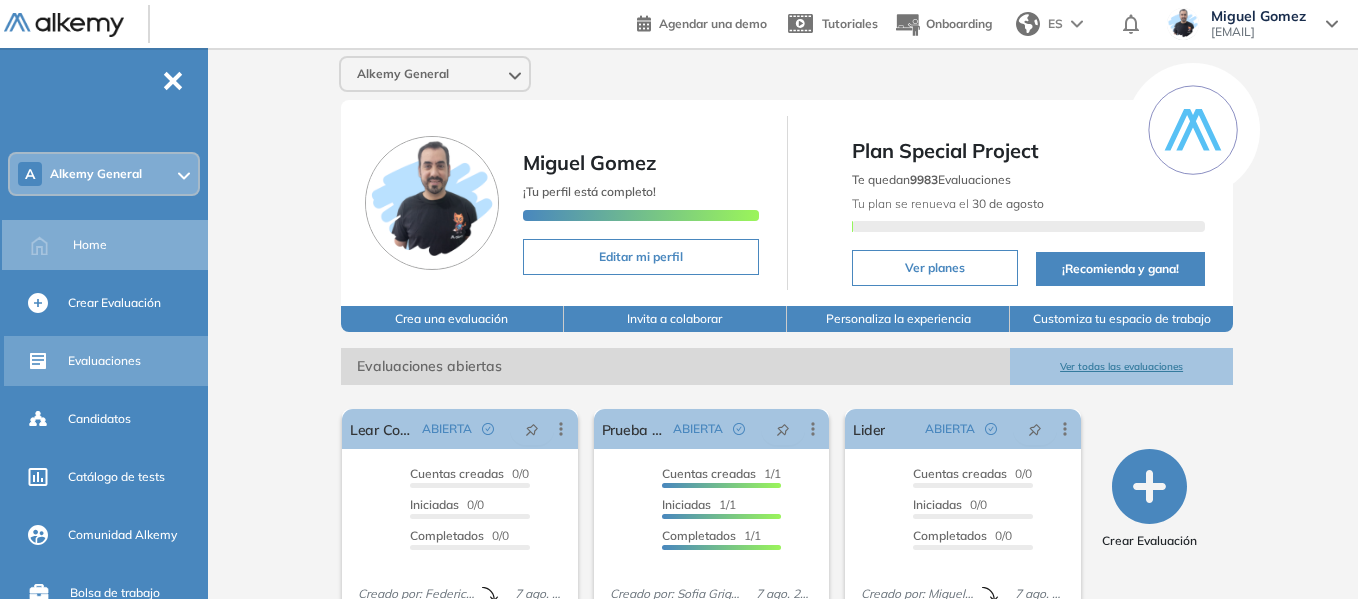 click on "Evaluaciones" at bounding box center (104, 361) 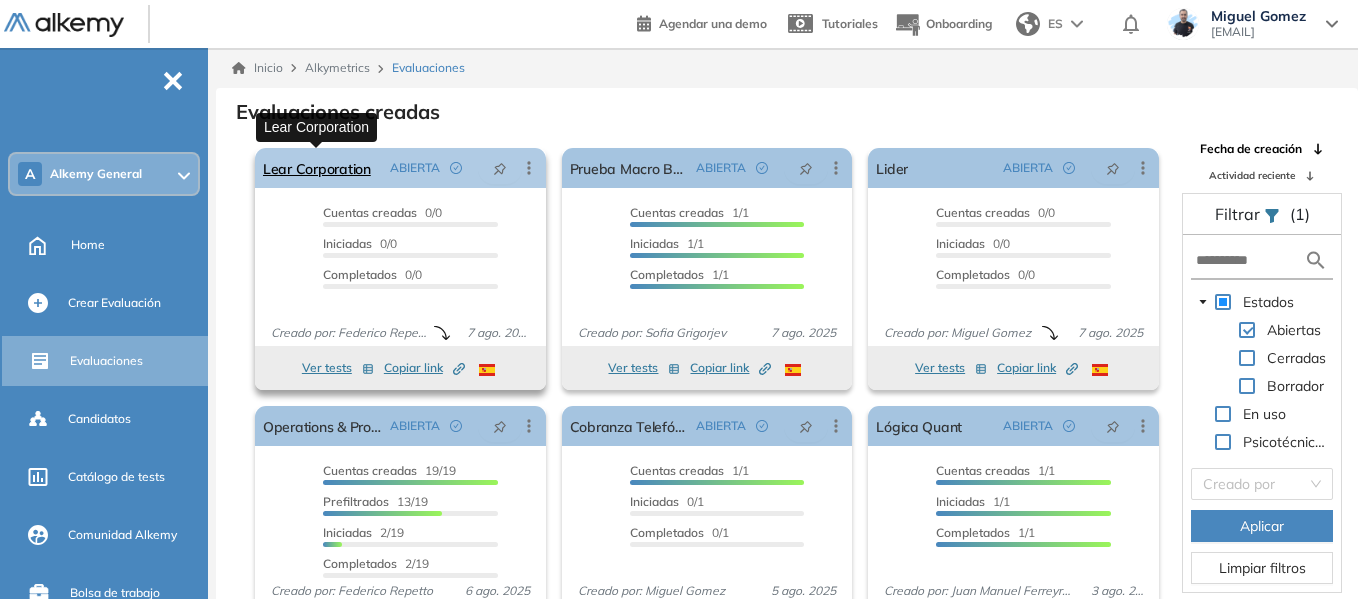 click on "Lear Corporation" at bounding box center [317, 168] 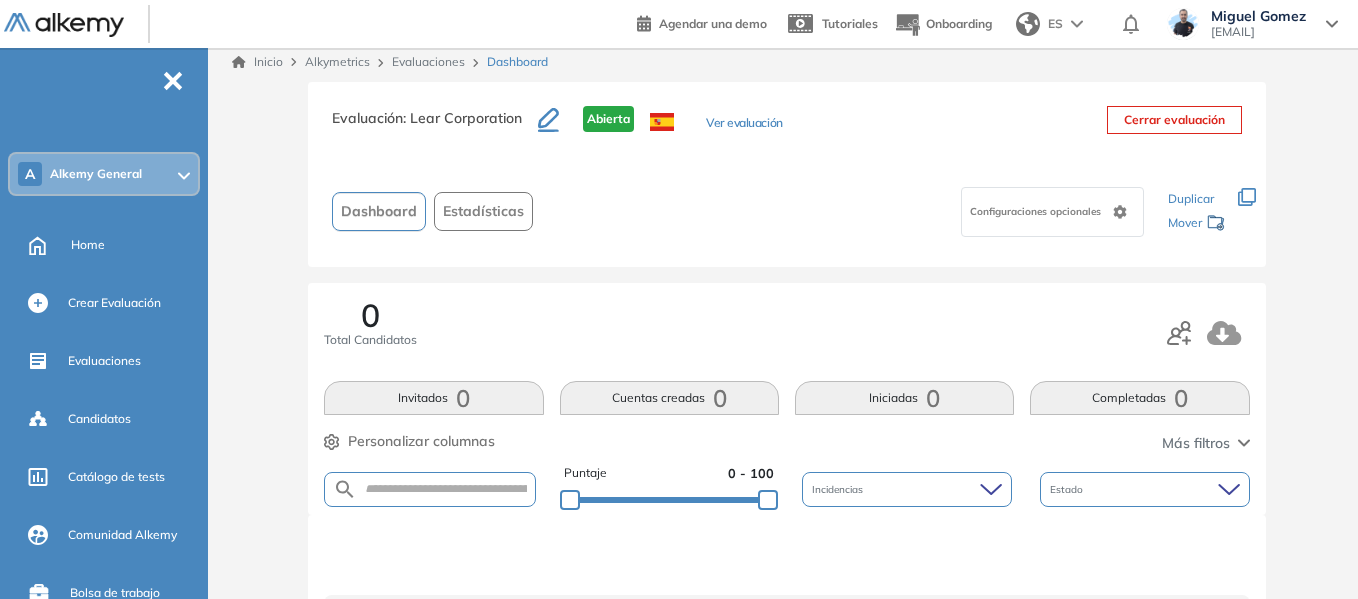 scroll, scrollTop: 0, scrollLeft: 0, axis: both 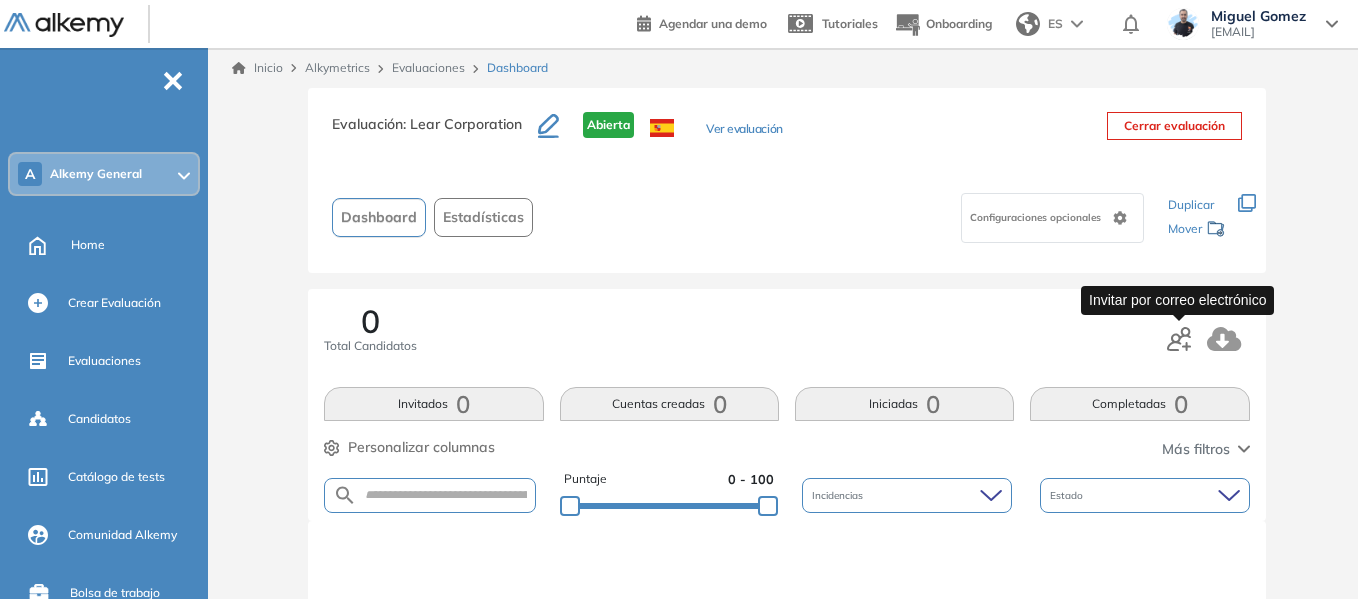 click 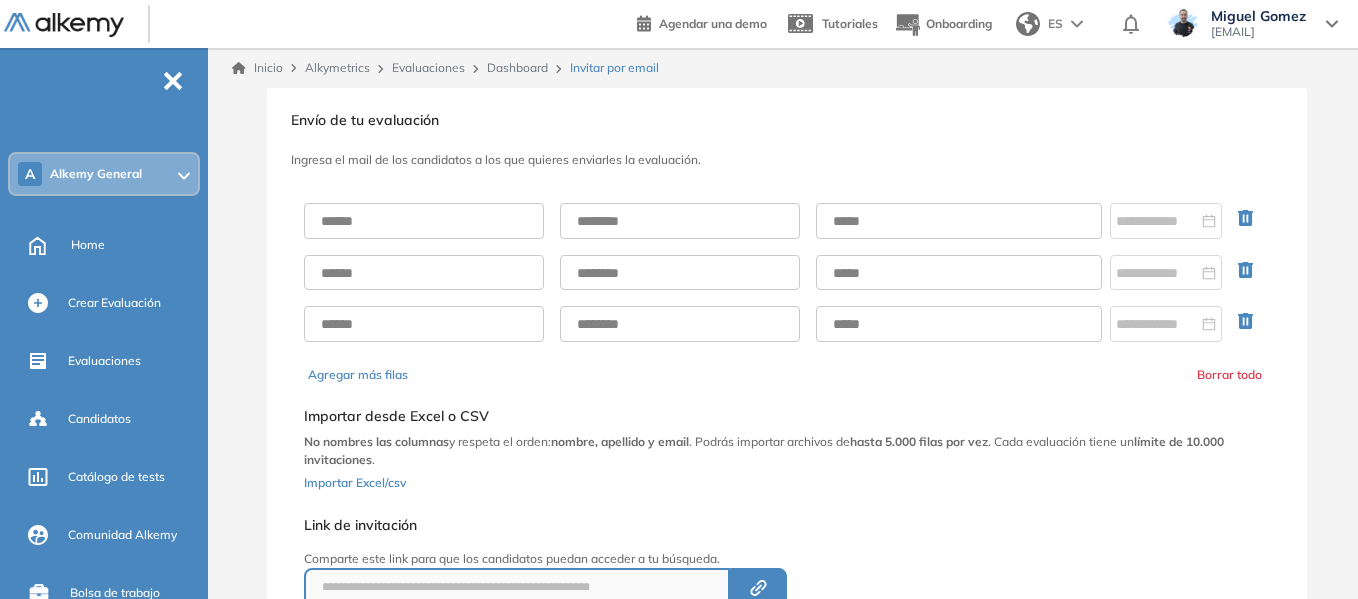 scroll, scrollTop: 100, scrollLeft: 0, axis: vertical 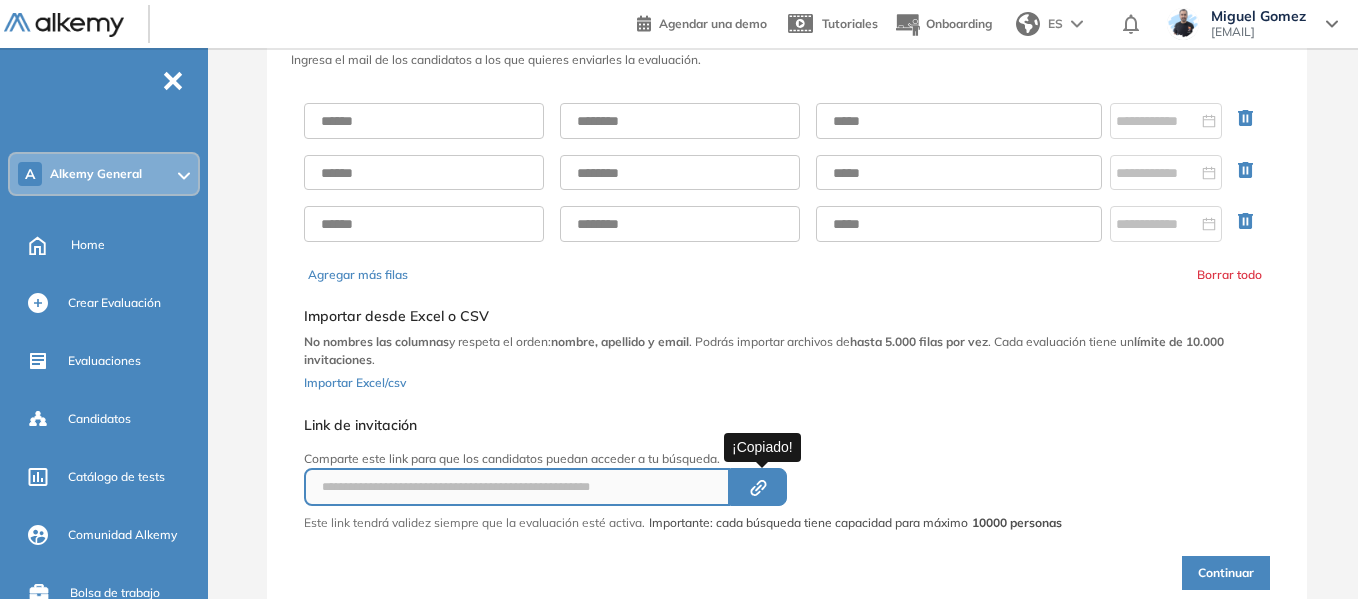 click on "Created by potrace 1.16, written by Peter Selinger 2001-2019" 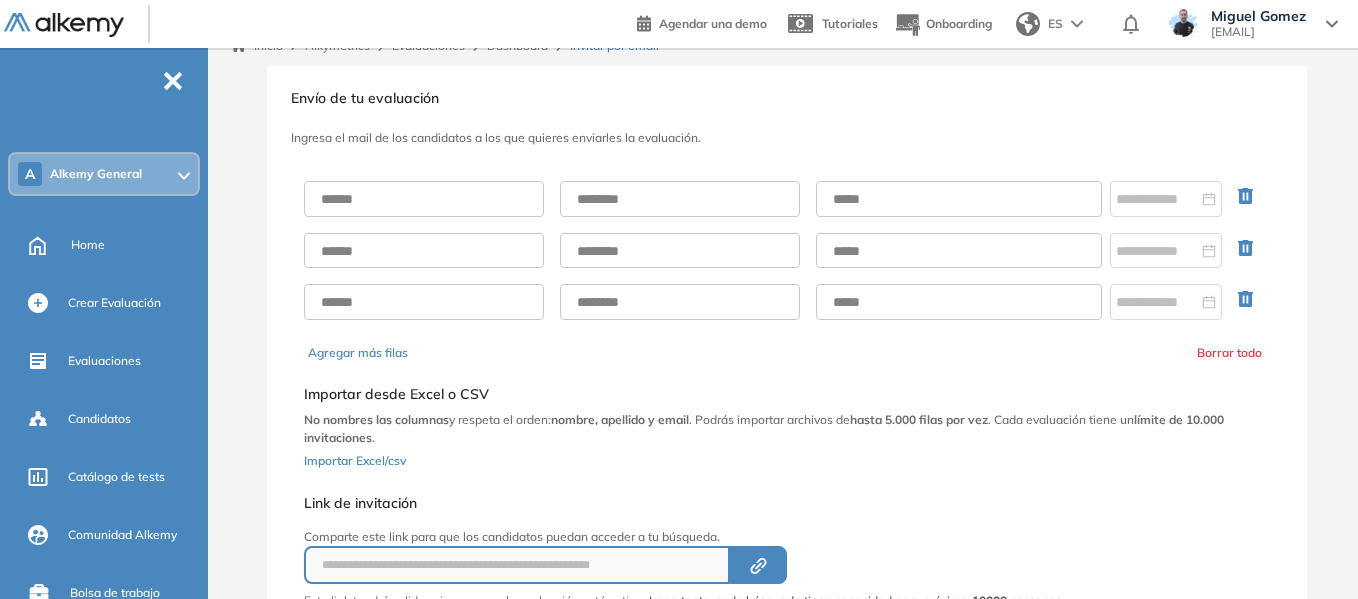 scroll, scrollTop: 0, scrollLeft: 0, axis: both 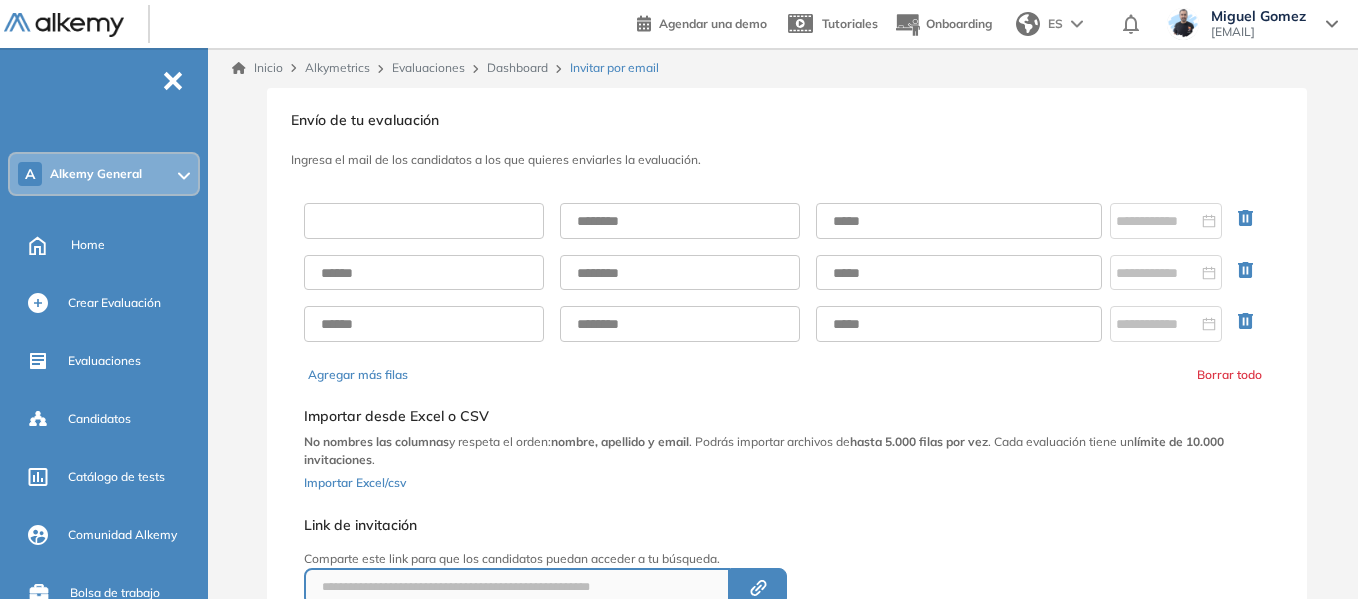 click at bounding box center [424, 221] 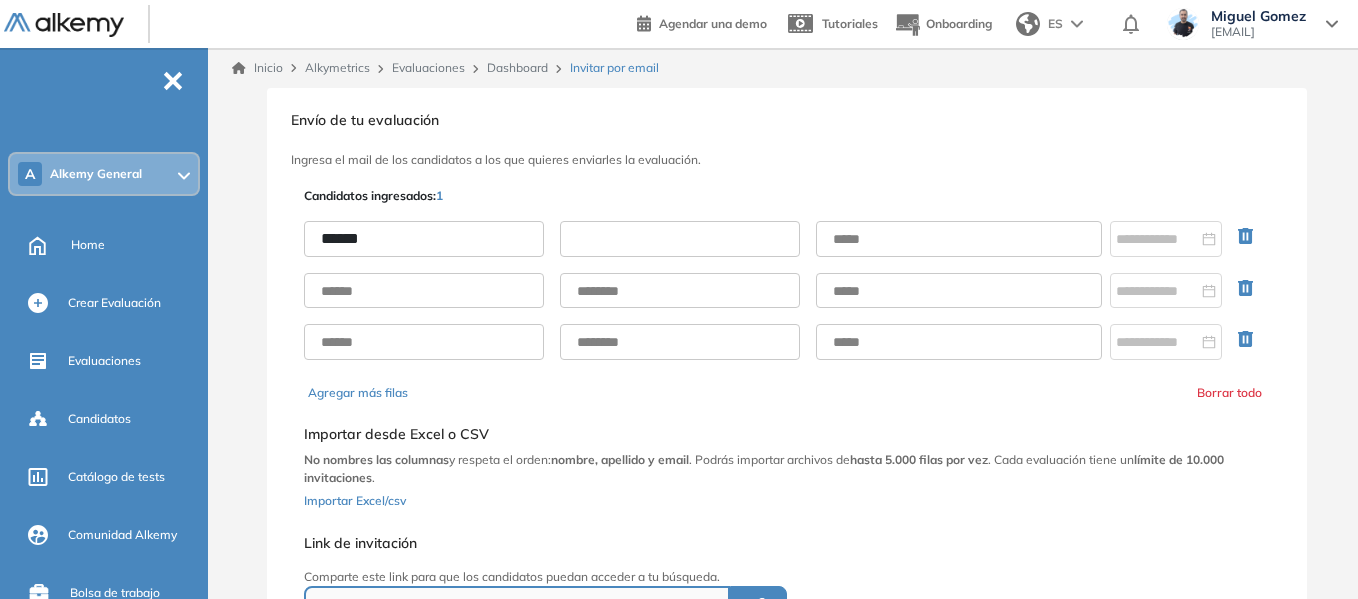 click at bounding box center (680, 239) 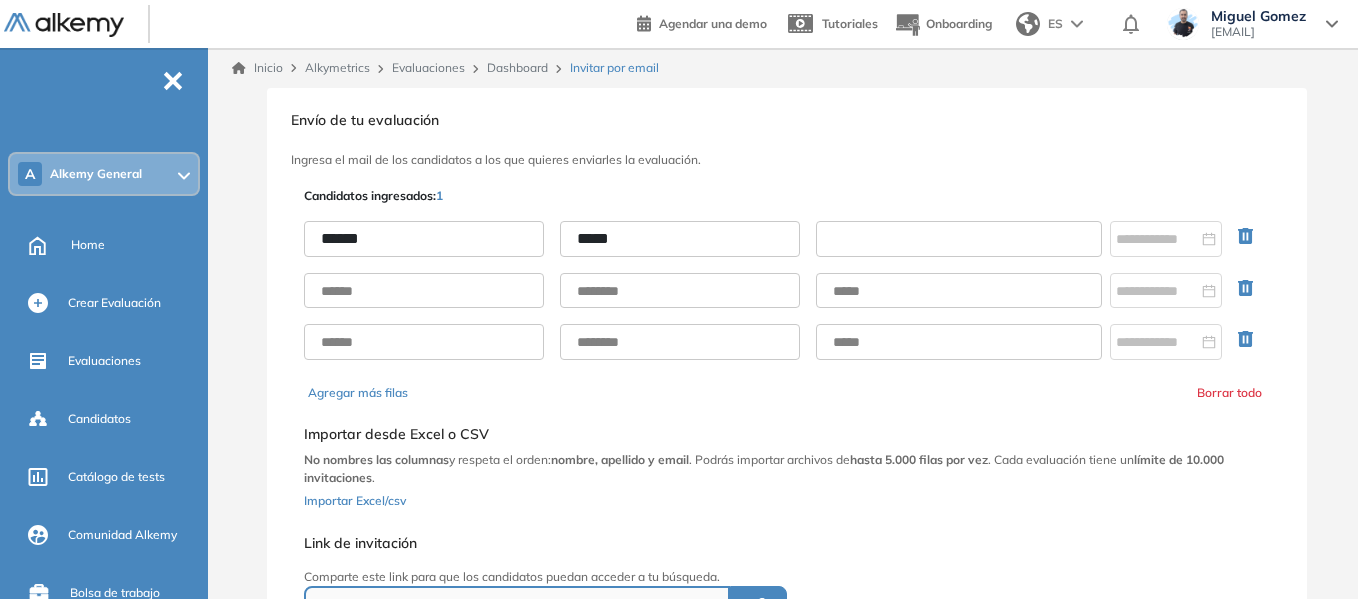 click at bounding box center [959, 239] 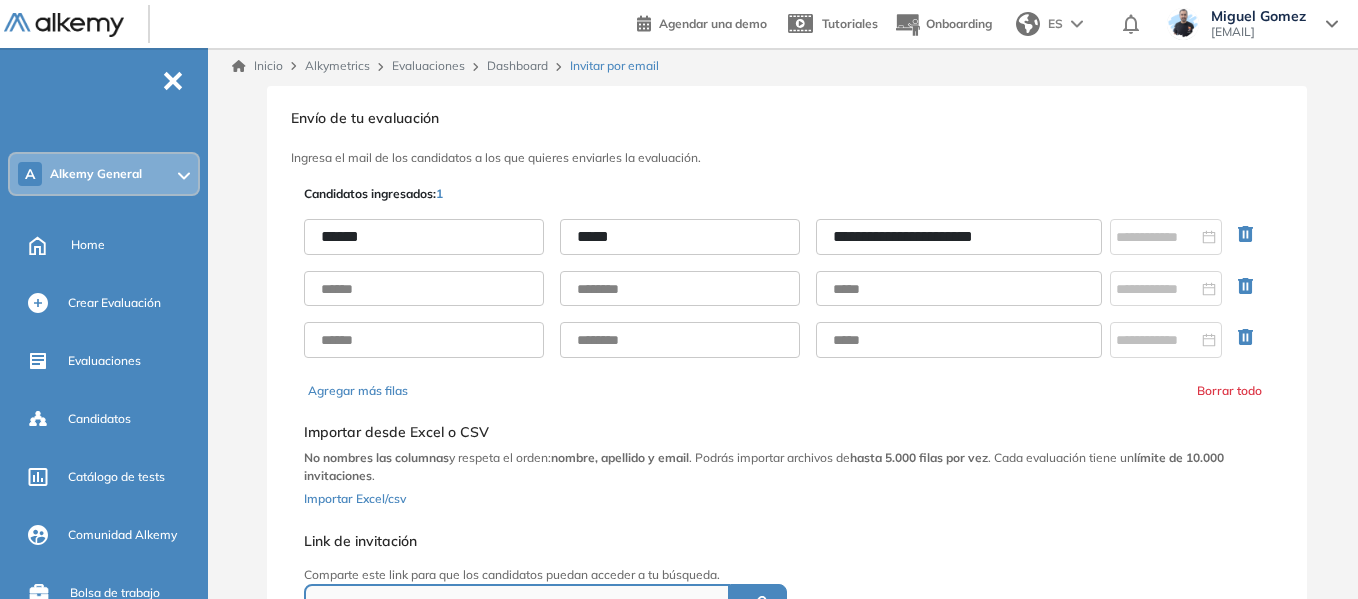 scroll, scrollTop: 193, scrollLeft: 0, axis: vertical 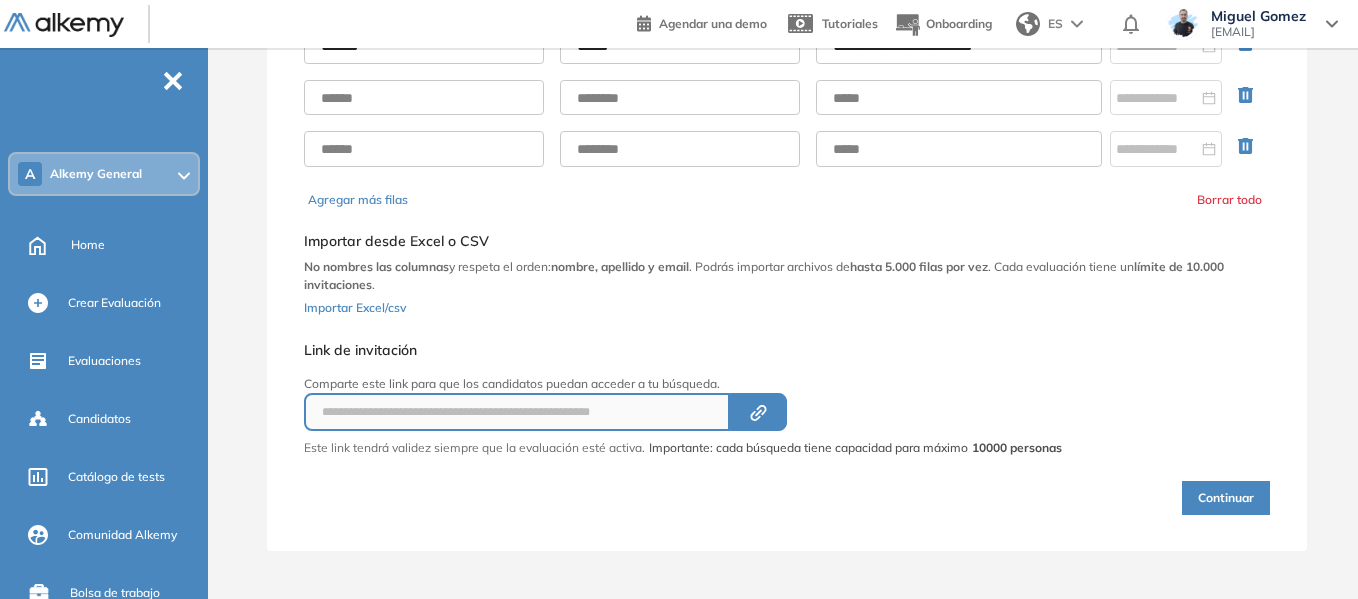 click on "Continuar" at bounding box center (1226, 498) 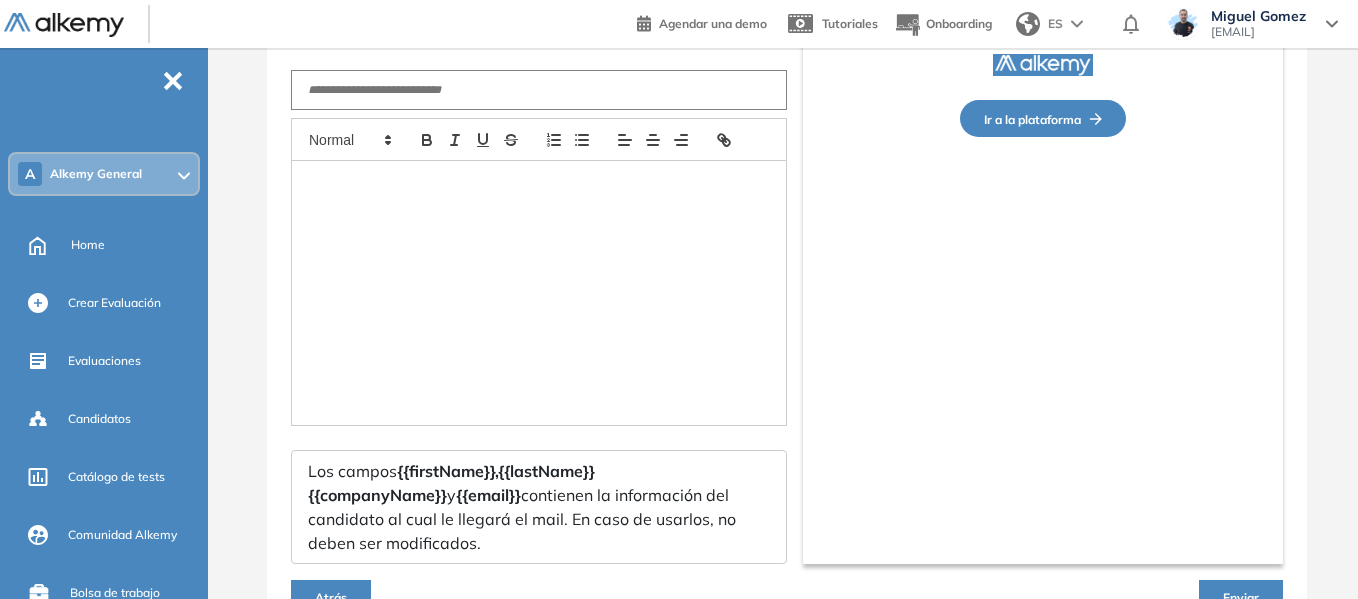 scroll, scrollTop: 104, scrollLeft: 0, axis: vertical 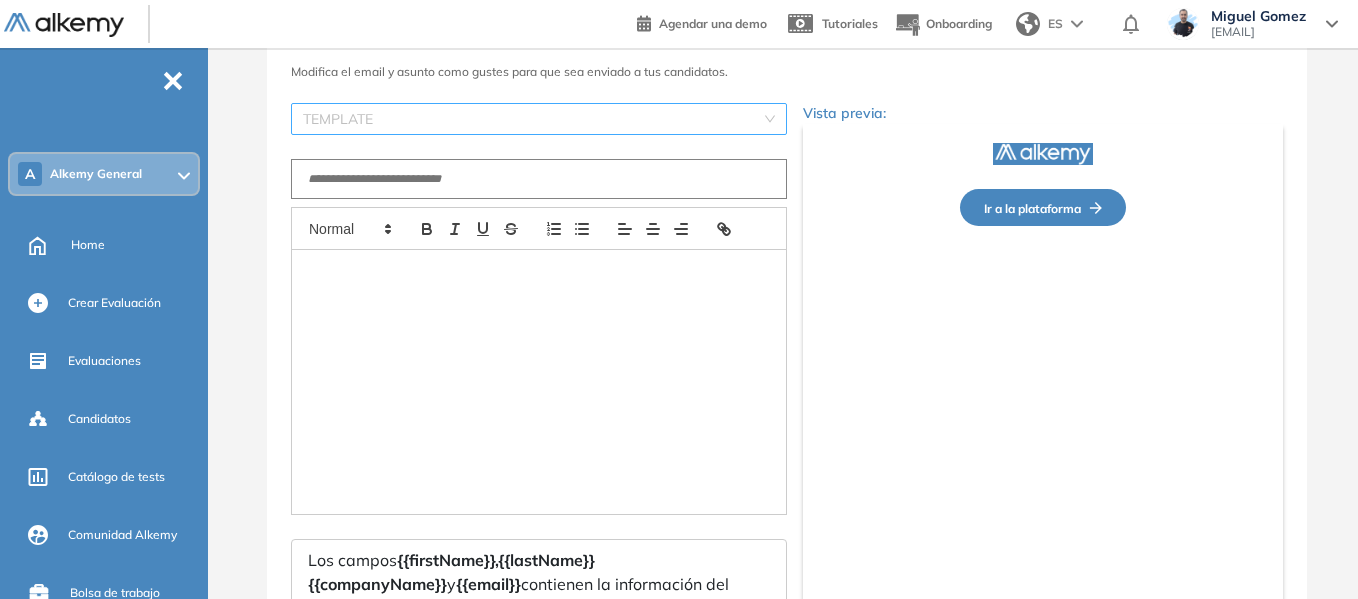 type on "**********" 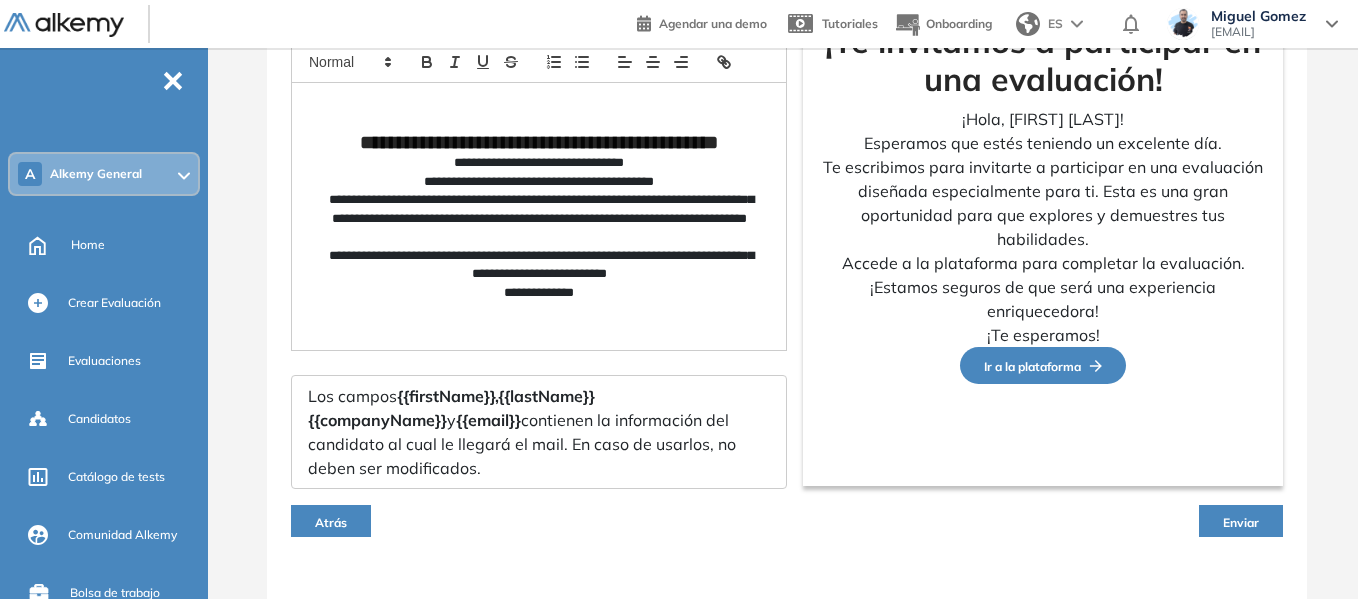 scroll, scrollTop: 302, scrollLeft: 0, axis: vertical 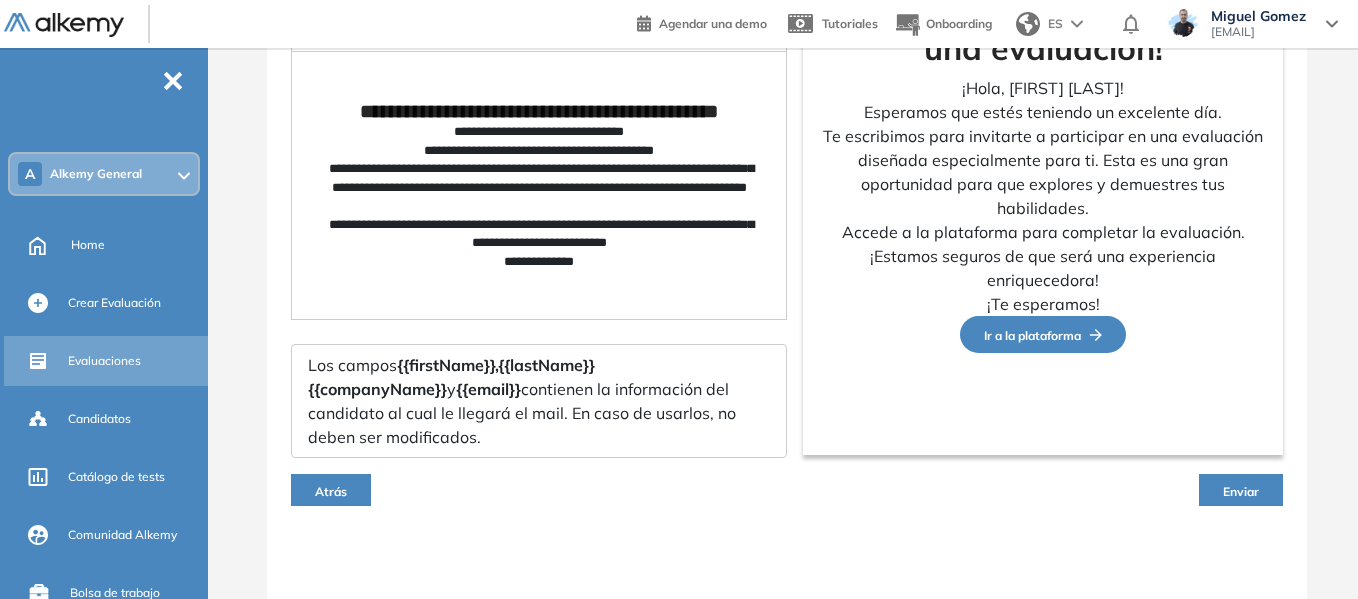 click on "Evaluaciones" at bounding box center (104, 361) 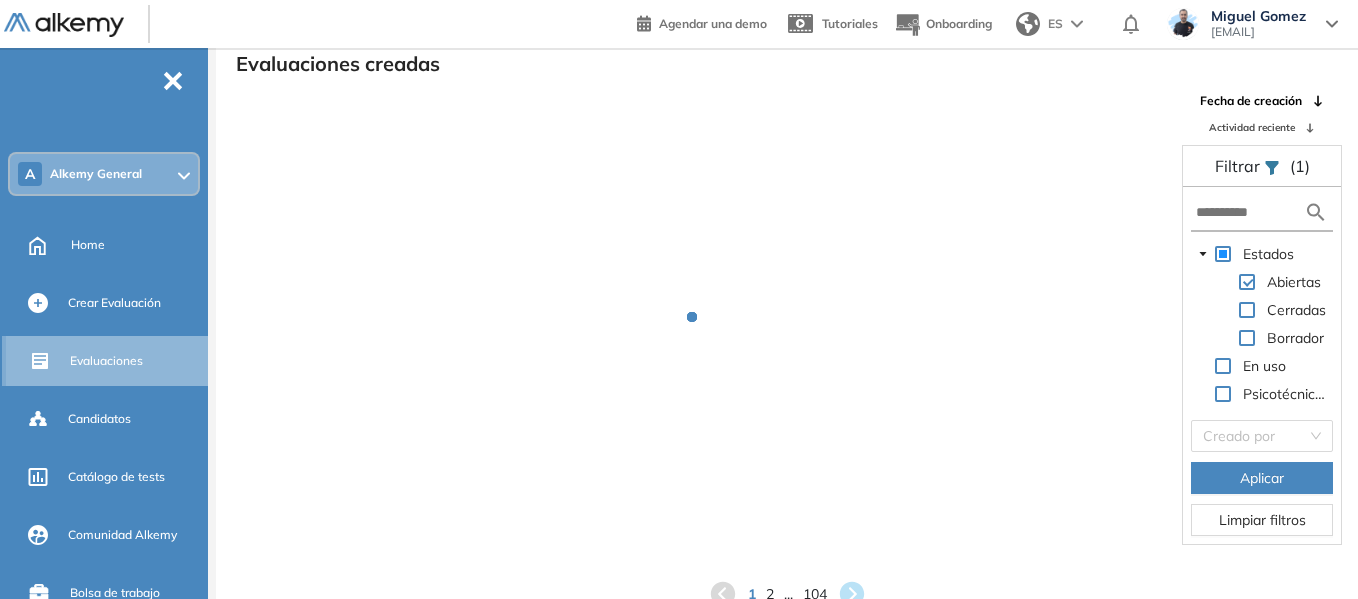 scroll, scrollTop: 48, scrollLeft: 0, axis: vertical 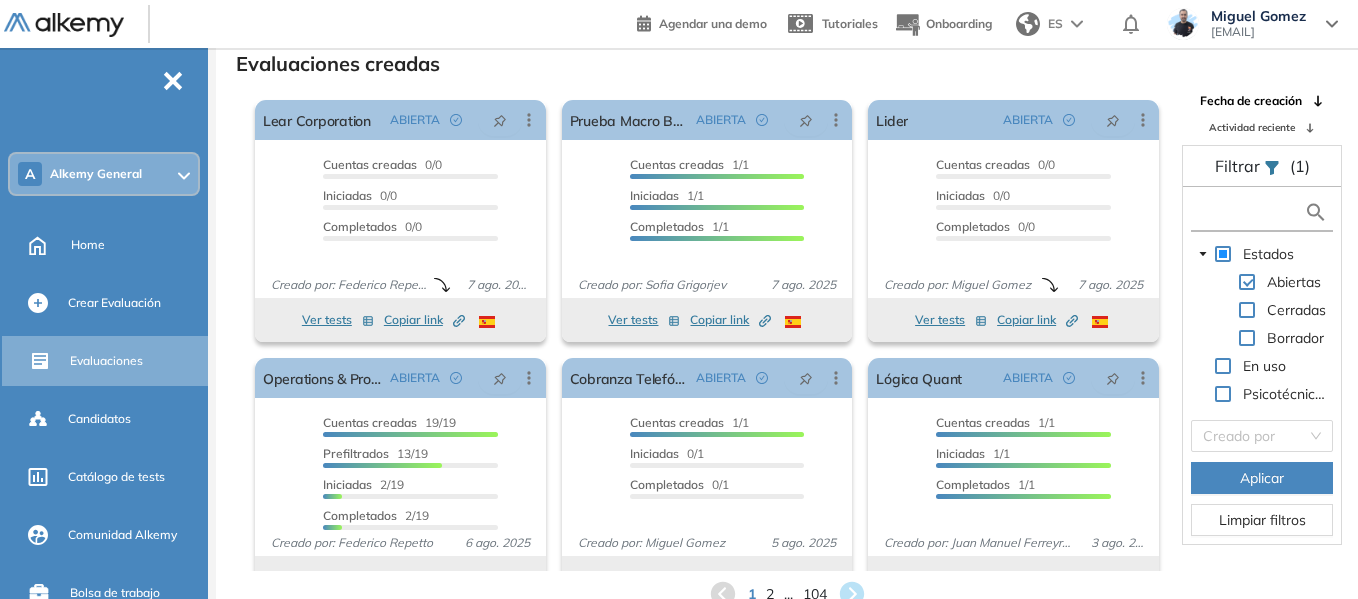 click at bounding box center [1250, 212] 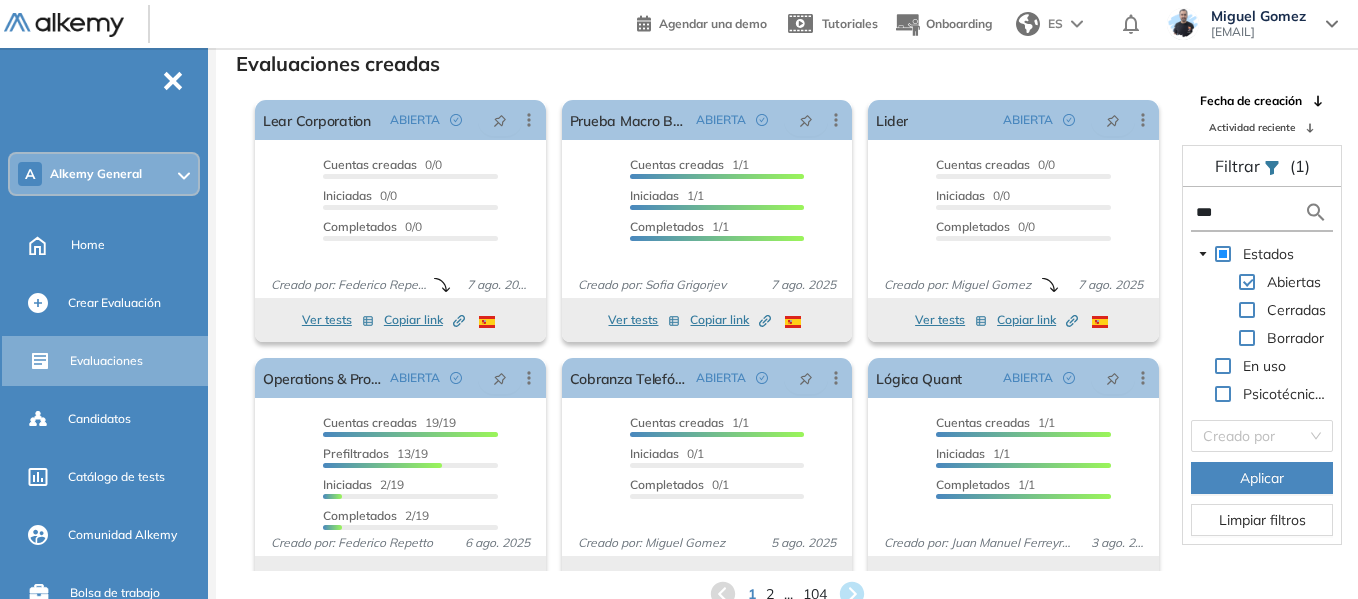 type on "****" 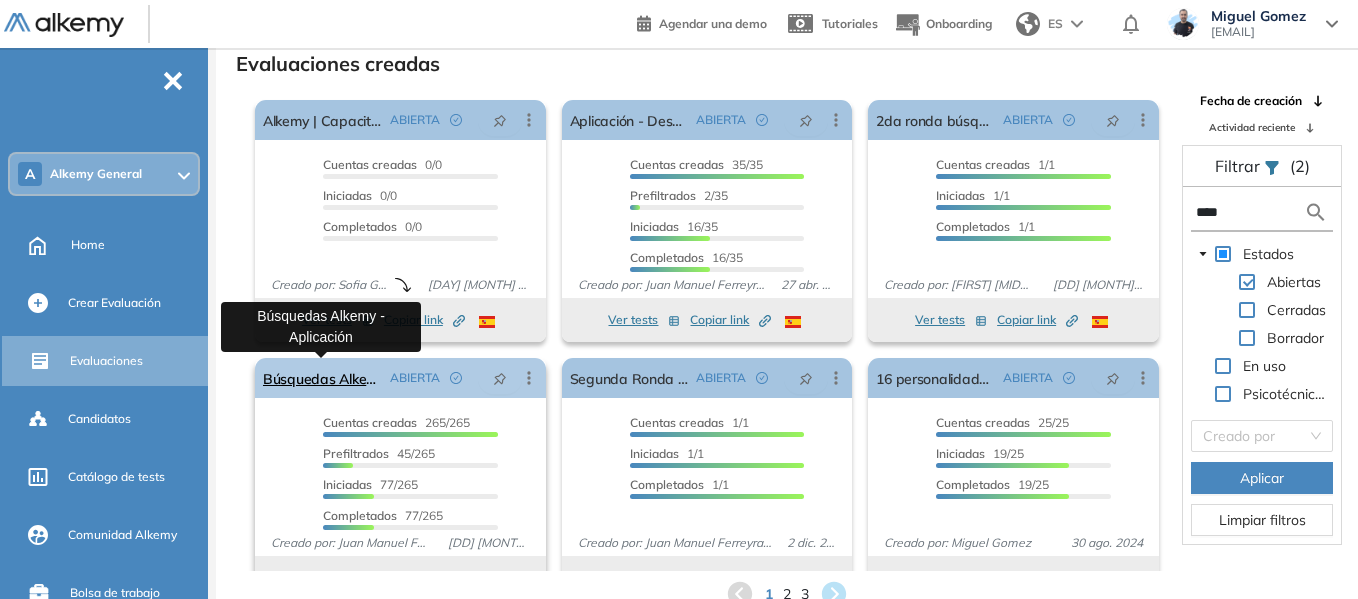 click on "Búsquedas Alkemy - Aplicación" at bounding box center (322, 378) 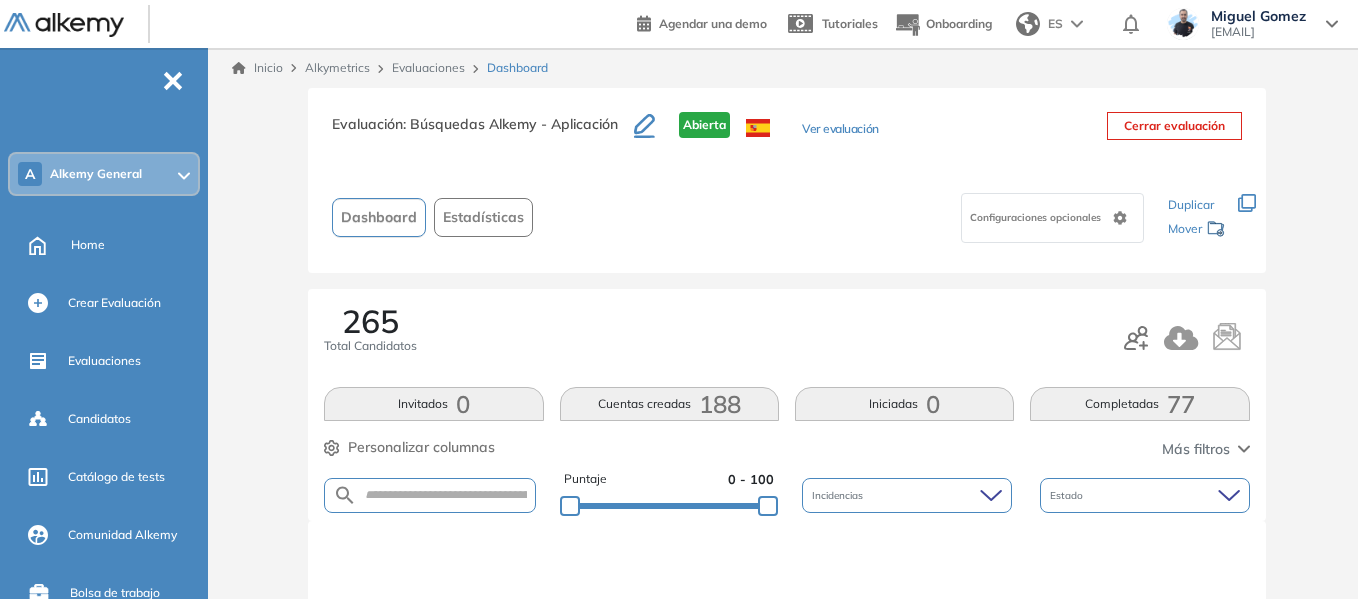 scroll, scrollTop: 142, scrollLeft: 0, axis: vertical 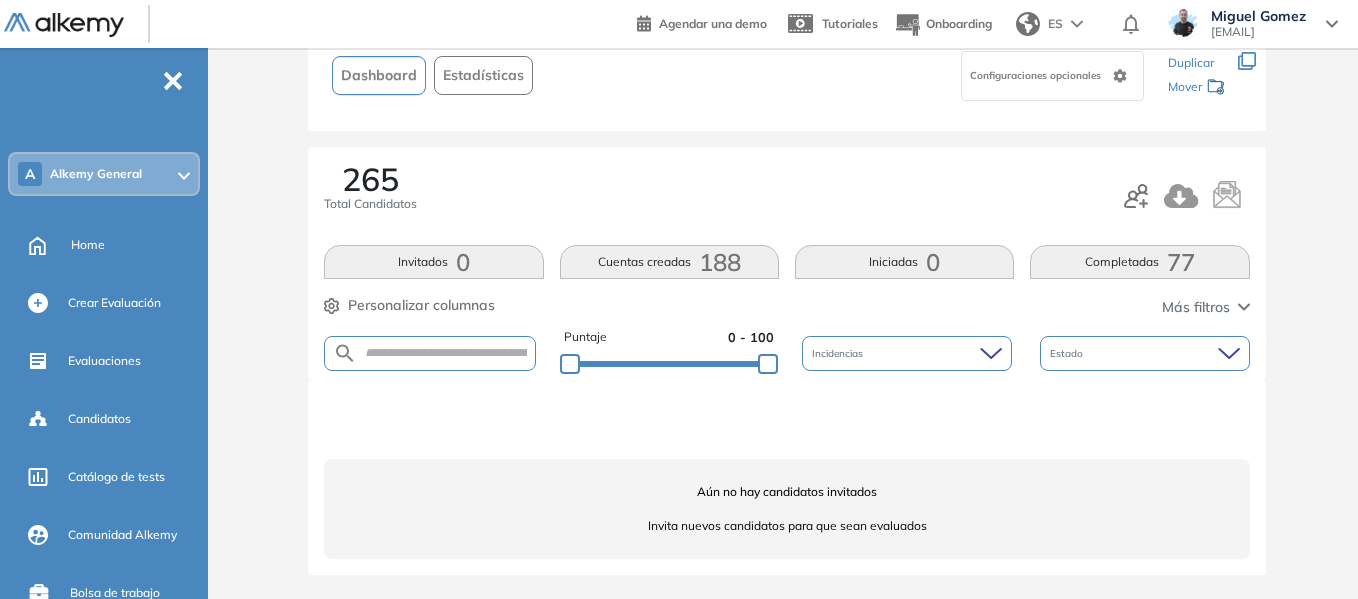 click on "Estadísticas" at bounding box center [483, 75] 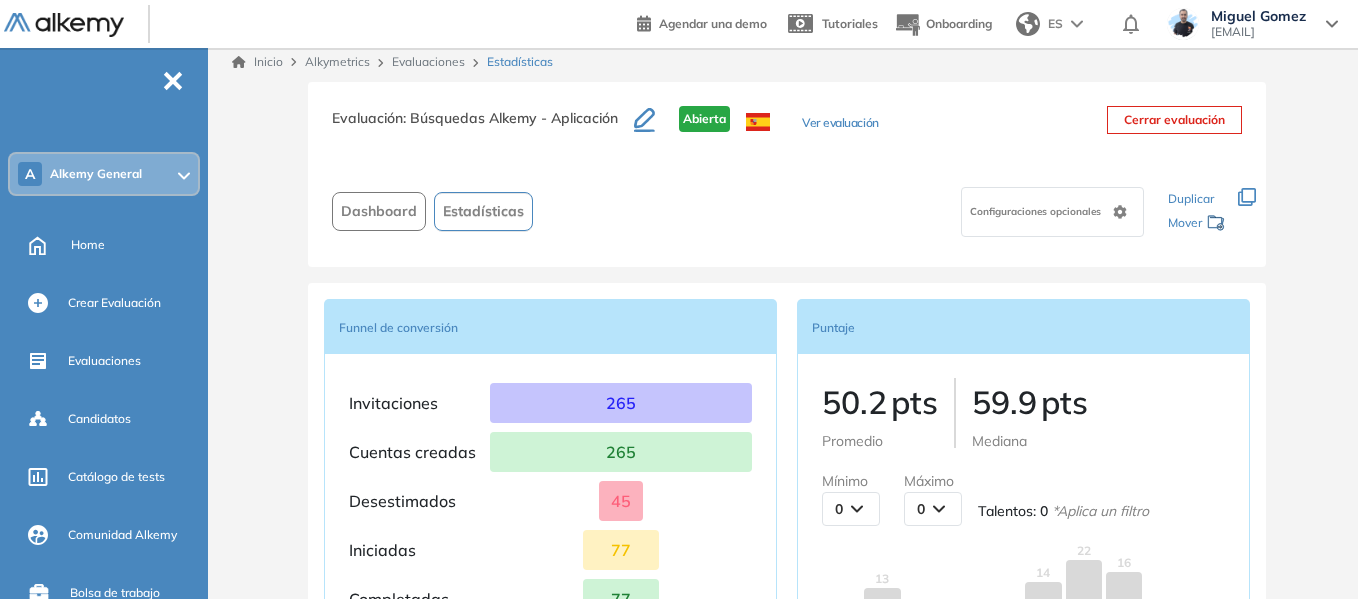scroll, scrollTop: 0, scrollLeft: 0, axis: both 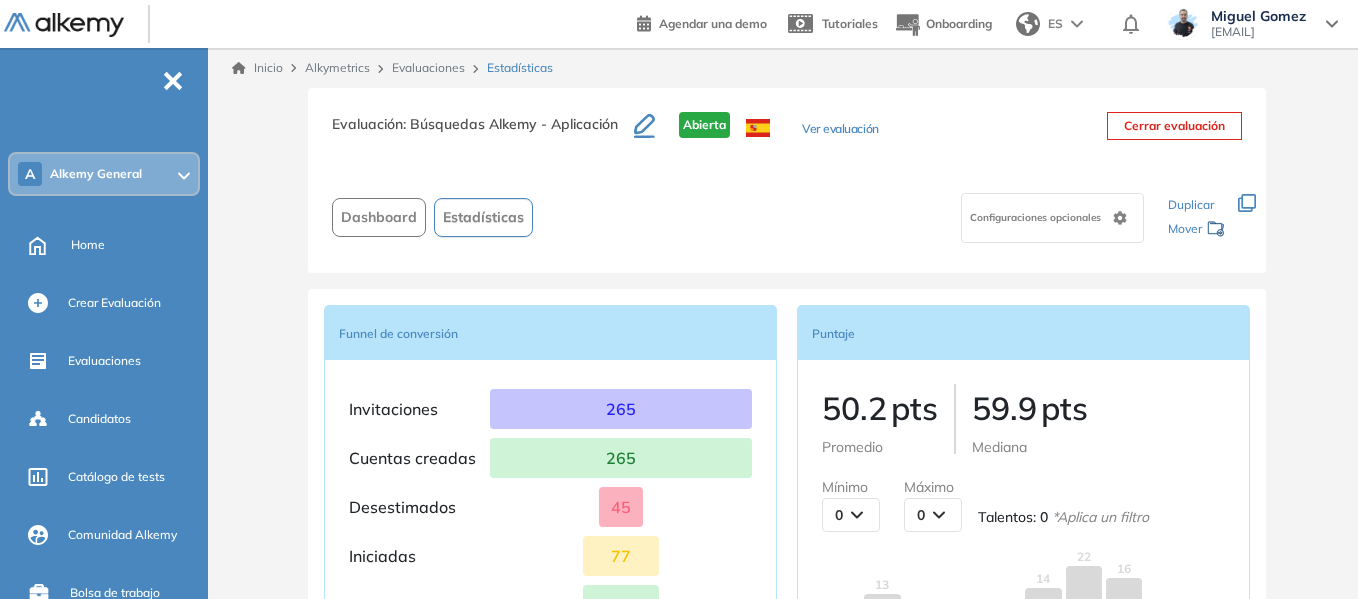 click on "Dashboard" at bounding box center [379, 217] 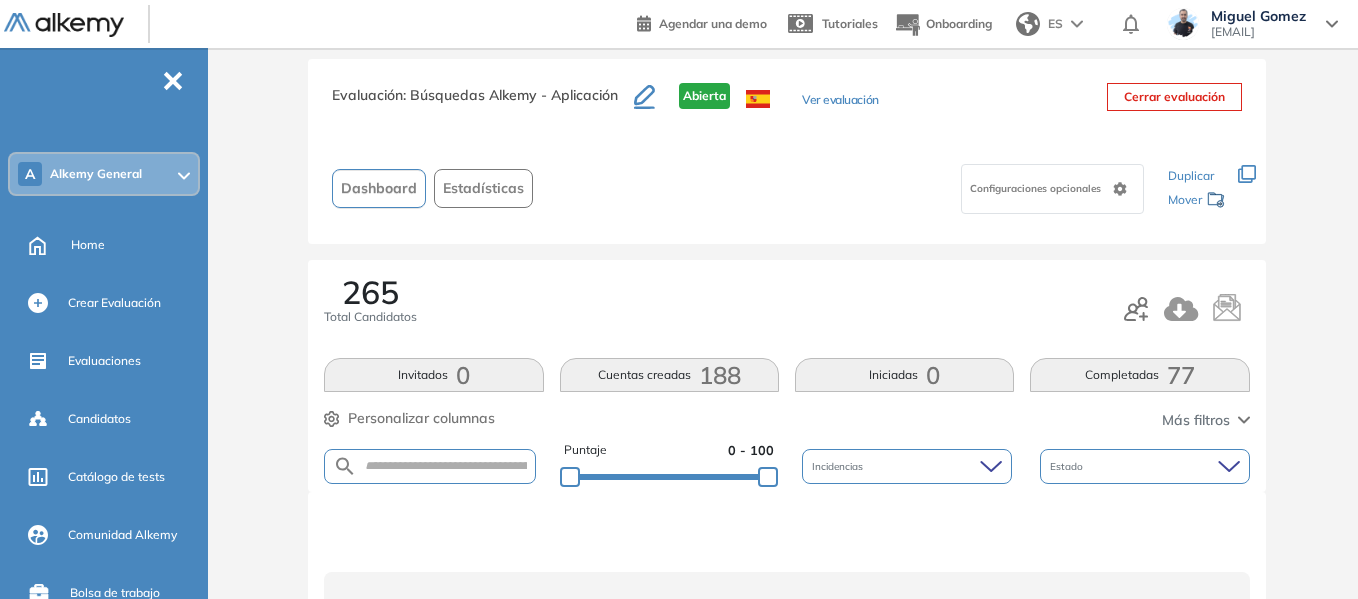 scroll, scrollTop: 0, scrollLeft: 0, axis: both 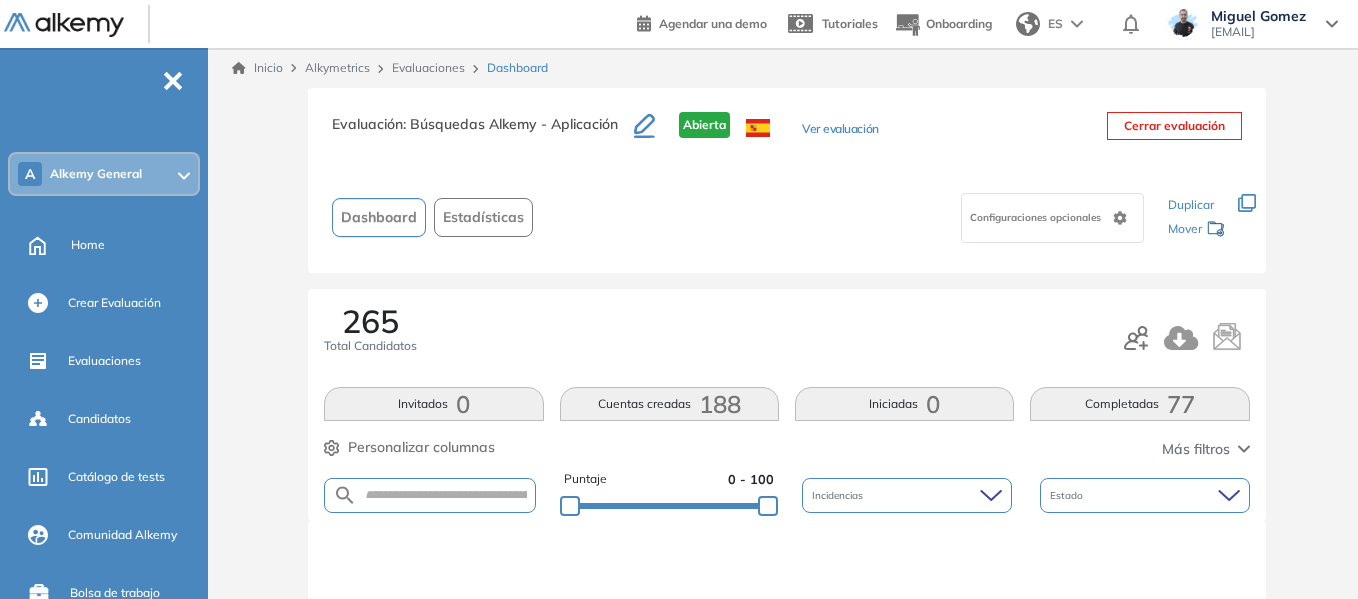 click on "Configuraciones opcionales" at bounding box center (1052, 218) 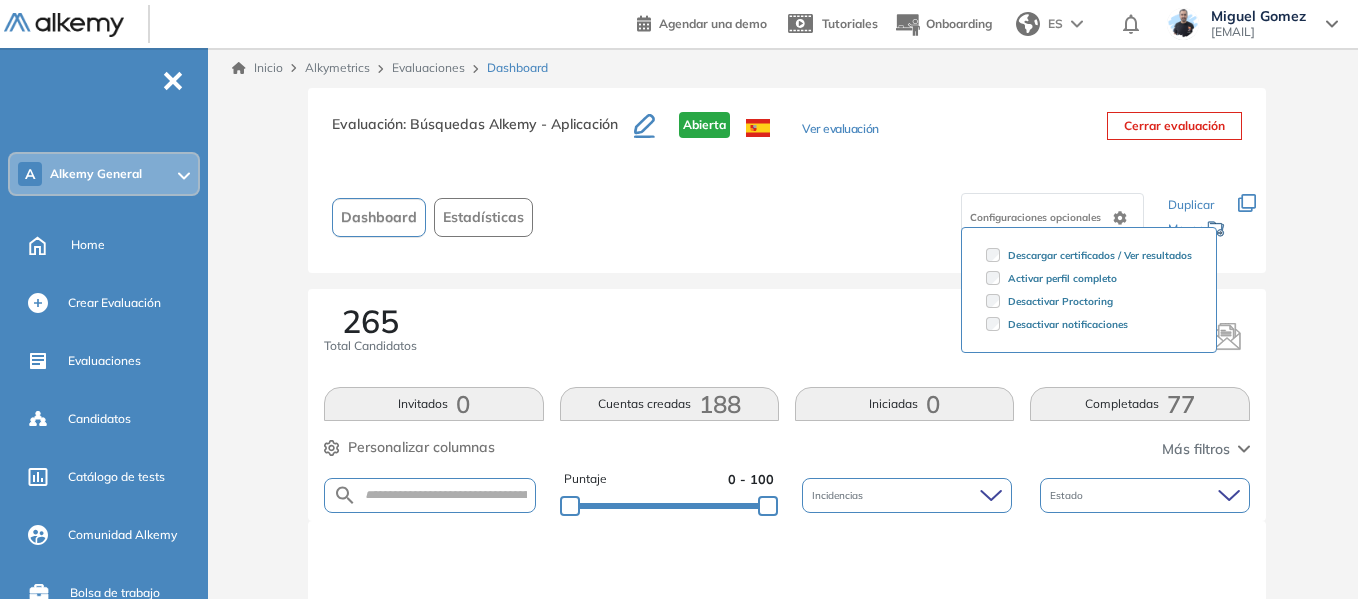 click on "Evaluación : Búsquedas Alkemy - Aplicación Abierta Ver evaluación Cerrar evaluación Dashboard Estadísticas Configuraciones opcionales Descargar certificados / Ver resultados Activar perfil completo Desactivar Proctoring Desactivar notificaciones Los siguientes tests ya no están disponibles o tienen una nueva versión Revisa en el catálogo otras opciones o su detalle. Entendido Duplicar Mover 265 Total Candidatos Invitados 0 Cuentas creadas 188 Iniciadas 0 Completadas 77   Personalizar columnas Personalizar columnas Candidato Fijar columna Puntaje Fijar columna Proctoring Fijar columna País Fijar columna Provincia Fijar columna Estado Fijar columna Completado Fijar columna Evaluación Fijar columna Fecha límite Fijar columna Capacidad de Aprendizaje en Adultos Atención al detalle Pensamiento Crítico Preguntas complementarias Cancelar Aplicar Más filtros Puntaje 0 - 100 Incidencias Estado Aún no hay candidatos invitados Invita nuevos candidatos para que sean evaluados" at bounding box center (787, 414) 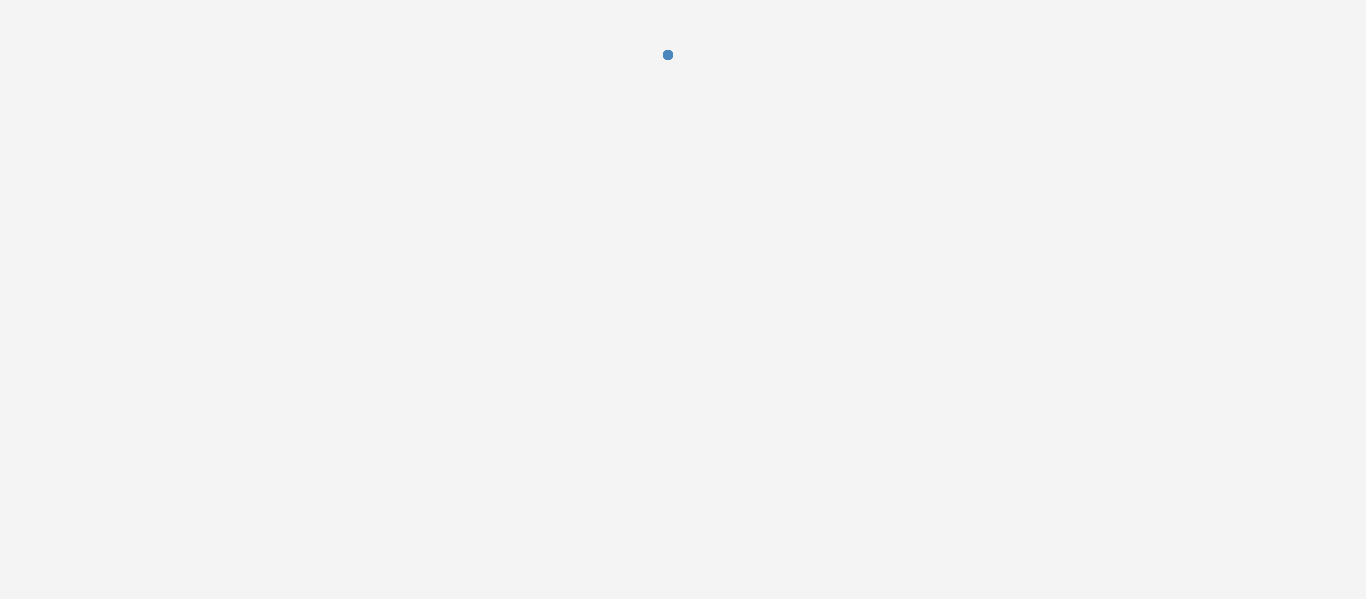 scroll, scrollTop: 0, scrollLeft: 0, axis: both 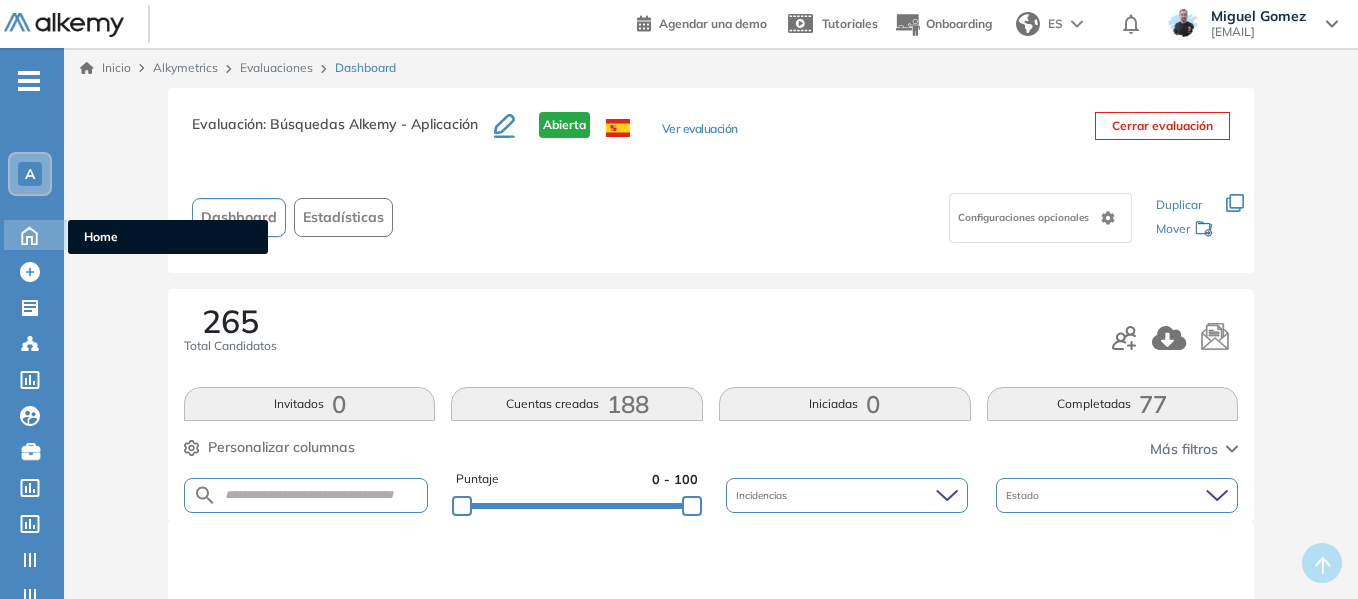 click 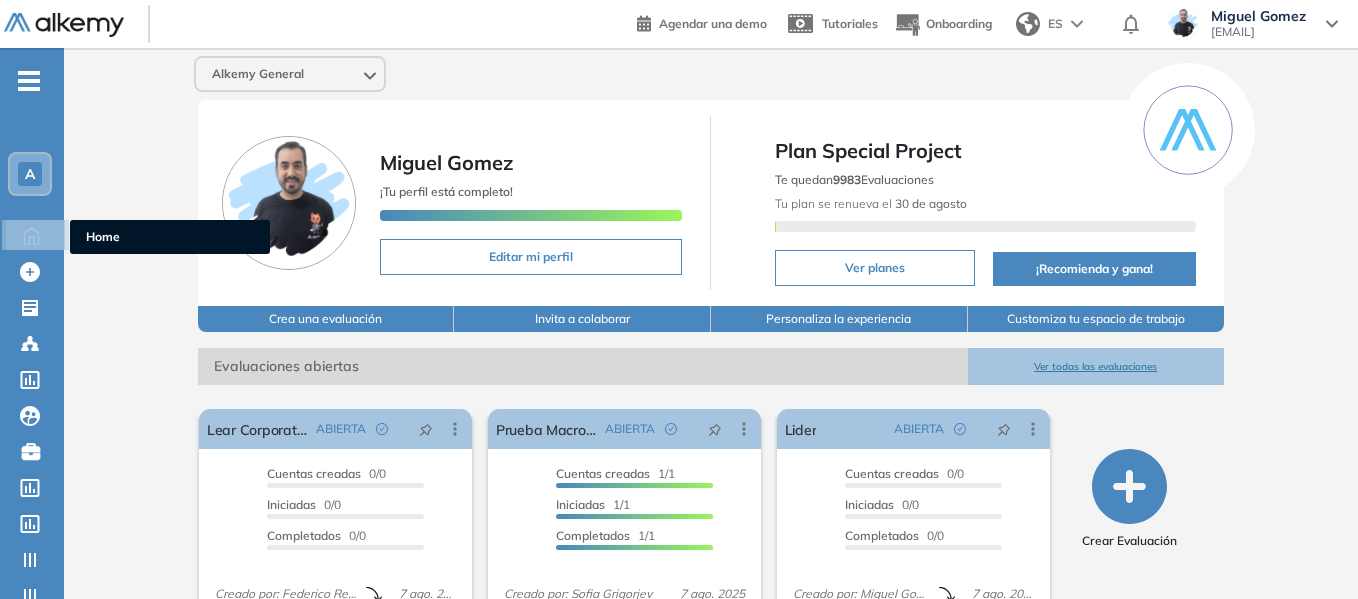 click on "Home" at bounding box center (170, 237) 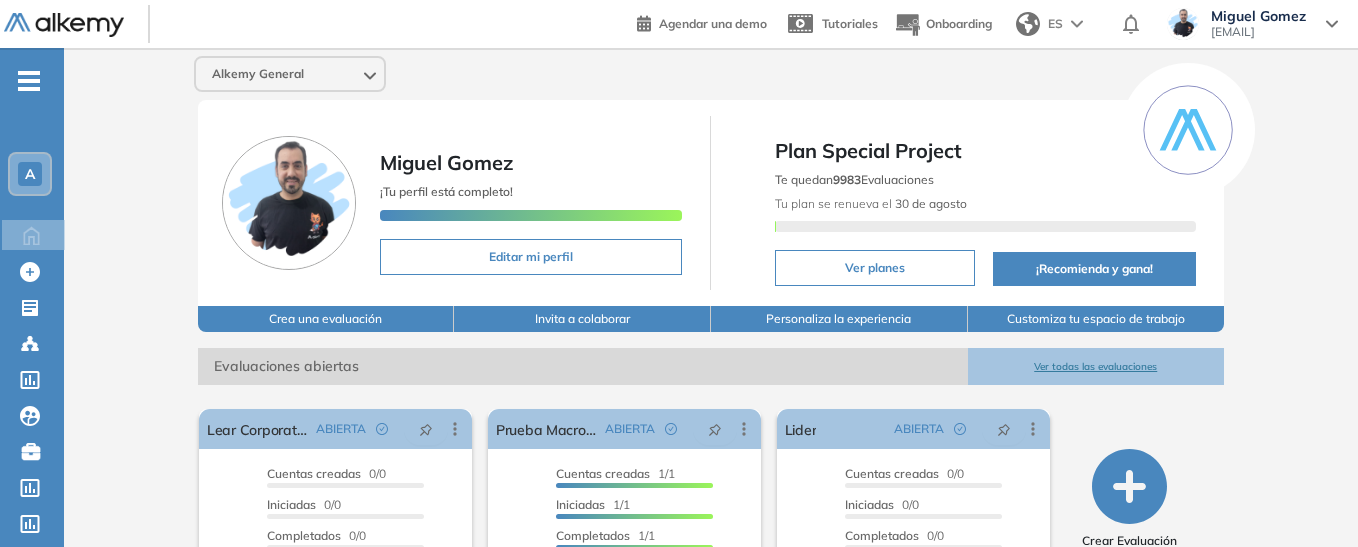click on "-" at bounding box center (29, 79) 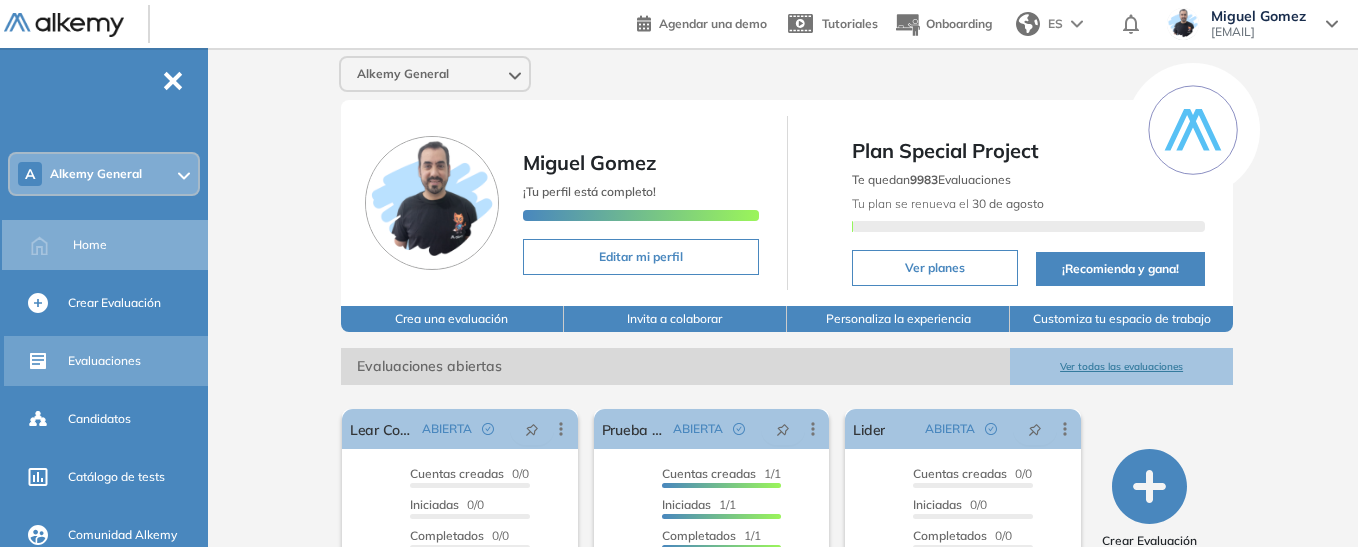 click on "Evaluaciones" at bounding box center [104, 361] 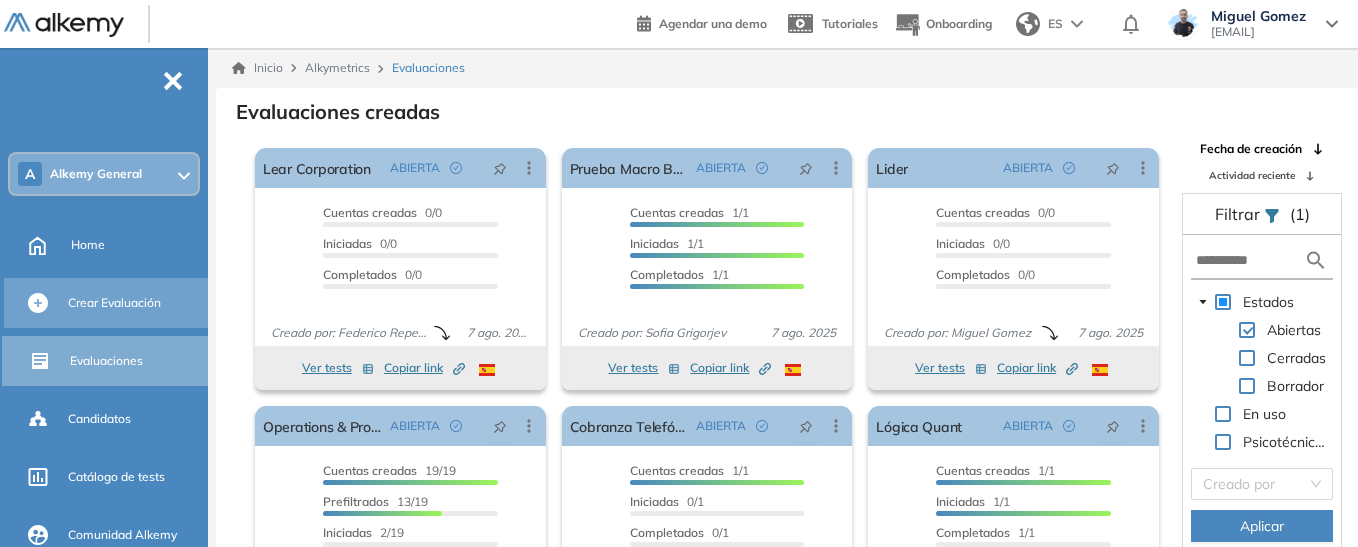 click on "Crear Evaluación" at bounding box center (114, 303) 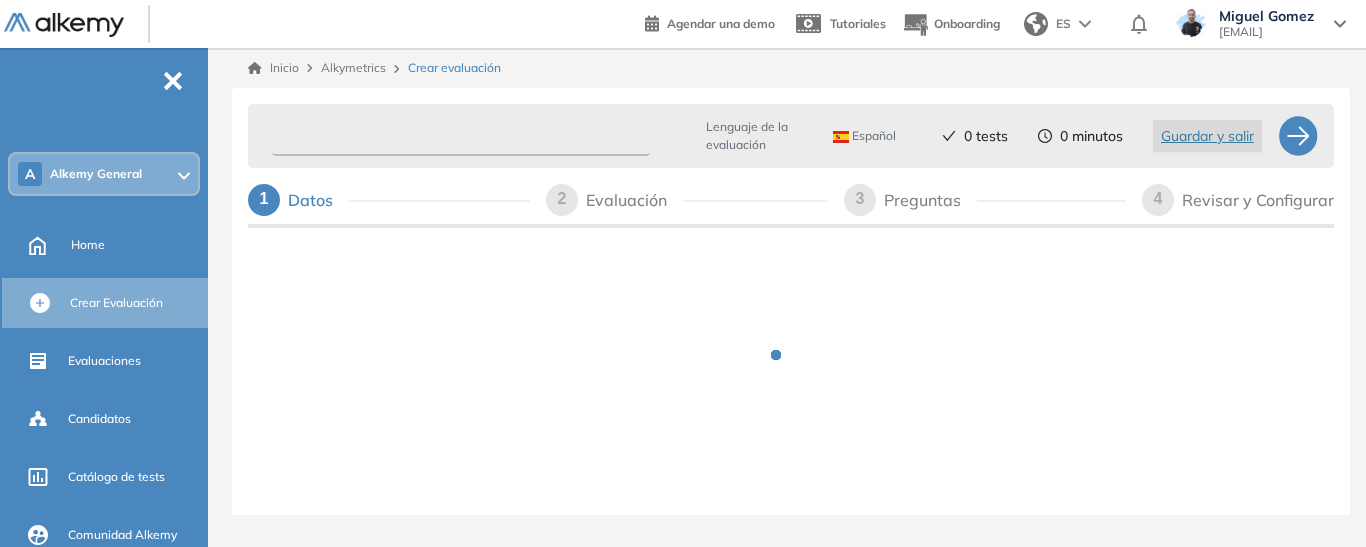 click at bounding box center (461, 136) 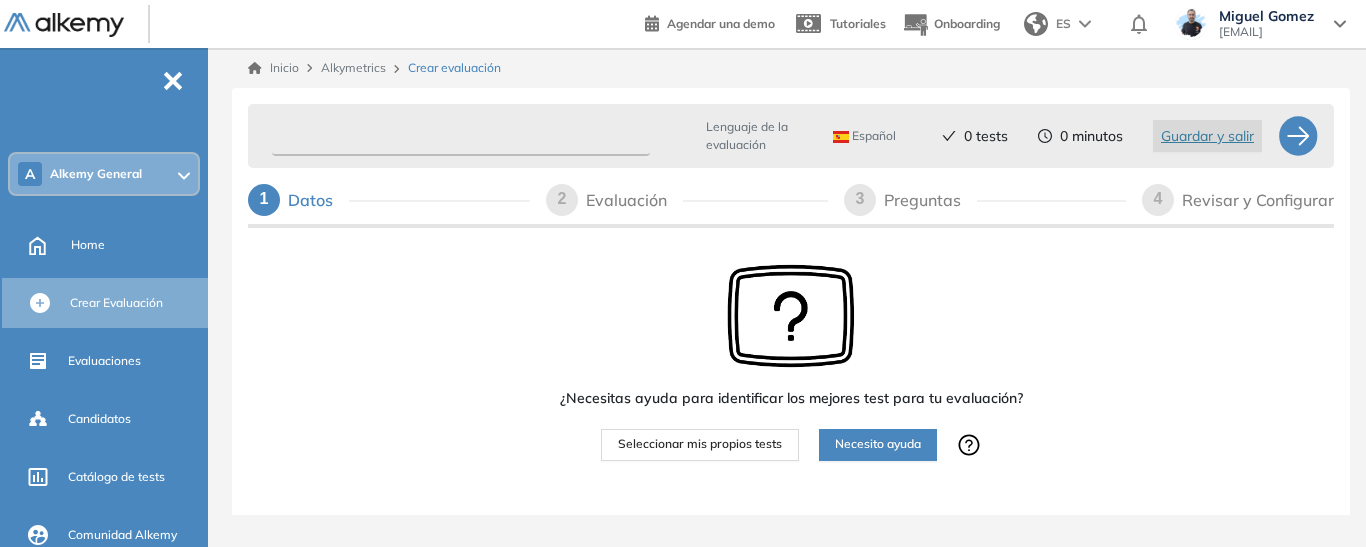 click at bounding box center [461, 136] 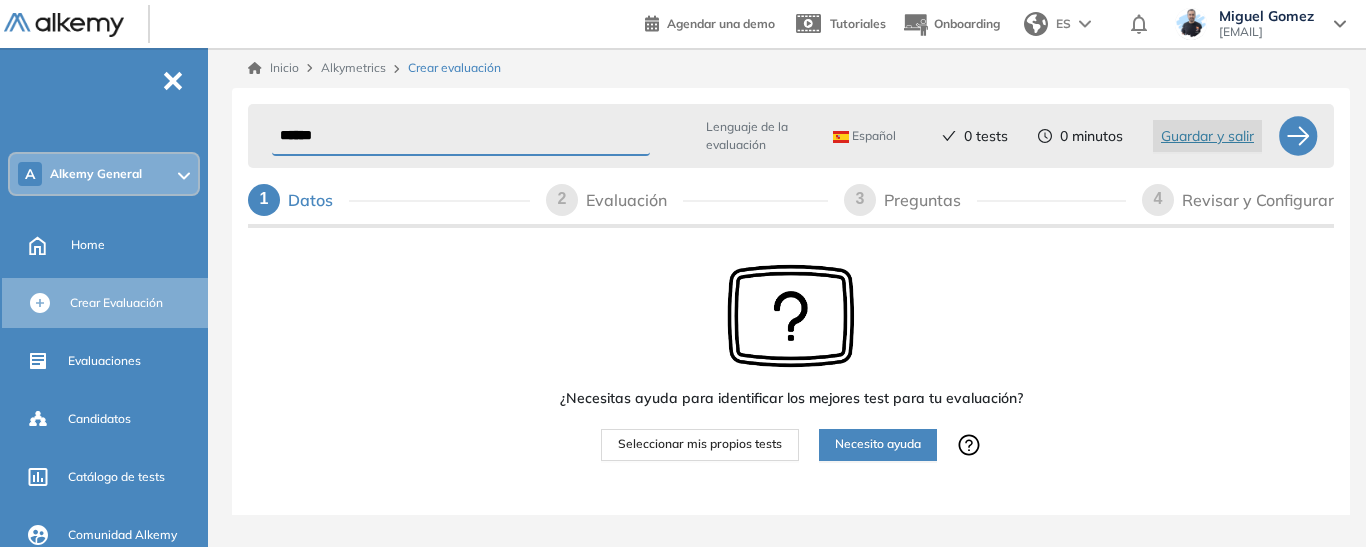 type on "******" 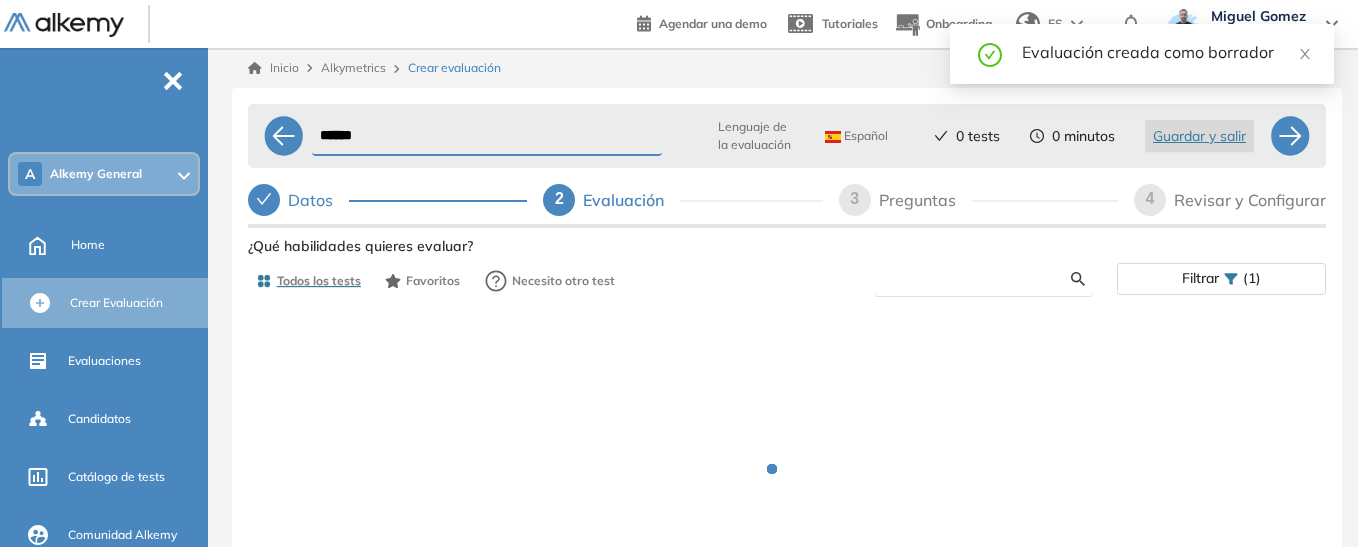 click at bounding box center (980, 279) 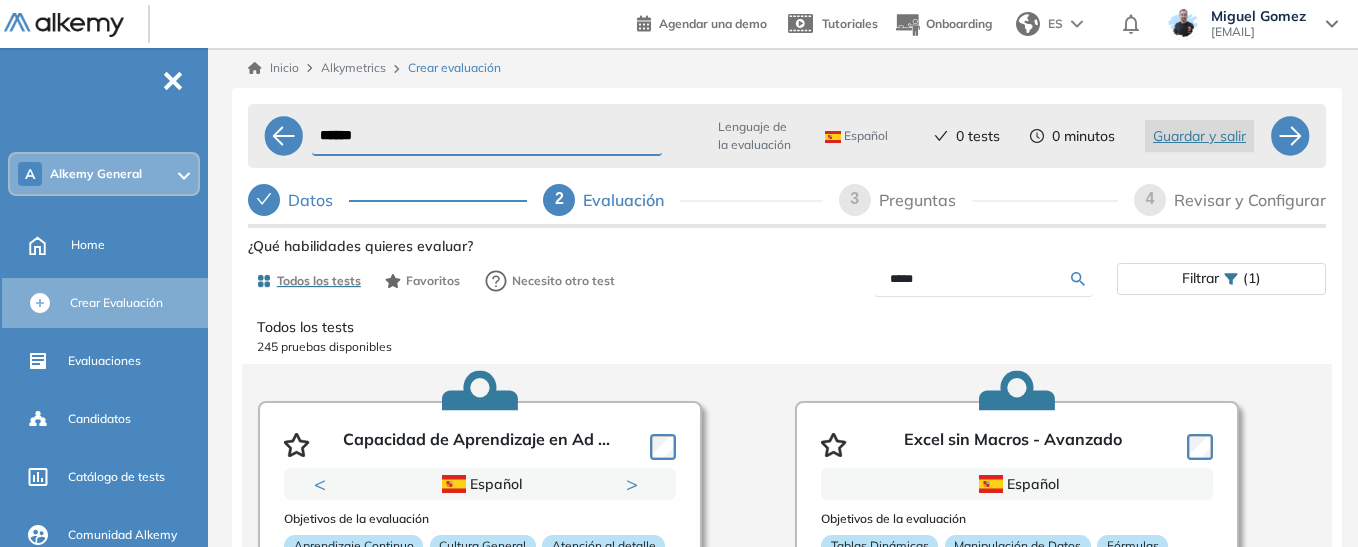 type on "*****" 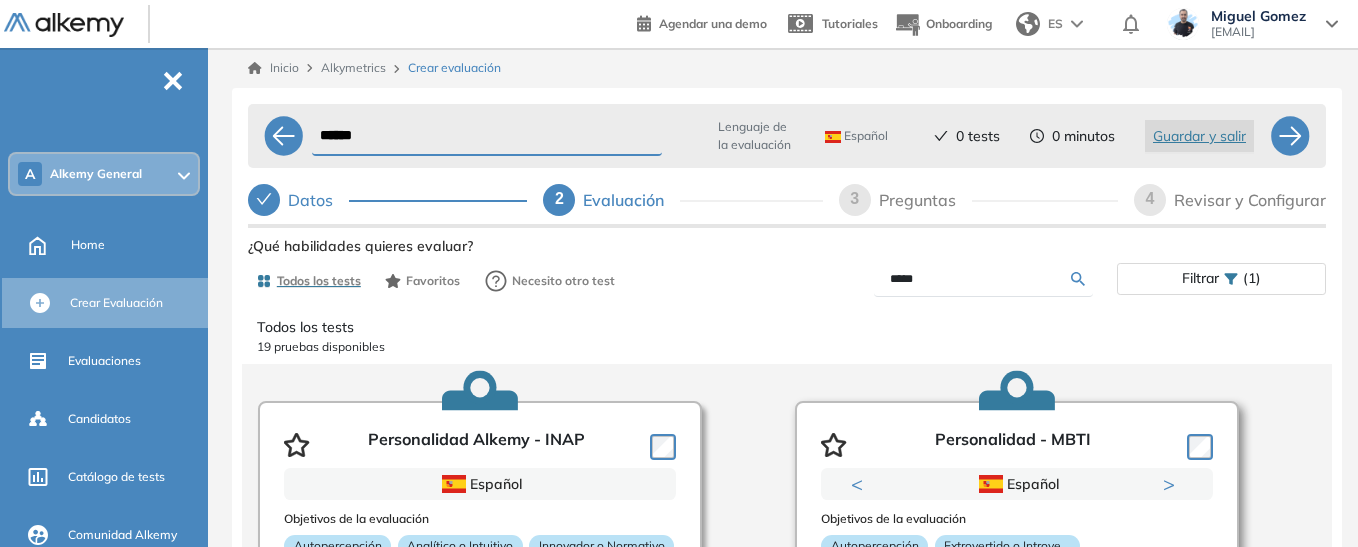 click on "Perfil Todos los espacios A Alkemy General Home Alkymetrics Crear Evaluación Evaluaciones Candidatos Catálogo de tests Comunidad Alkemy Bolsa de trabajo Configuración Miembros Personalización Planes y consumos Notificaciones Correos Personalizados Crear TestGroup Cerrar sesión Agendar una demo Tutoriales Onboarding ES [FIRST] [LAST] [EMAIL] - A Alkemy General Home Crear Evaluación Evaluaciones Candidatos Catálogo de tests Comunidad Alkemy Bolsa de trabajo Crear TestGroup Actualizar Tests Categorías Subhabilidades Roles Reiniciar testgroups Cerrar sesión Inicio Alkymetrics Crear evaluación ****** Lenguaje de la evaluación   Español   Español   Inglés   Portugués 0 tests 0 minutos Guardar y salir Datos 2 Evaluación 3 Preguntas 4 Revisar y Configurar Ver preguntas de muestra Demo Experiencia Starter  Validado undefined minutos  Pregunta Disponible en Español Tipo de preguntas Este test cubre: Velocidad Atención visual Precisión operativa Estadísticas <31% >31%" at bounding box center [679, 273] 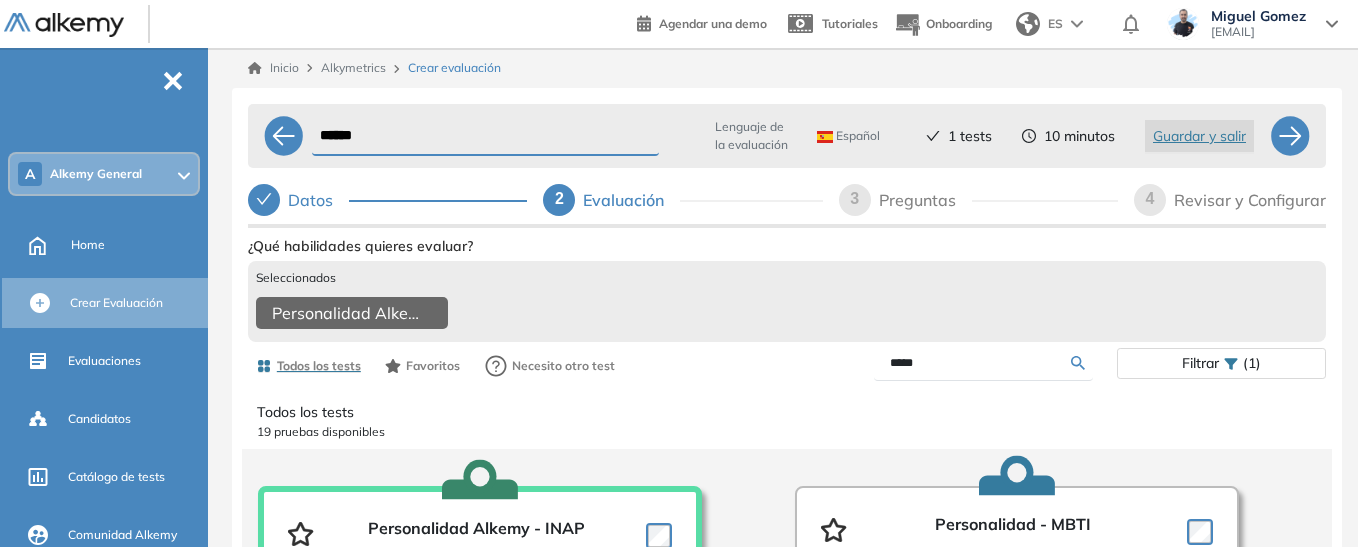 drag, startPoint x: 938, startPoint y: 374, endPoint x: 836, endPoint y: 365, distance: 102.396286 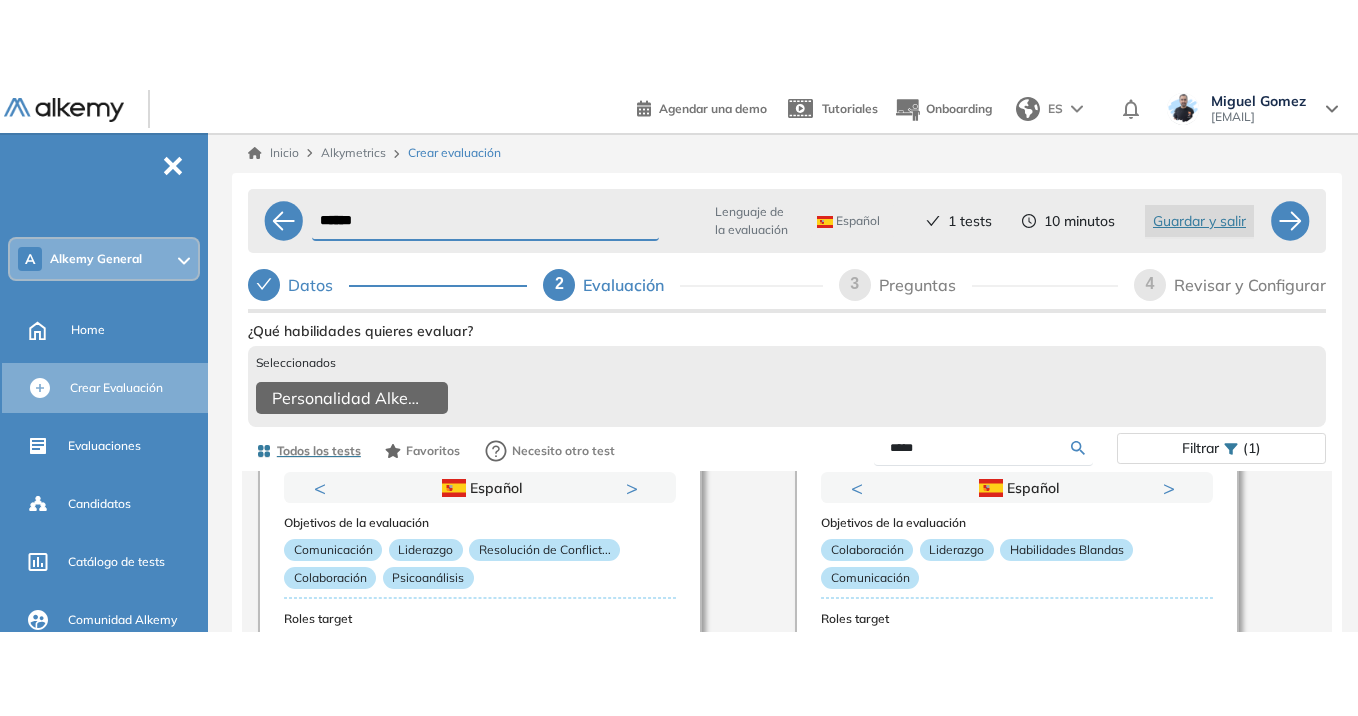 scroll, scrollTop: 66, scrollLeft: 0, axis: vertical 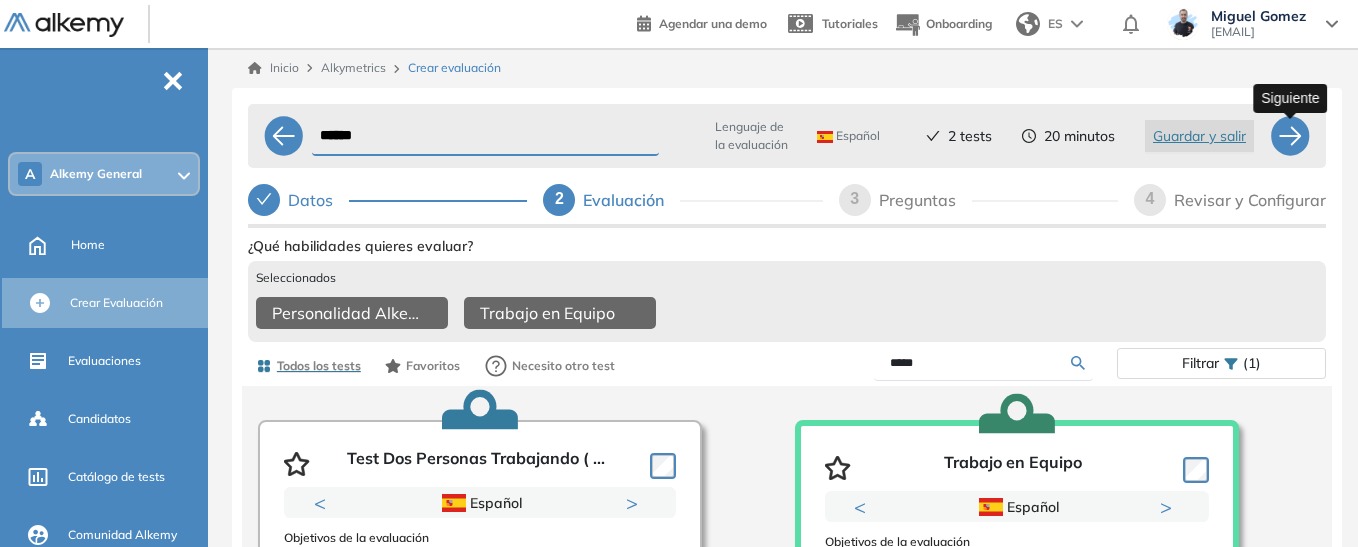 drag, startPoint x: 1286, startPoint y: 138, endPoint x: 1275, endPoint y: 127, distance: 15.556349 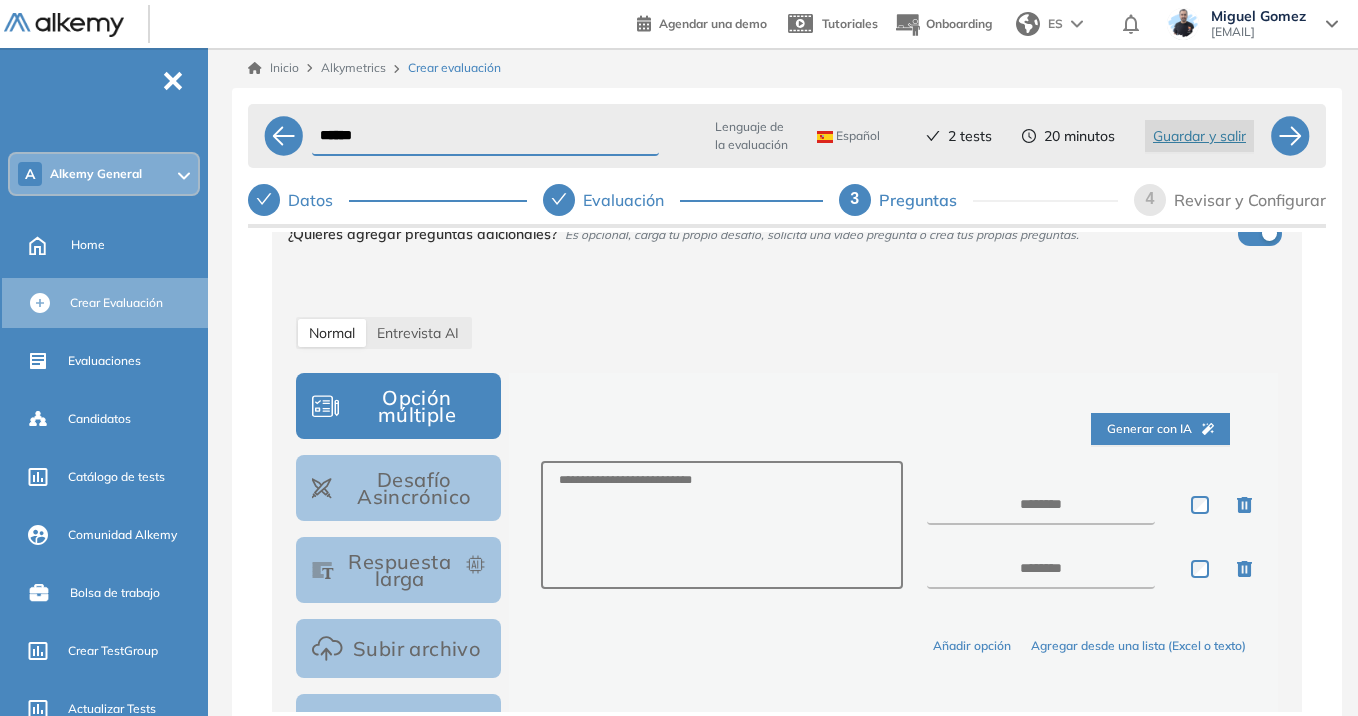 scroll, scrollTop: 200, scrollLeft: 0, axis: vertical 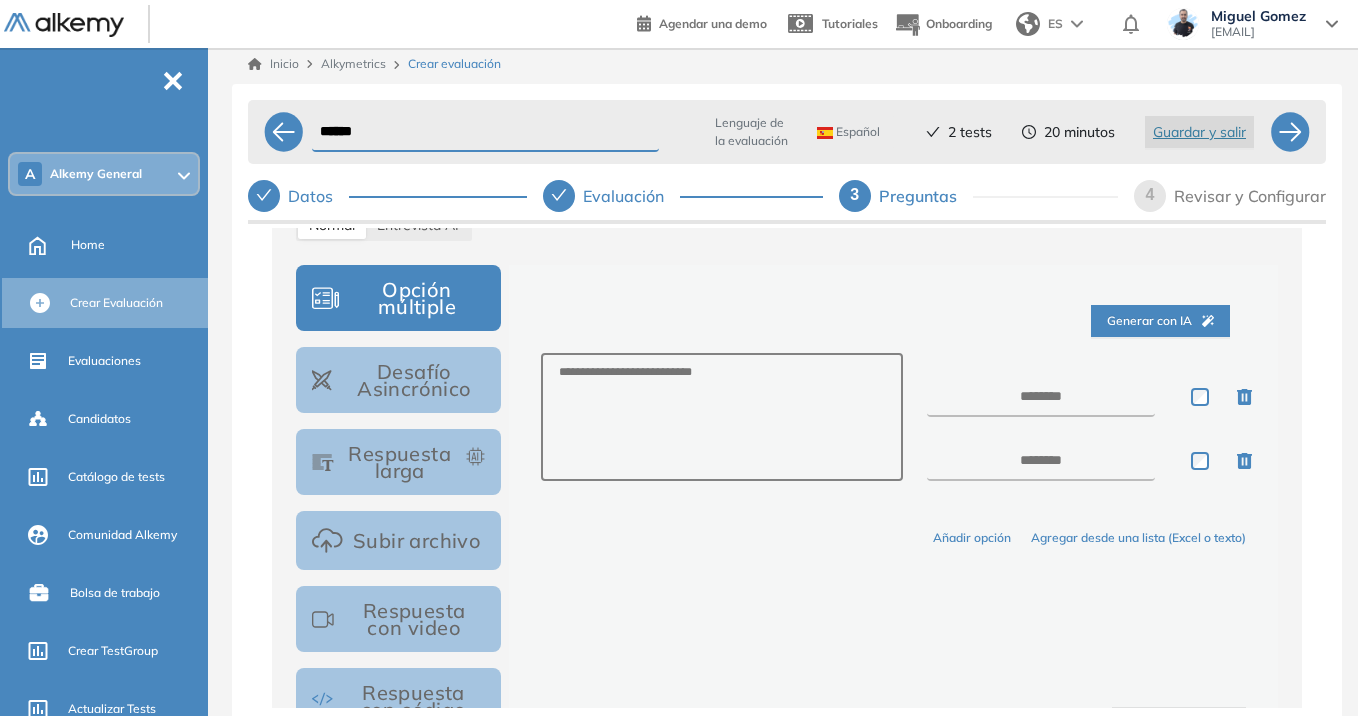 click on "Desafío Asincrónico" at bounding box center (398, 380) 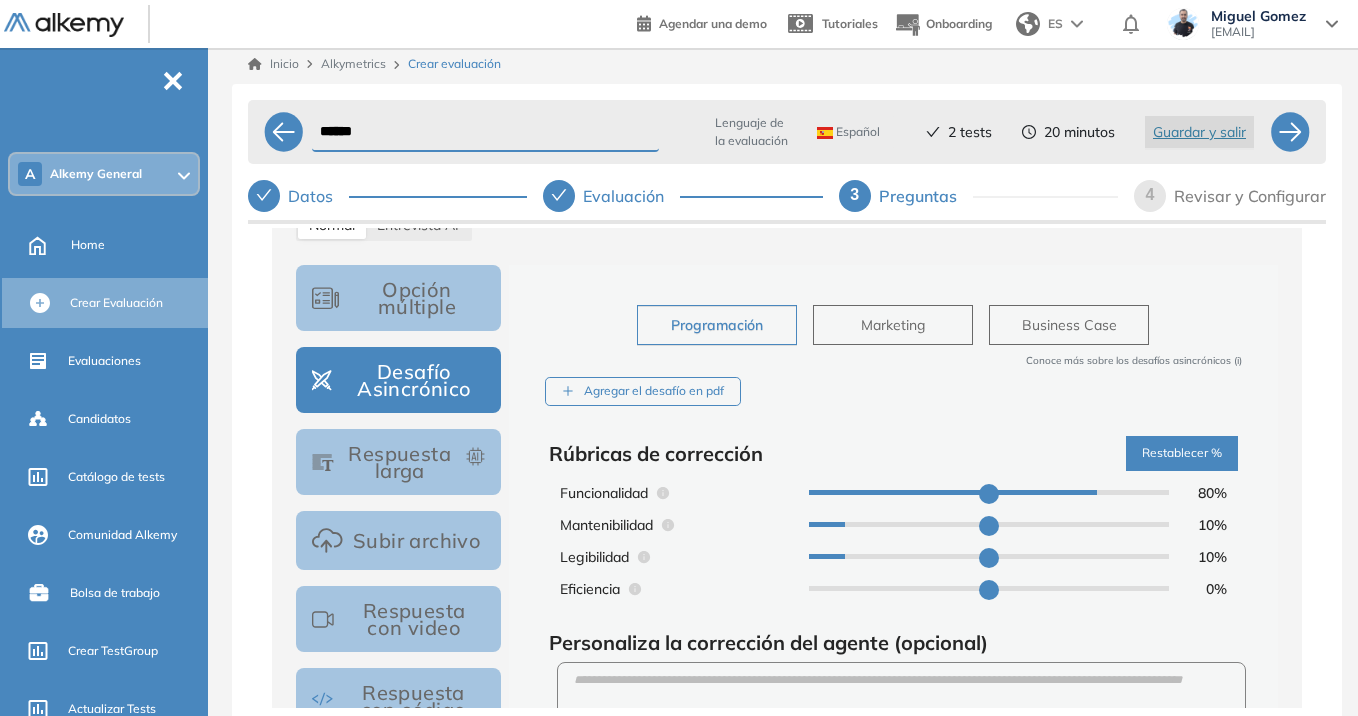 click on "Respuesta larga" at bounding box center (398, 462) 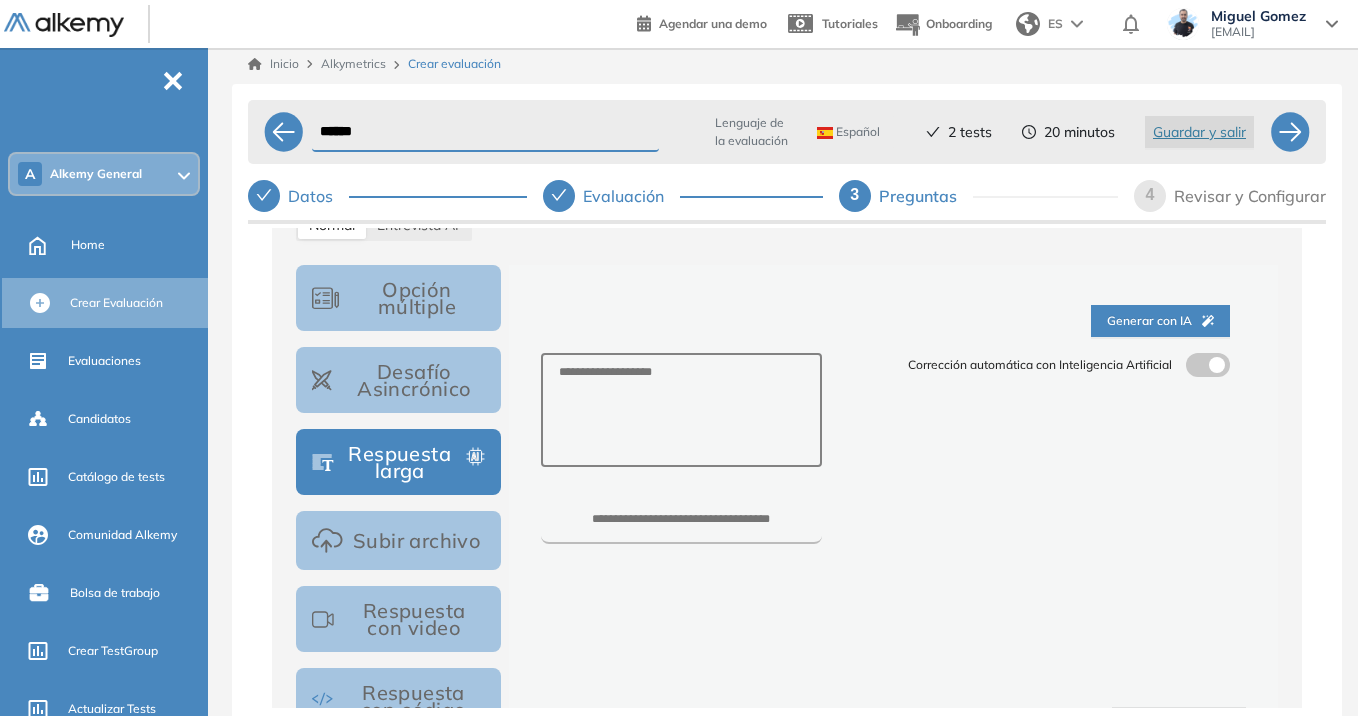 click on "Subir archivo" at bounding box center (398, 540) 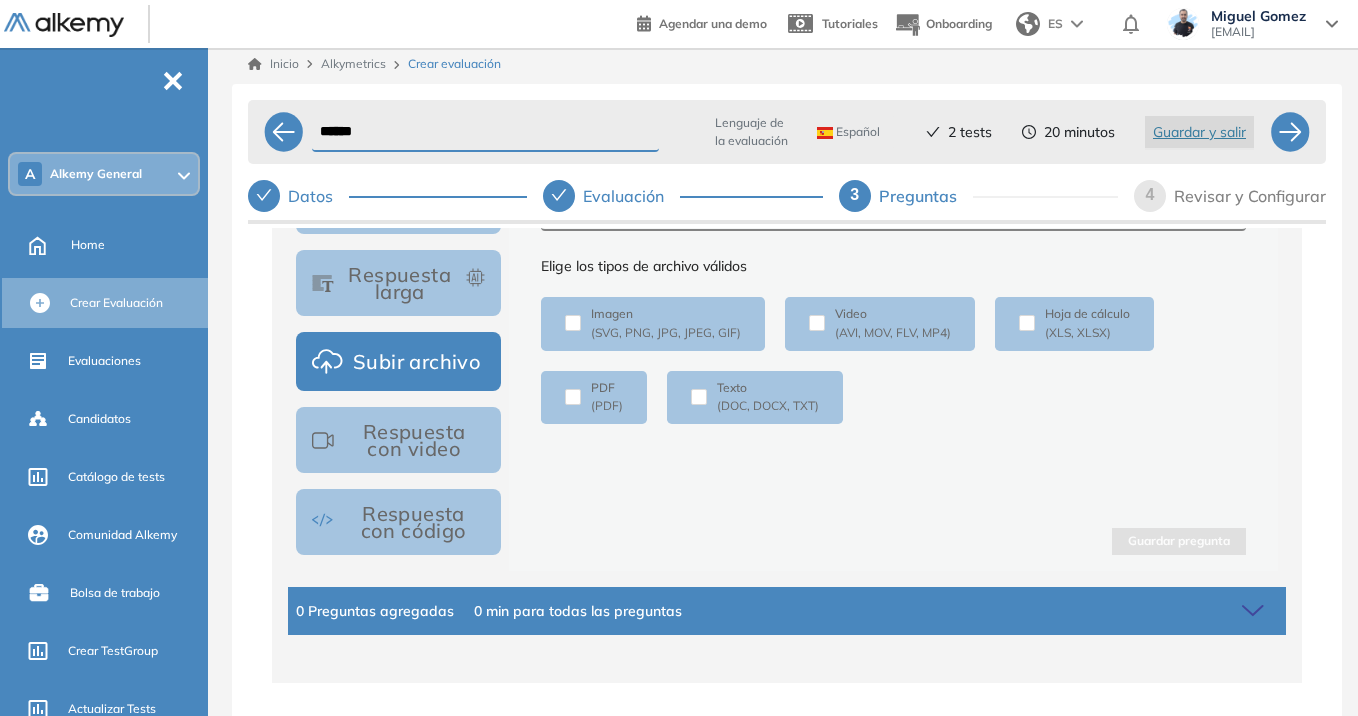 scroll, scrollTop: 482, scrollLeft: 0, axis: vertical 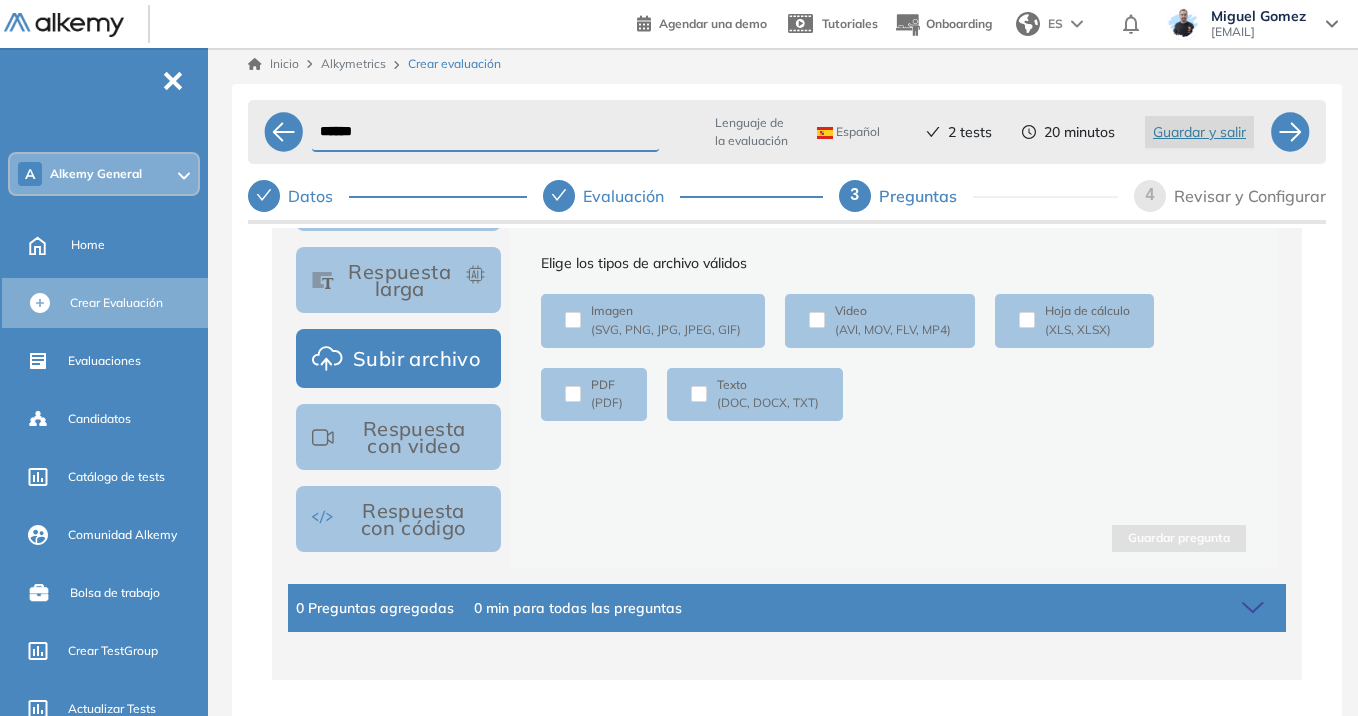 click on "Respuesta con video" at bounding box center [398, 437] 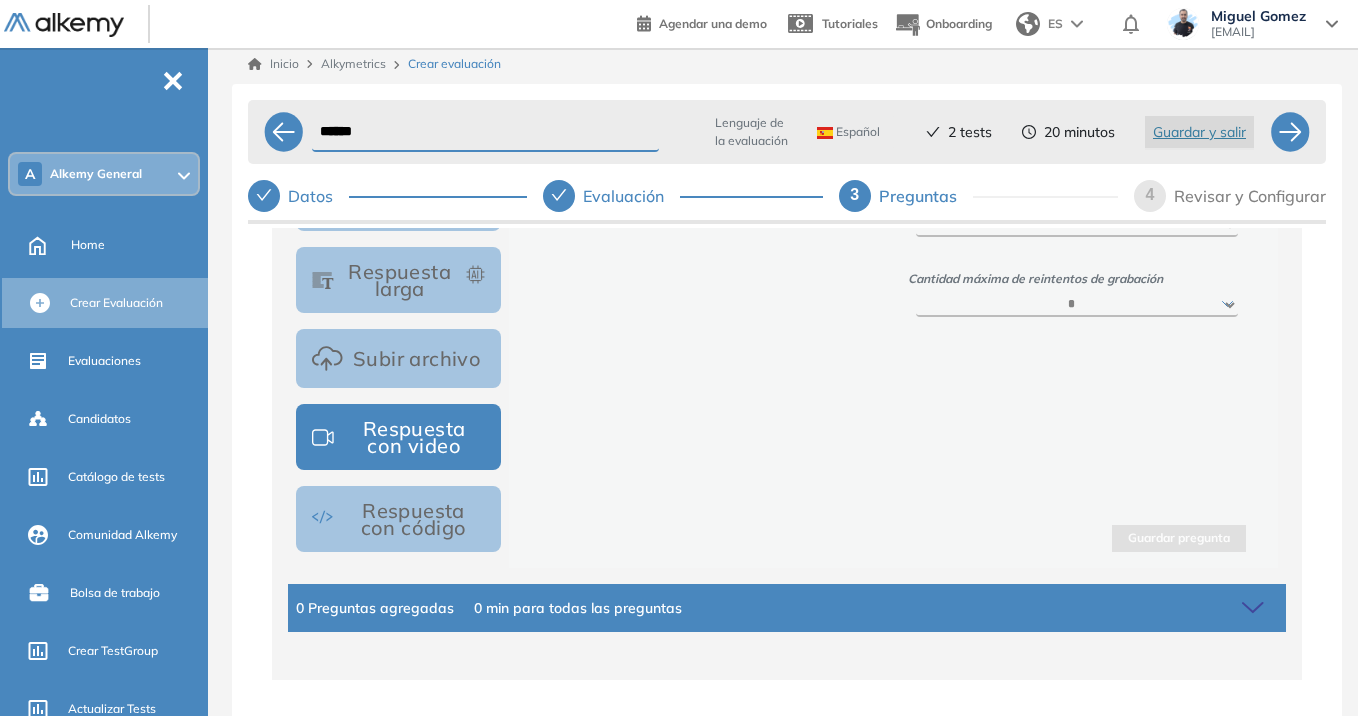 click on "Respuesta con código" at bounding box center (398, 519) 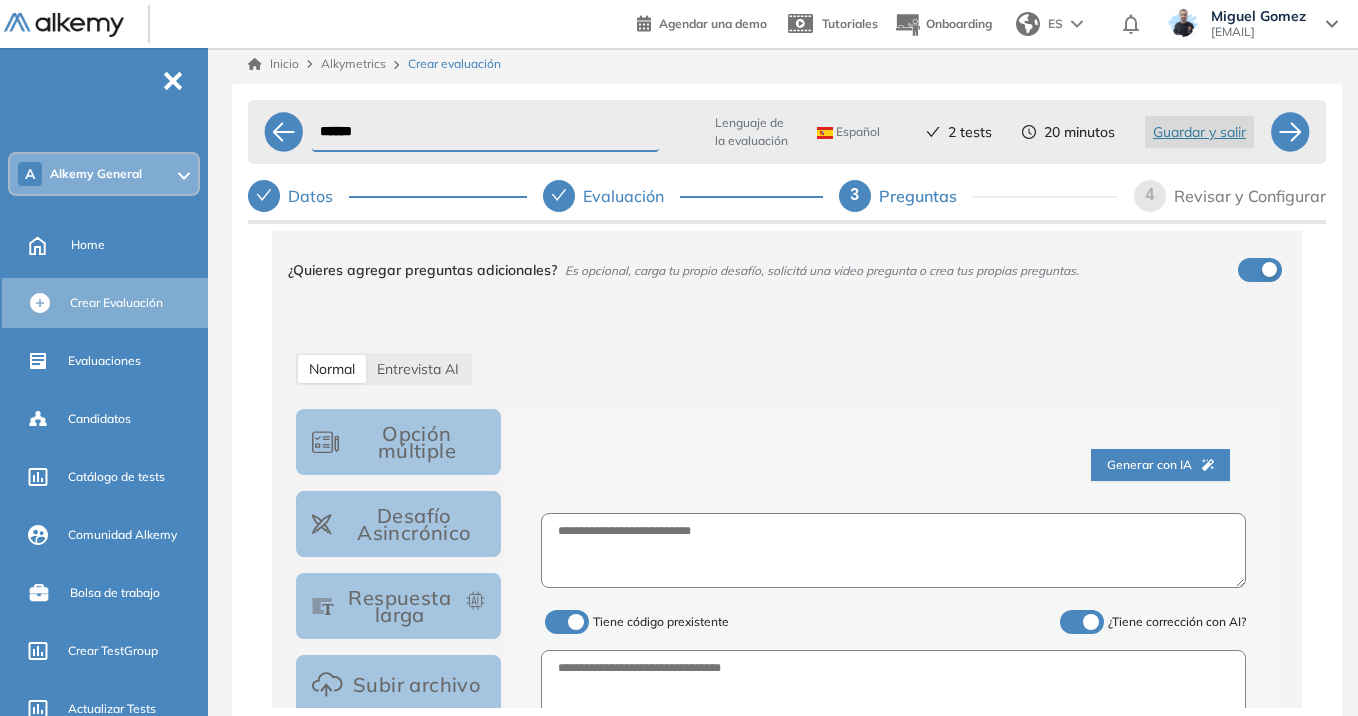 scroll, scrollTop: 0, scrollLeft: 0, axis: both 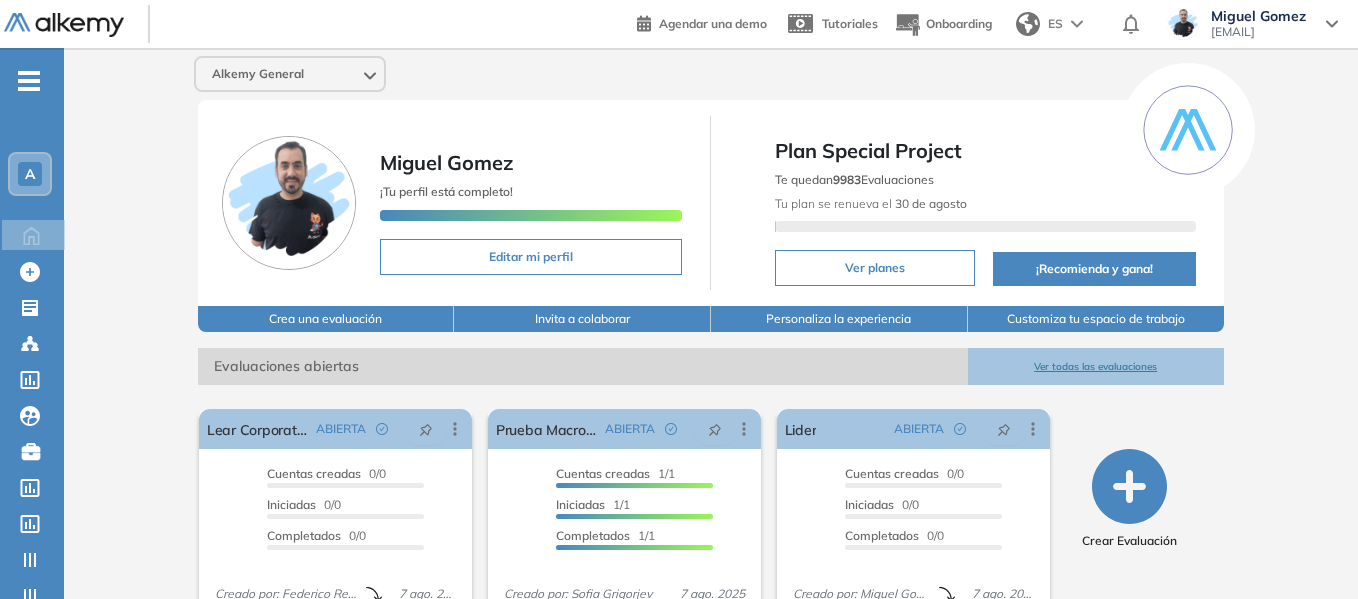 click on "-" at bounding box center (29, 79) 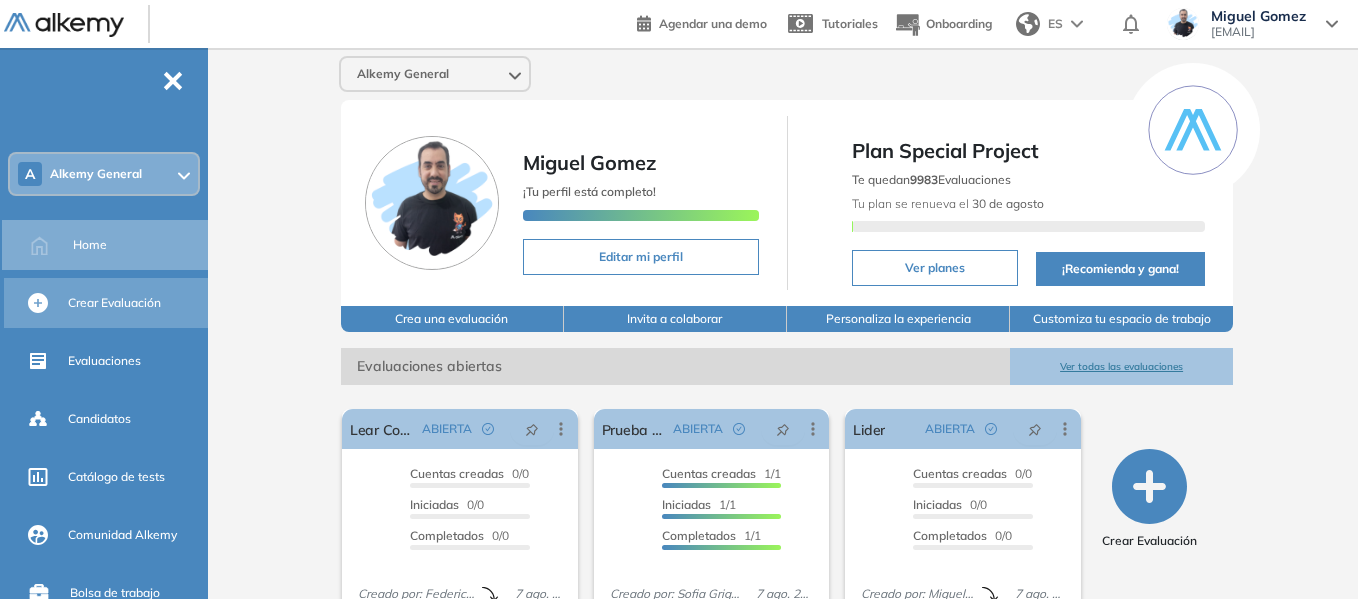 click on "Crear Evaluación" at bounding box center [114, 303] 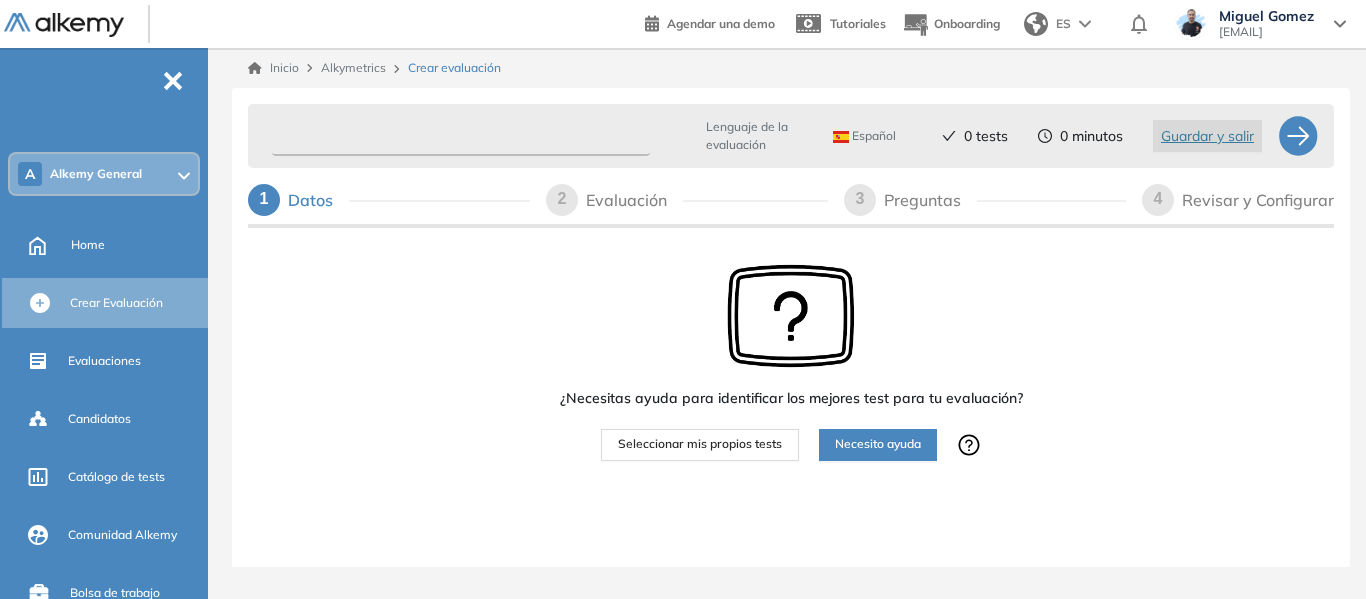 click at bounding box center (461, 136) 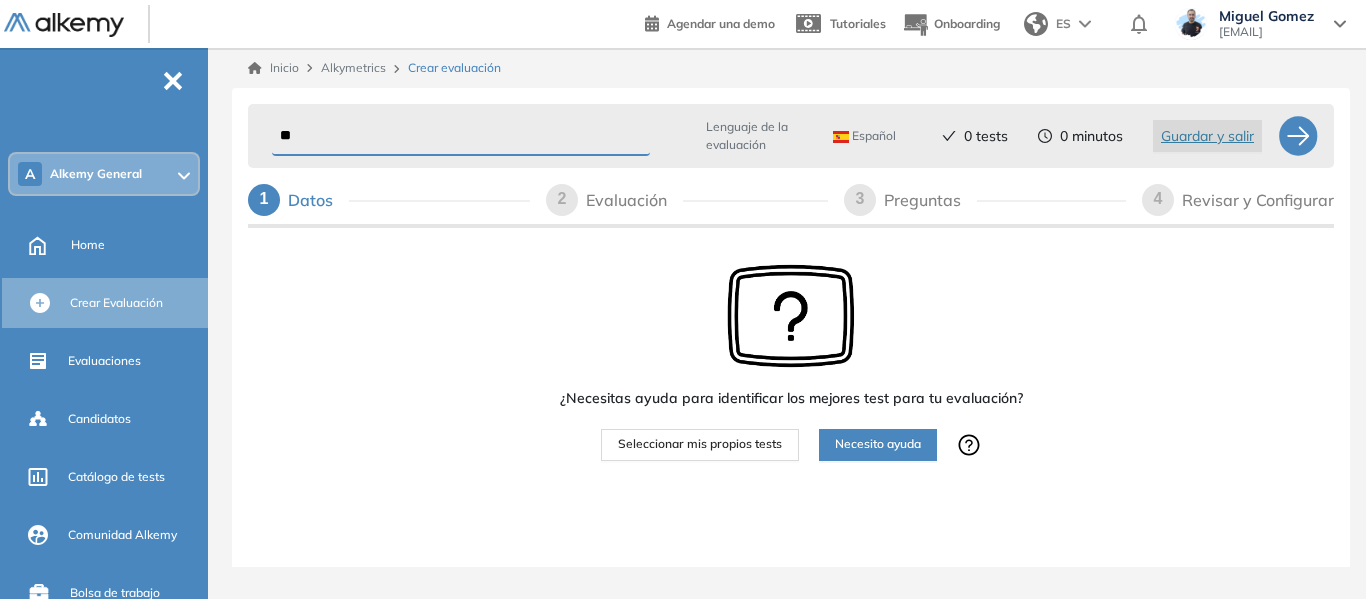 type on "*" 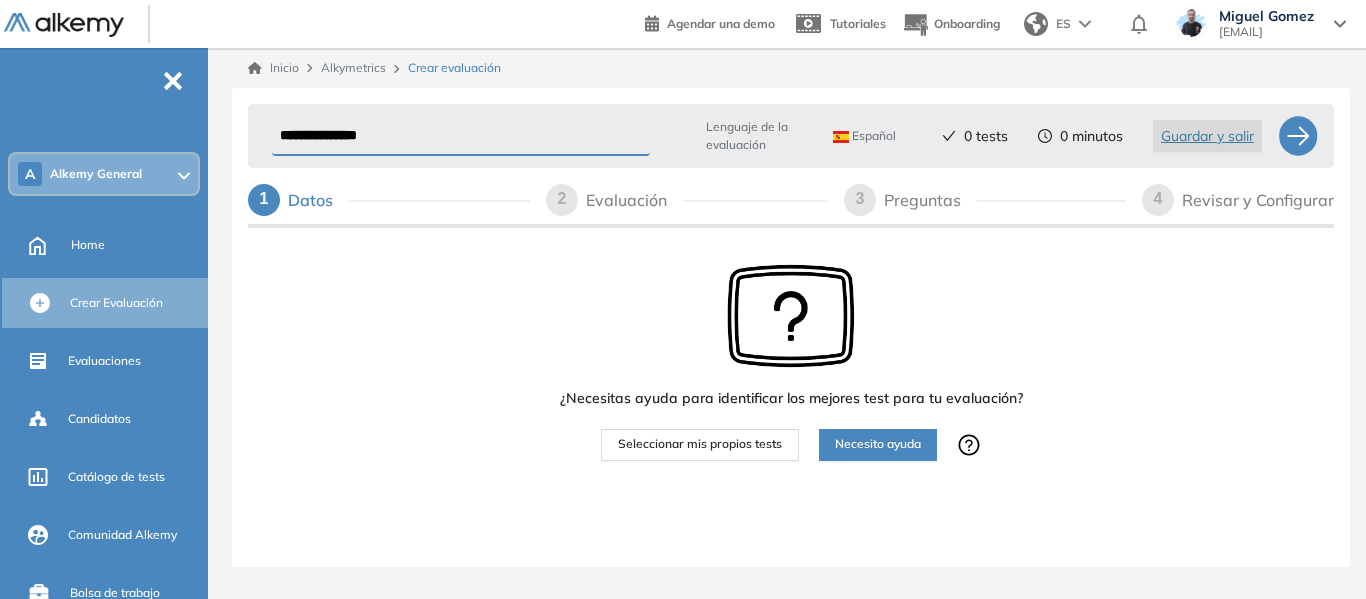 type on "**********" 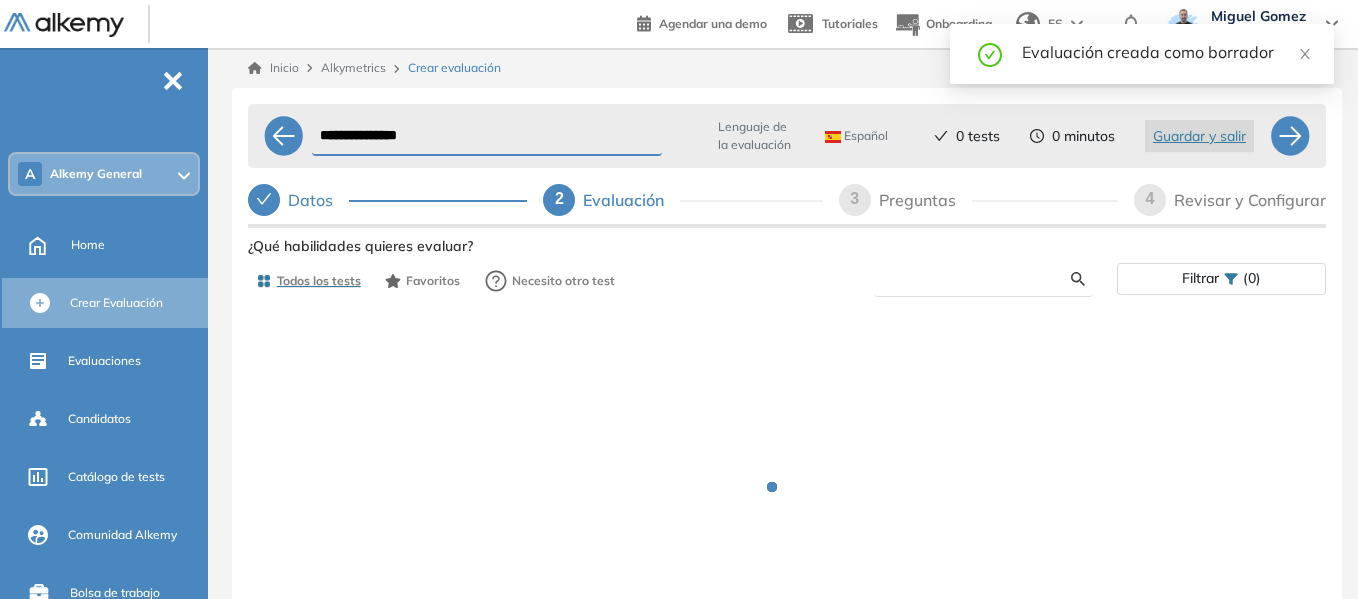 click at bounding box center (980, 279) 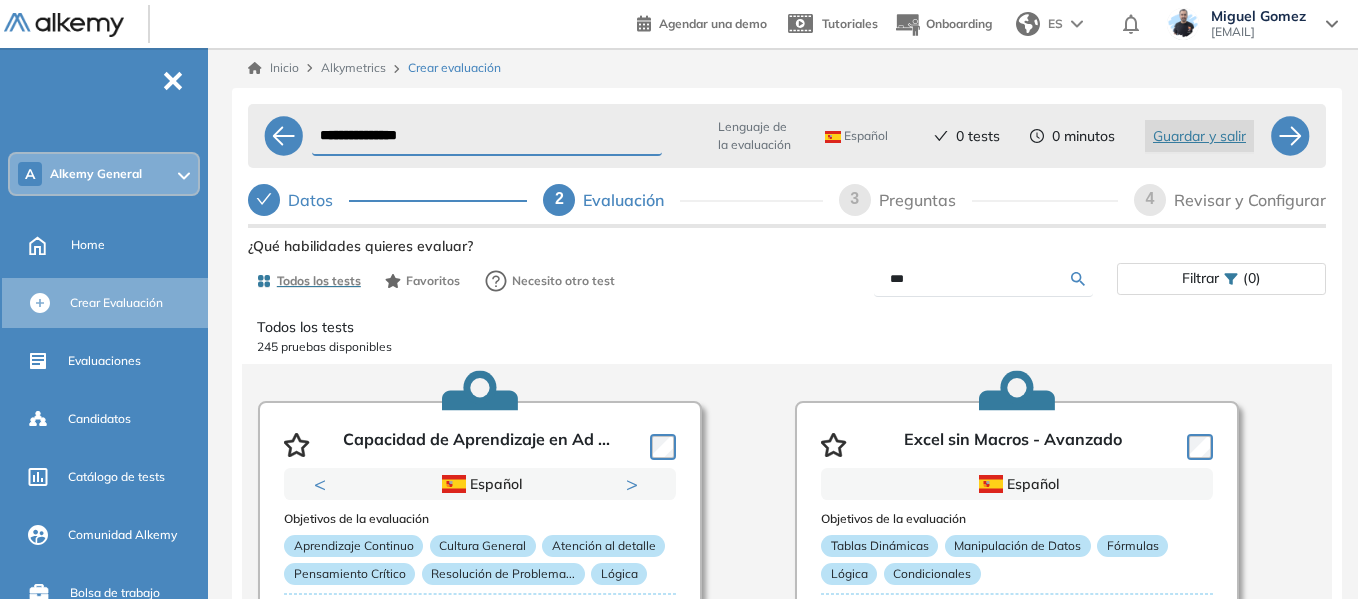 type on "***" 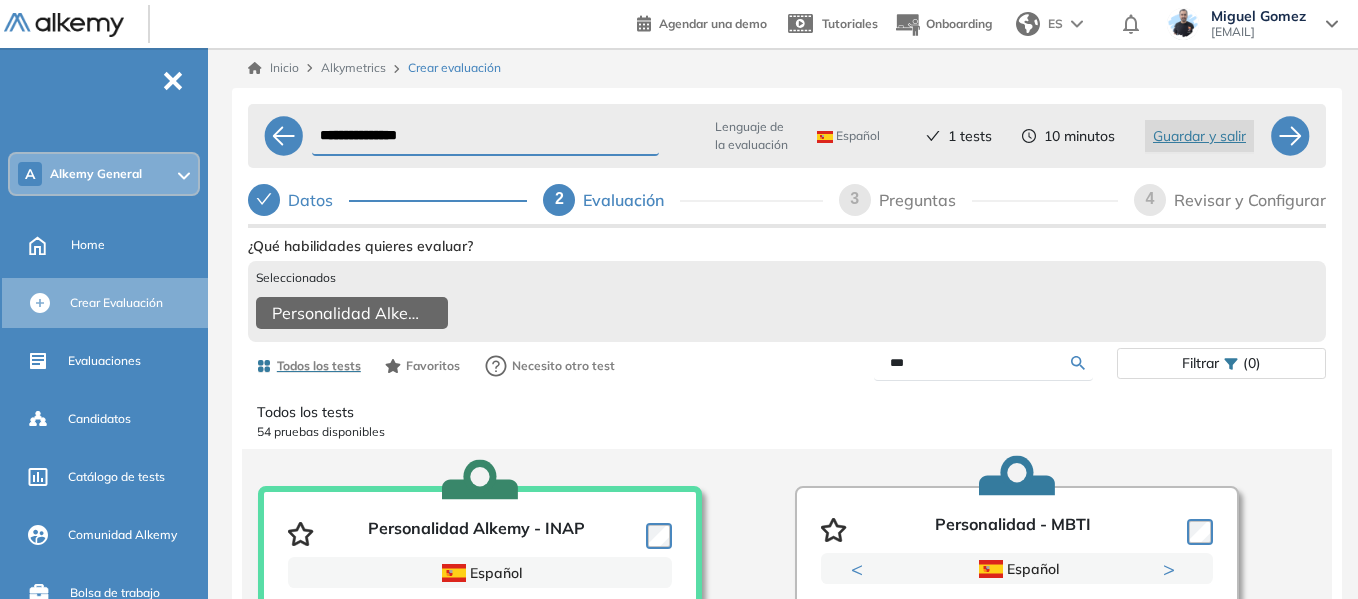 drag, startPoint x: 938, startPoint y: 381, endPoint x: 844, endPoint y: 379, distance: 94.02127 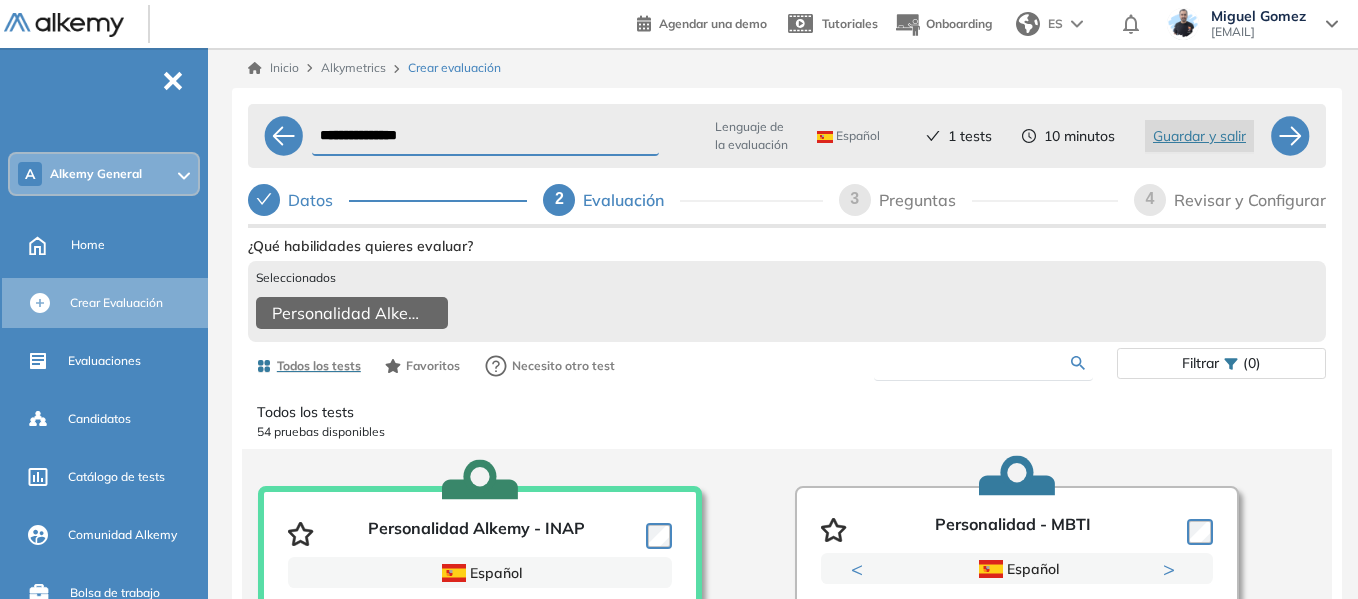 type on "*" 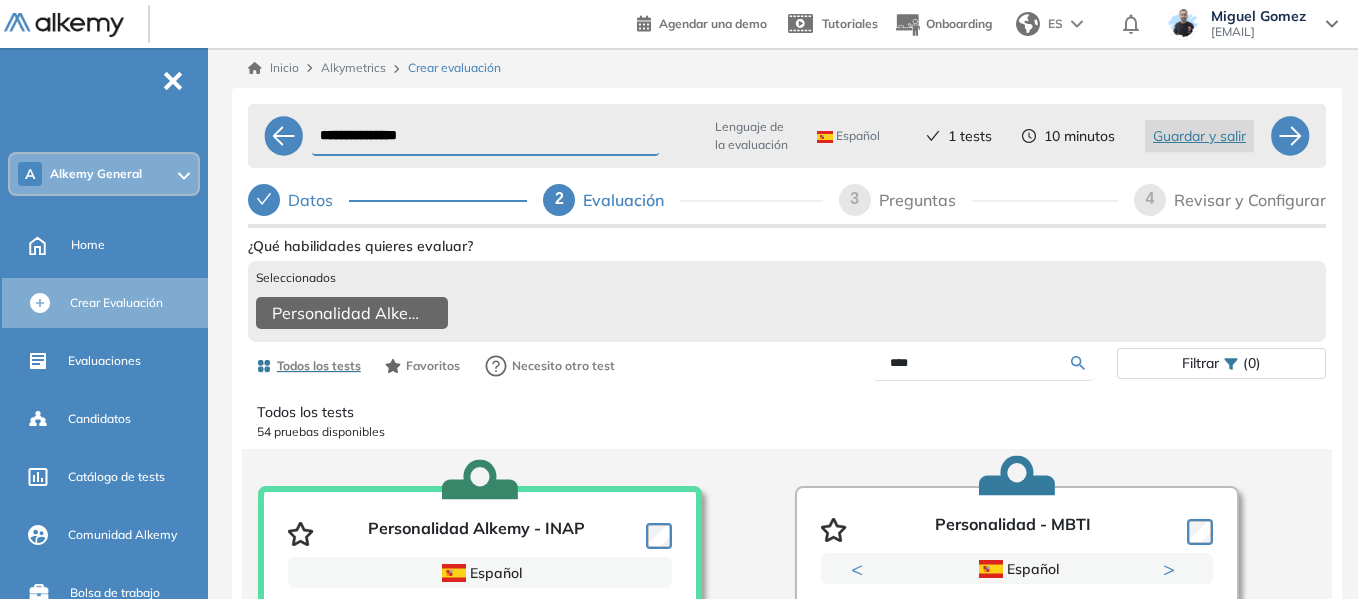 type on "****" 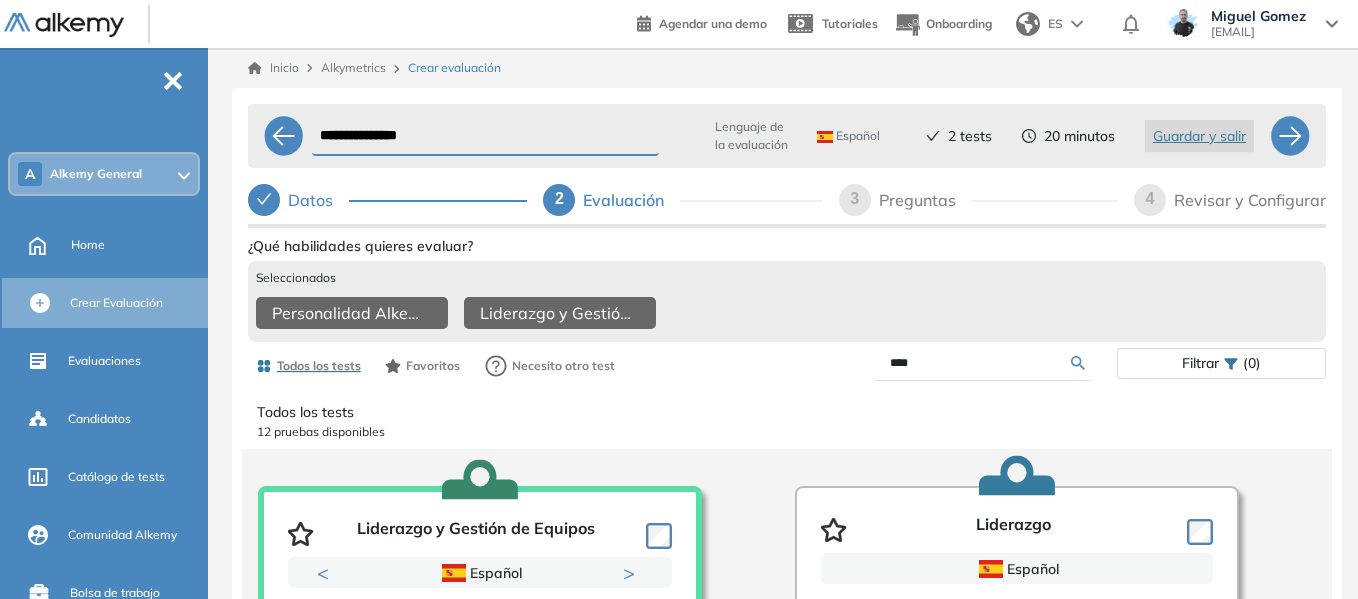 drag, startPoint x: 918, startPoint y: 379, endPoint x: 844, endPoint y: 384, distance: 74.168724 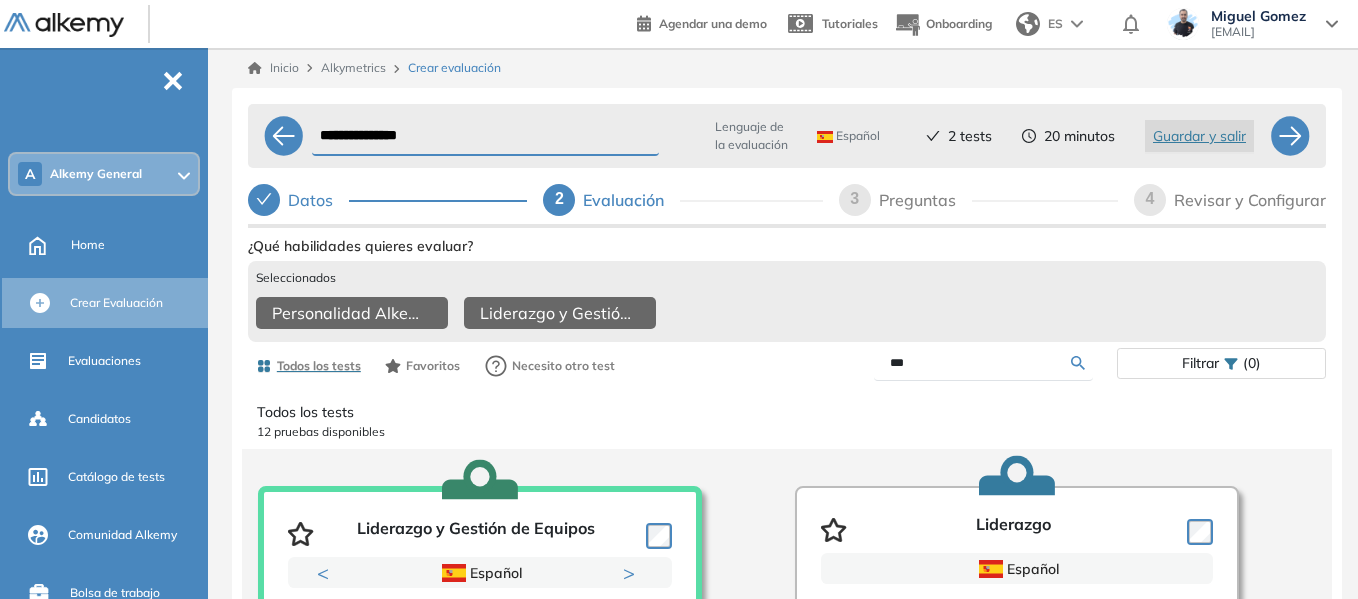 type on "***" 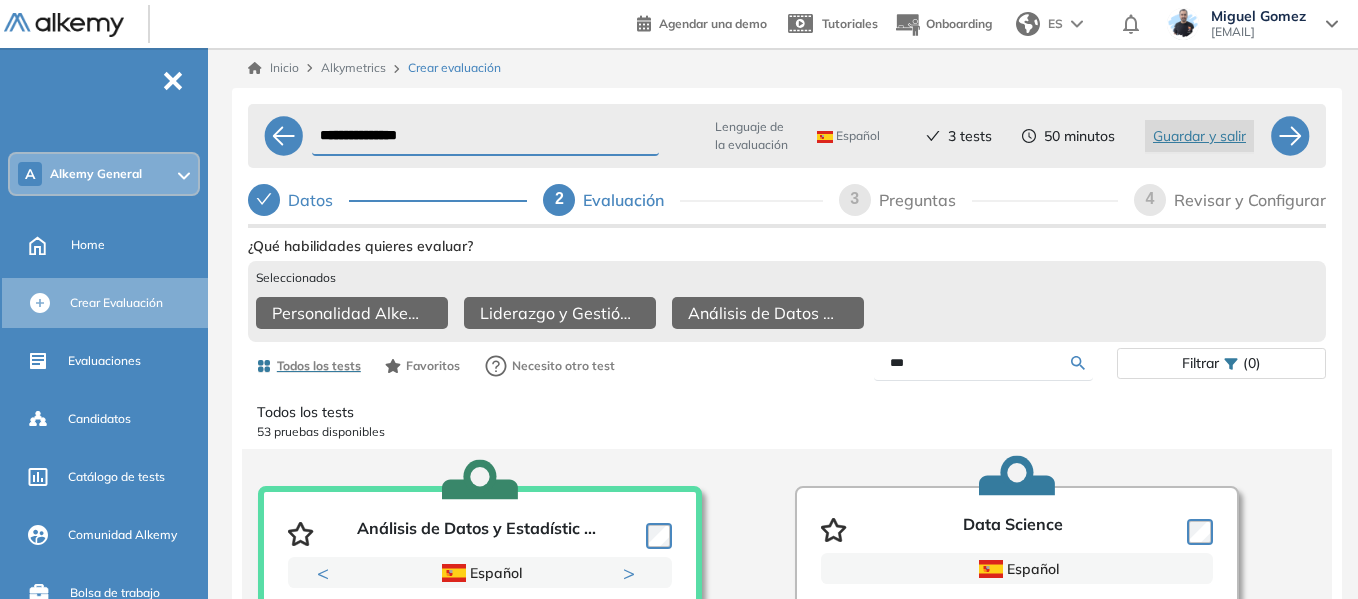 drag, startPoint x: 935, startPoint y: 385, endPoint x: 839, endPoint y: 361, distance: 98.95454 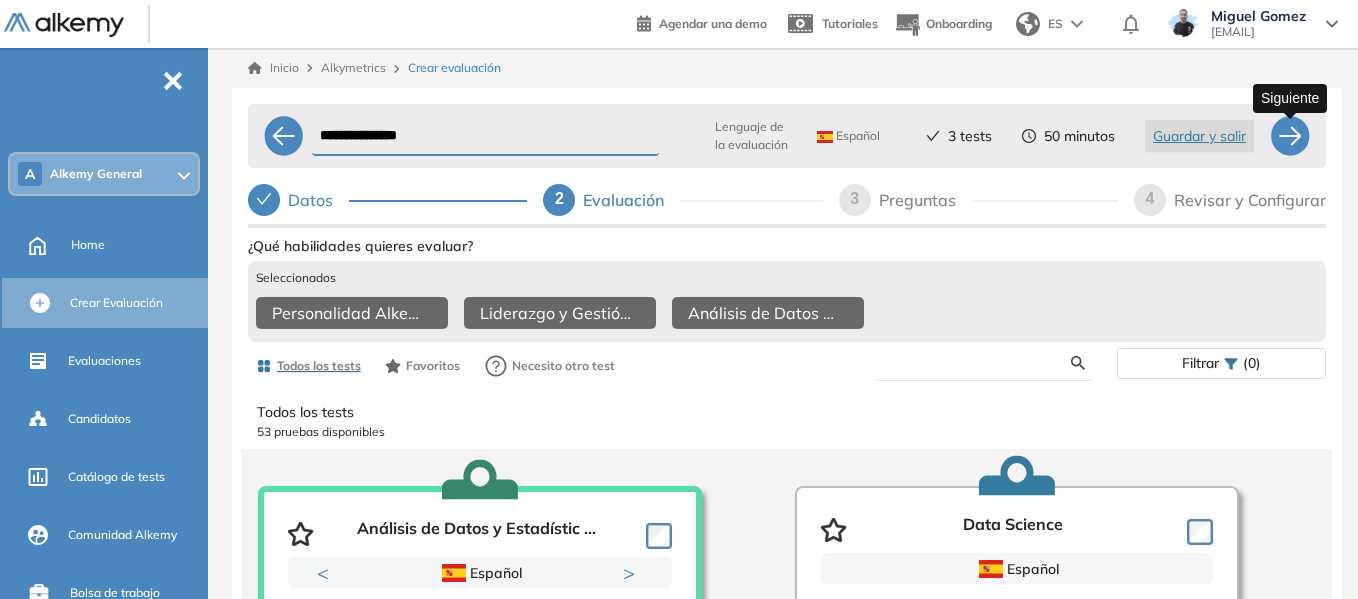 type 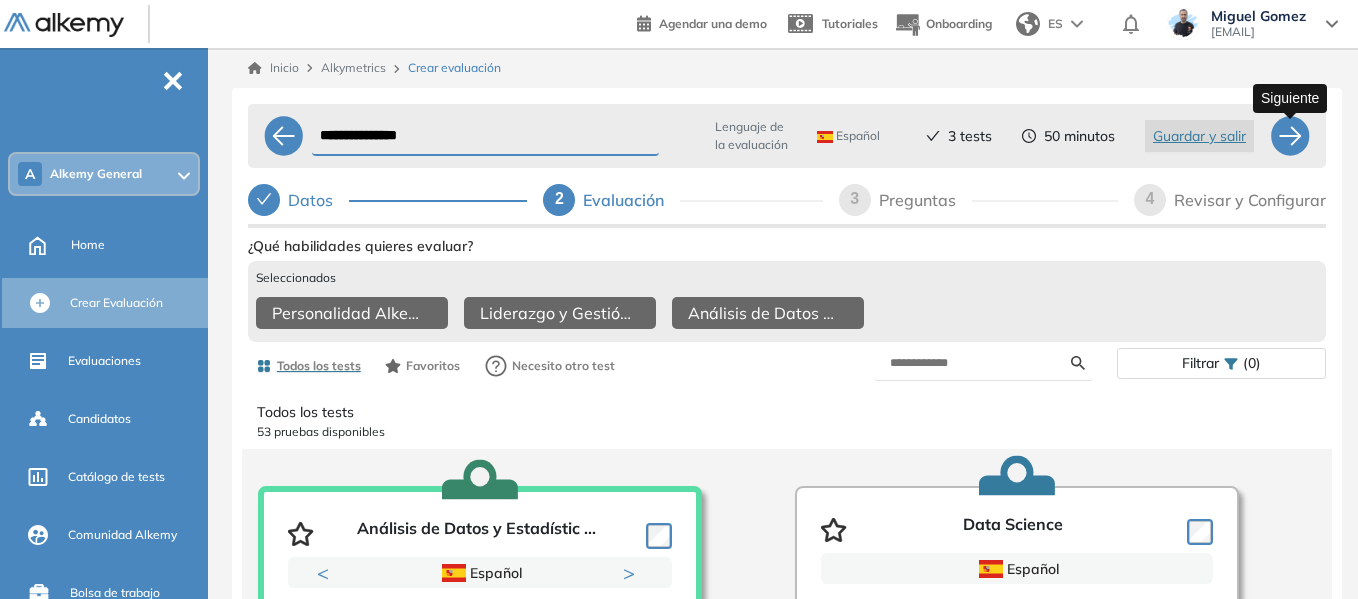 click on "**********" at bounding box center [787, 414] 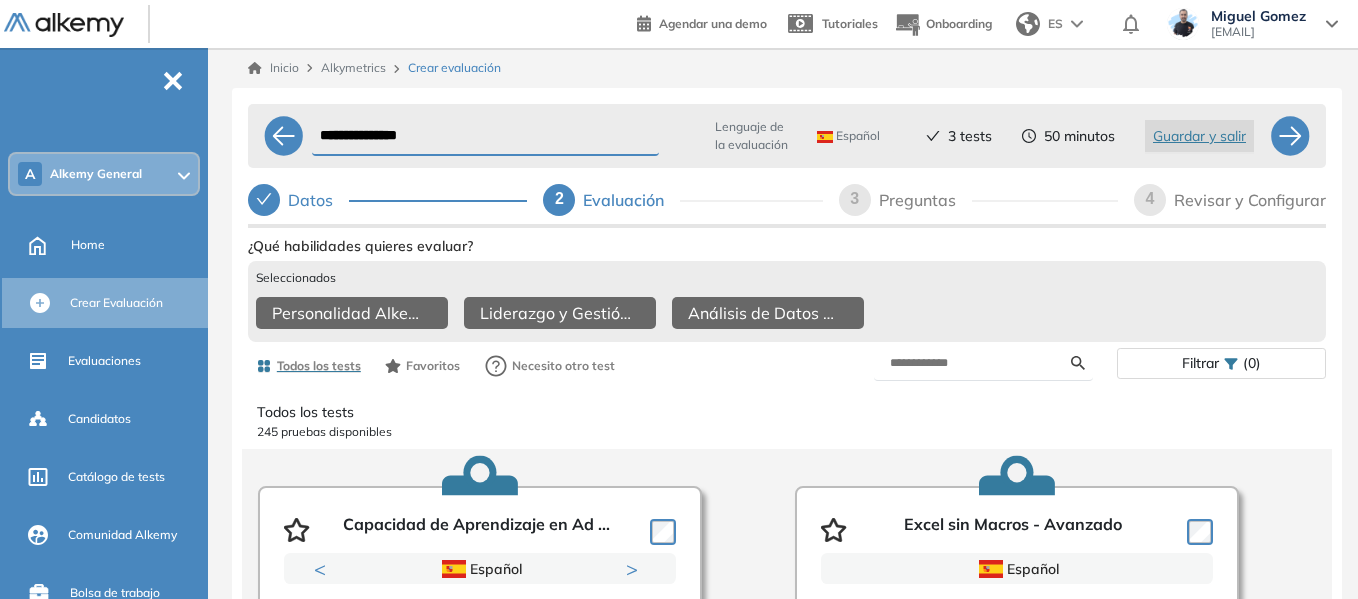 click on "Preguntas" at bounding box center [925, 200] 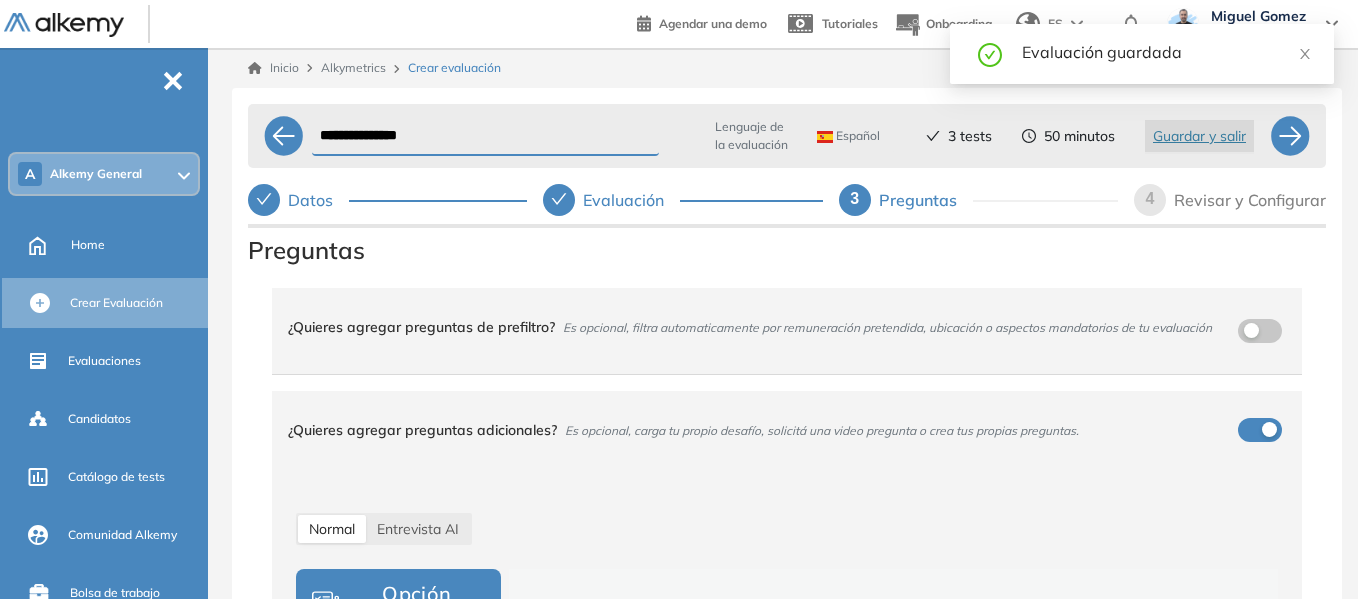 click on "¿Quieres agregar preguntas de prefiltro? Es opcional, filtra automaticamente por remuneración pretendida, ubicación o aspectos mandatorios de tu evaluación ¿Quieres agregar preguntas adicionales? Es opcional, carga tu propio desafío, solicitá una video pregunta o crea tus propias preguntas.  Normal Entrevista AI Opción múltiple Desafío Asincrónico Respuesta larga Subir archivo Respuesta con video Respuesta con código Generar con IA   Añadir opción Agregar desde una lista (Excel o texto) Guardar pregunta 0 Preguntas agregadas 0 min  para todas las preguntas para todas las preguntas ***** ***** ****** ****** ****** ****** ****** ****** ****** ****** ****** ****** ****** ****** ****** ****** ****** ****** ****** ****** ******* ******* ******* ******* *******" at bounding box center (787, 735) 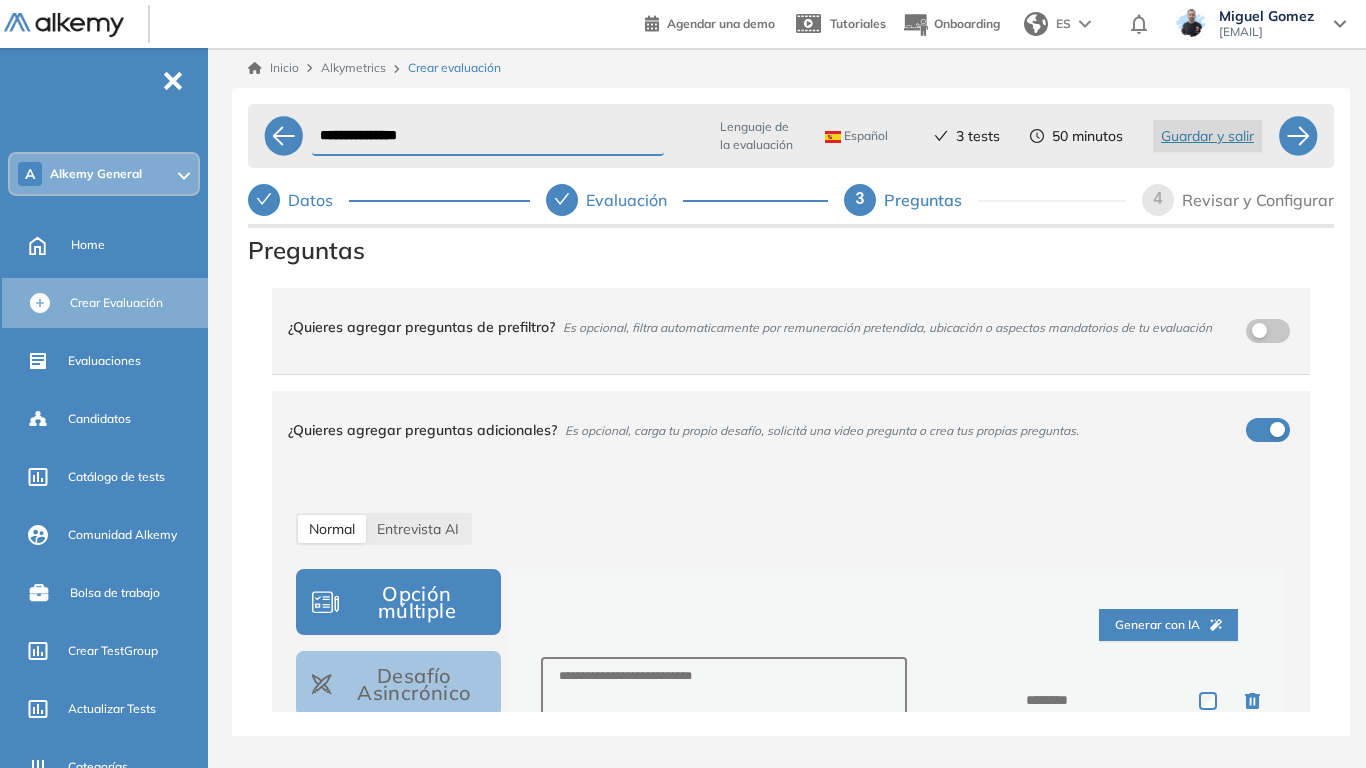 scroll, scrollTop: 200, scrollLeft: 0, axis: vertical 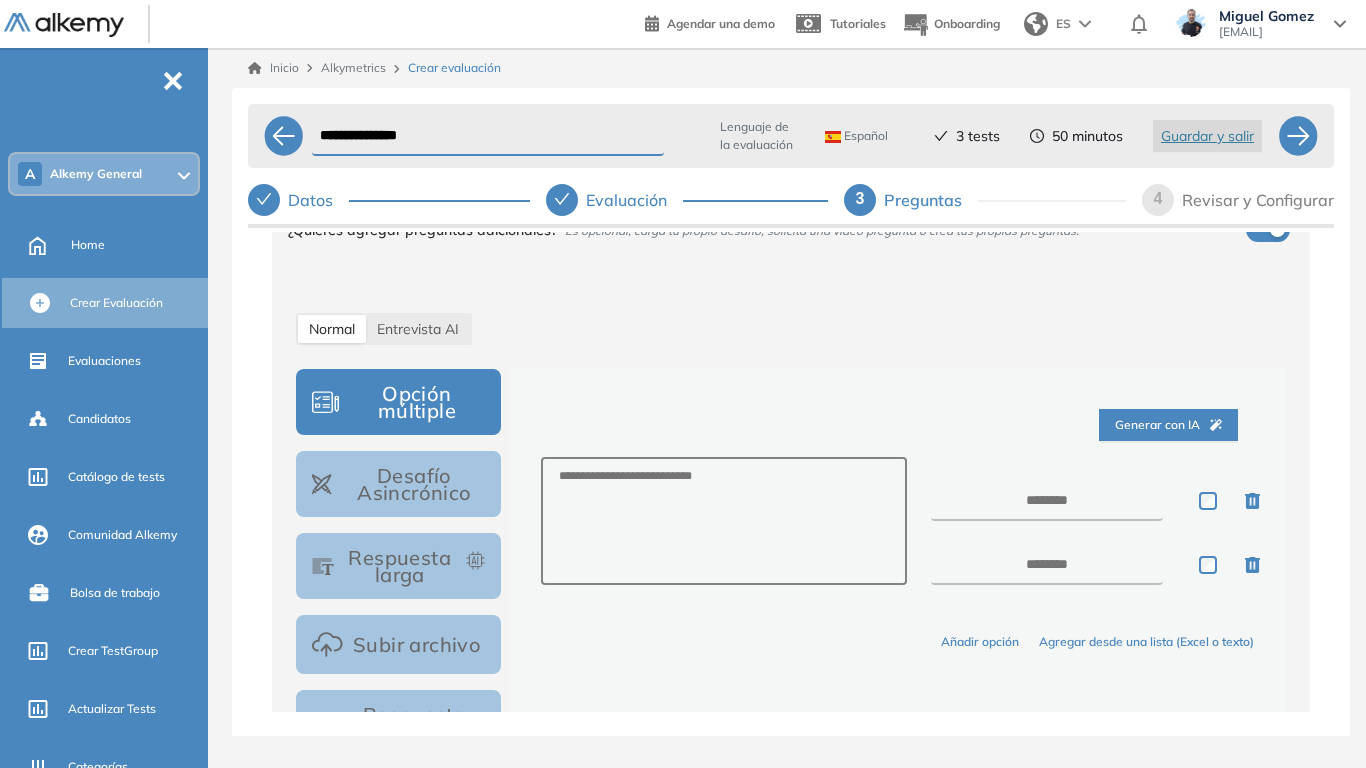 click on "Opción múltiple" at bounding box center (398, 402) 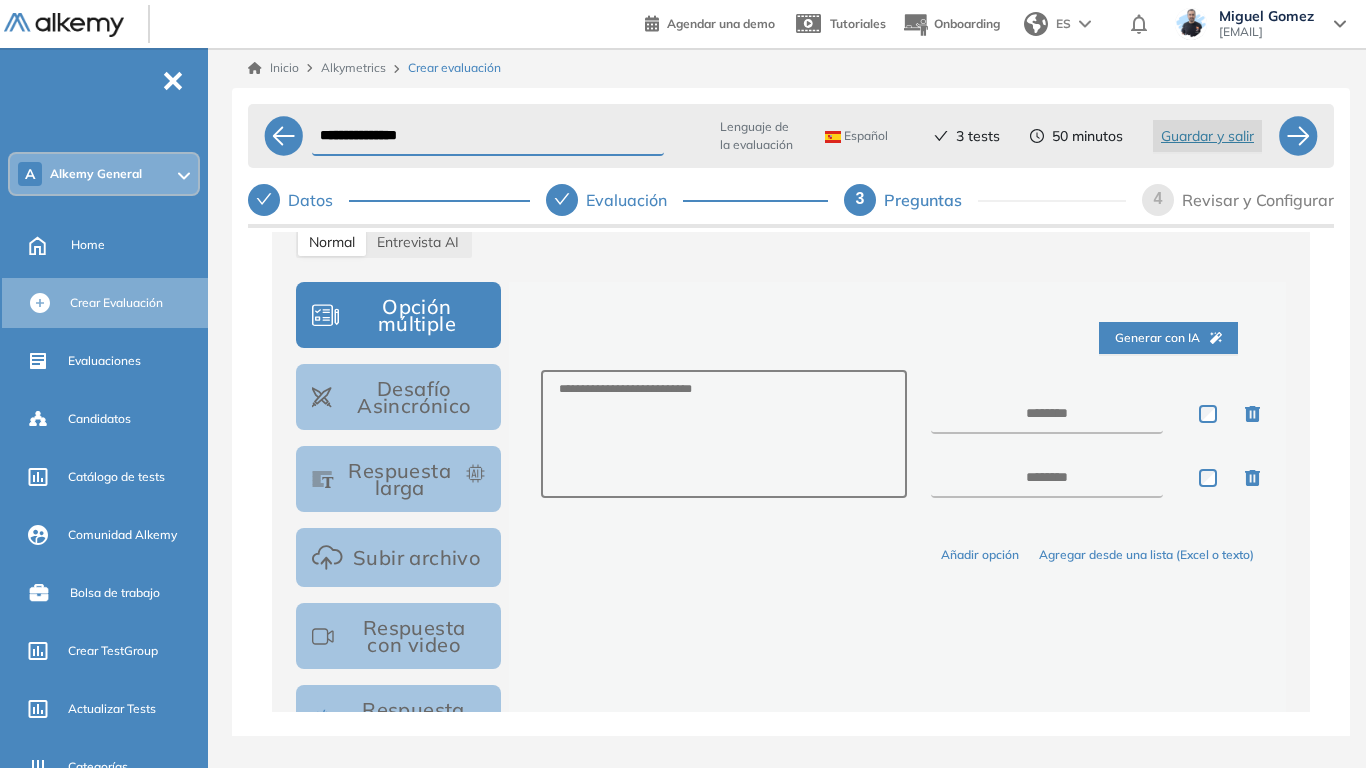 scroll, scrollTop: 400, scrollLeft: 0, axis: vertical 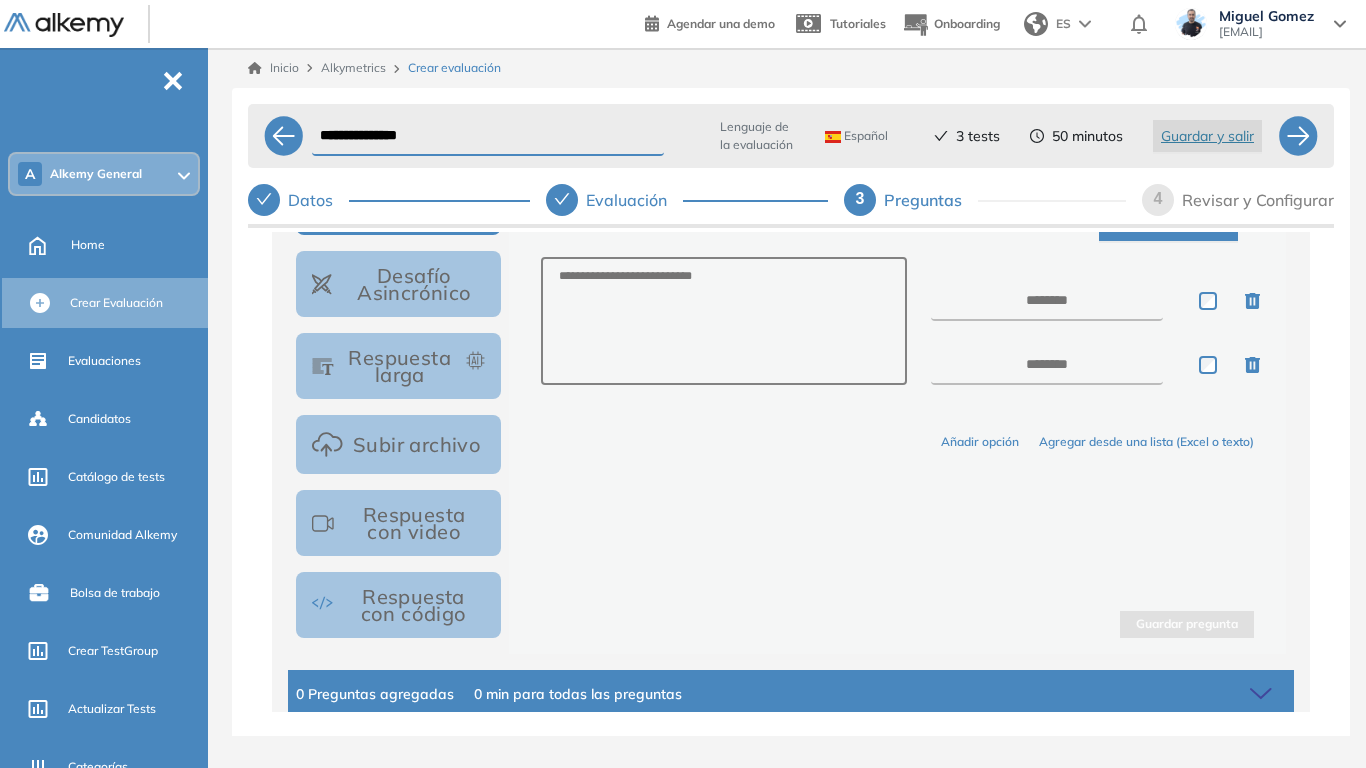 click on "Desafío Asincrónico" at bounding box center (398, 284) 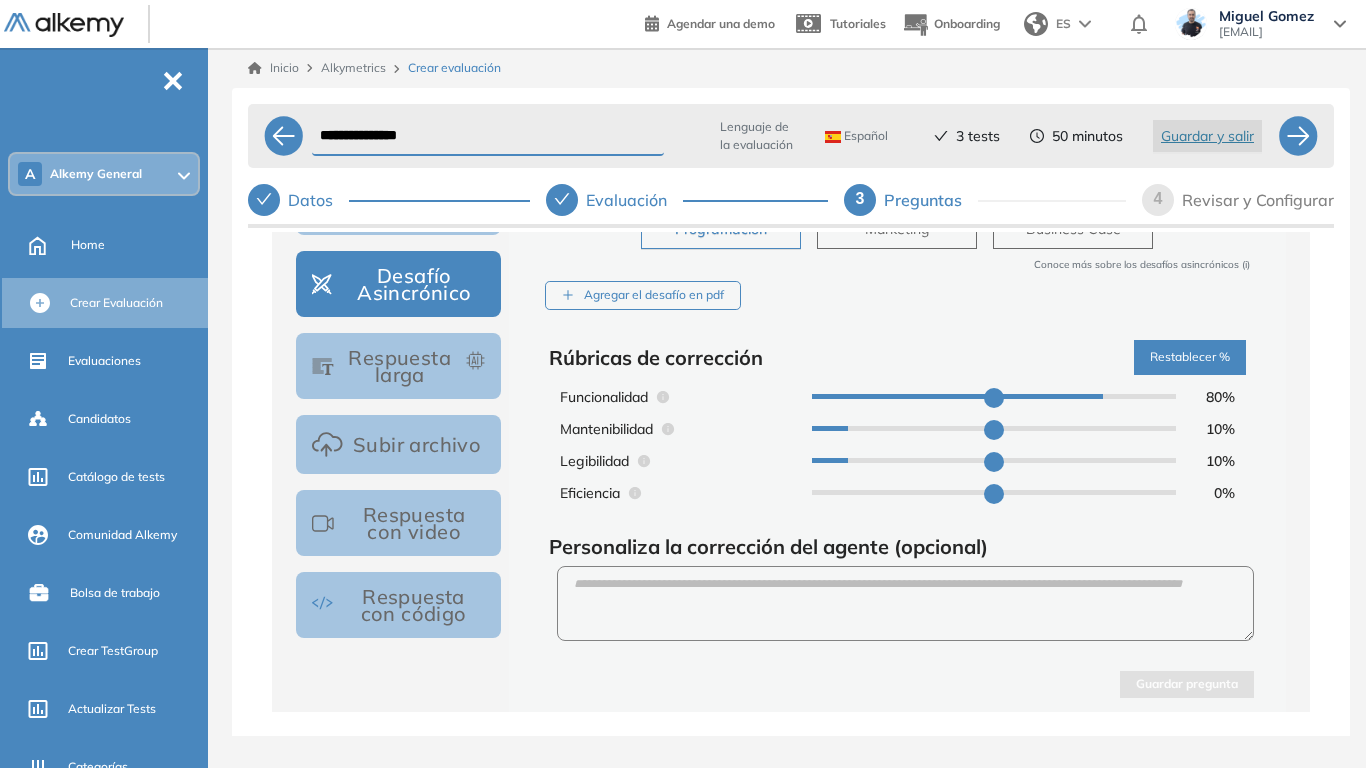 click on "Respuesta larga" at bounding box center [398, 366] 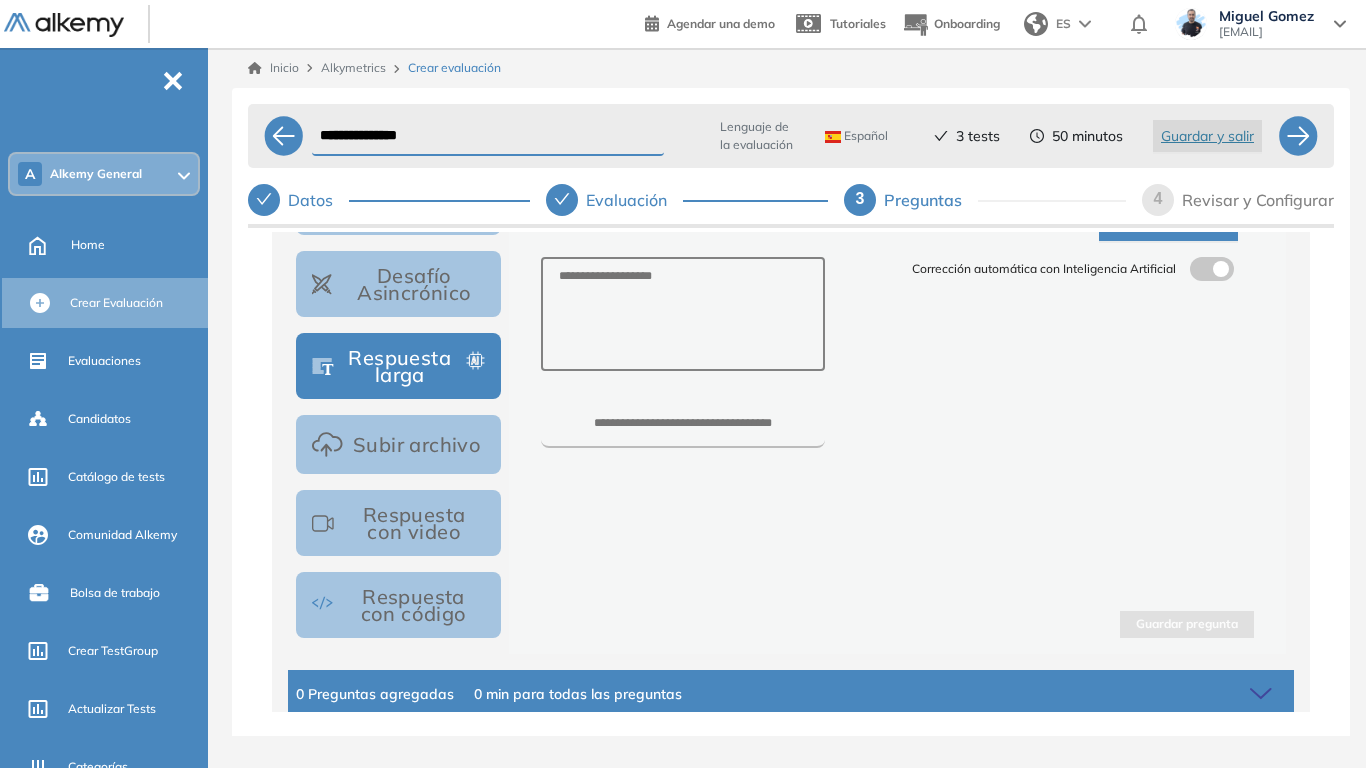 click at bounding box center [1198, 265] 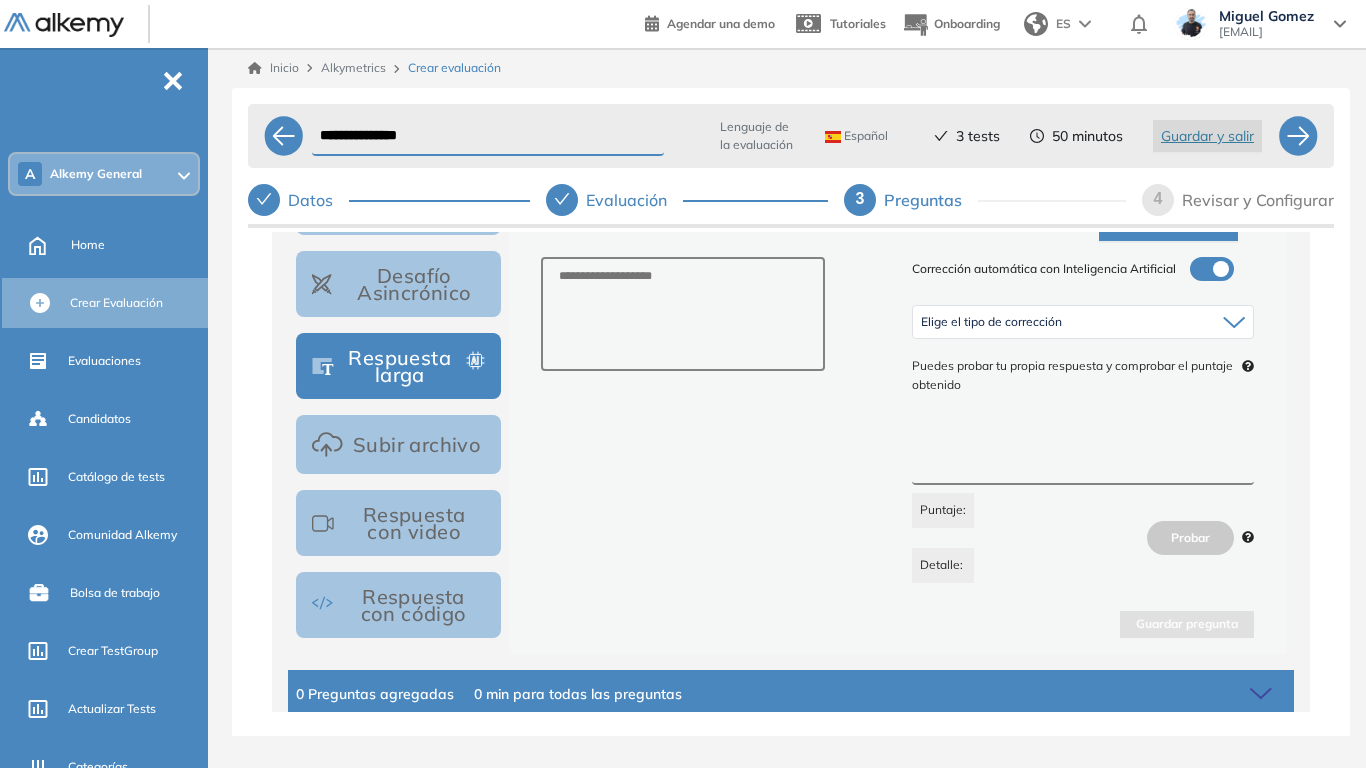 click on "Subir archivo" at bounding box center (398, 444) 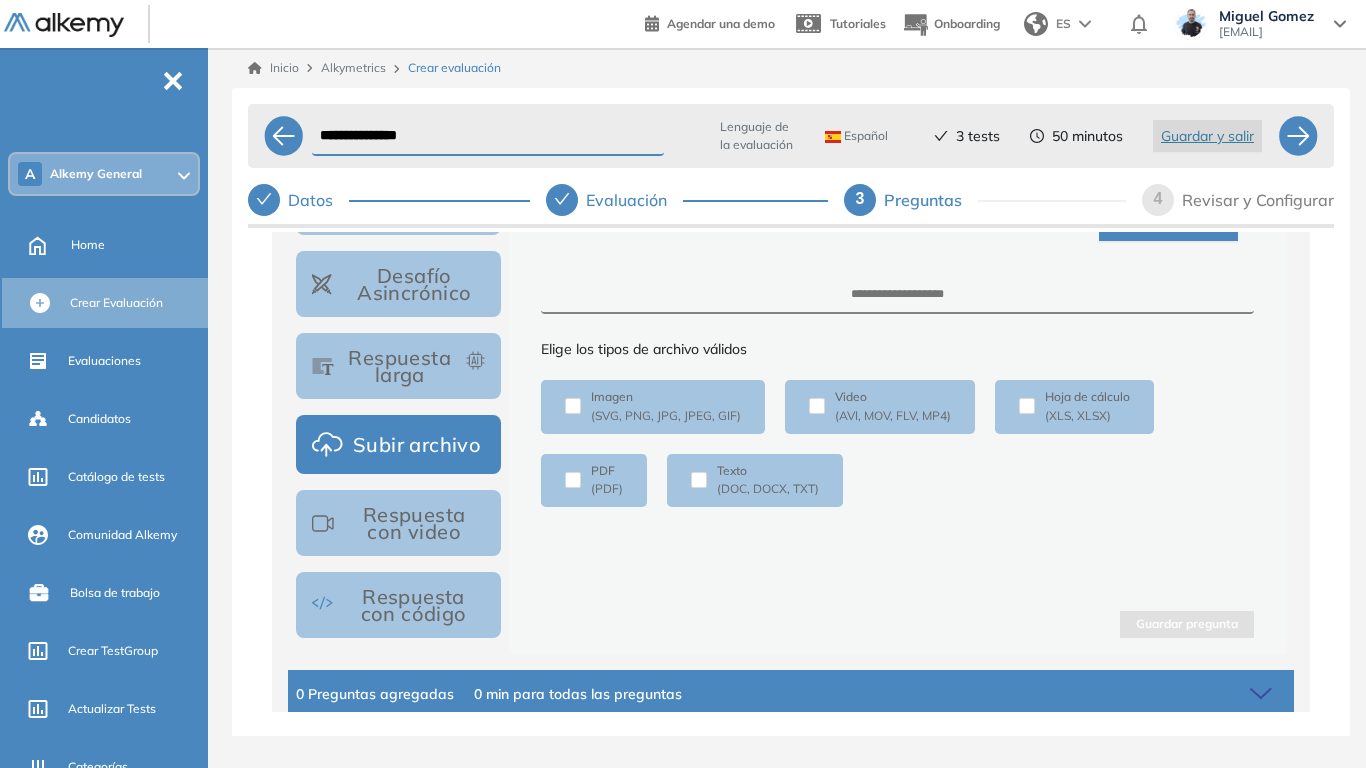 scroll, scrollTop: 407, scrollLeft: 0, axis: vertical 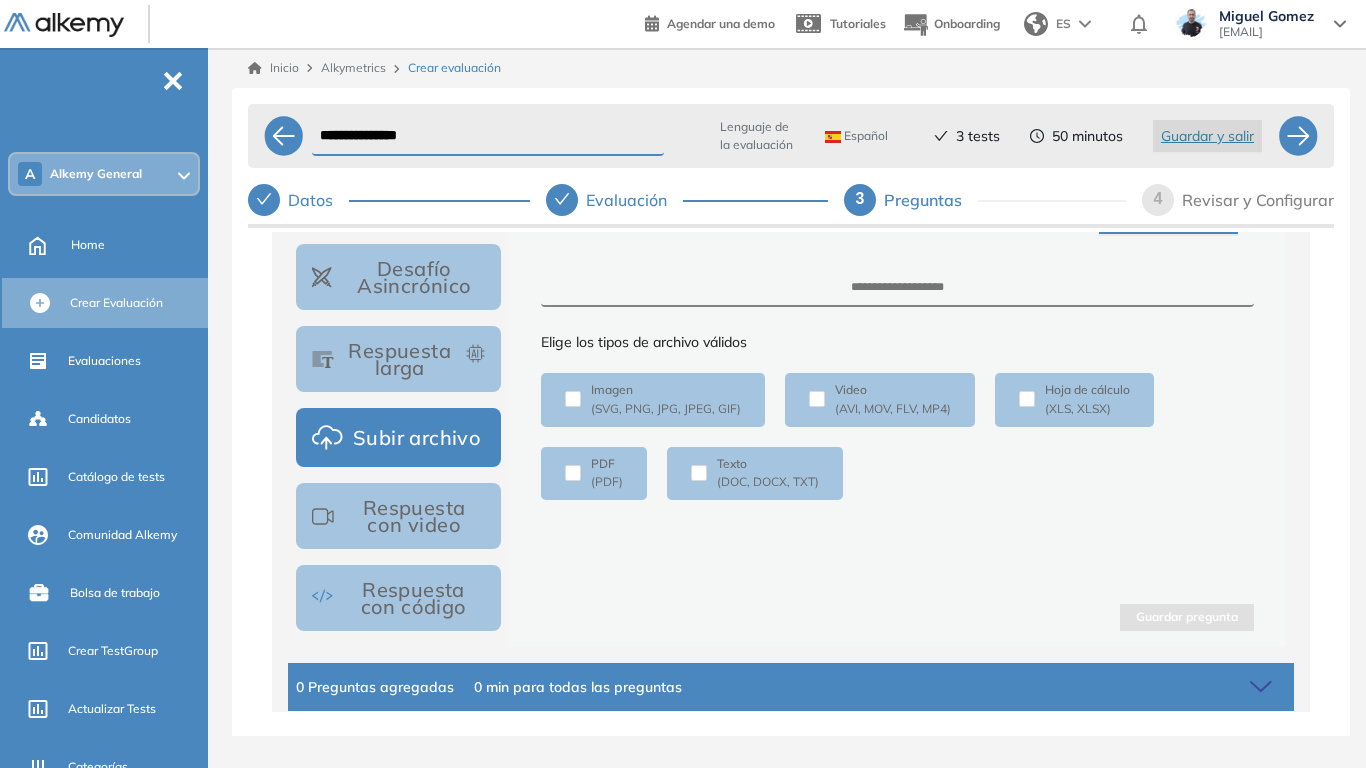 click on "Respuesta con video" at bounding box center (398, 516) 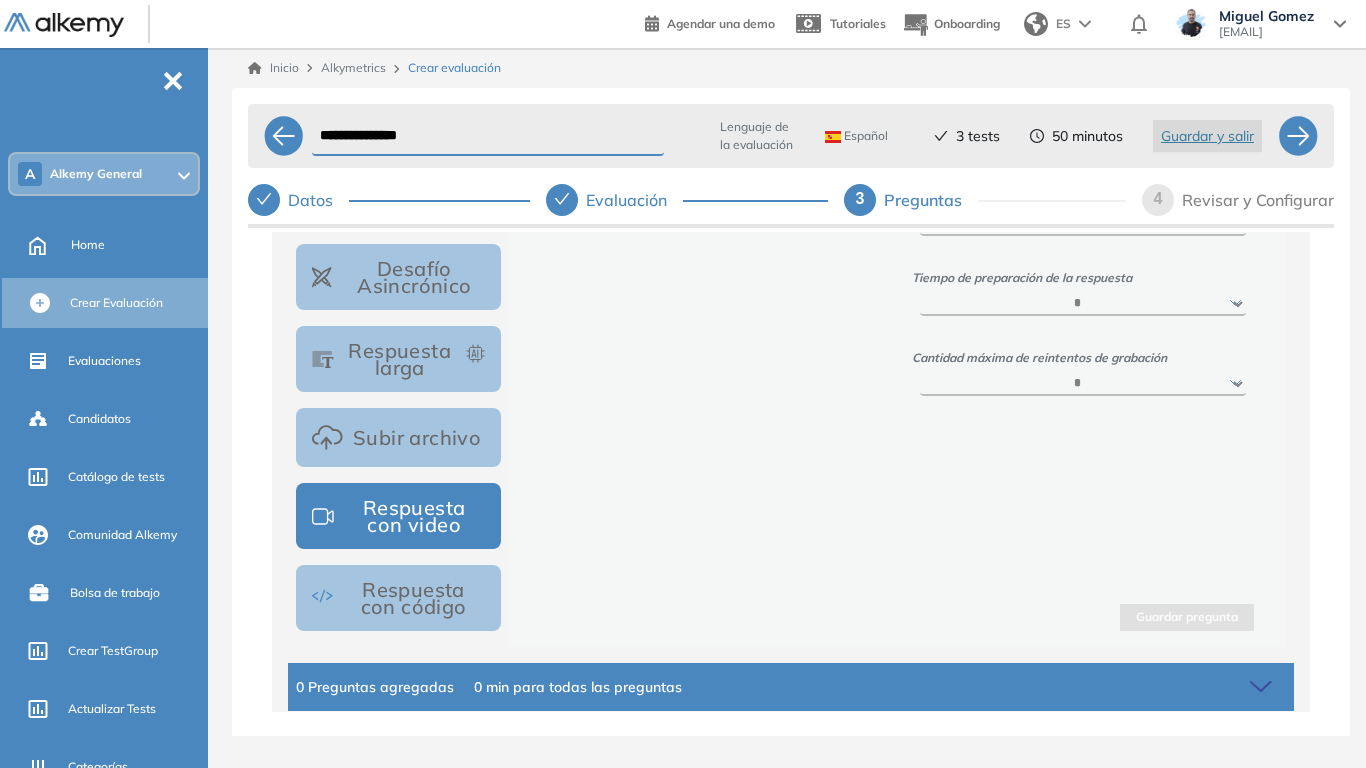 click on "Respuesta con código" at bounding box center (398, 598) 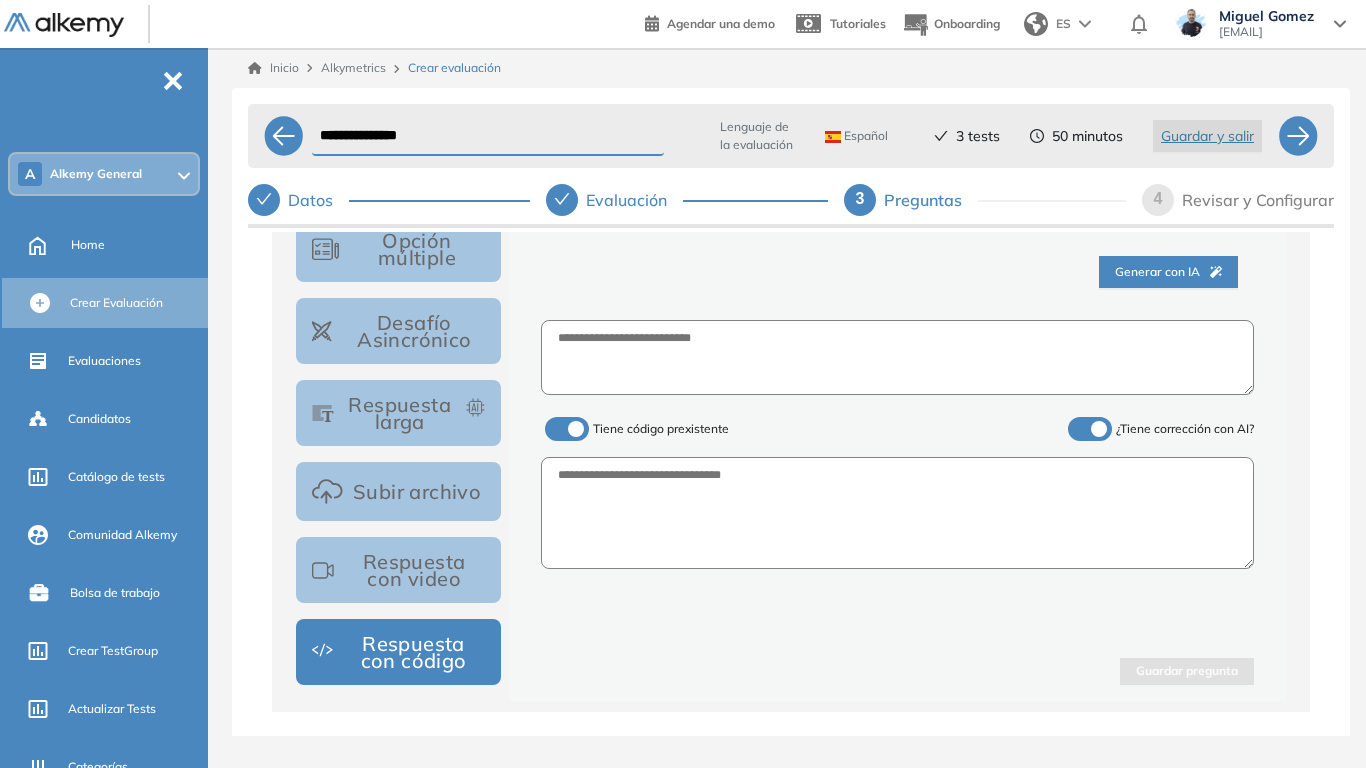 scroll, scrollTop: 307, scrollLeft: 0, axis: vertical 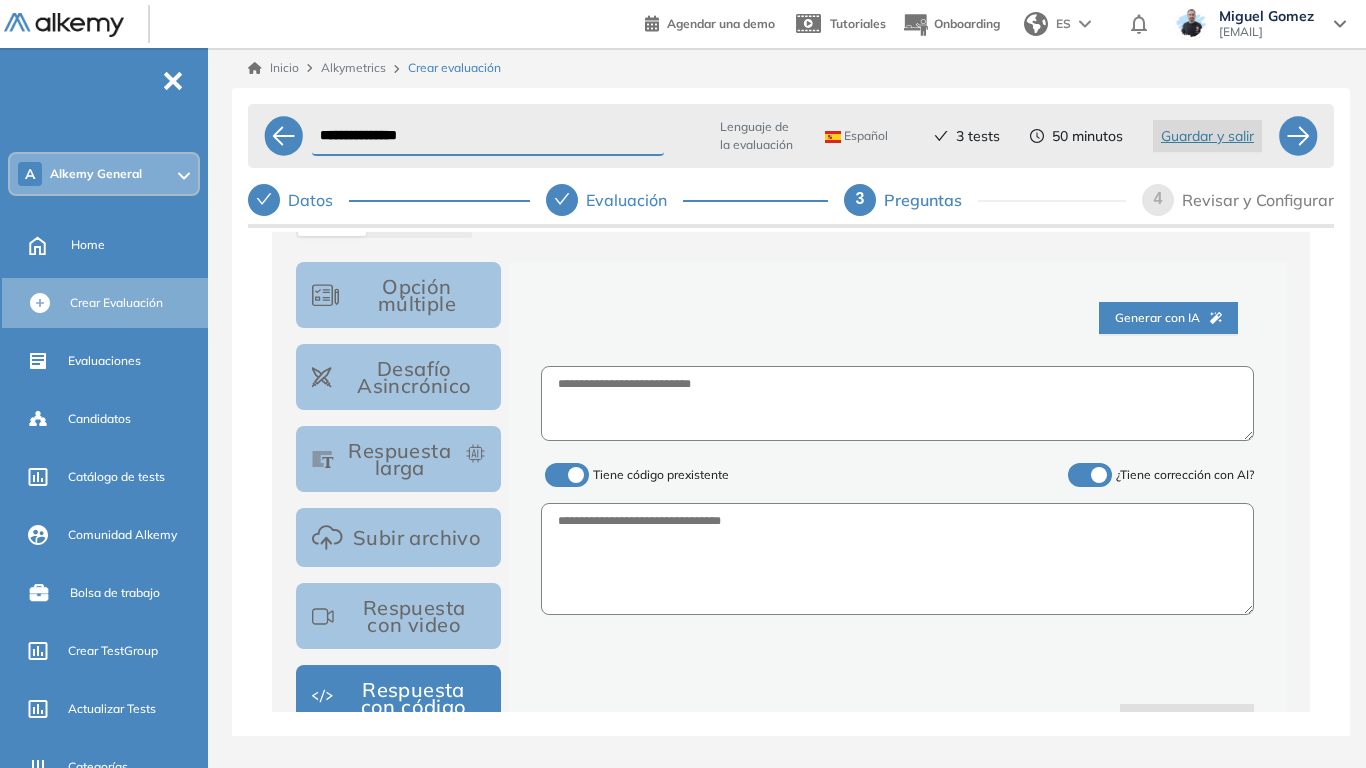 click on "Desafío Asincrónico" at bounding box center (398, 377) 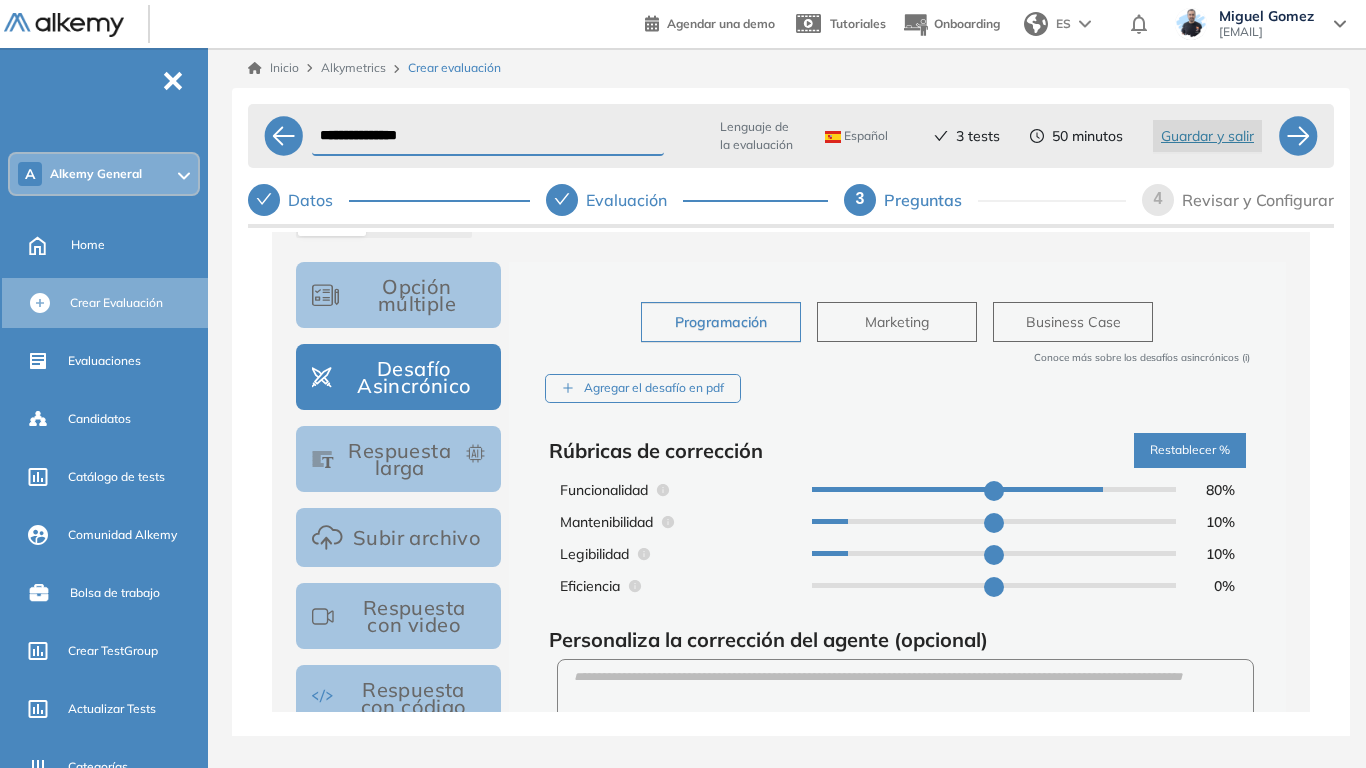 type on "**" 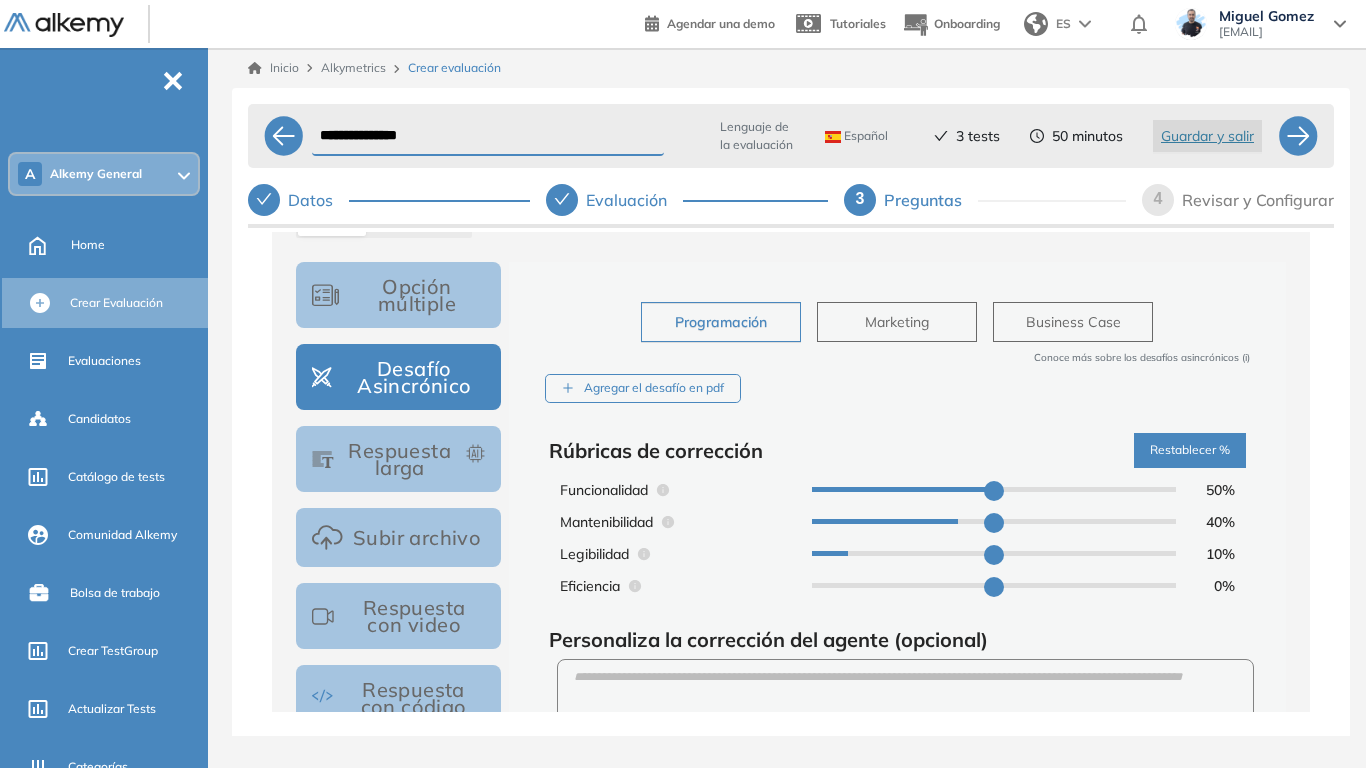 drag, startPoint x: 1095, startPoint y: 491, endPoint x: 977, endPoint y: 489, distance: 118.016945 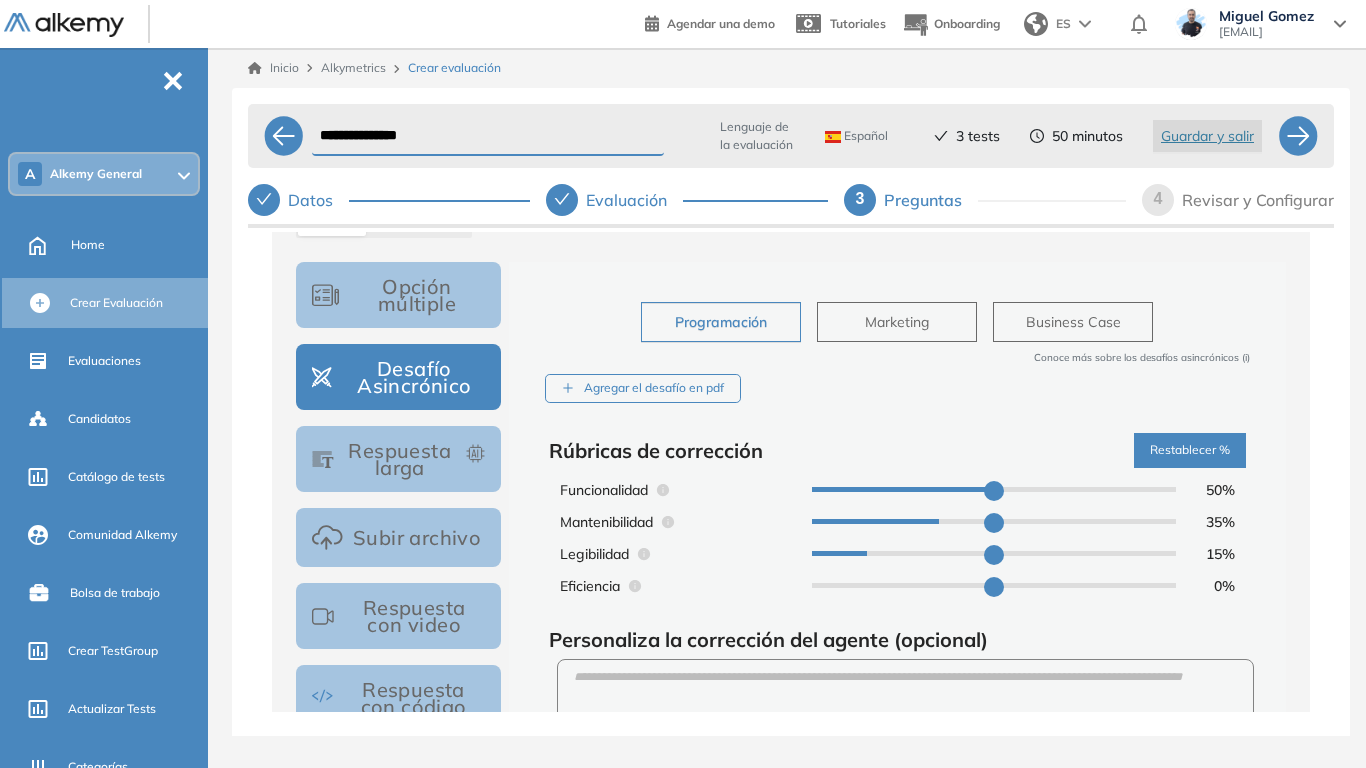 type on "**" 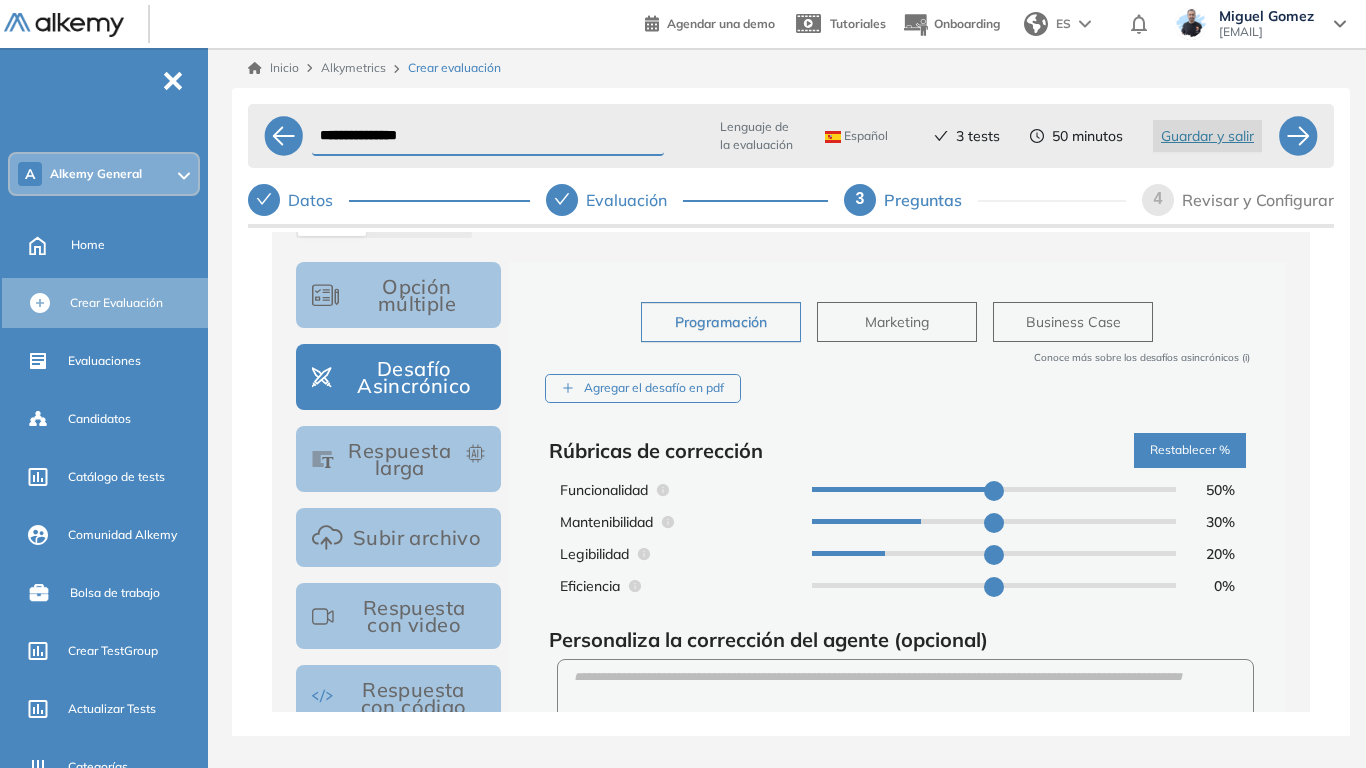 drag, startPoint x: 959, startPoint y: 520, endPoint x: 918, endPoint y: 528, distance: 41.773197 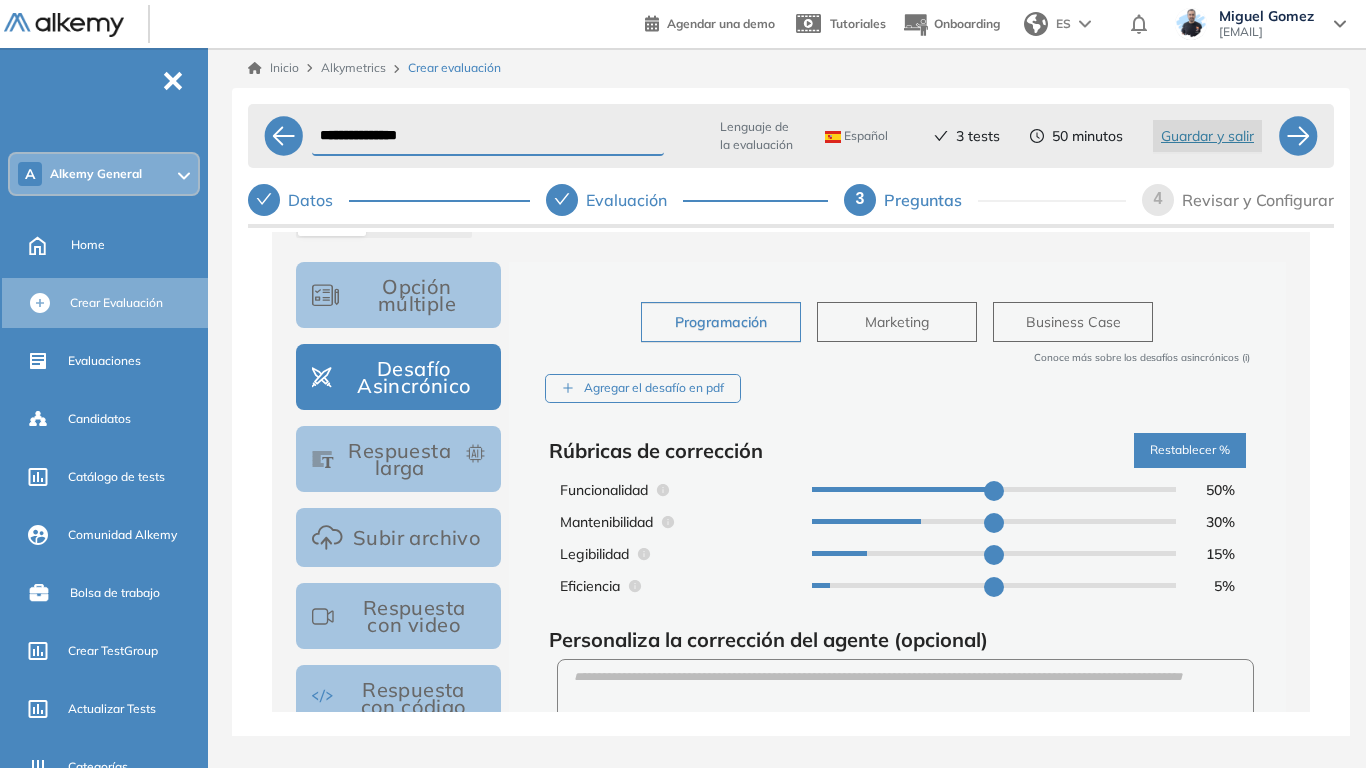 type on "**" 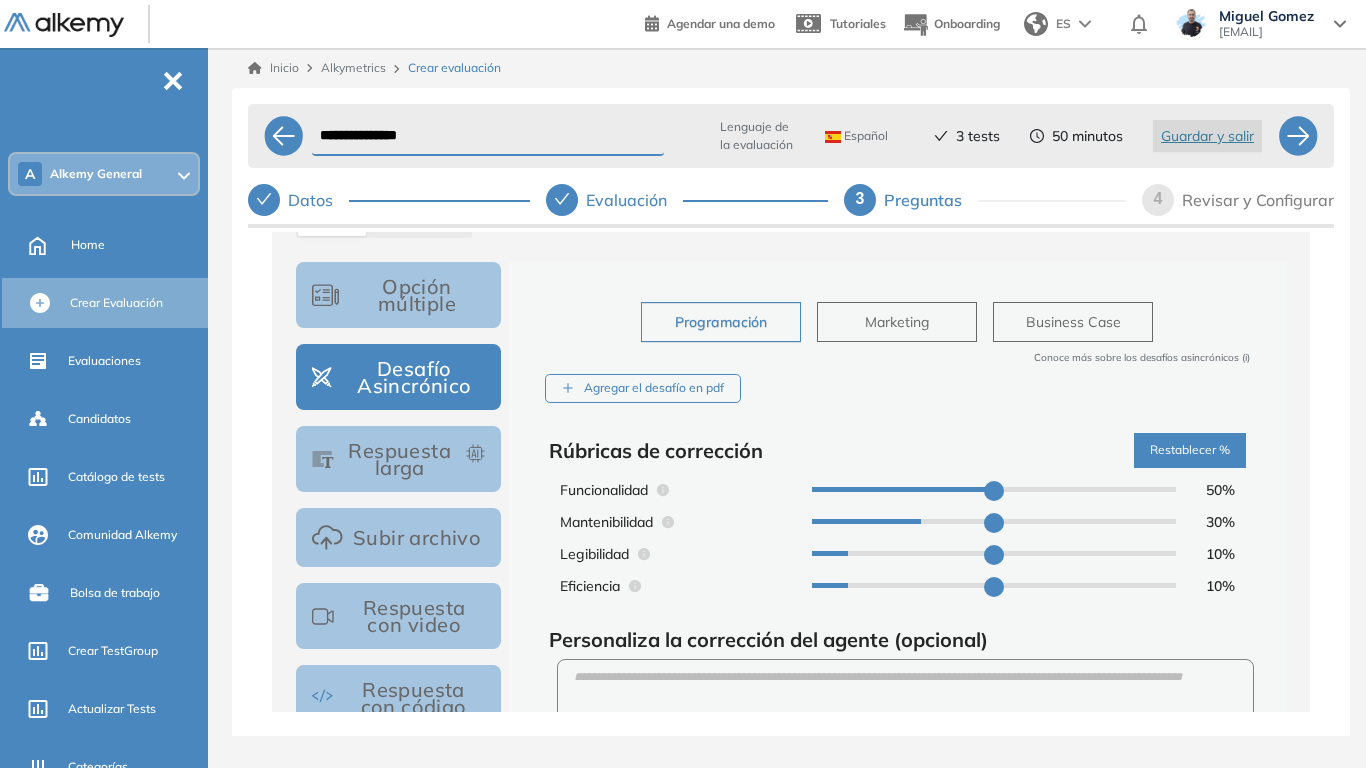 drag, startPoint x: 887, startPoint y: 553, endPoint x: 860, endPoint y: 550, distance: 27.166155 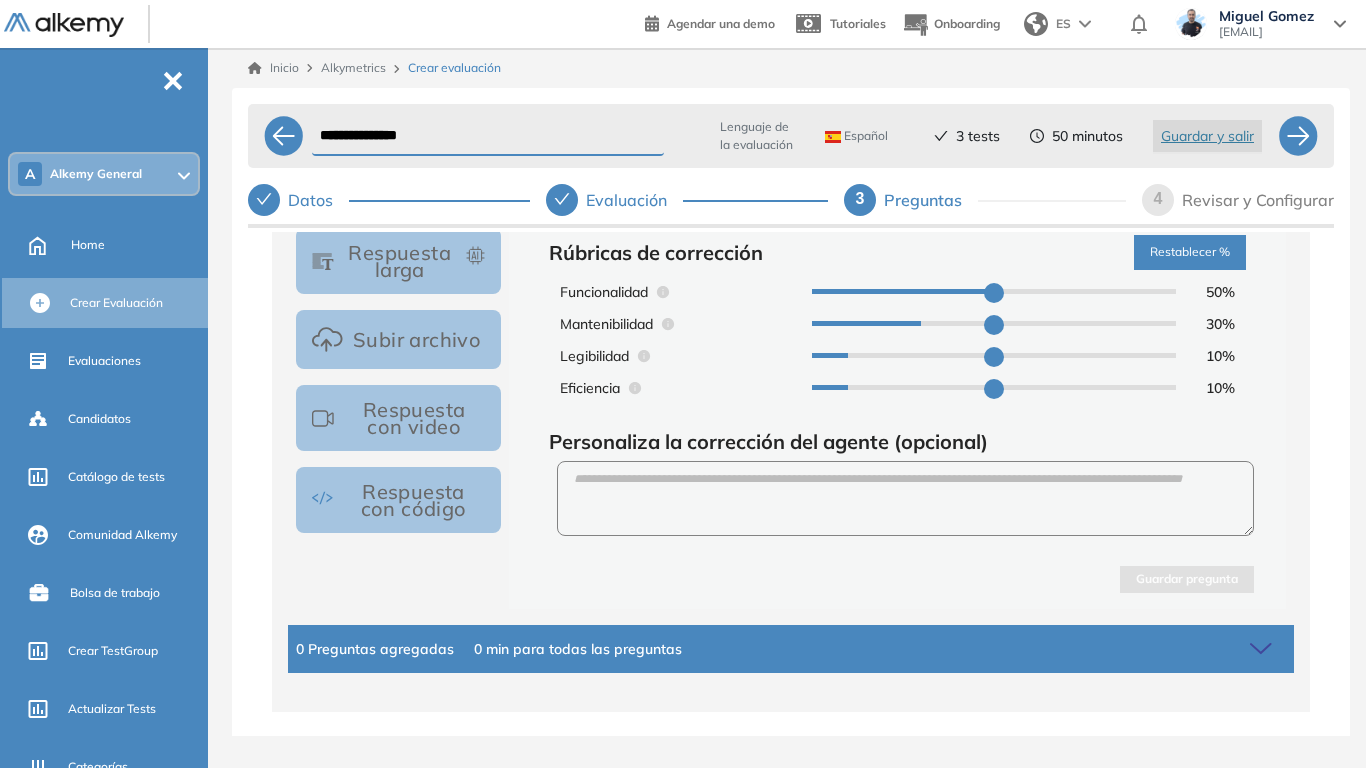 scroll, scrollTop: 507, scrollLeft: 0, axis: vertical 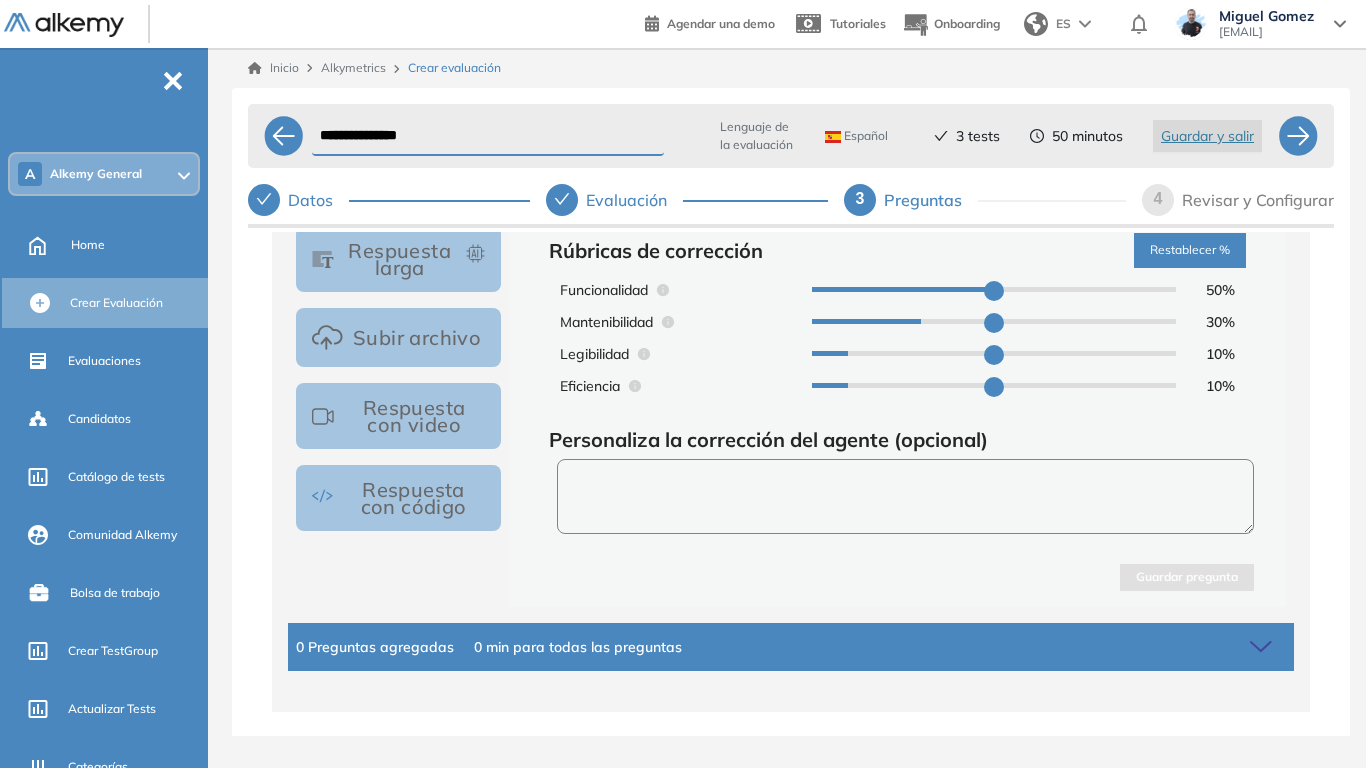 click at bounding box center [905, 496] 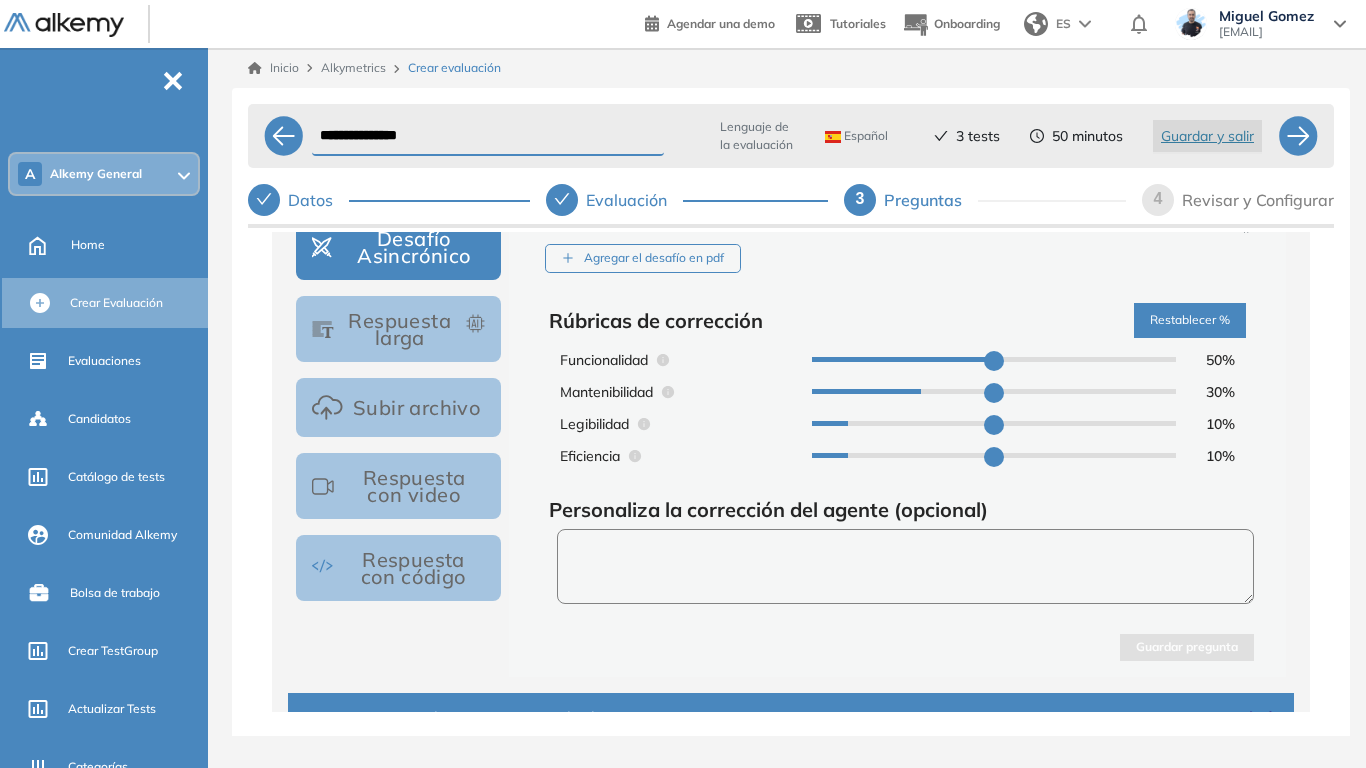 scroll, scrollTop: 407, scrollLeft: 0, axis: vertical 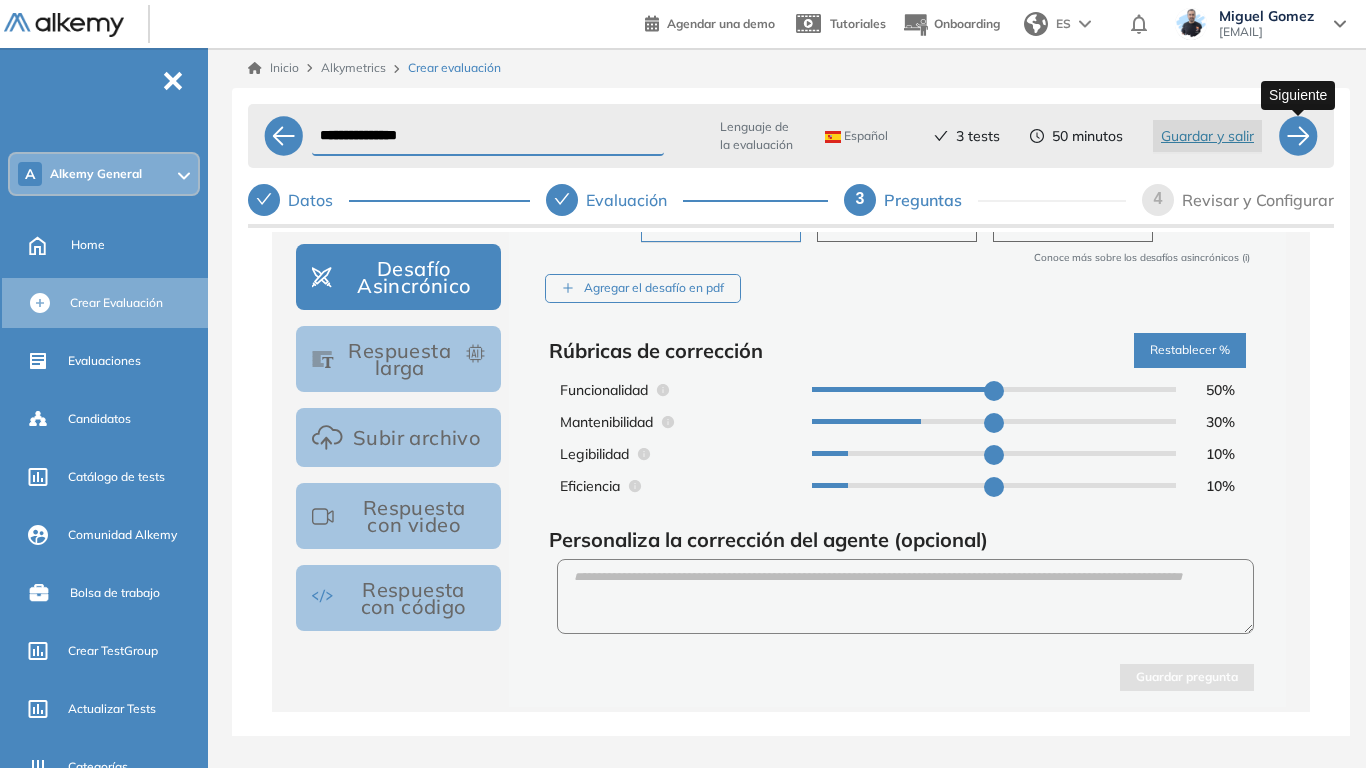 click at bounding box center [1298, 136] 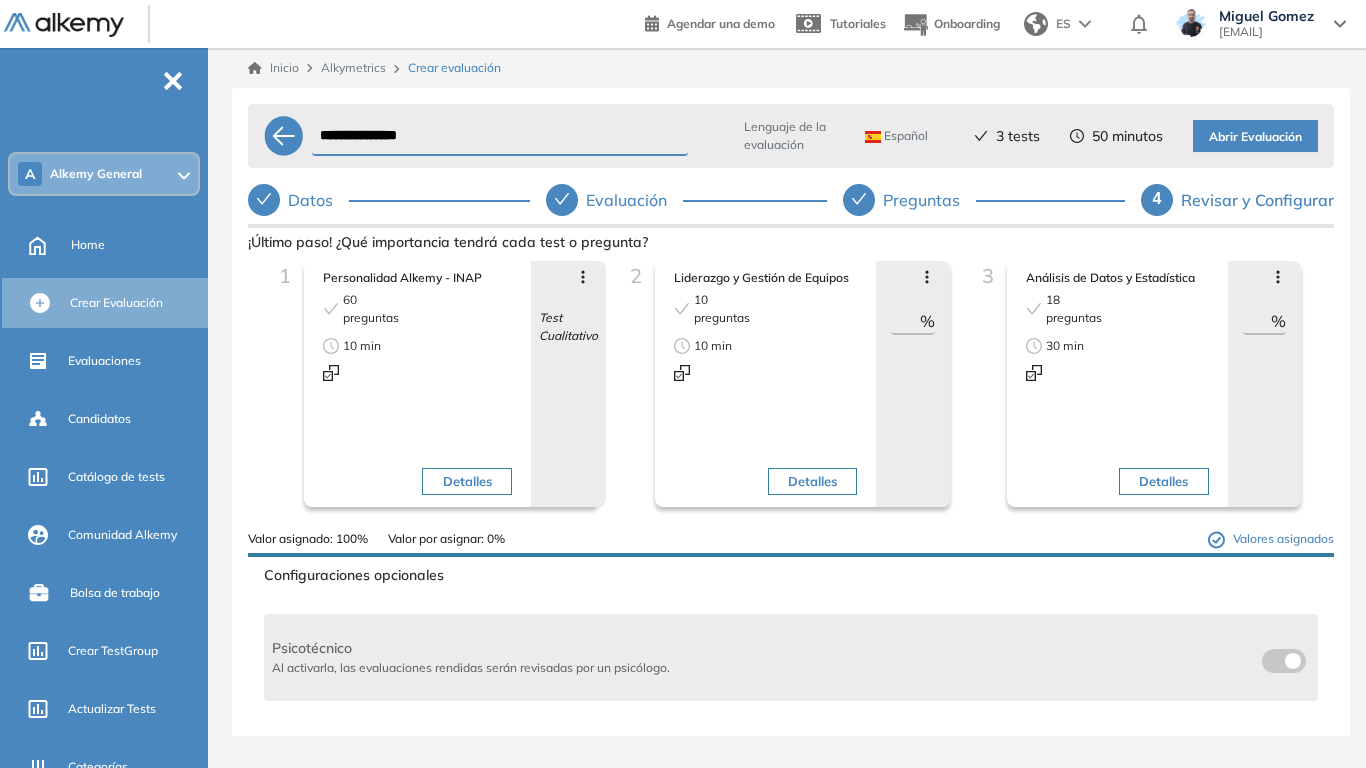 drag, startPoint x: 887, startPoint y: 319, endPoint x: 1000, endPoint y: 364, distance: 121.630585 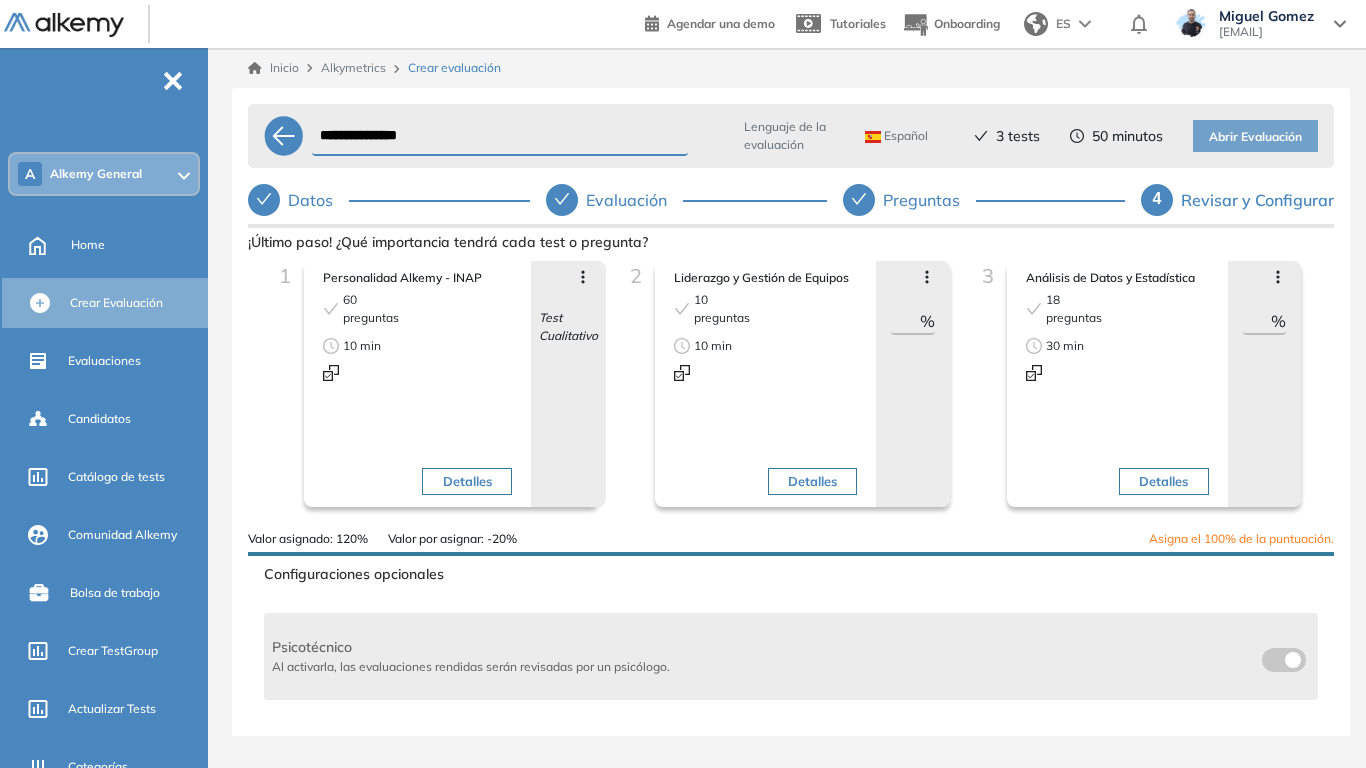 type on "**" 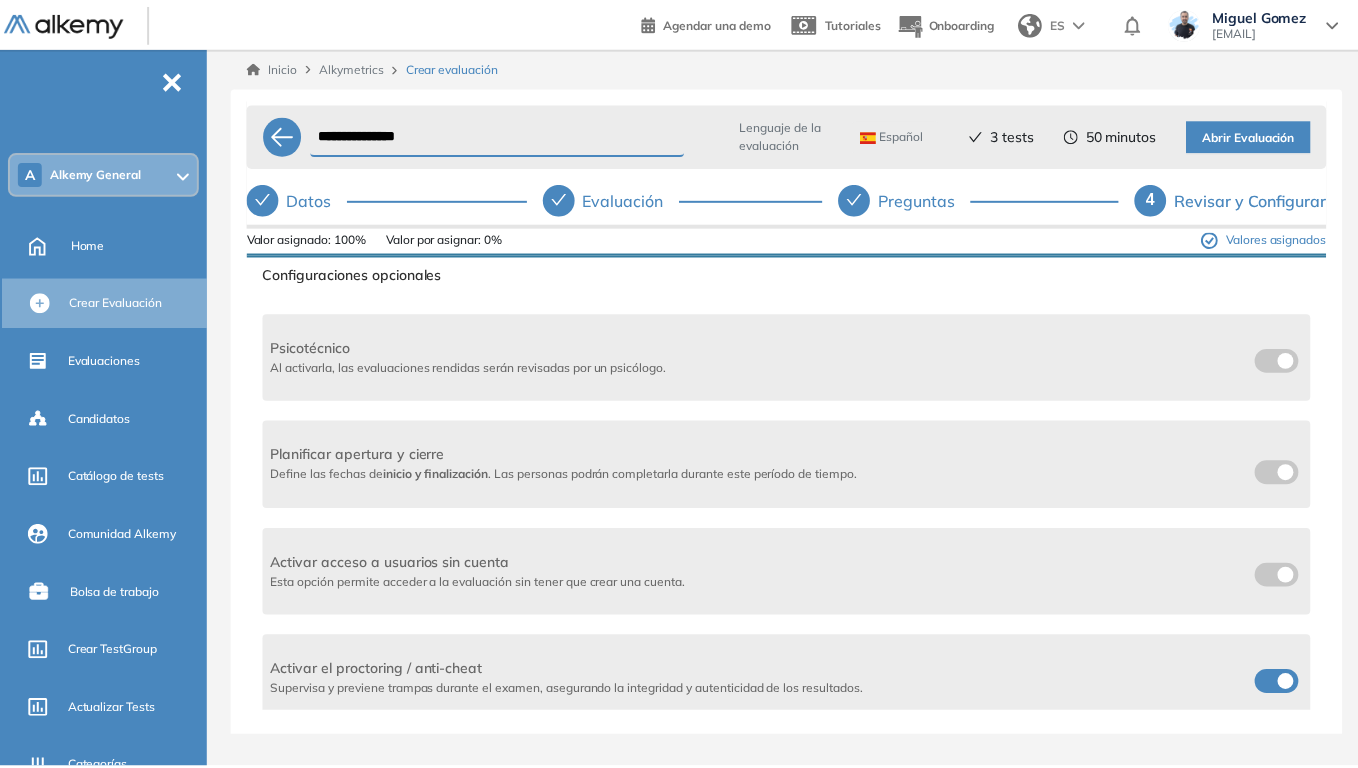 scroll, scrollTop: 0, scrollLeft: 0, axis: both 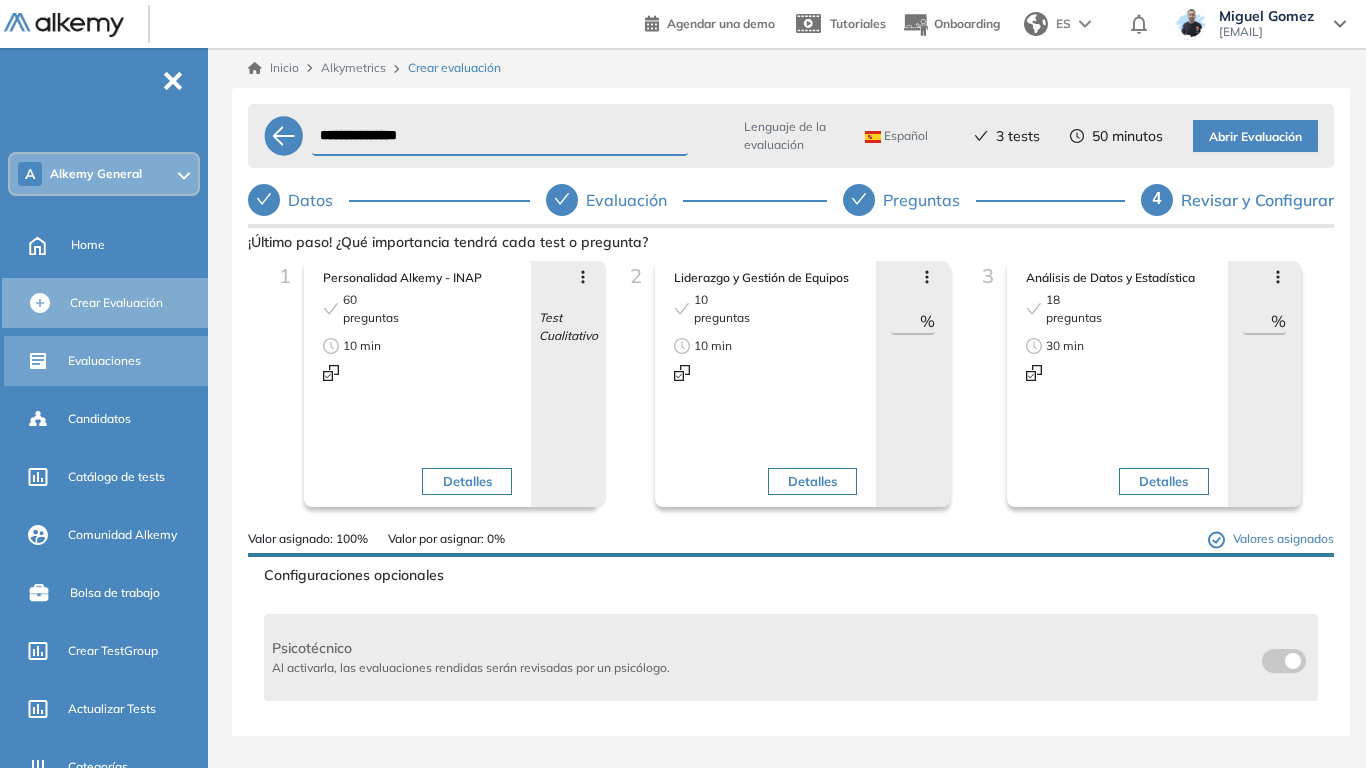 type on "**" 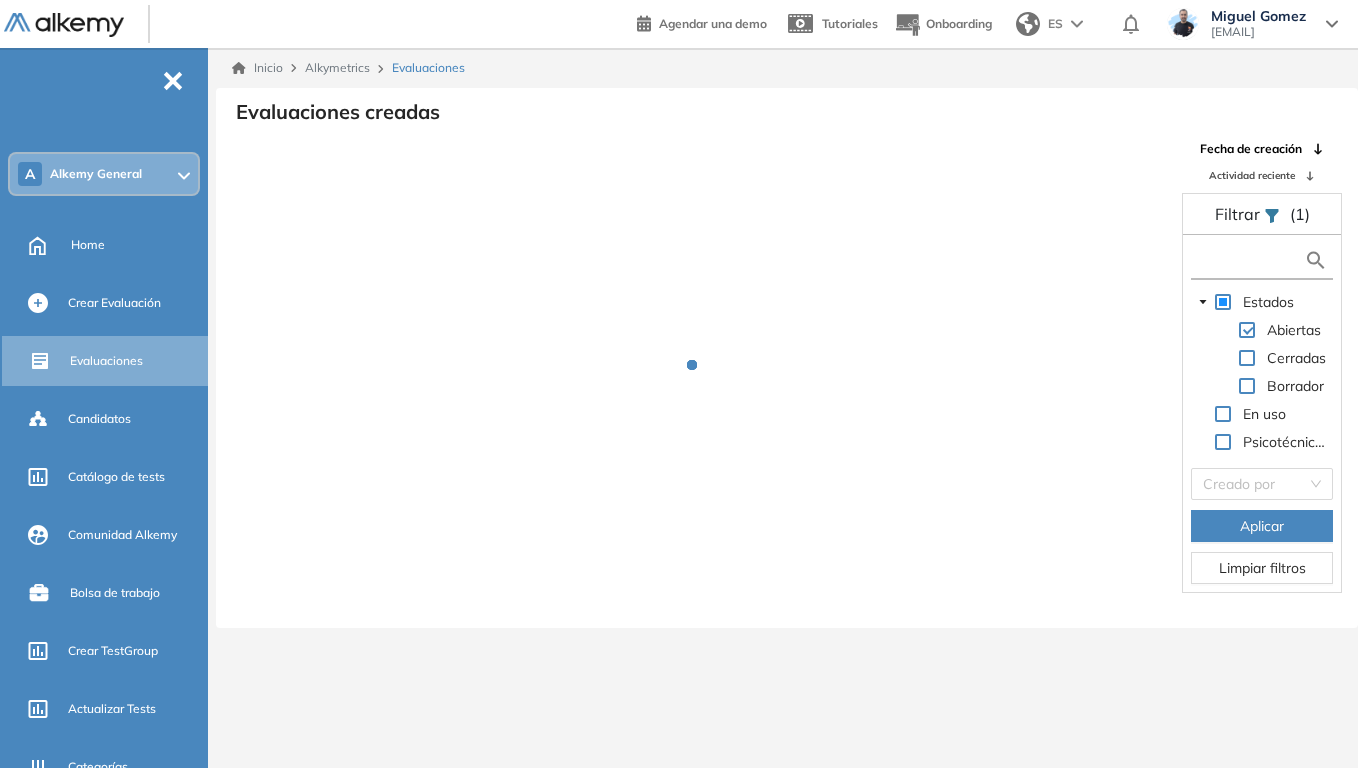 click at bounding box center (1250, 260) 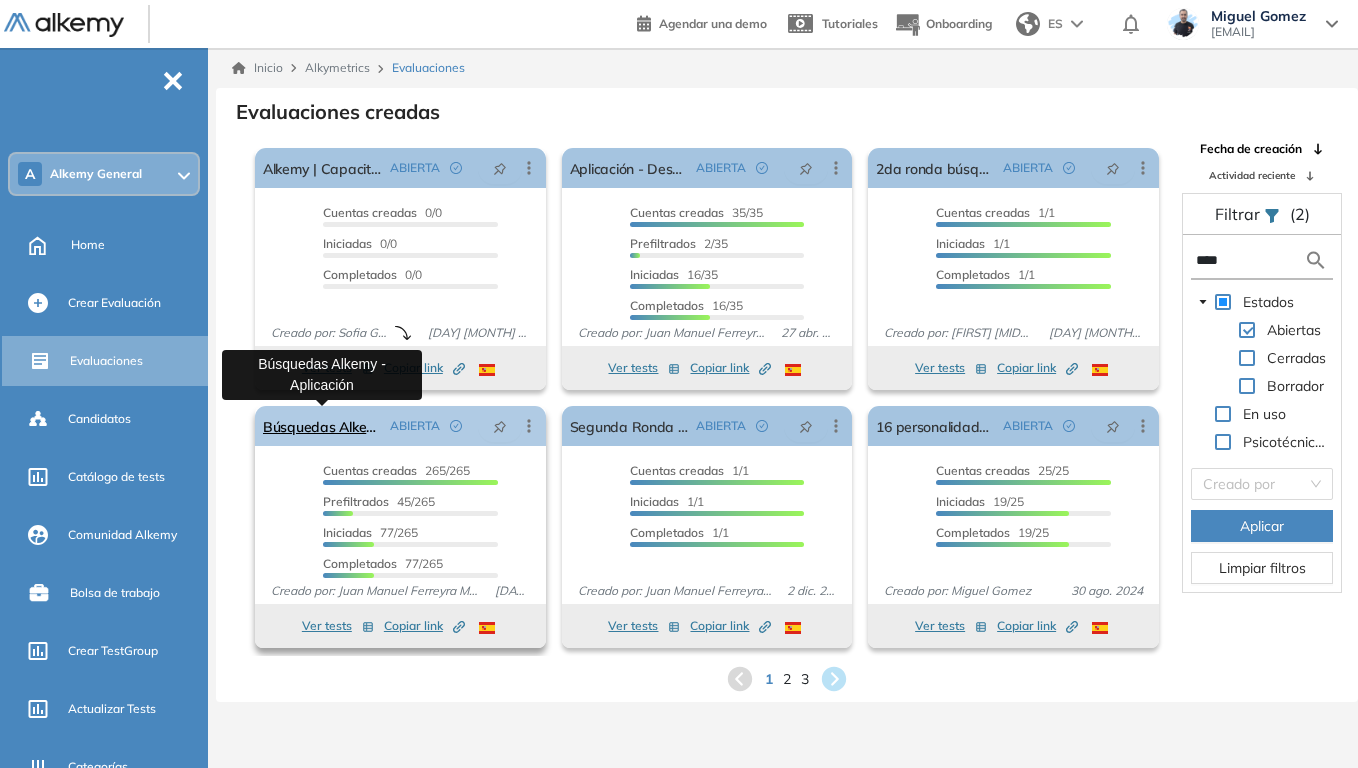 type on "****" 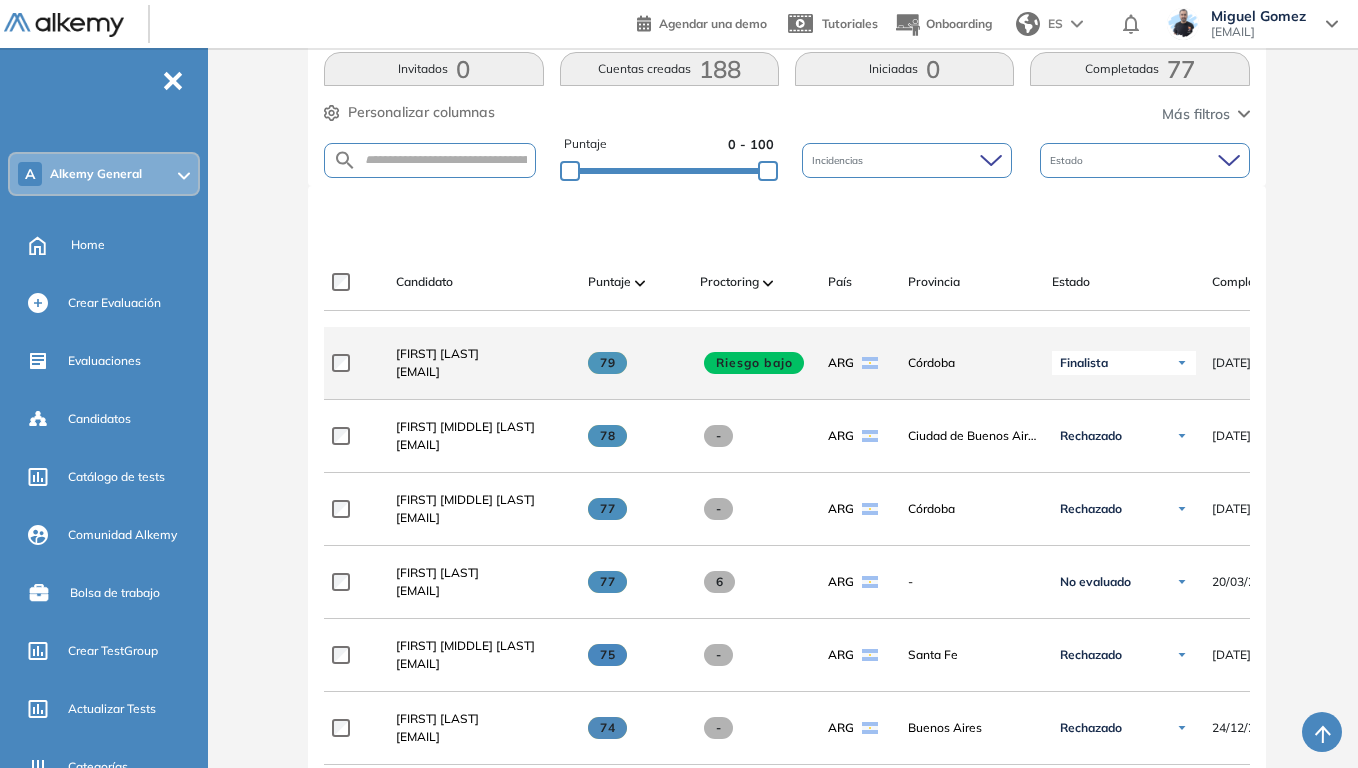 scroll, scrollTop: 300, scrollLeft: 0, axis: vertical 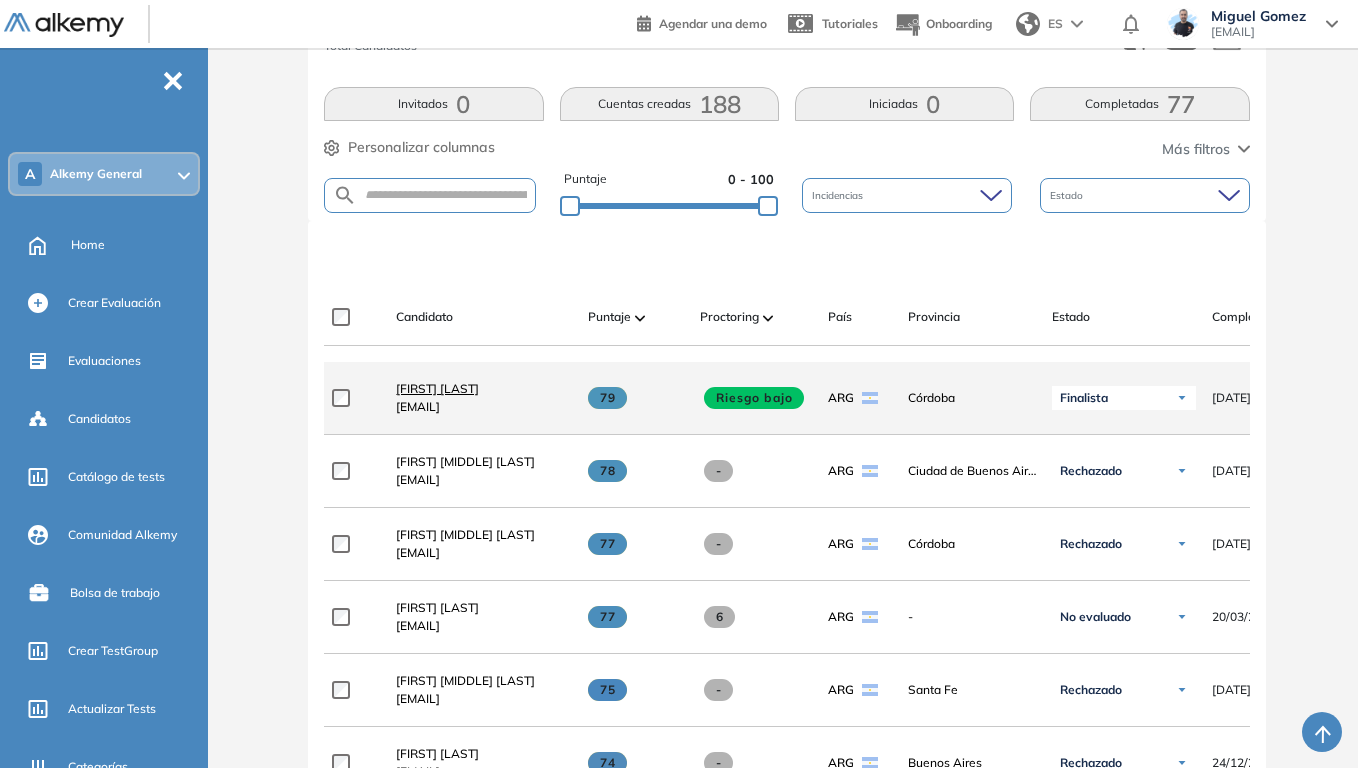 click on "[FIRST] [LAST]" at bounding box center (437, 388) 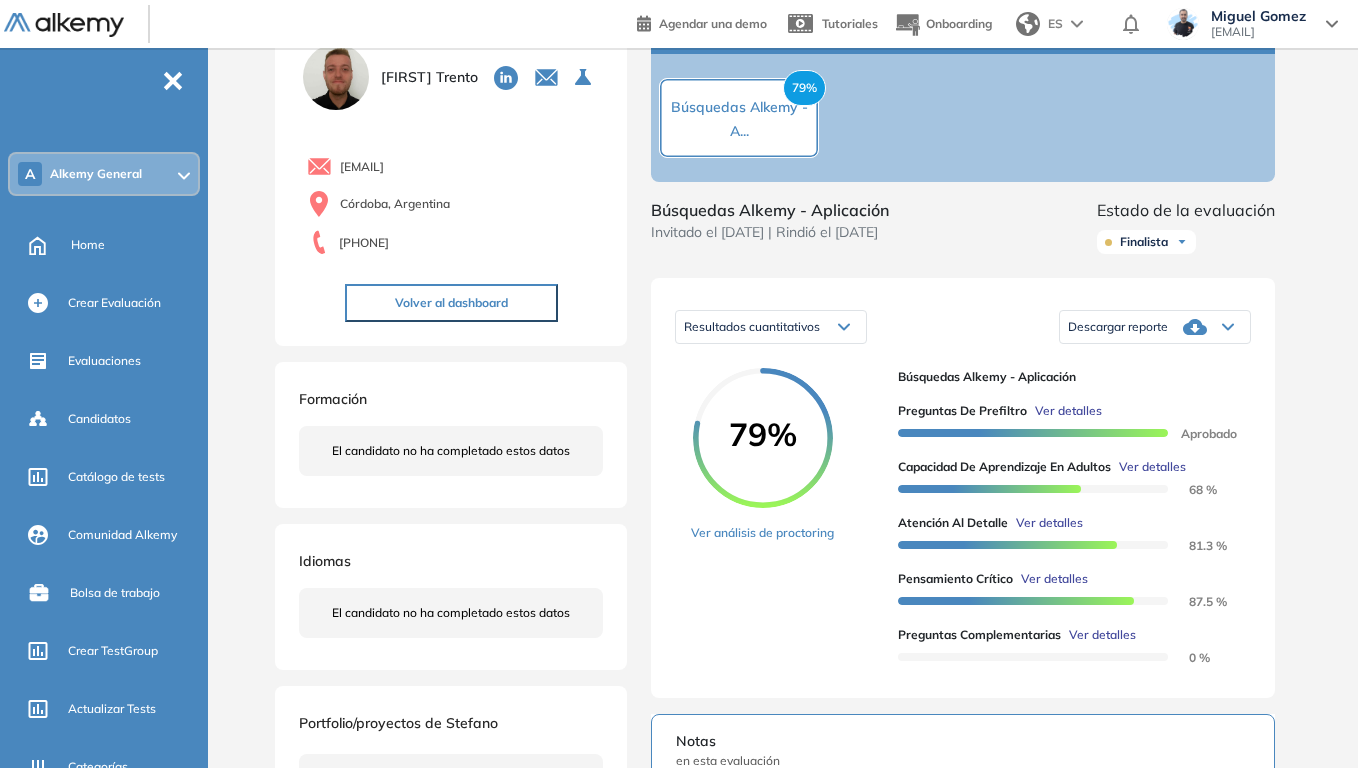 scroll, scrollTop: 200, scrollLeft: 0, axis: vertical 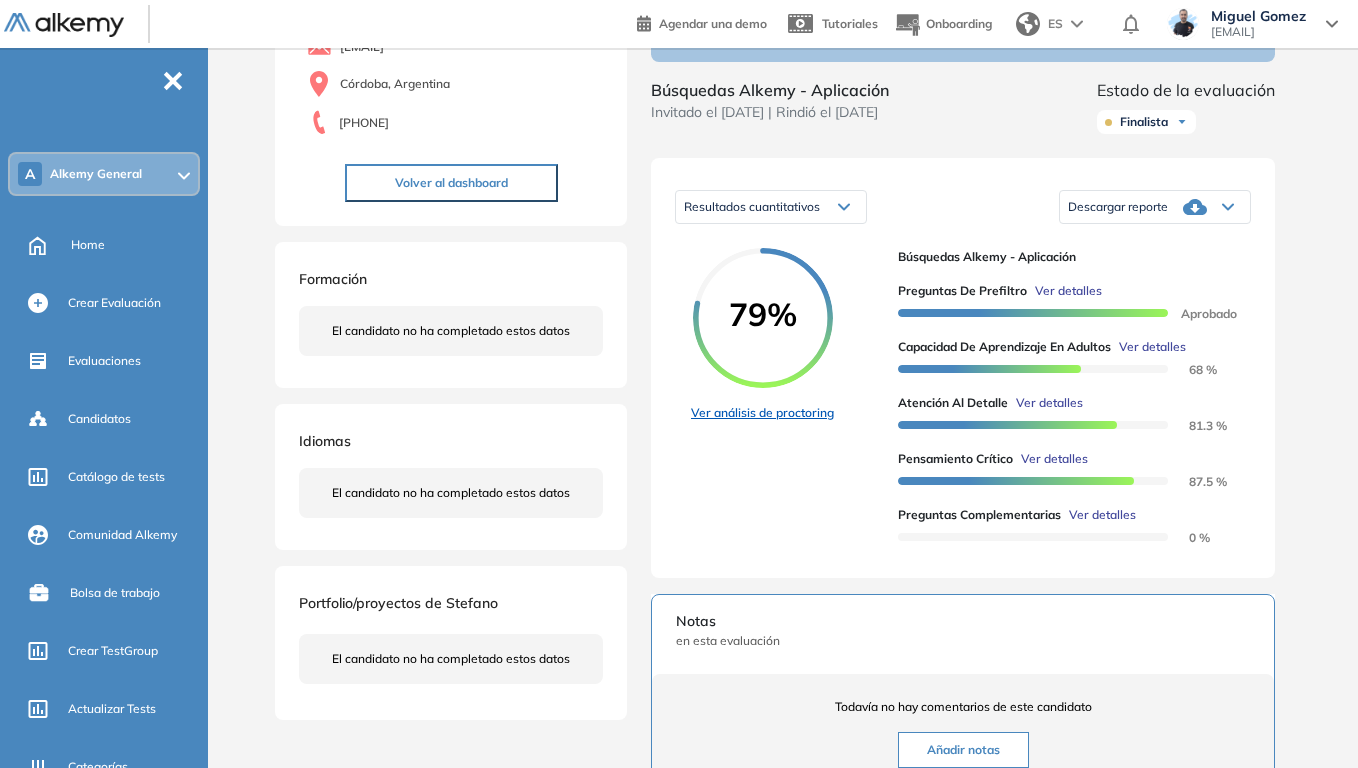 click on "Ver análisis de proctoring" at bounding box center [762, 413] 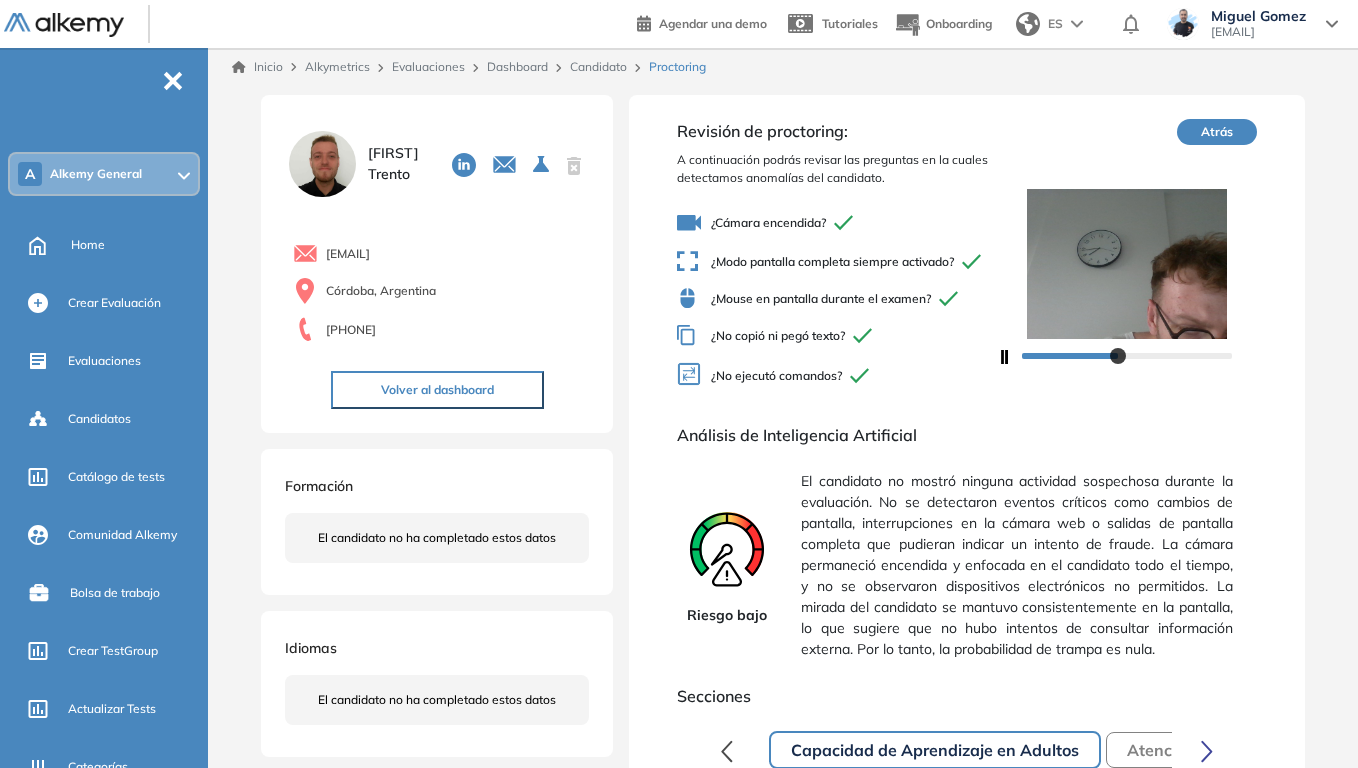 scroll, scrollTop: 0, scrollLeft: 0, axis: both 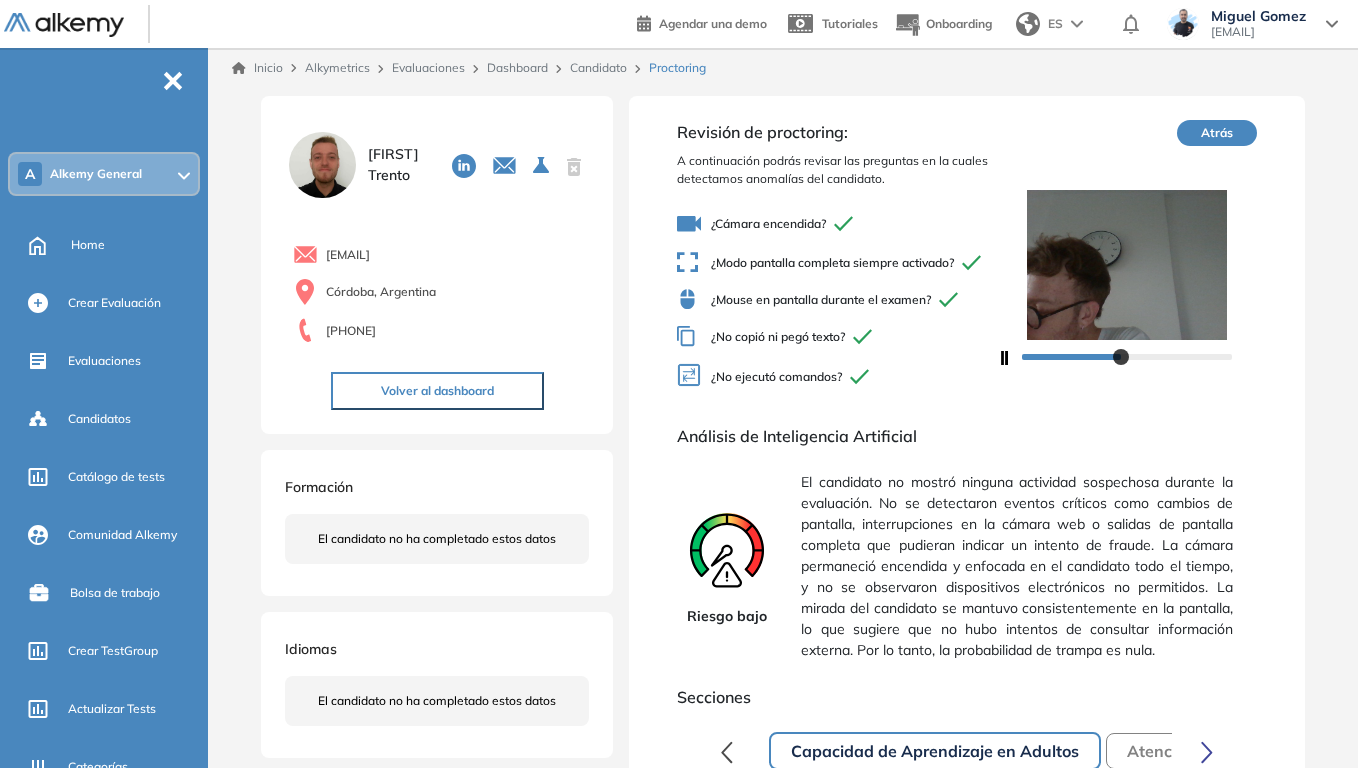 click on "Candidato" at bounding box center (598, 67) 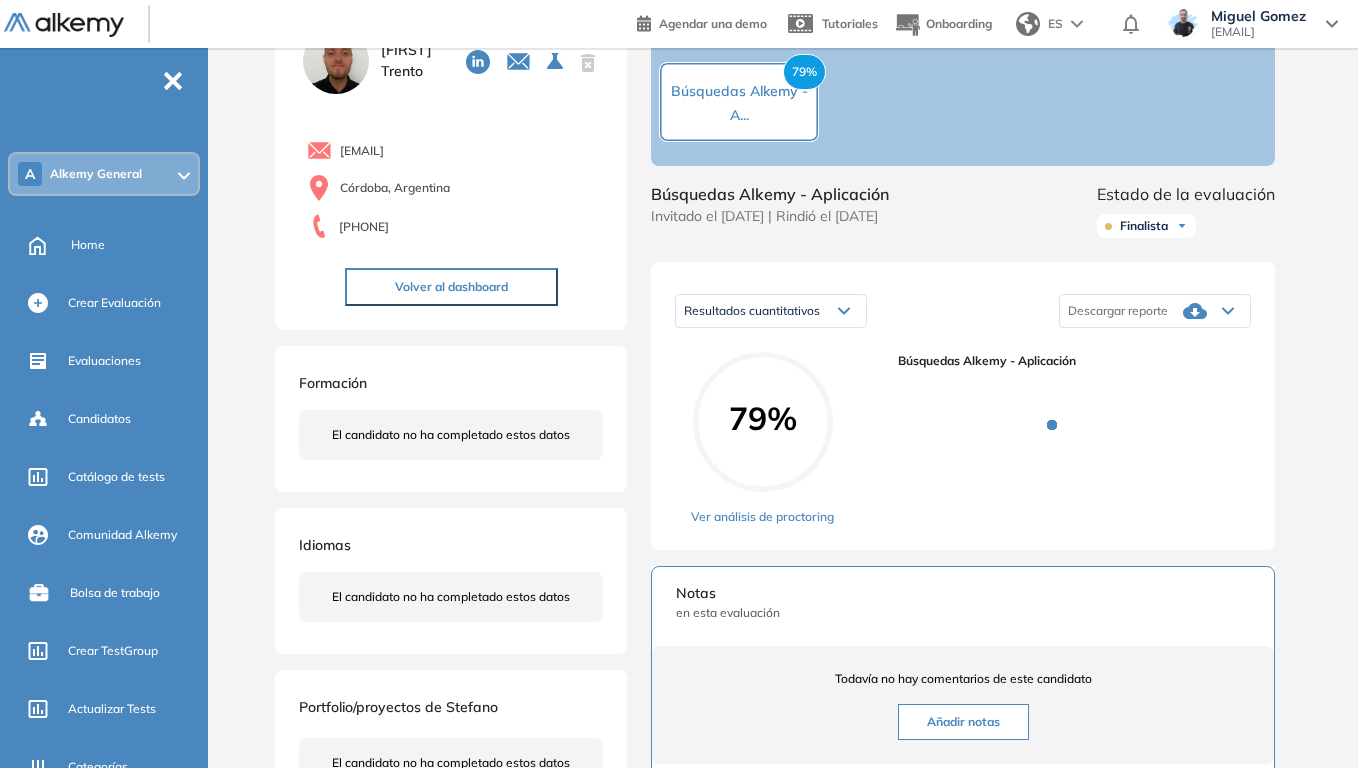 scroll, scrollTop: 100, scrollLeft: 0, axis: vertical 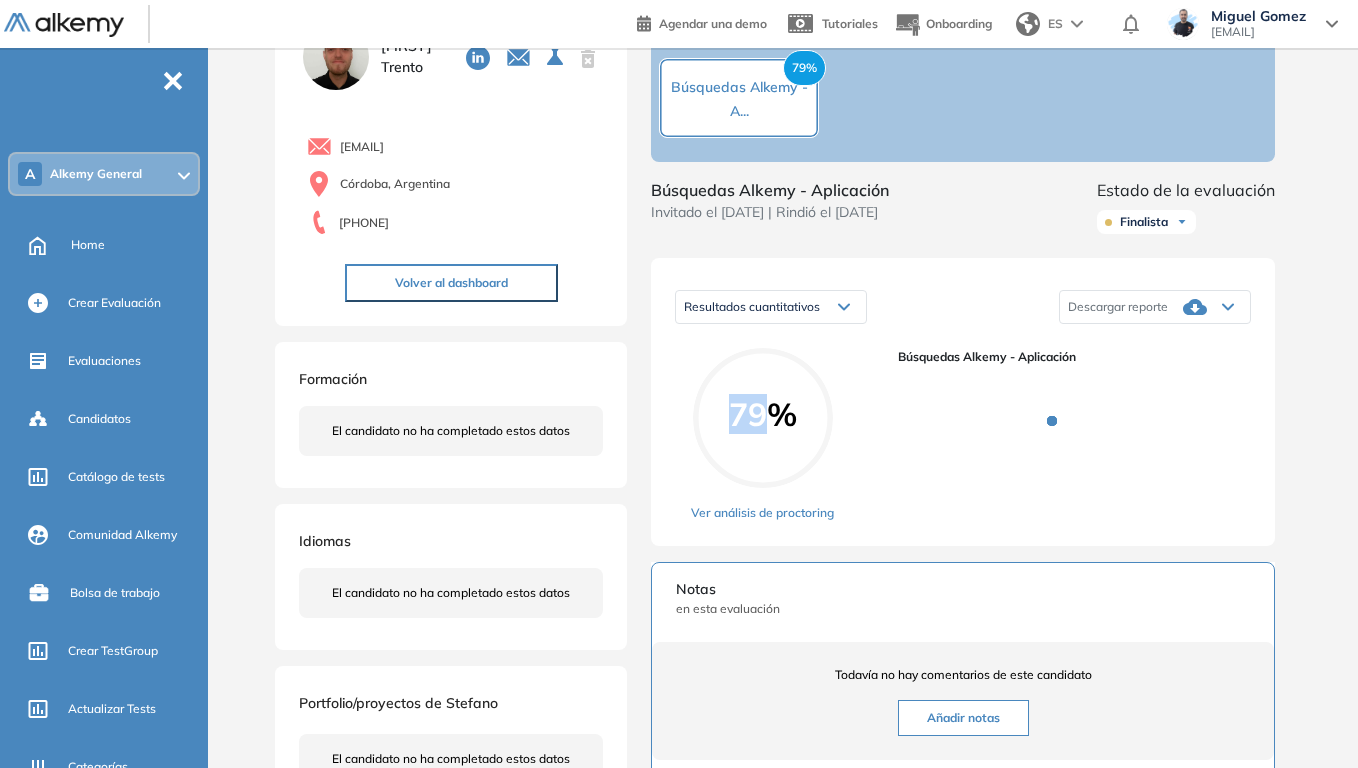 drag, startPoint x: 736, startPoint y: 436, endPoint x: 781, endPoint y: 441, distance: 45.276924 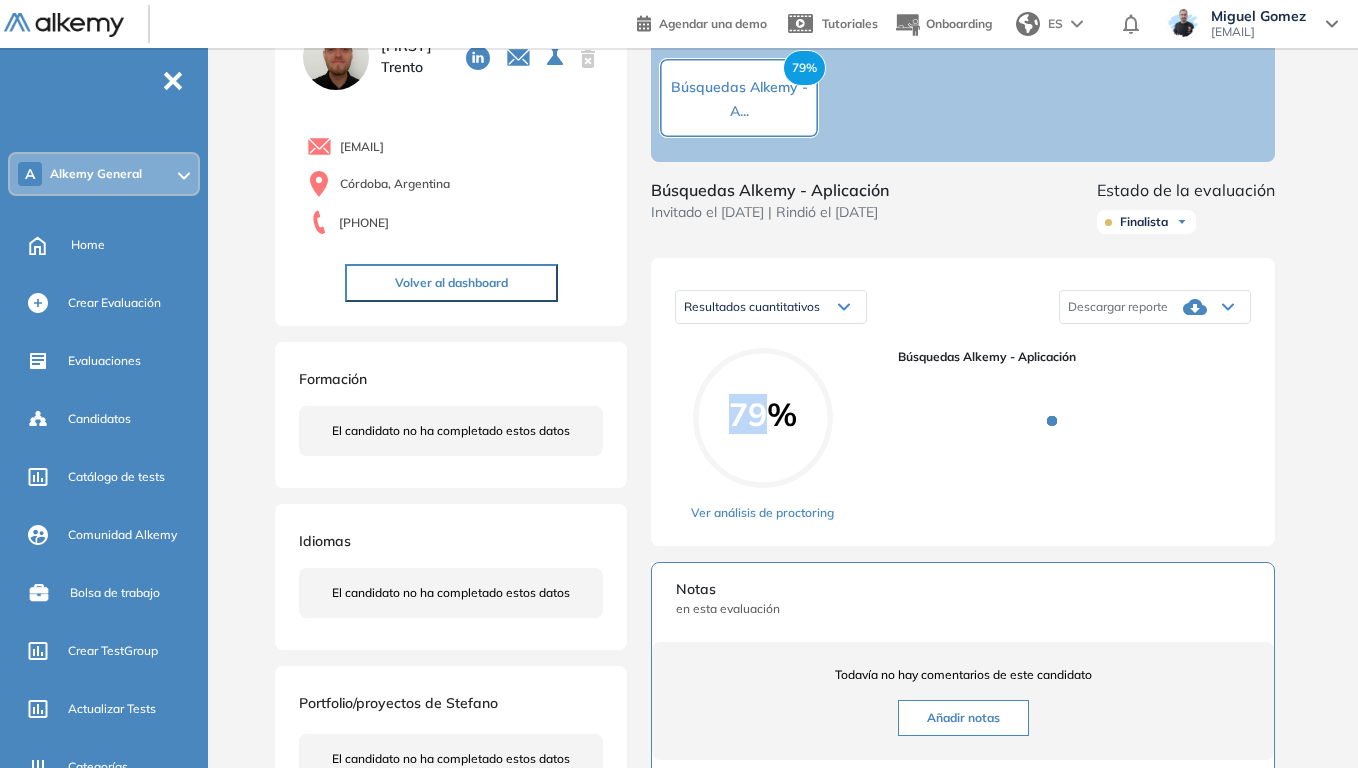 click on "79%" at bounding box center (763, 414) 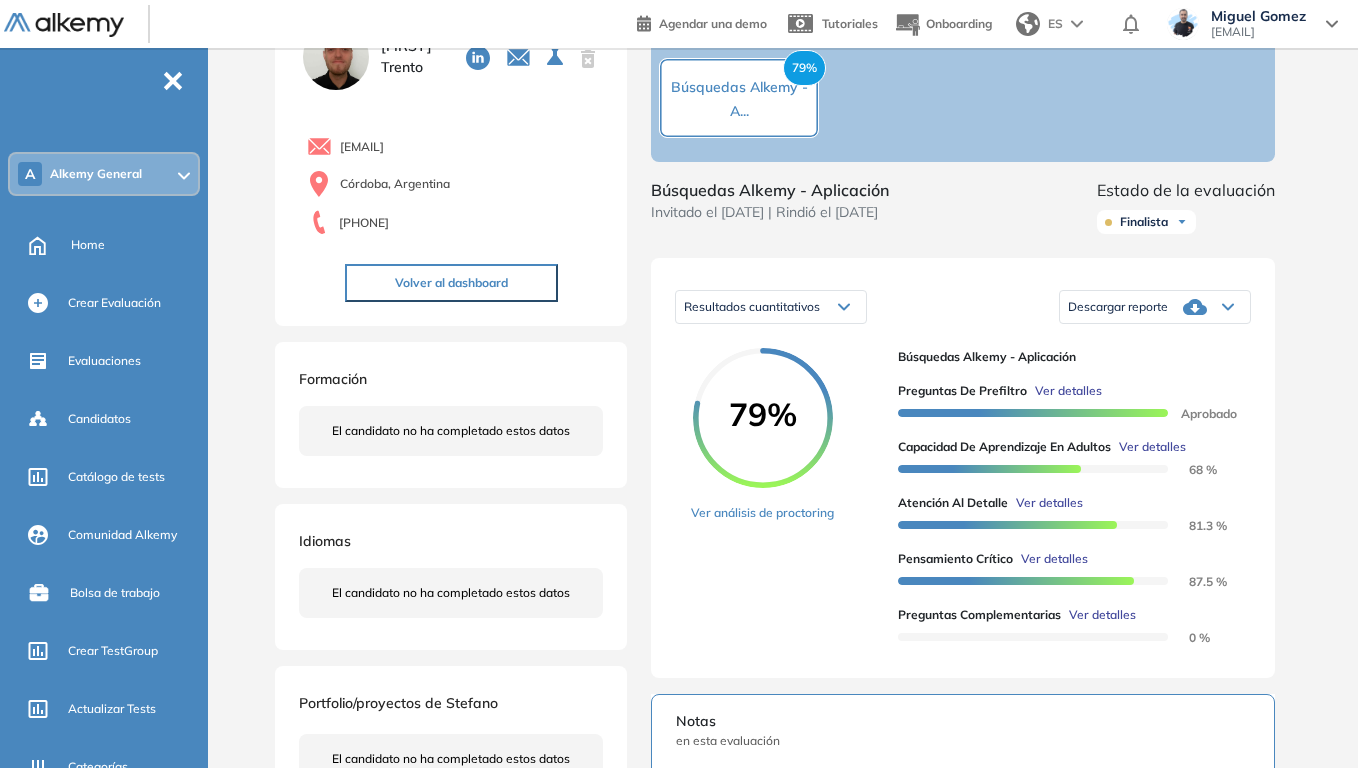 click on "Inicio Alkymetrics Evaluaciones Dashboard Candidato Duración :  00:00:00 Cantidad de preguntas:   Correcta Parcialmente correcta Incorrecta Neutra Saltada Cerrar ¿Eliminar talento? Si lo haces, no podrás recuperar sus datos. Podrás volver a invitarlo por email, no por link. Entendido Stefano   Trento 0 . Lear Corporation 1 . Prueba Macro Business Case 2 . Lider 3 . Operations & Product Analyst 4 . Cobranza Telefónica 5 . Lógica Quant 6 . Comercial 7 . Prueba Agente Nivel Calificado 8 . Sin nombre 9 . Prueba Agente Nivel Experto 10 . Prueba Agente nivel Efectivo 11 . Inglés New 12 . Ingles Integrador 13 . Inglés C2 14 . TEST OTP WITHOUTACCOUNT 15 . Evaluacion - Cámara de comercio Medellin 16 . Prueba 2 Business Case Macro 17 . Comercial 18 . Prueba 3 Business Case Macro 19 . Comercial 20 . Screening Telefónico | PAE 21 . Screening Telefónico | PAE 22 . Prueba Business Case Macro 23 . Test ARP 24 . Prescreening - Entrevista IA 25 . Comercial 26 . Ética Laboral 27 . Honestidad - Entrevista IA 28 ." at bounding box center [787, 602] 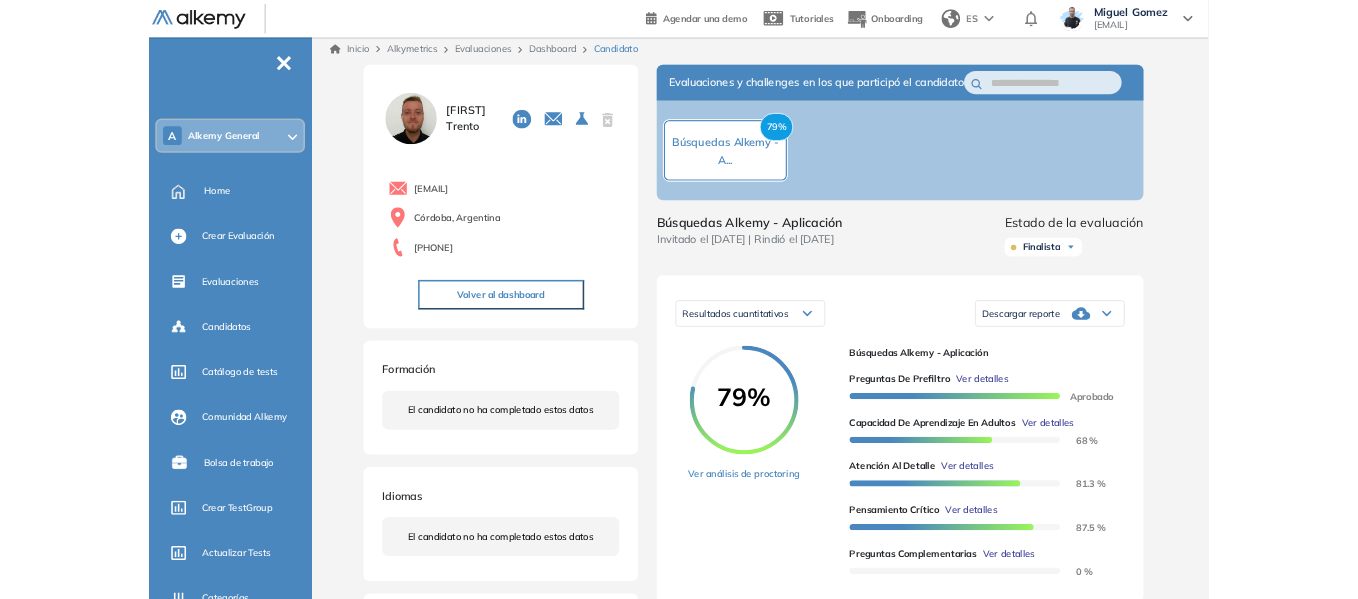 scroll, scrollTop: 0, scrollLeft: 0, axis: both 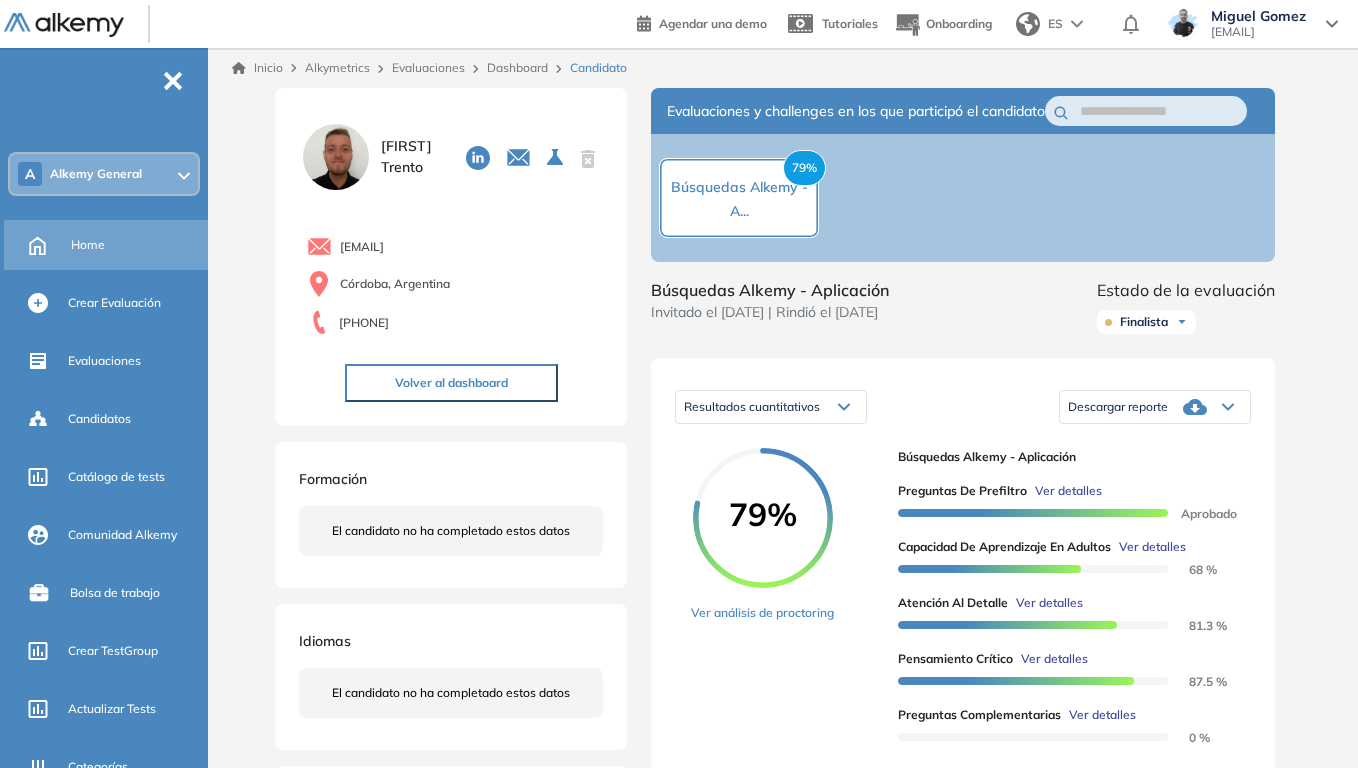 click on "Home" at bounding box center (137, 245) 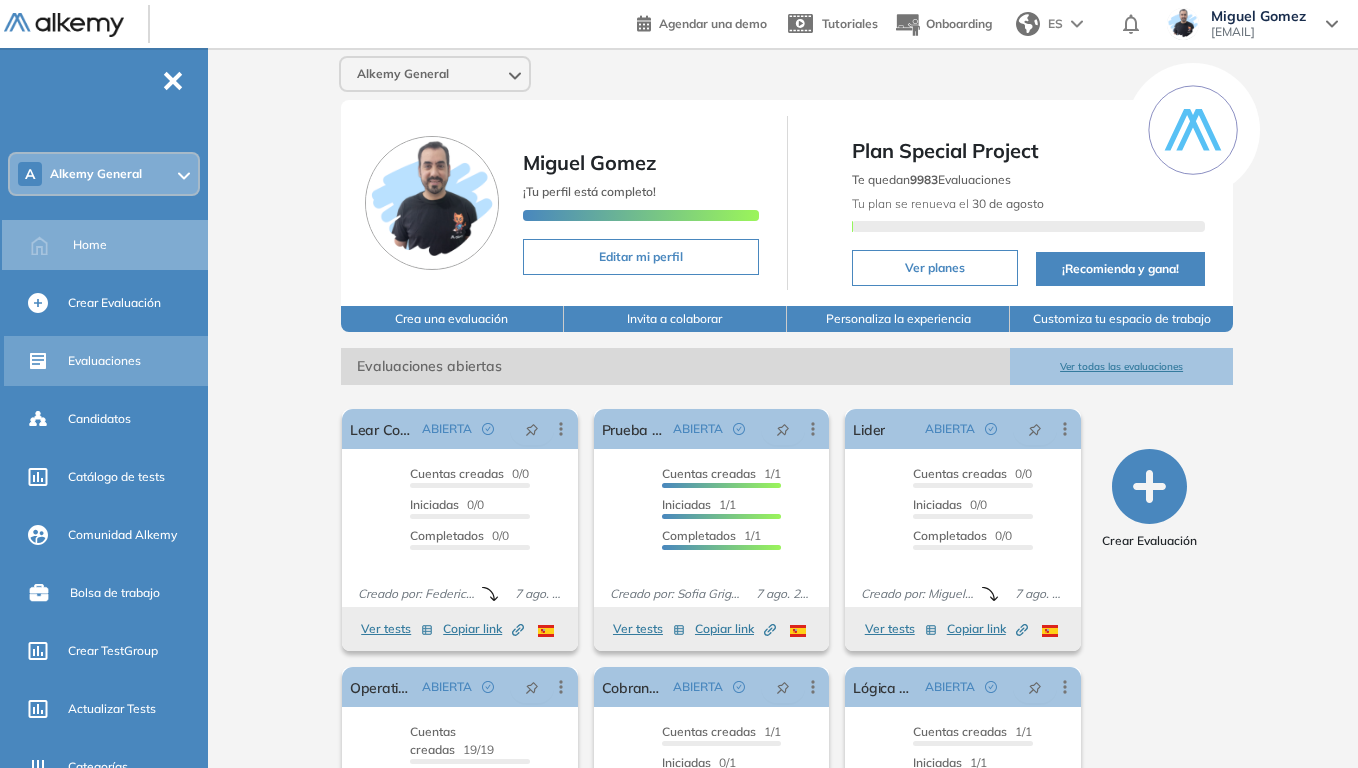 click on "Evaluaciones" at bounding box center [104, 361] 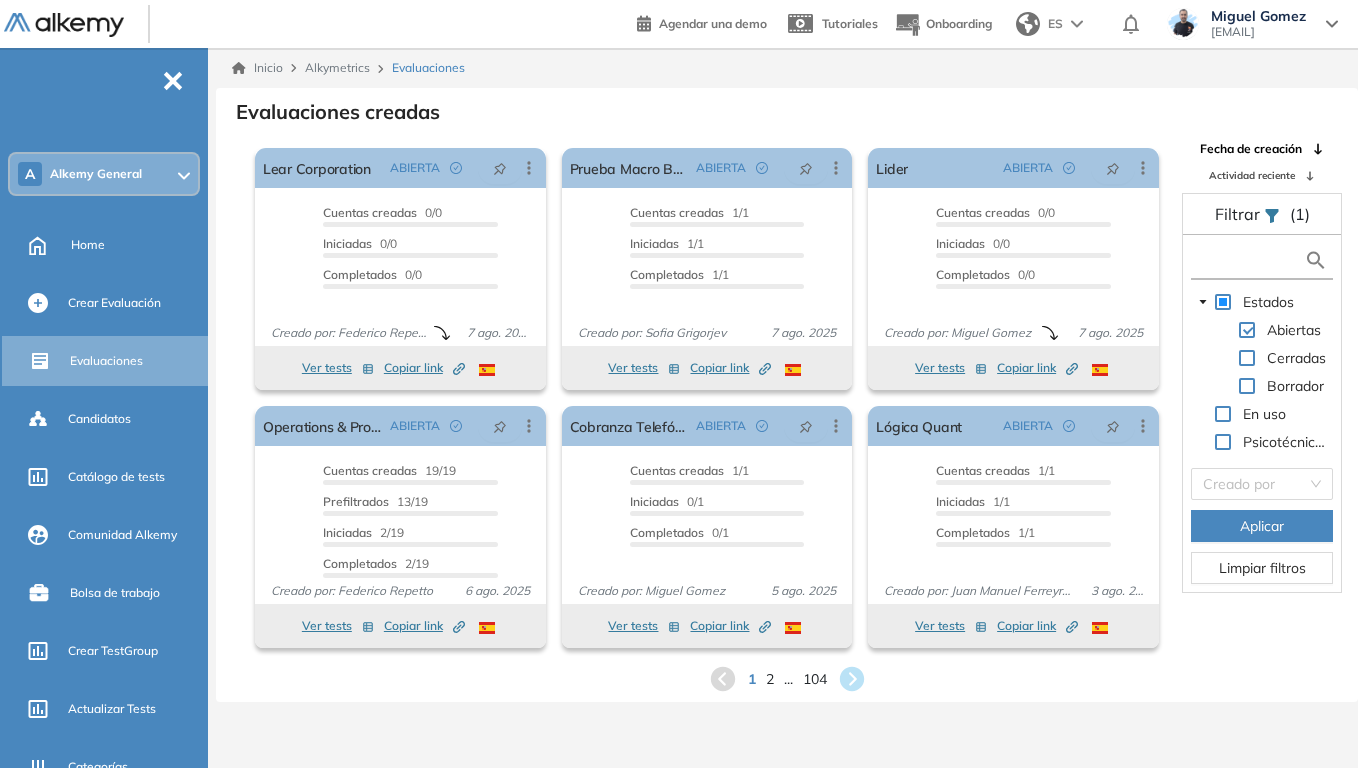 click at bounding box center [1250, 260] 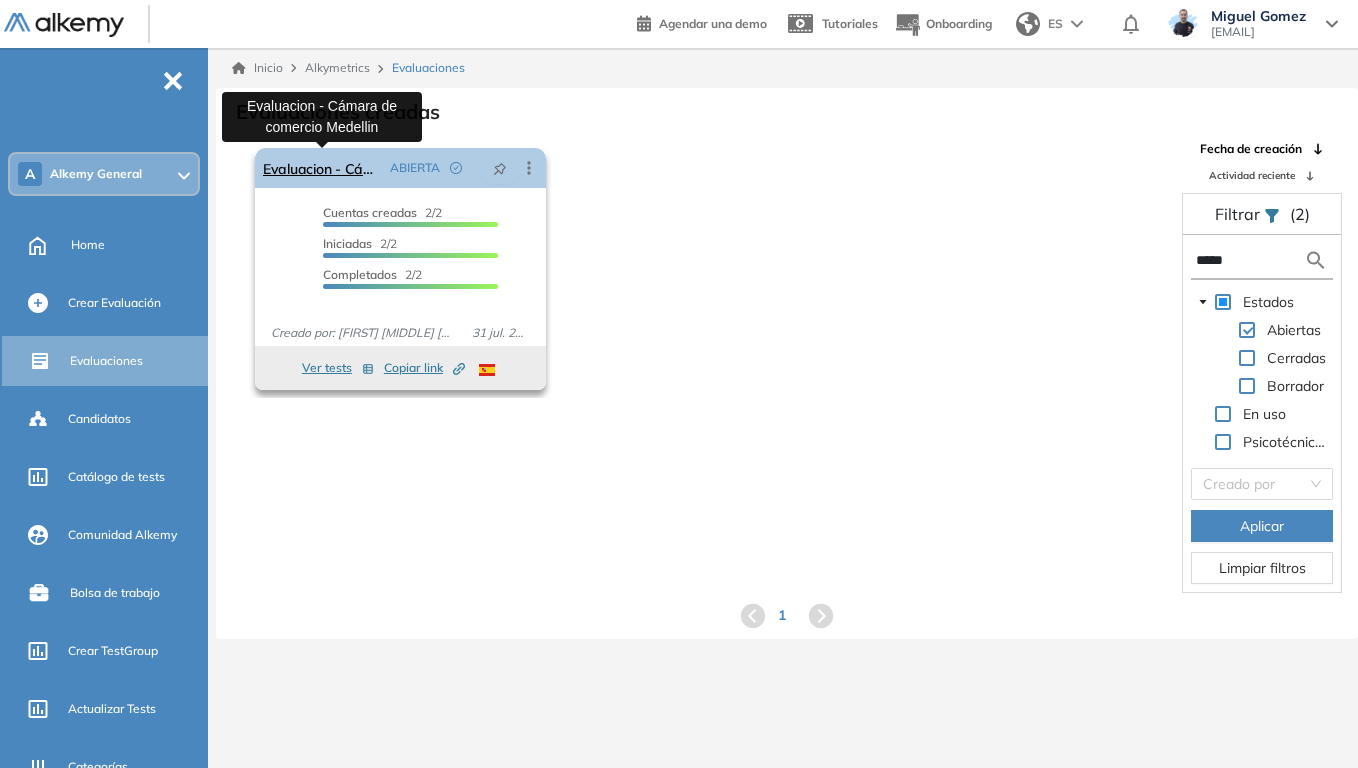 type on "*****" 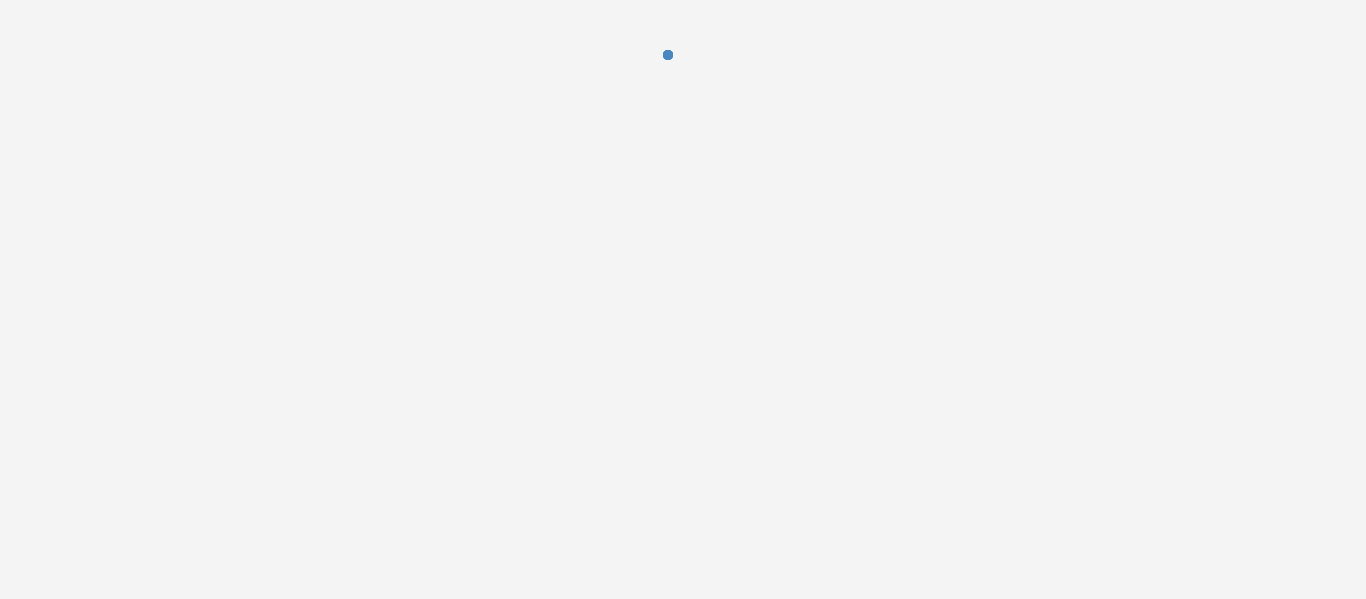 scroll, scrollTop: 0, scrollLeft: 0, axis: both 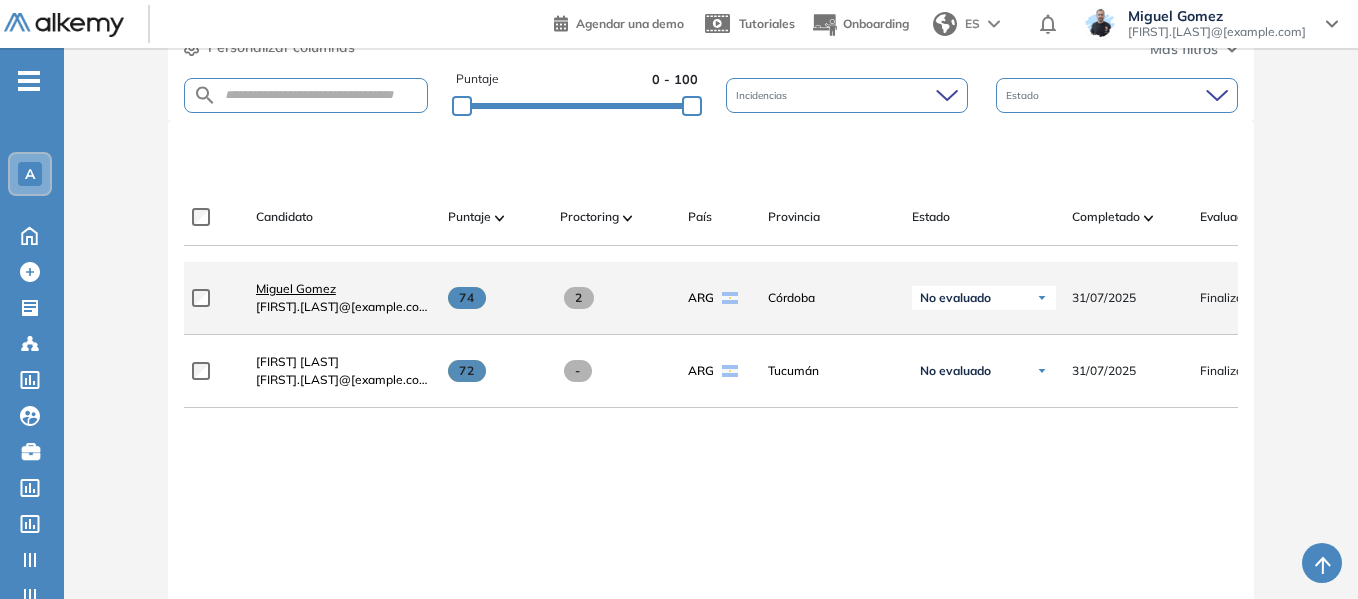 click on "Miguel Gomez" at bounding box center (296, 288) 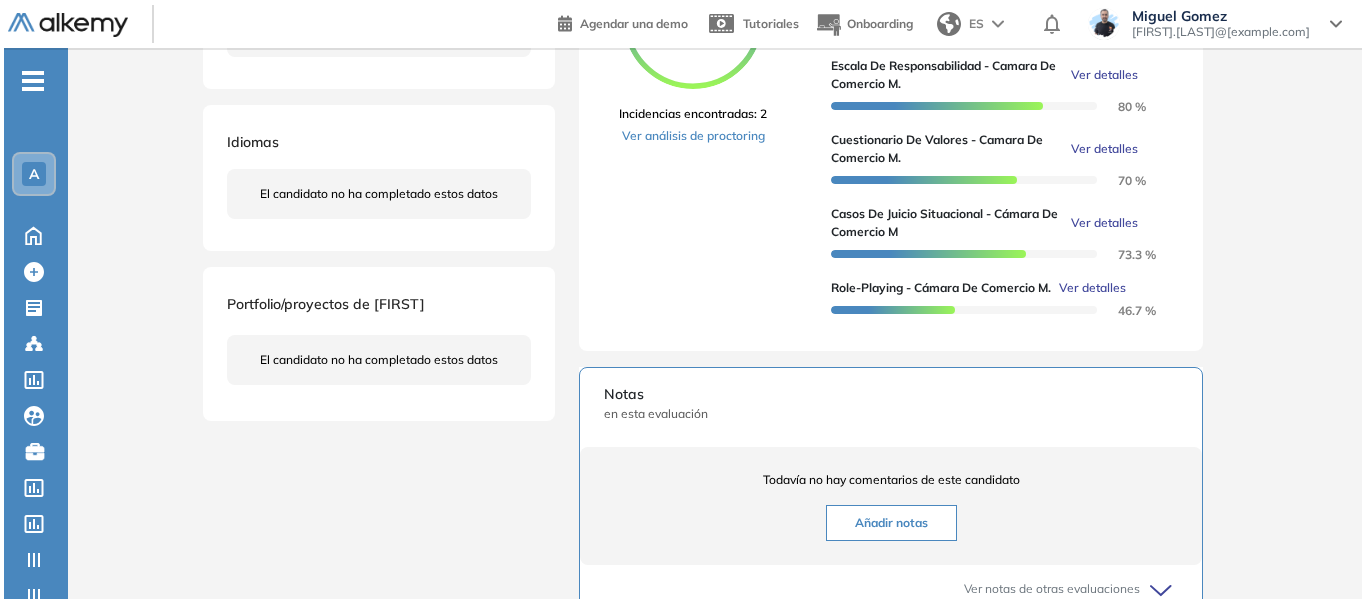 scroll, scrollTop: 500, scrollLeft: 0, axis: vertical 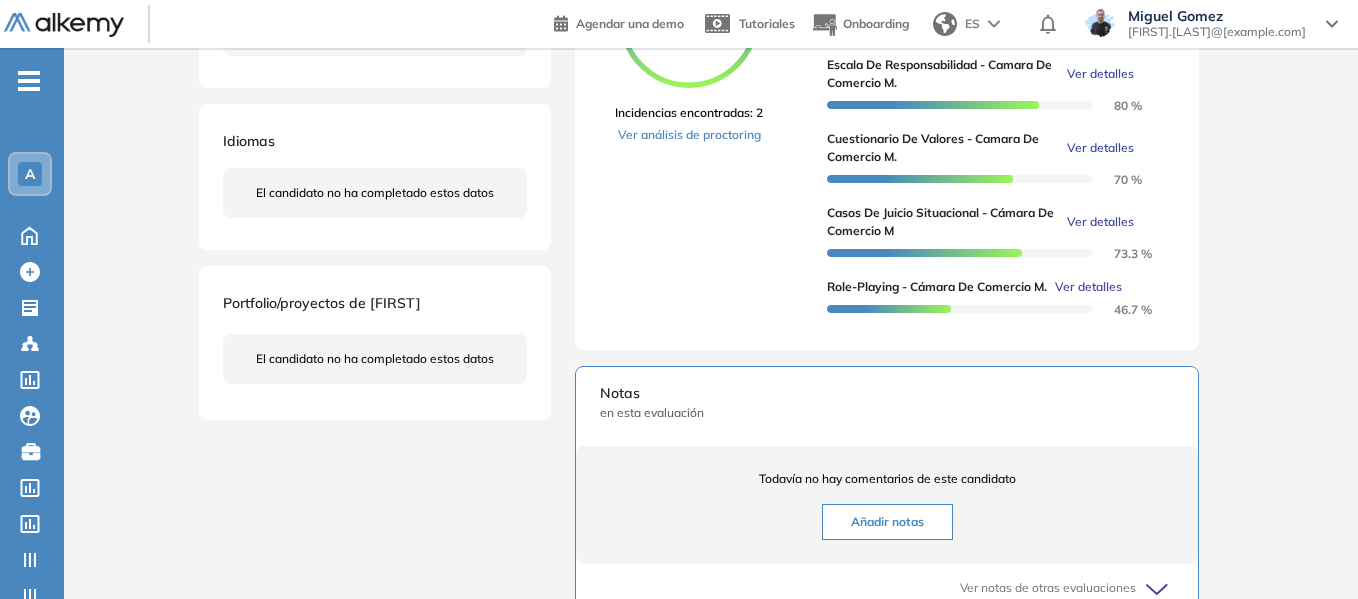 click on "Ver detalles" at bounding box center (1088, 287) 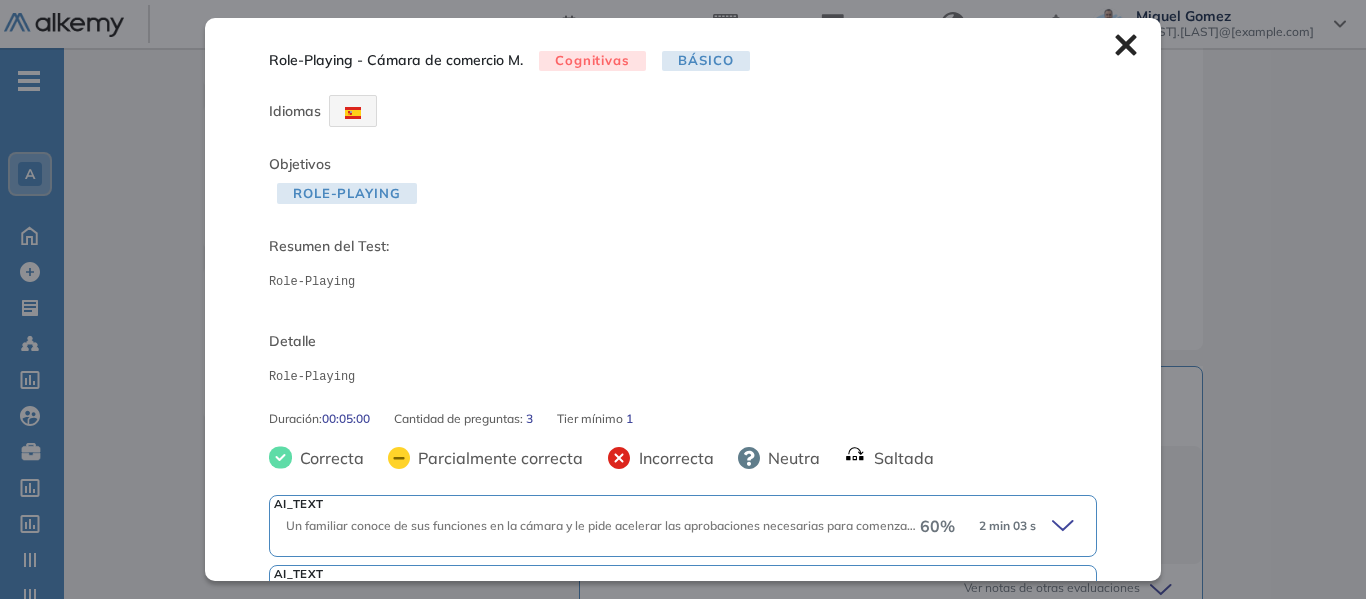 scroll, scrollTop: 198, scrollLeft: 0, axis: vertical 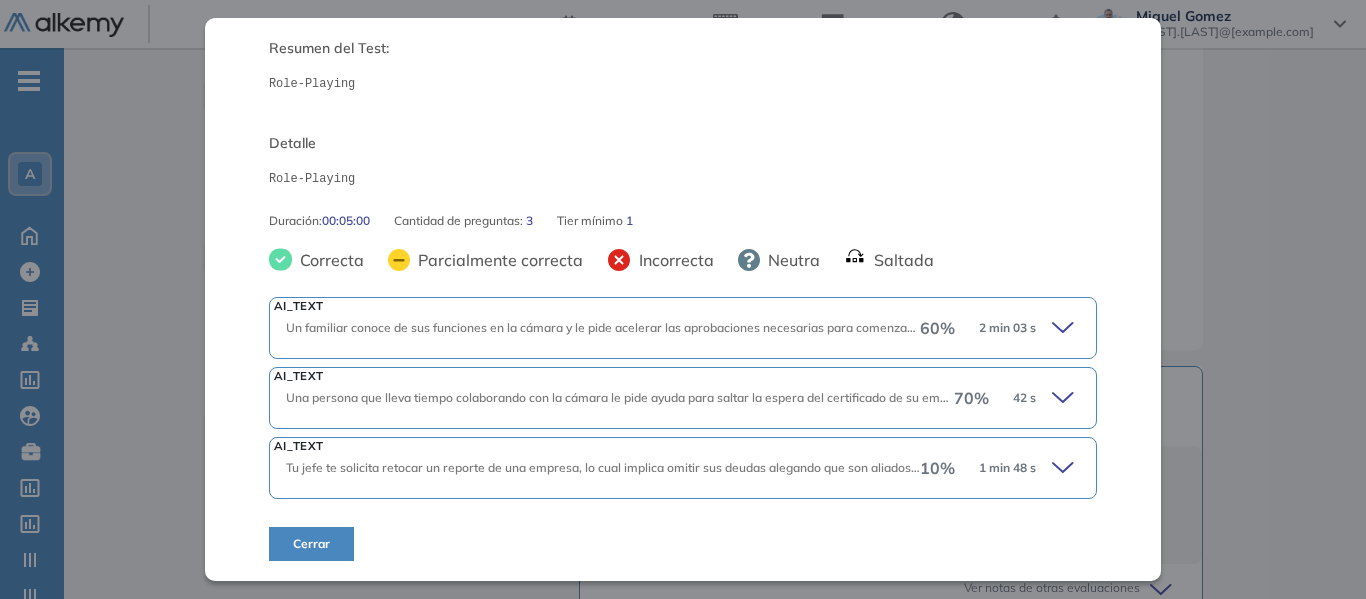 click 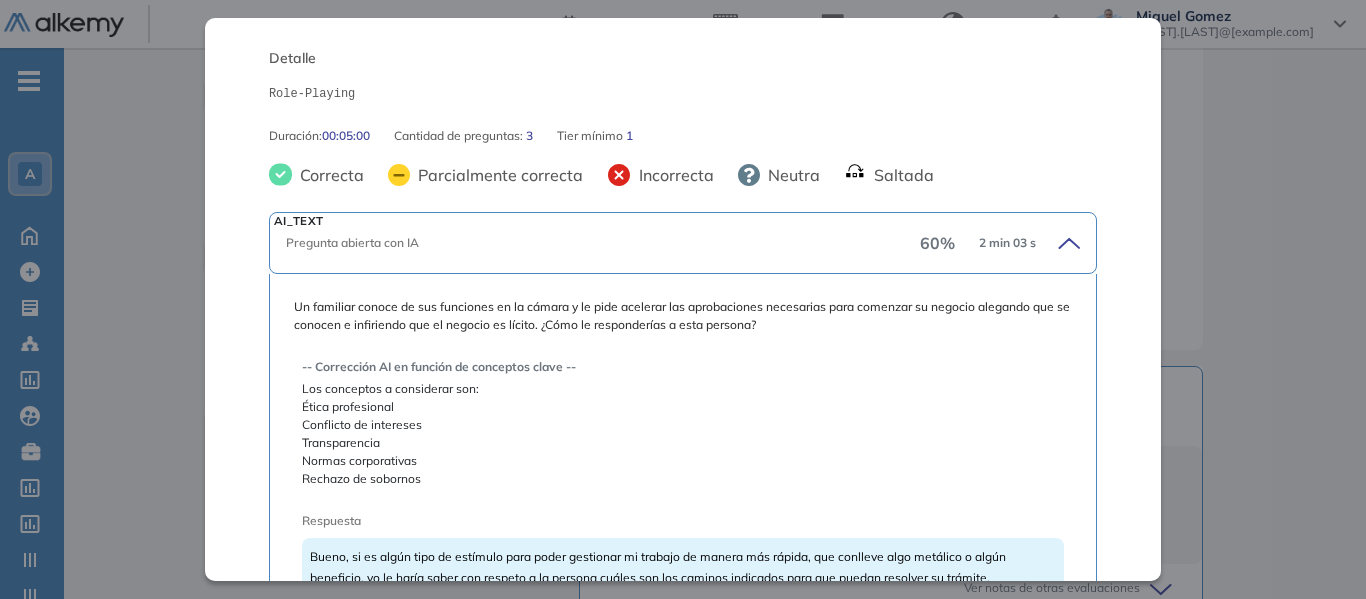 scroll, scrollTop: 398, scrollLeft: 0, axis: vertical 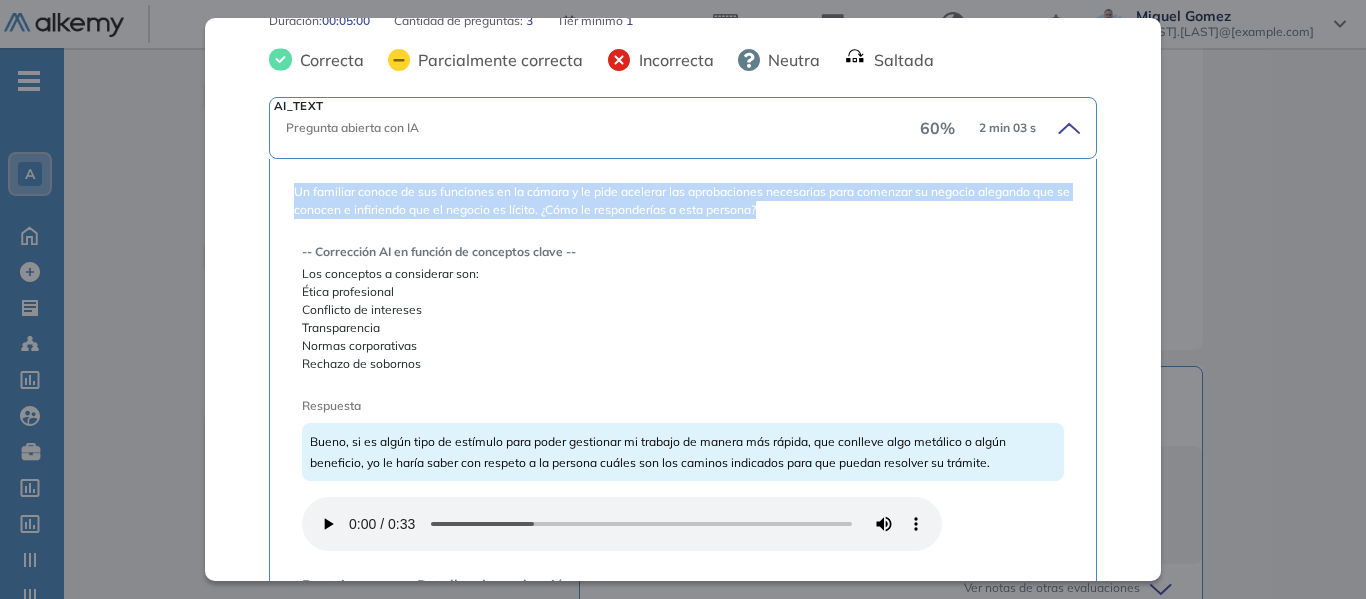 drag, startPoint x: 296, startPoint y: 183, endPoint x: 776, endPoint y: 218, distance: 481.27435 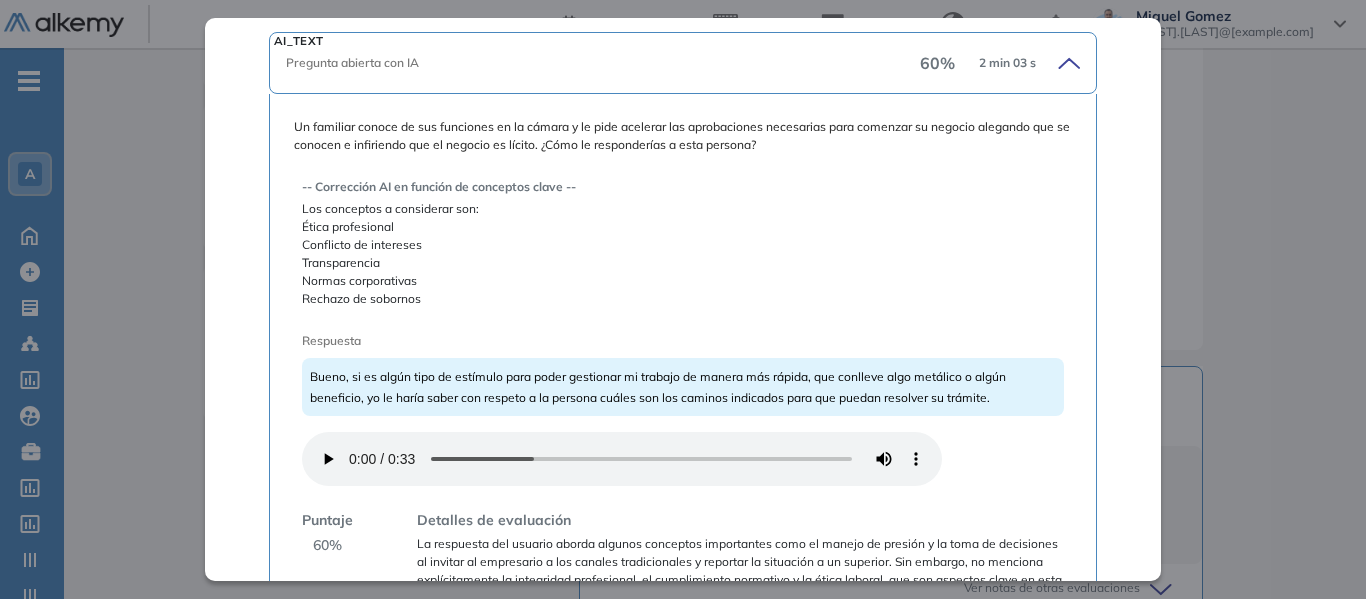 scroll, scrollTop: 498, scrollLeft: 0, axis: vertical 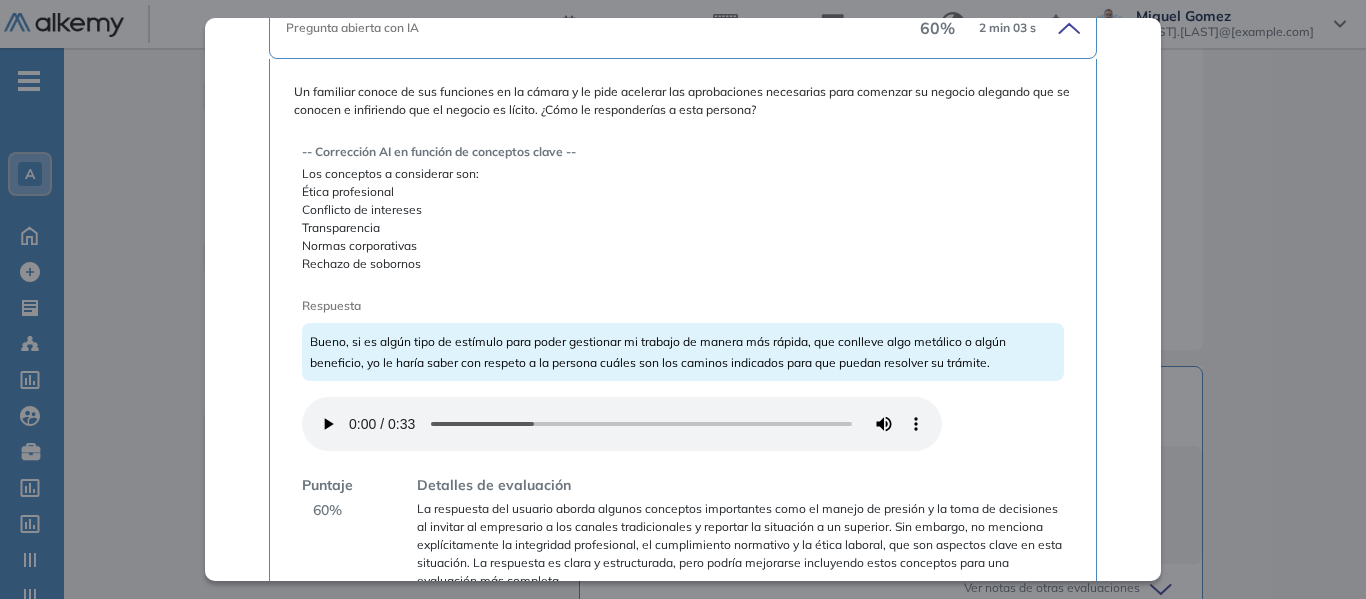 click on "Un familiar conoce de sus funciones en la cámara y le pide acelerar las aprobaciones necesarias para comenzar su negocio alegando que se conocen e infiriendo que el negocio es lícito. ¿Cómo le responderías a esta persona? -- Corrección AI en función de conceptos clave -- Los conceptos a considerar son: Ética profesional Conflicto de intereses Transparencia Normas corporativas Rechazo de sobornos Respuesta Bueno, si es algún tipo de estímulo para poder gestionar mi trabajo de manera más rápida, que conlleve algo metálico o algún beneficio, yo le haría saber con respeto a la persona cuáles son los caminos indicados para que puedan resolver su trámite. Puntaje 60 % Detalles de evaluación" at bounding box center [683, 336] 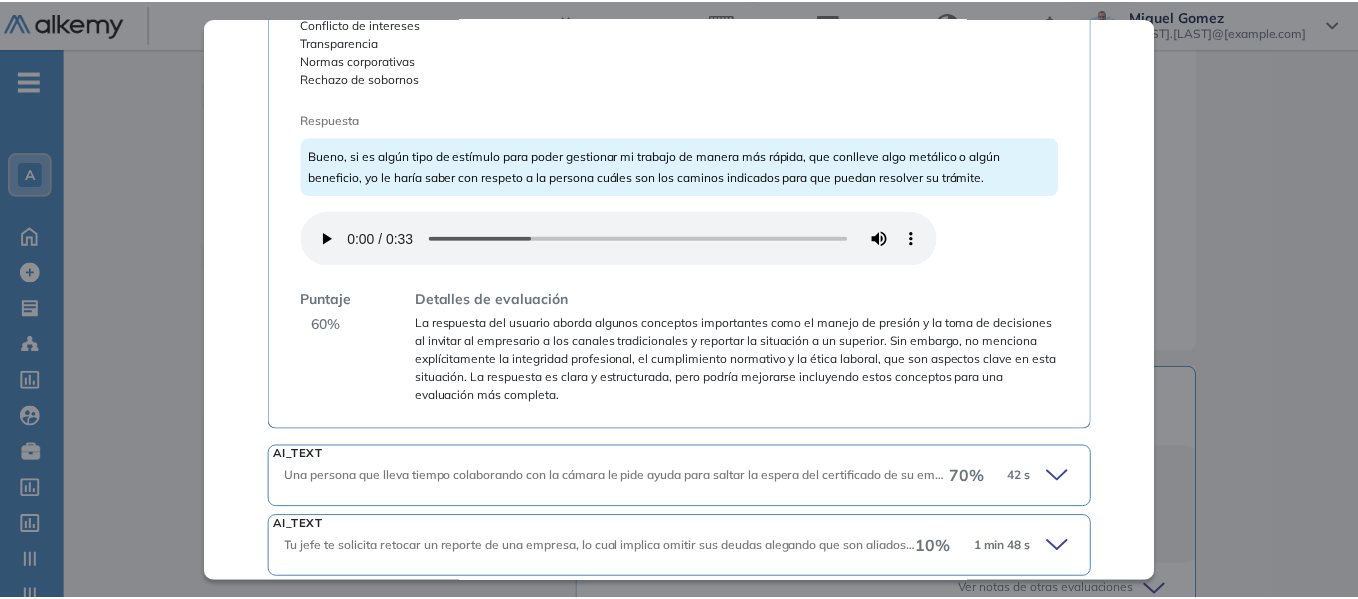 scroll, scrollTop: 698, scrollLeft: 0, axis: vertical 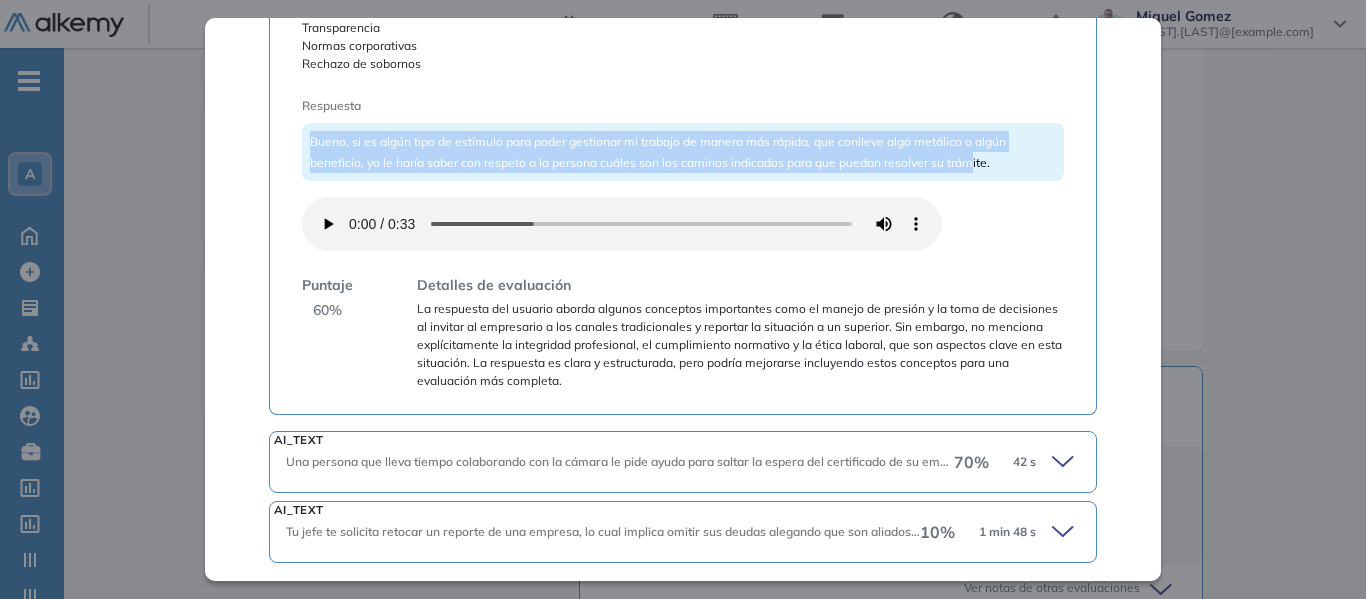 drag, startPoint x: 311, startPoint y: 132, endPoint x: 919, endPoint y: 174, distance: 609.4489 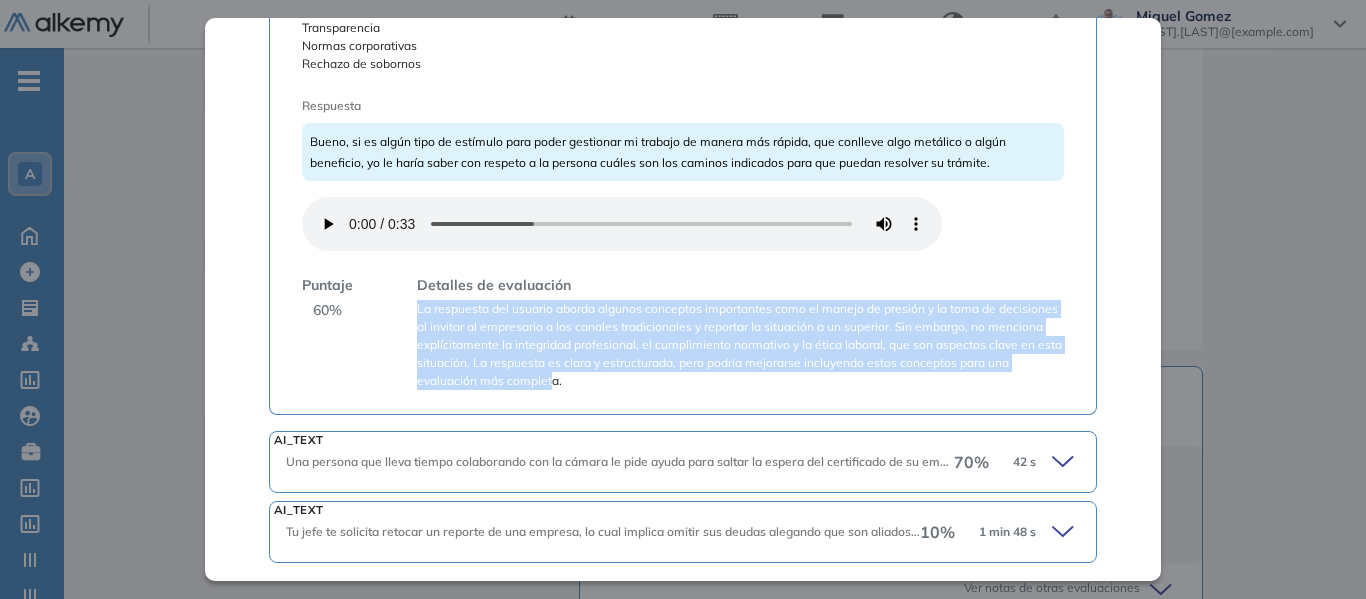 drag, startPoint x: 418, startPoint y: 306, endPoint x: 639, endPoint y: 401, distance: 240.55353 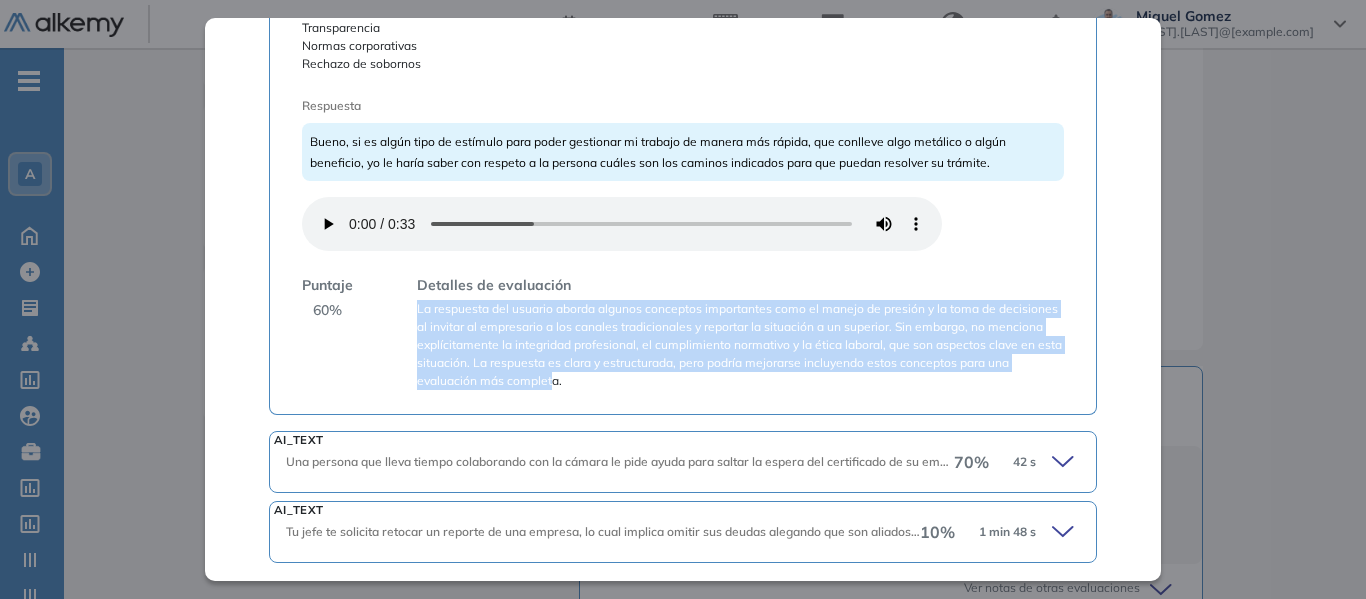 click on "La respuesta del usuario aborda el tema del rechazo de estímulos externos y sugiere una acción adecuada al dirigir a la persona por los caminos indicados. Sin embargo, no menciona explícitamente conceptos clave como ética profesional, conflicto de intereses, transparencia, normas corporativas o rechazo de sobornos. La respuesta podría mejorar incorporando estos elementos para demostrar un entendimiento más completo de la situación. Por lo tanto, se le asigna un score de 6." at bounding box center (740, 345) 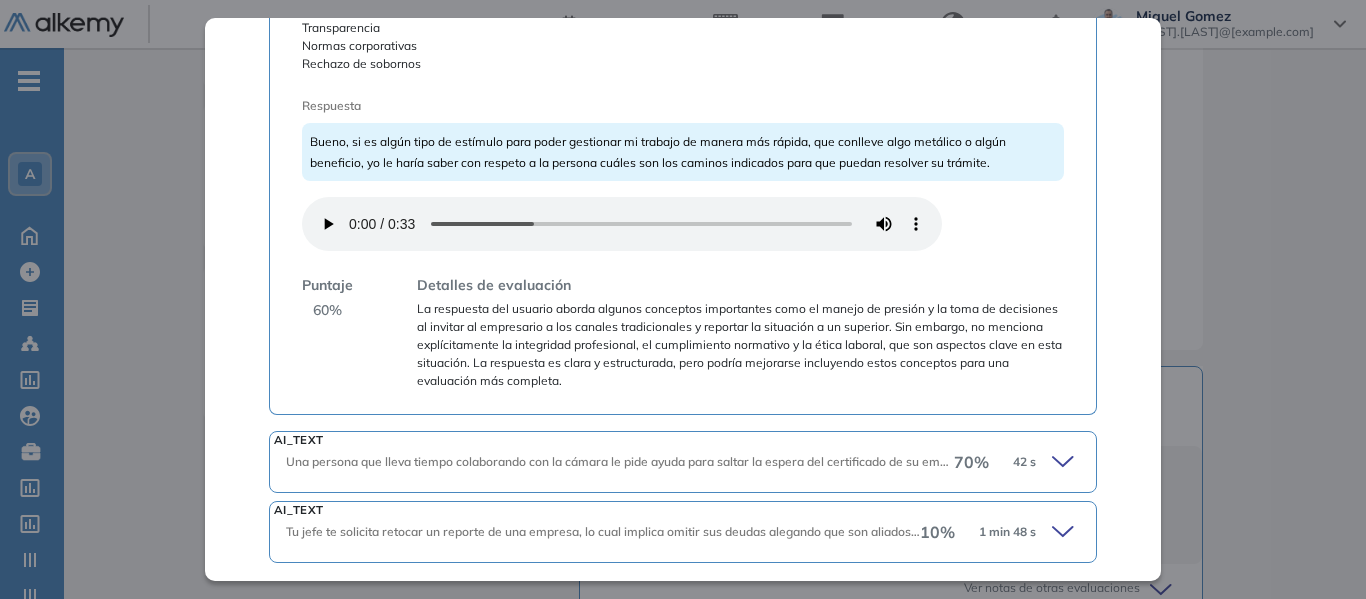 click on "Role-Playing - Cámara de comercio M. Cognitivas Básico Idiomas Objetivos Role-Playing Resumen del Test: Role-Playing Detalle Role-Playing Duración :  00:05:00 Cantidad de preguntas:   3 Tier mínimo   1 Correcta Parcialmente correcta Incorrecta Neutra Saltada AI_TEXT Pregunta abierta con IA 60 % 2 min  03 s Un familiar conoce de sus funciones en la cámara y le pide acelerar las aprobaciones necesarias para comenzar su negocio alegando que se conocen e infiriendo que el negocio es lícito. ¿Cómo le responderías a esta persona? -- Corrección AI en función de conceptos clave -- Los conceptos a considerar son: Ética profesional  Conflicto de intereses  Transparencia  Normas corporativas  Rechazo de sobornos Respuesta Bueno, si es algún tipo de estímulo para poder gestionar mi trabajo de manera más rápida, que conlleve algo metálico o algún beneficio, yo le haría saber con respeto a la persona cuáles son los caminos indicados para que puedan resolver su trámite. Puntaje 60 % AI_TEXT 70 % 42 s" at bounding box center [683, 299] 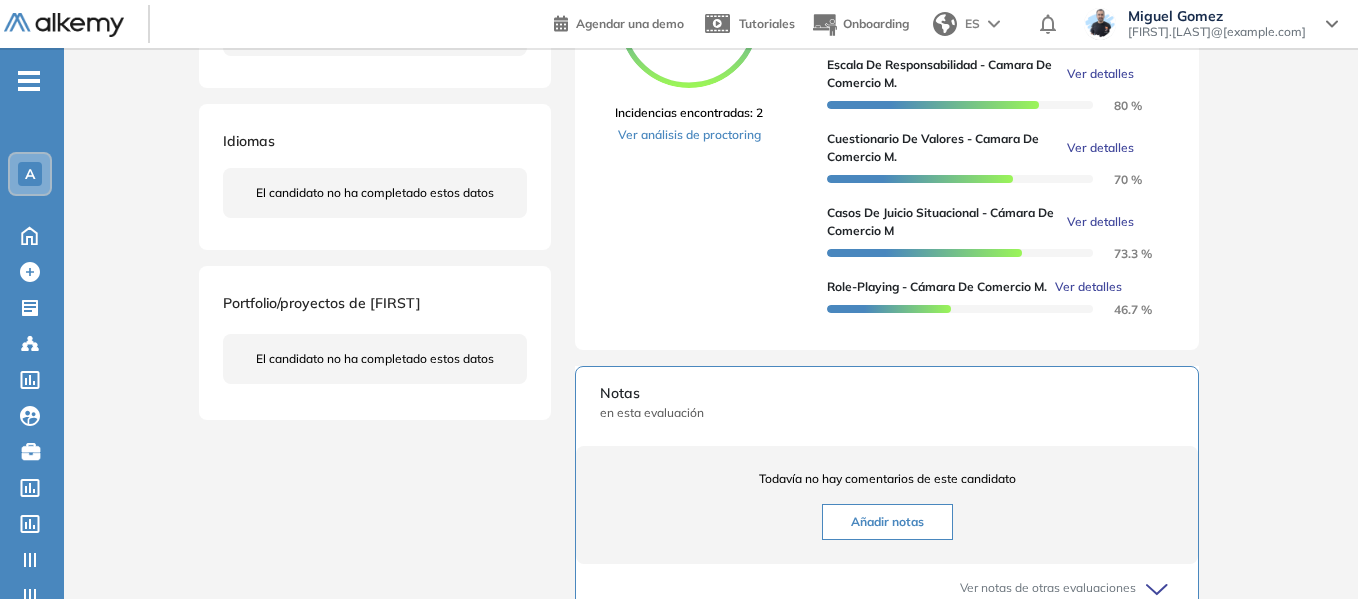 scroll, scrollTop: 133, scrollLeft: 0, axis: vertical 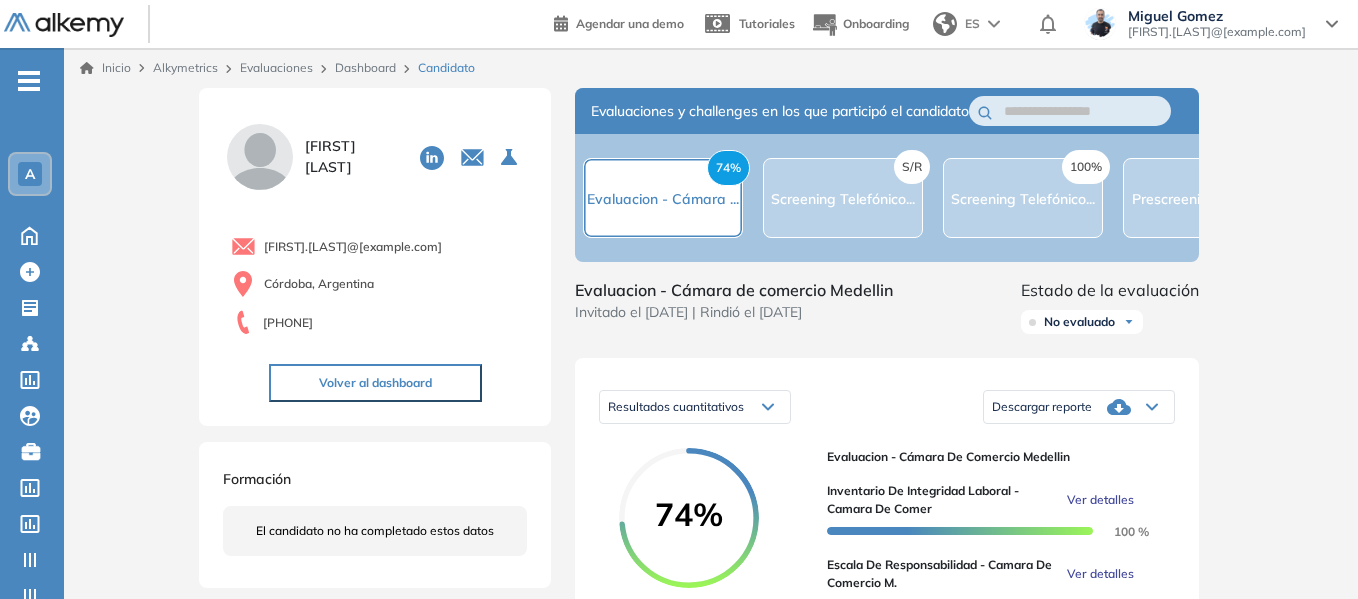 click on "-" at bounding box center (29, 79) 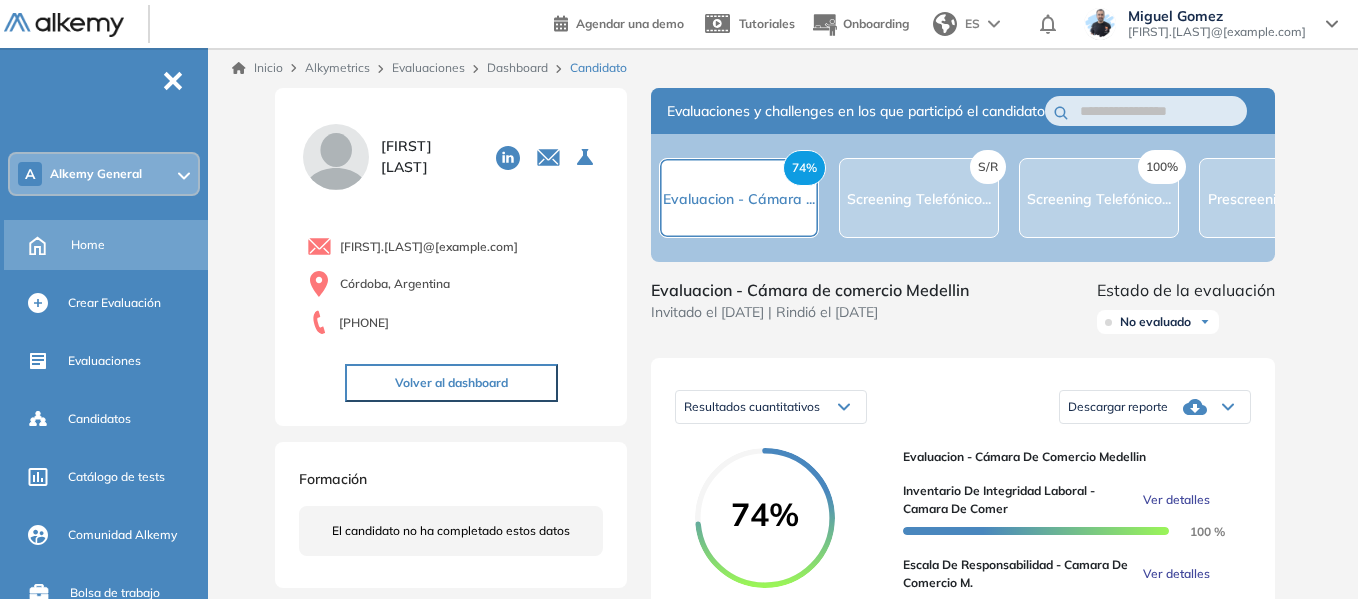 click on "Home" at bounding box center (88, 245) 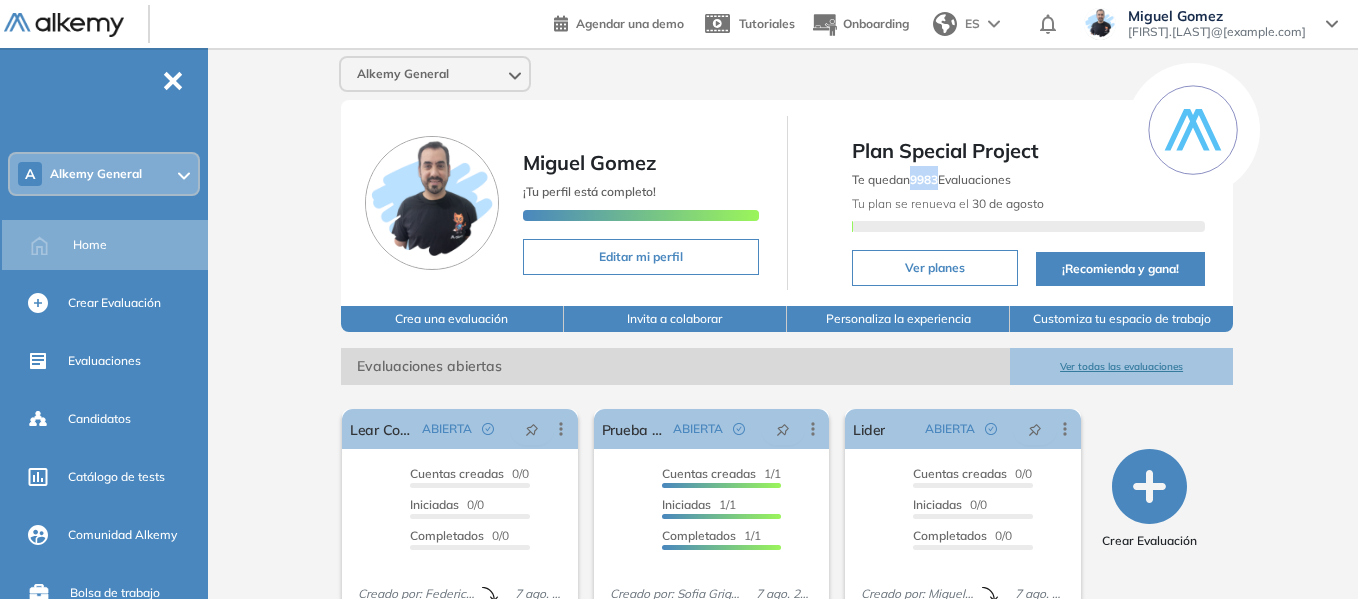 drag, startPoint x: 914, startPoint y: 181, endPoint x: 941, endPoint y: 186, distance: 27.45906 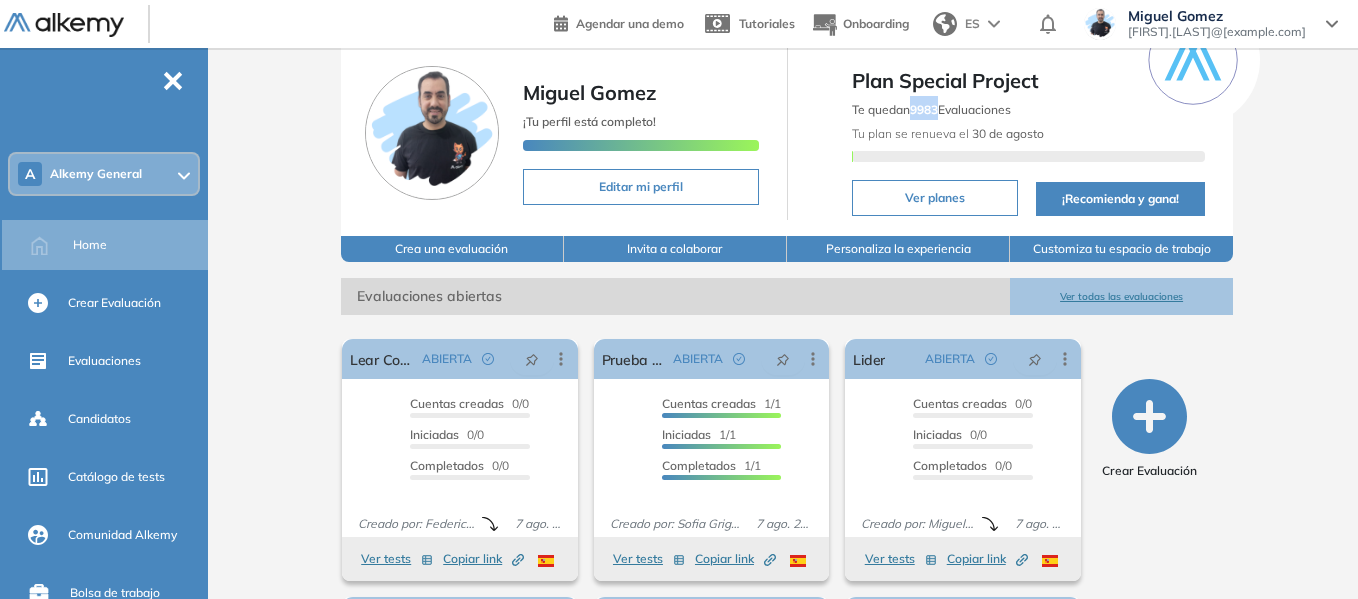 scroll, scrollTop: 100, scrollLeft: 0, axis: vertical 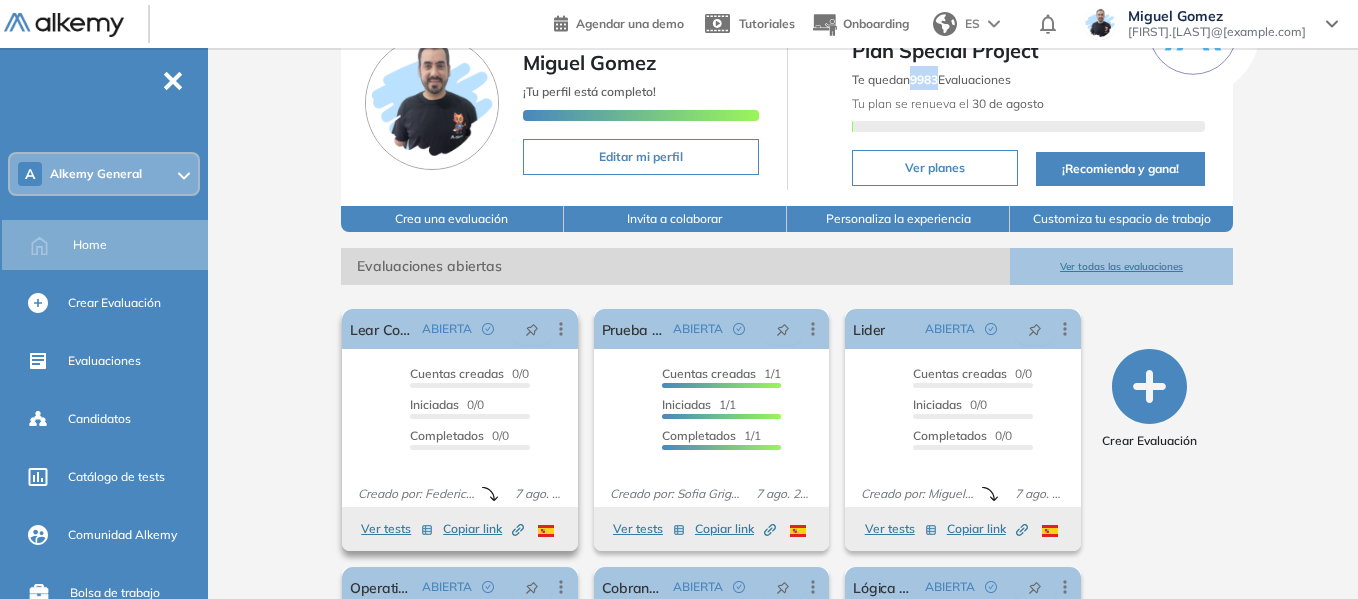 click on "Ver tests" at bounding box center [397, 529] 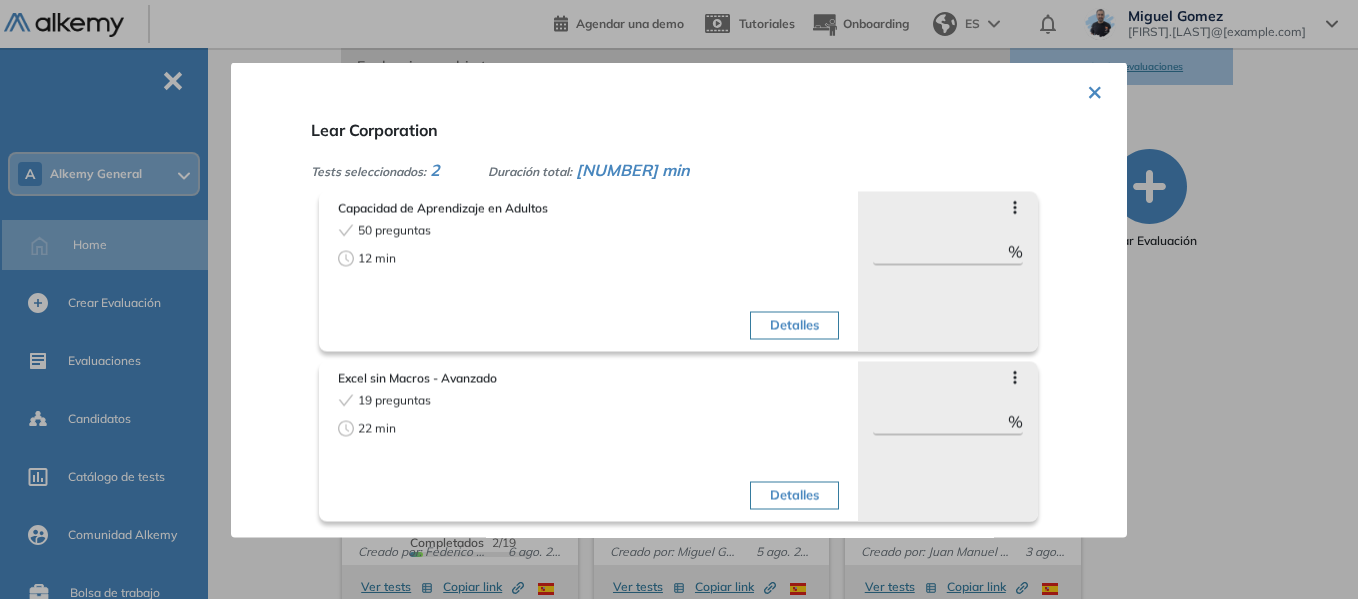 scroll, scrollTop: 100, scrollLeft: 0, axis: vertical 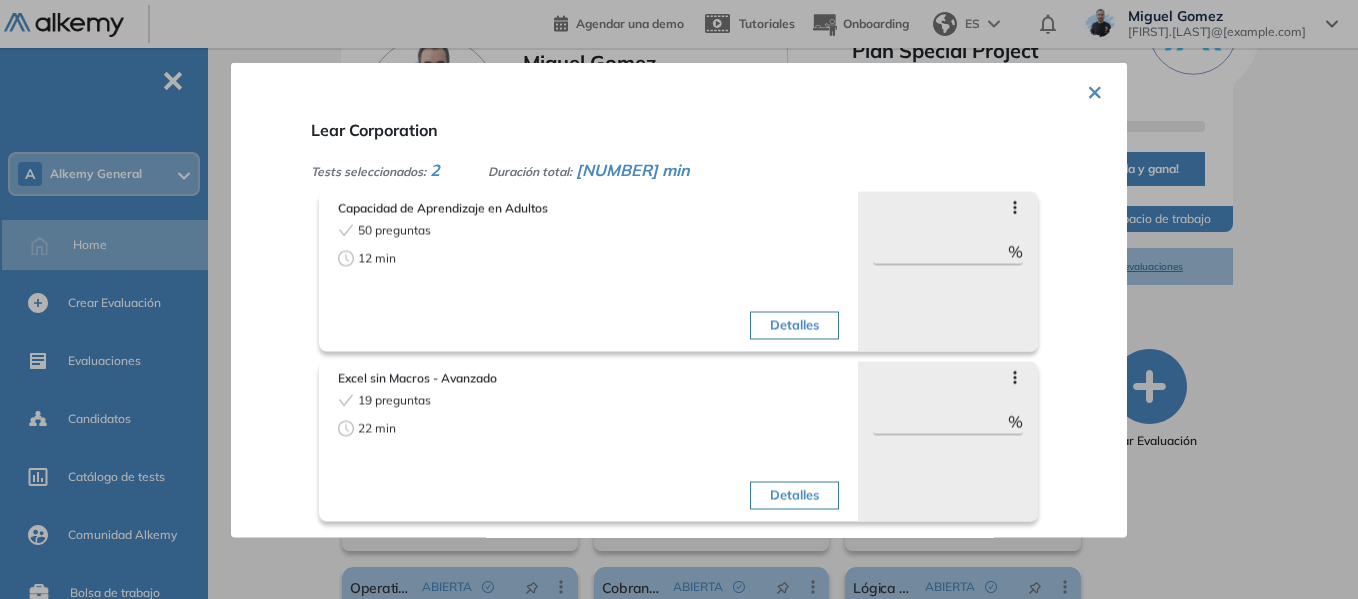 click on "×" at bounding box center [1095, 89] 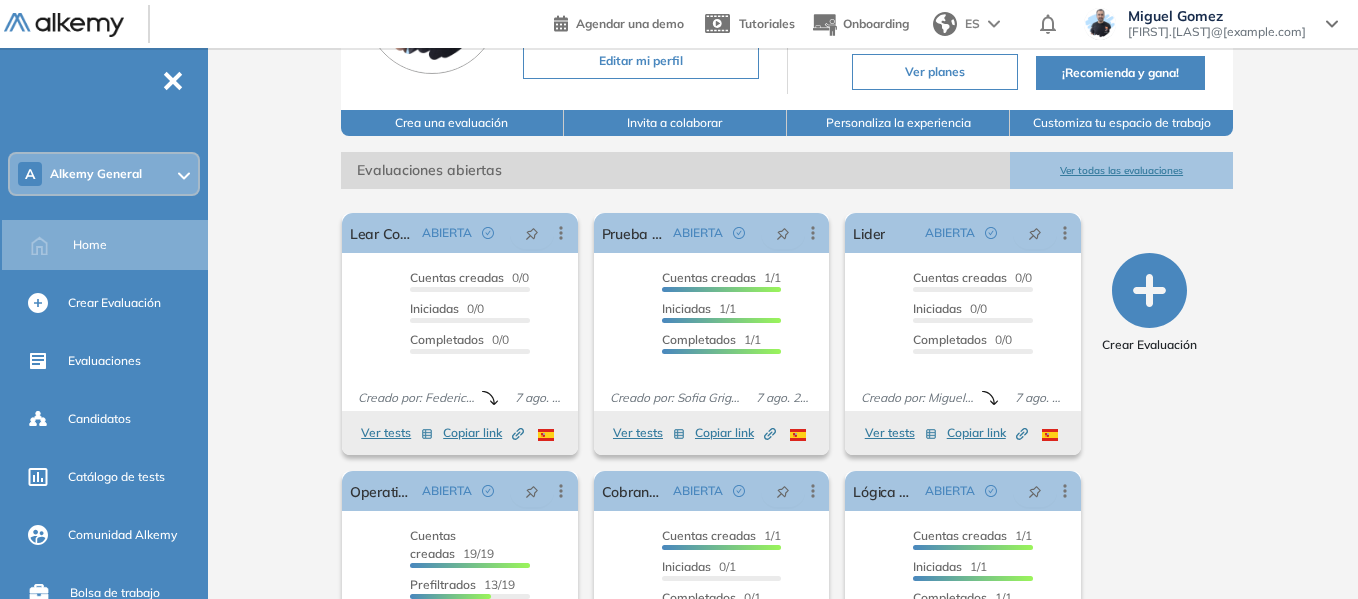 scroll, scrollTop: 300, scrollLeft: 0, axis: vertical 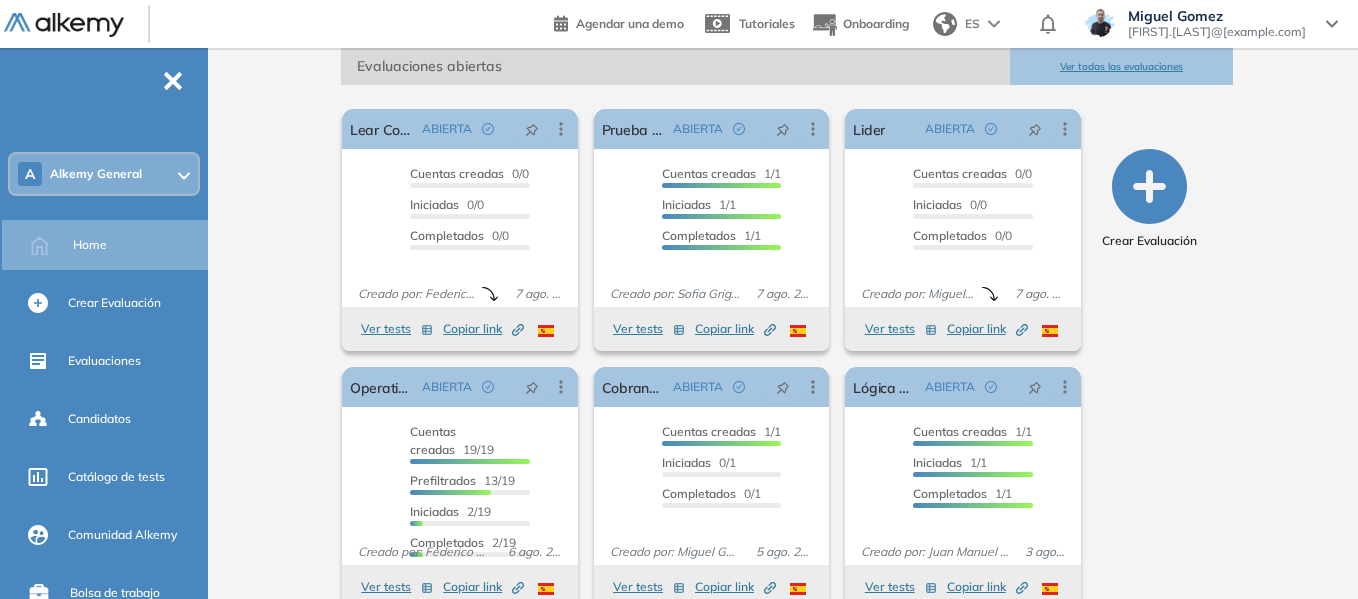 click on "A Alkemy General" at bounding box center [104, 174] 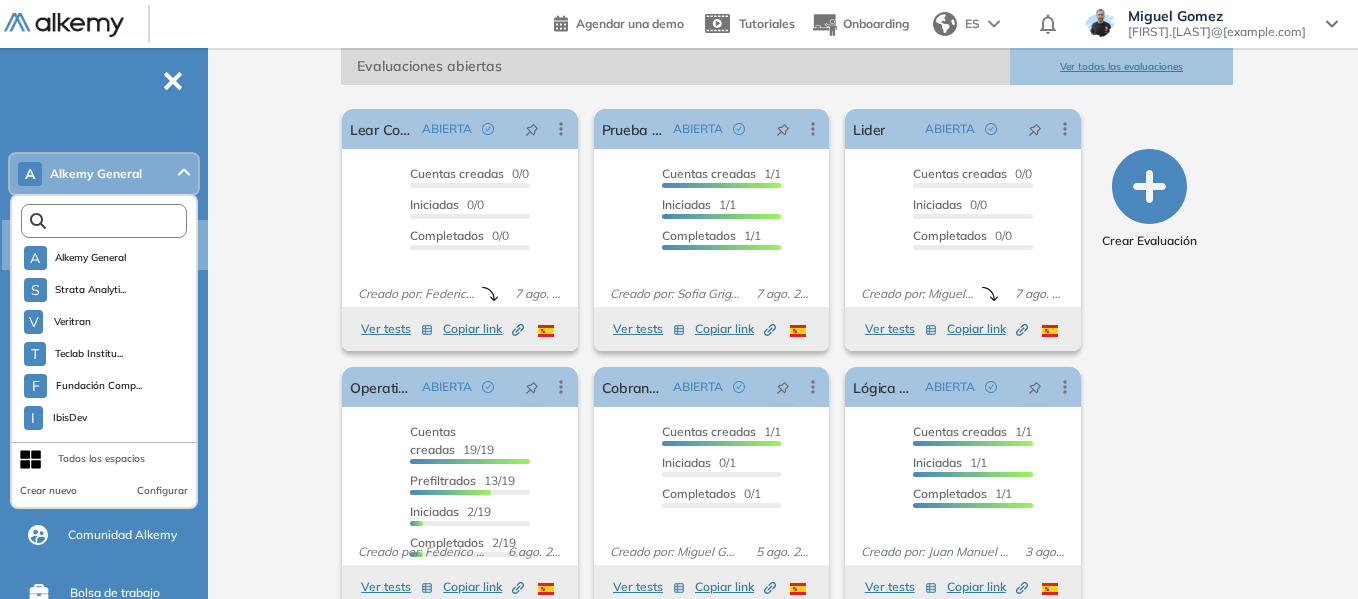 click at bounding box center (108, 221) 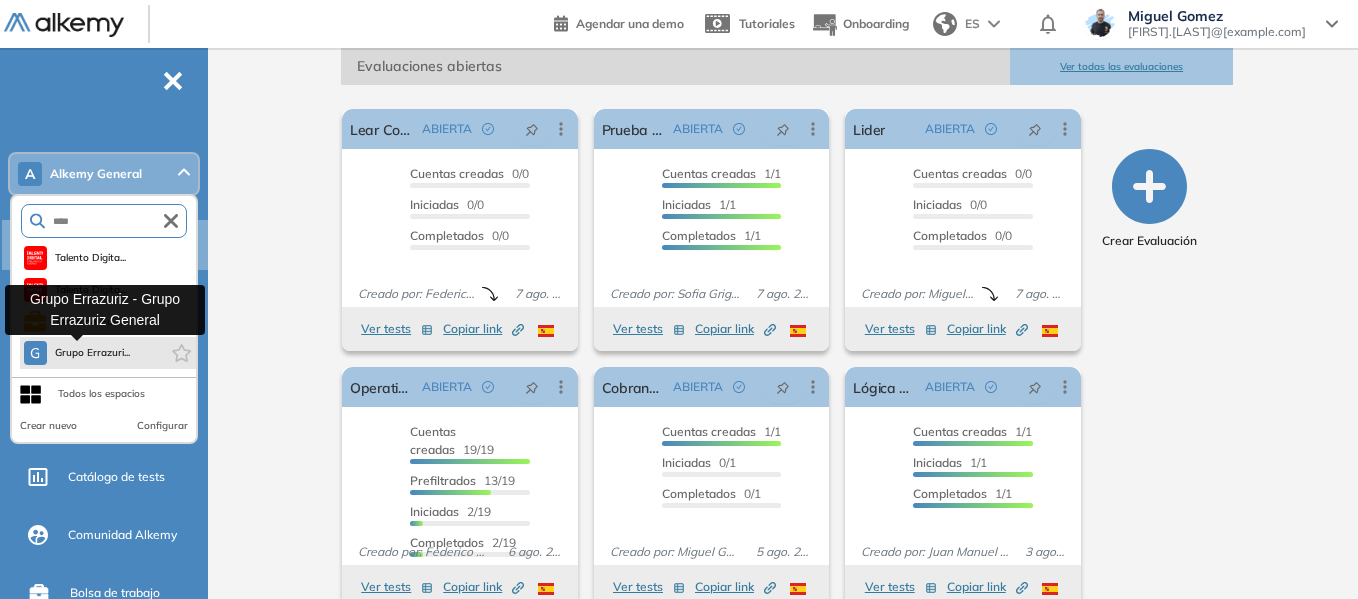 type on "****" 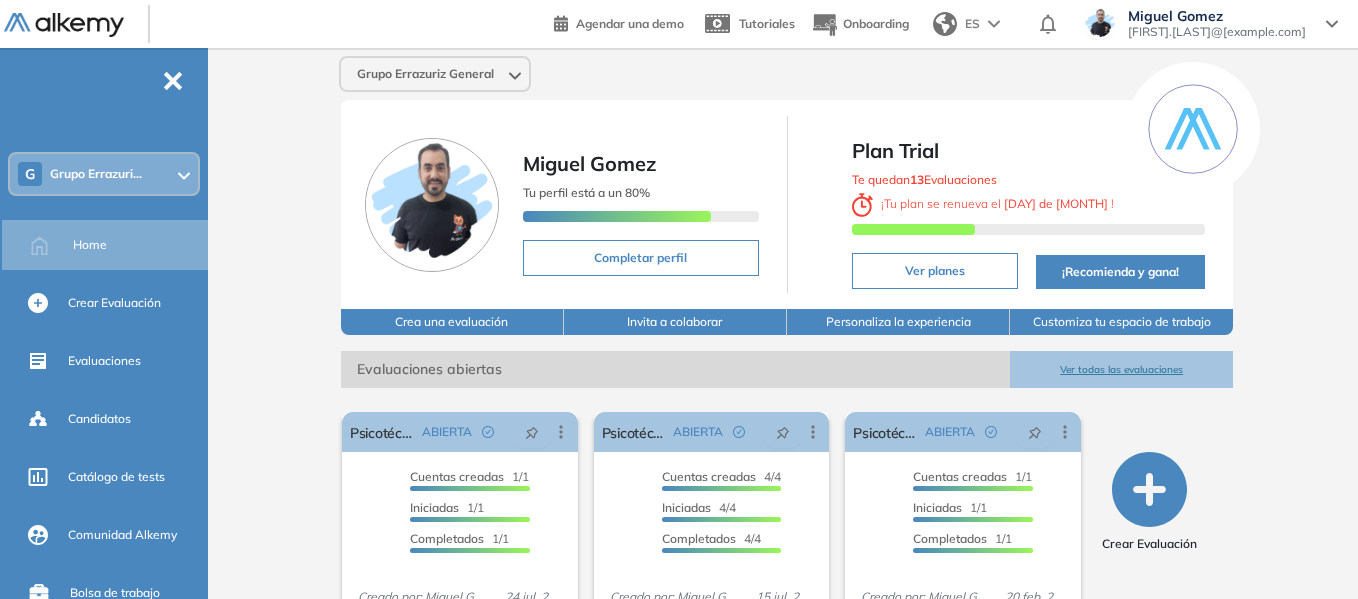 scroll, scrollTop: 79, scrollLeft: 0, axis: vertical 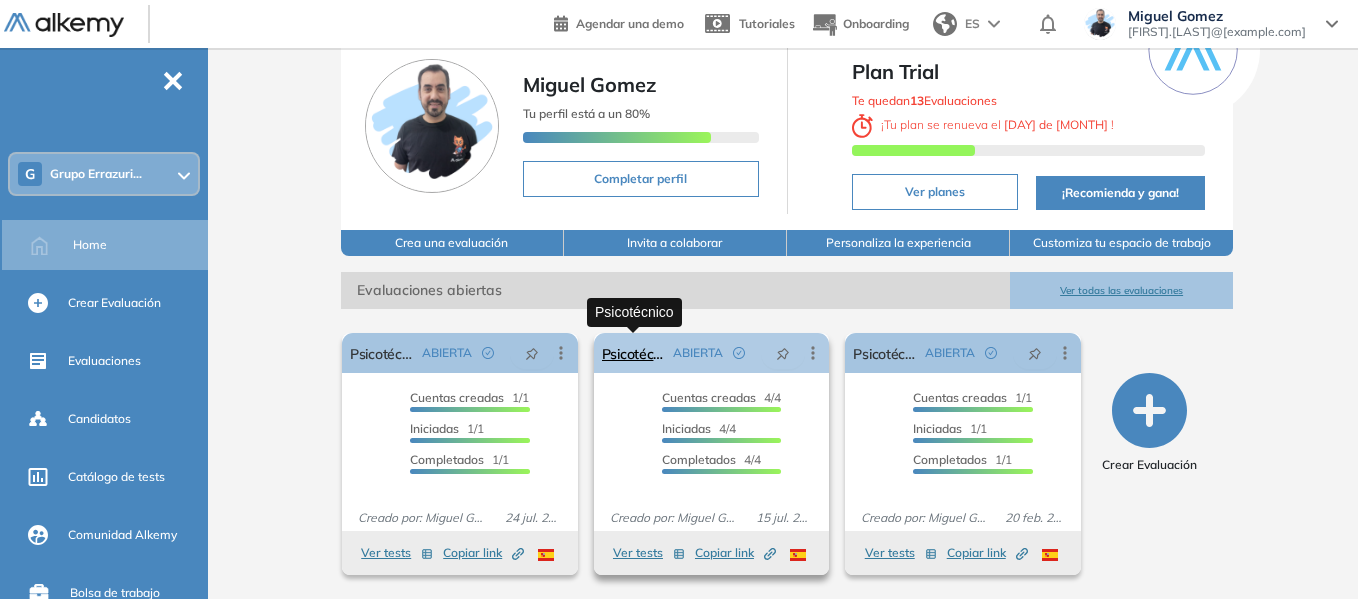 click on "Psicotécnico" at bounding box center (634, 353) 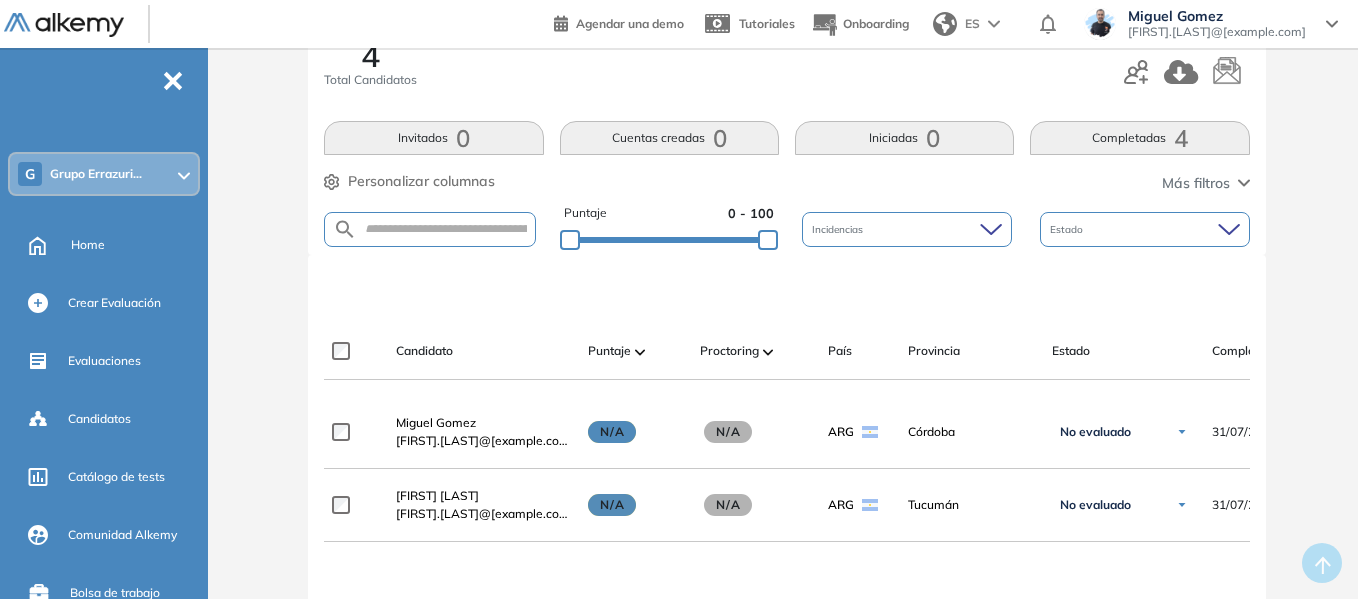 scroll, scrollTop: 0, scrollLeft: 0, axis: both 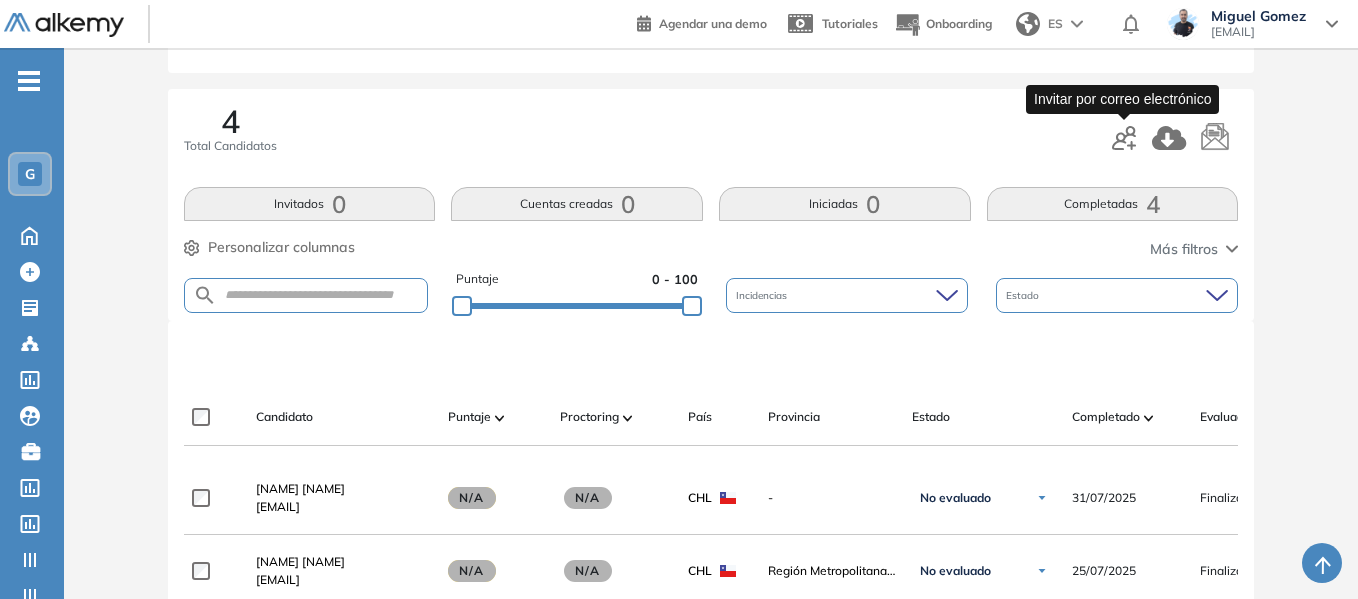 click 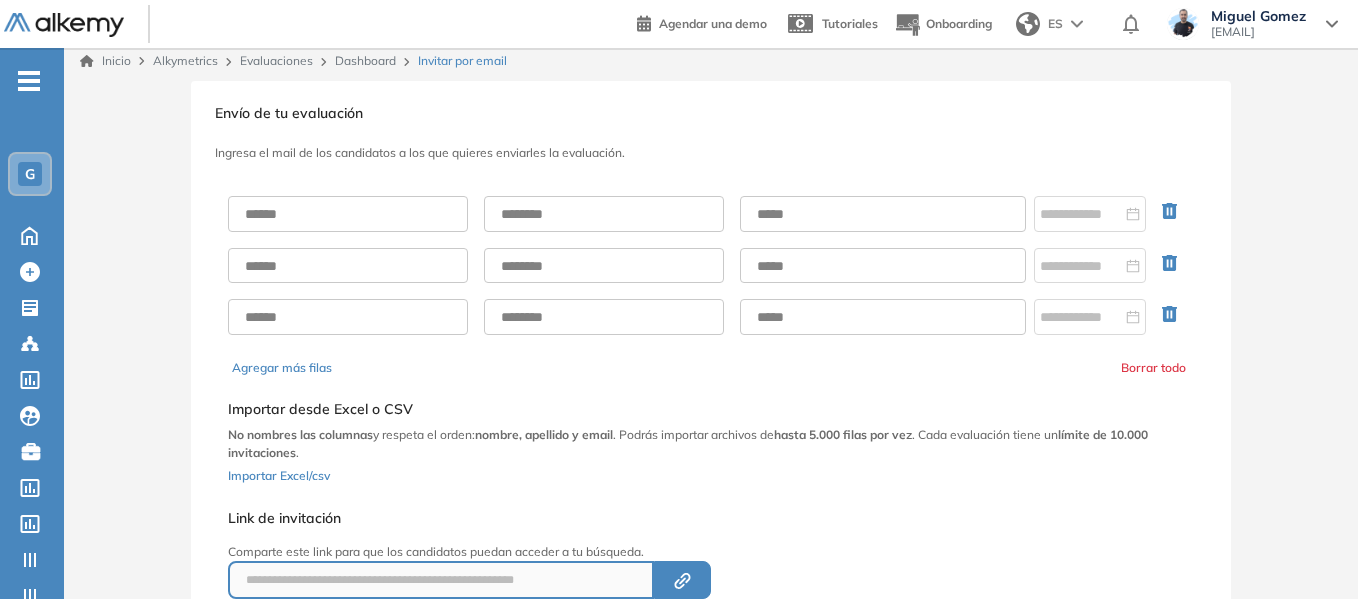 scroll, scrollTop: 0, scrollLeft: 0, axis: both 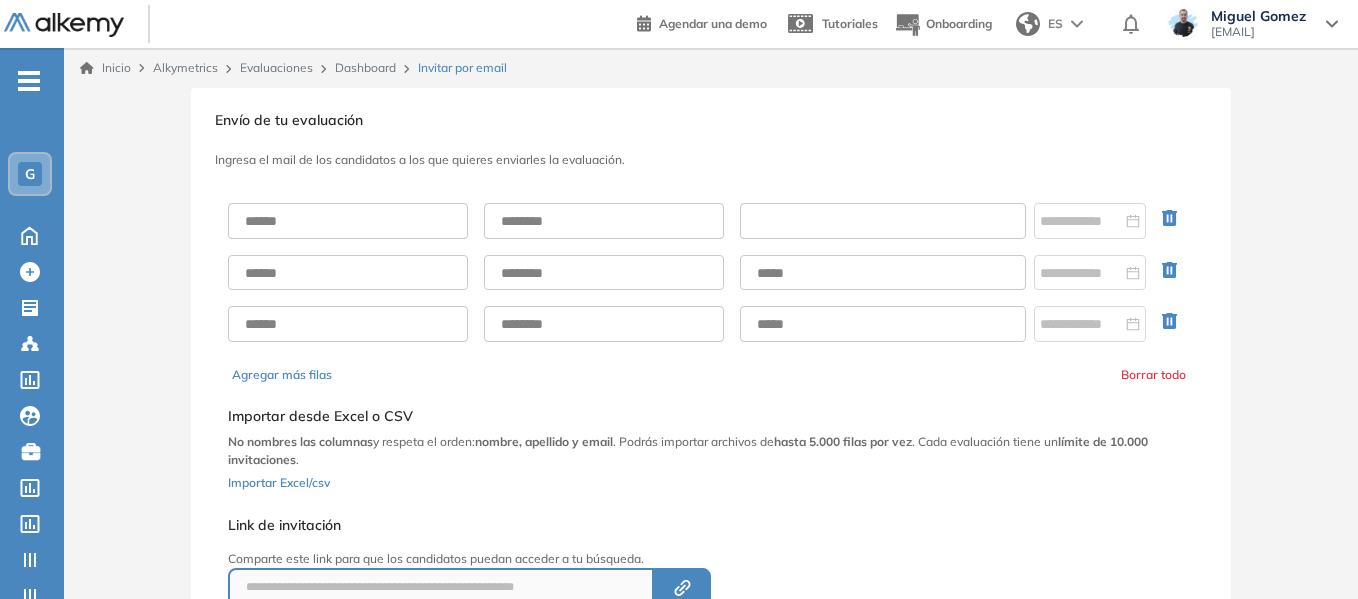 click at bounding box center [883, 221] 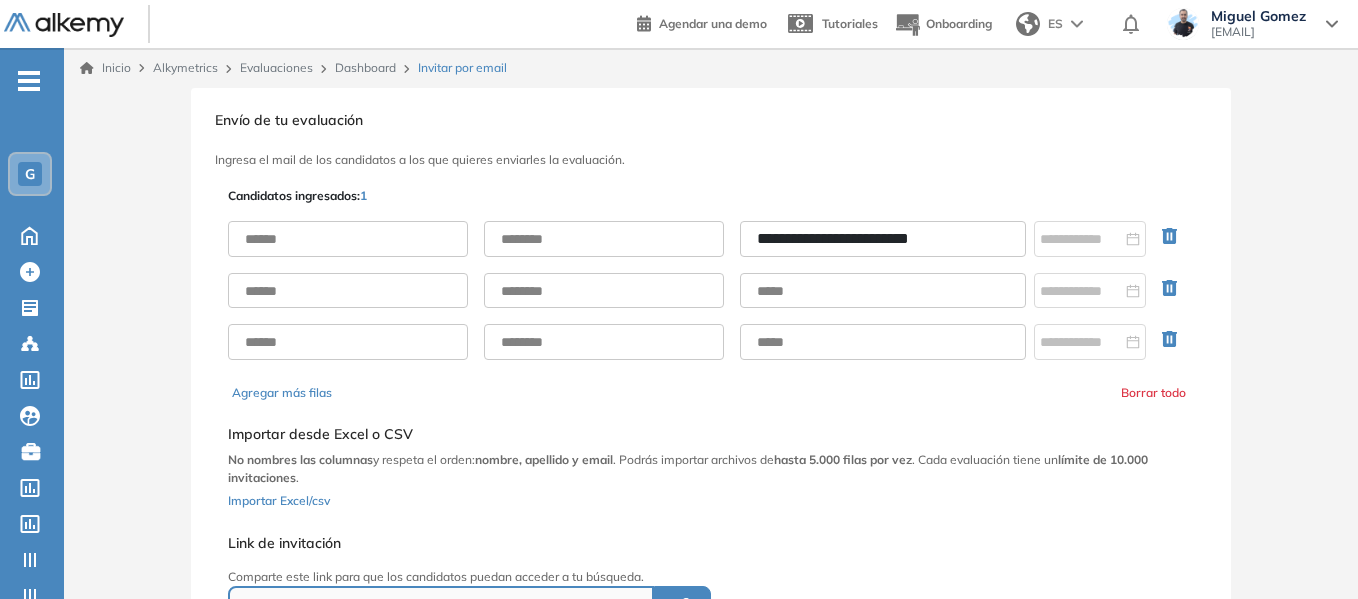 type on "**********" 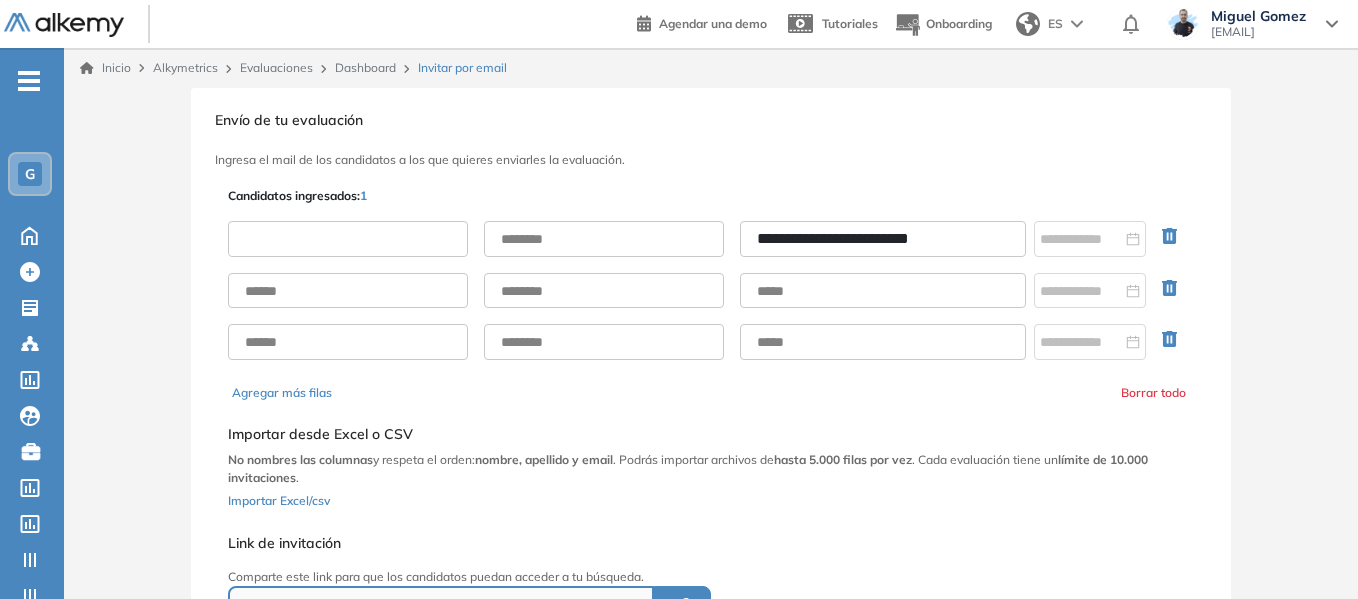 click at bounding box center [348, 239] 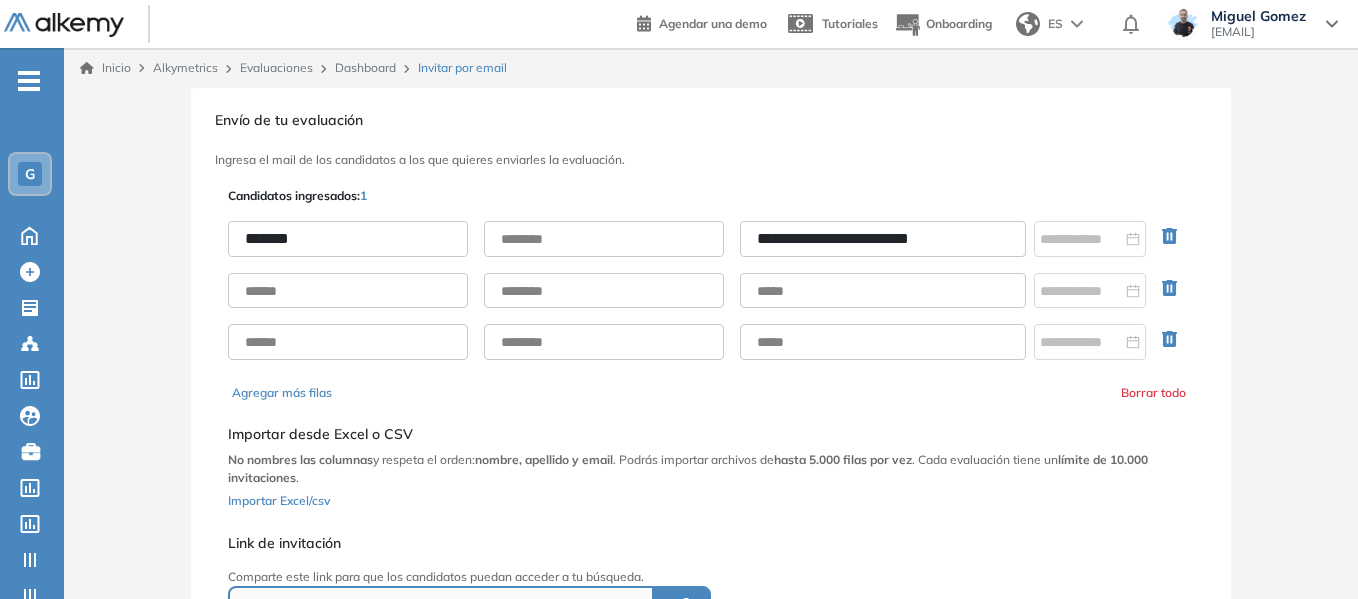 type on "*******" 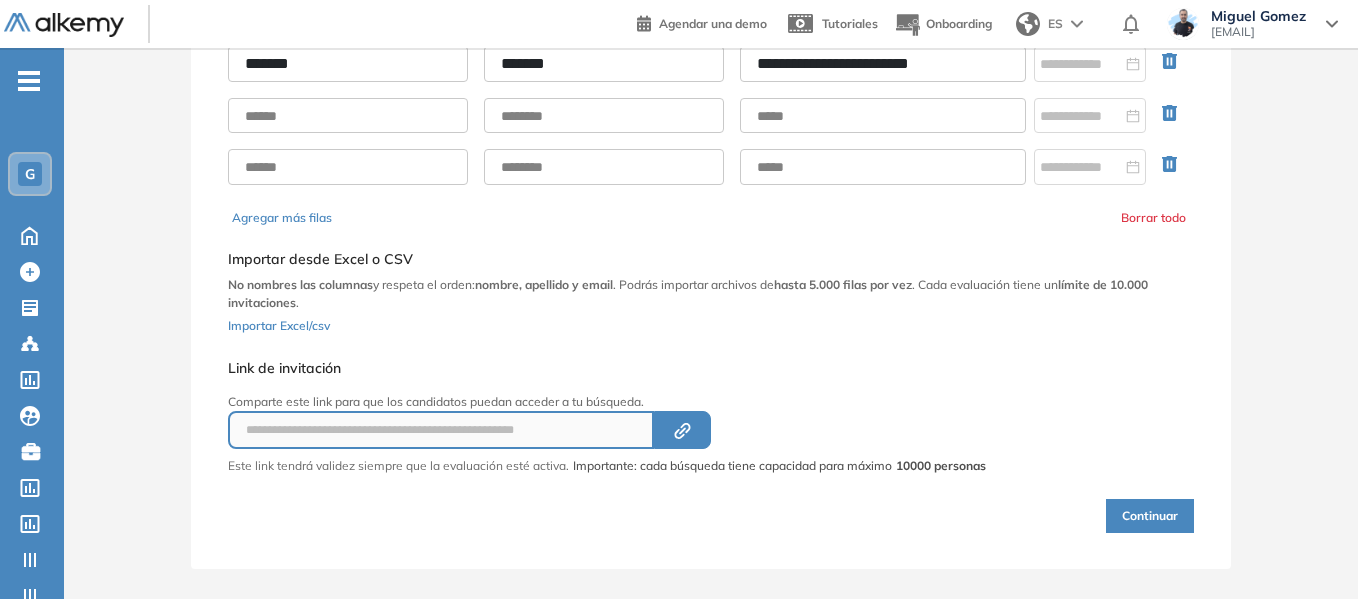 scroll, scrollTop: 193, scrollLeft: 0, axis: vertical 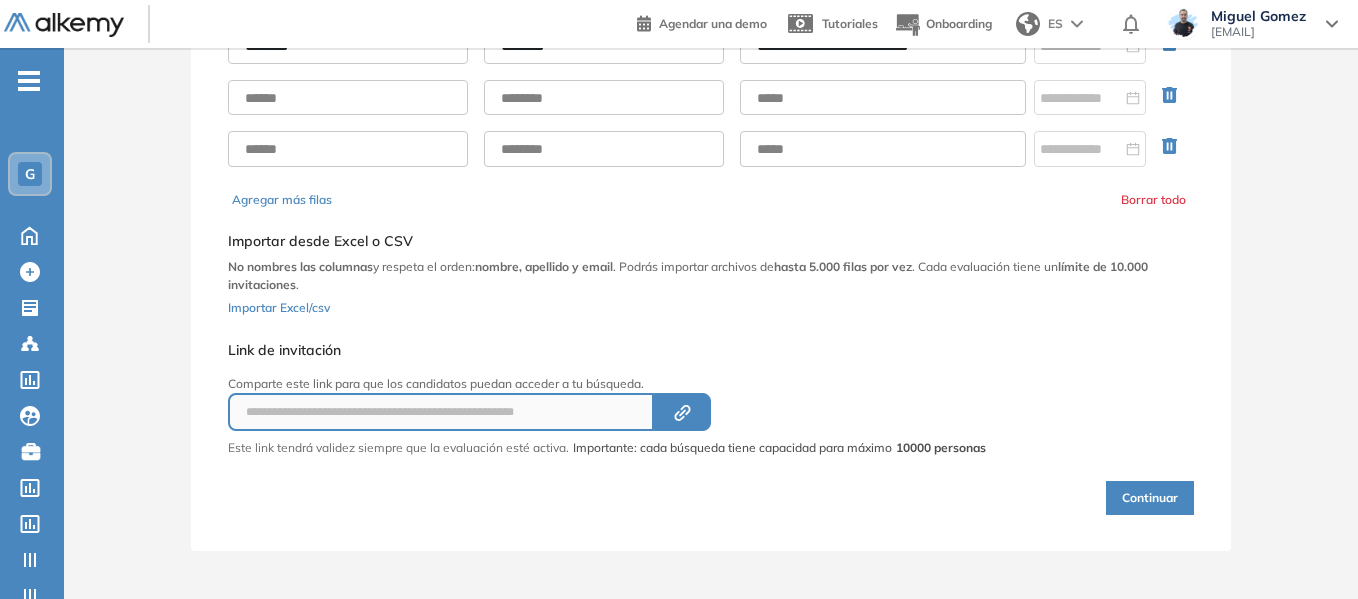 type on "*******" 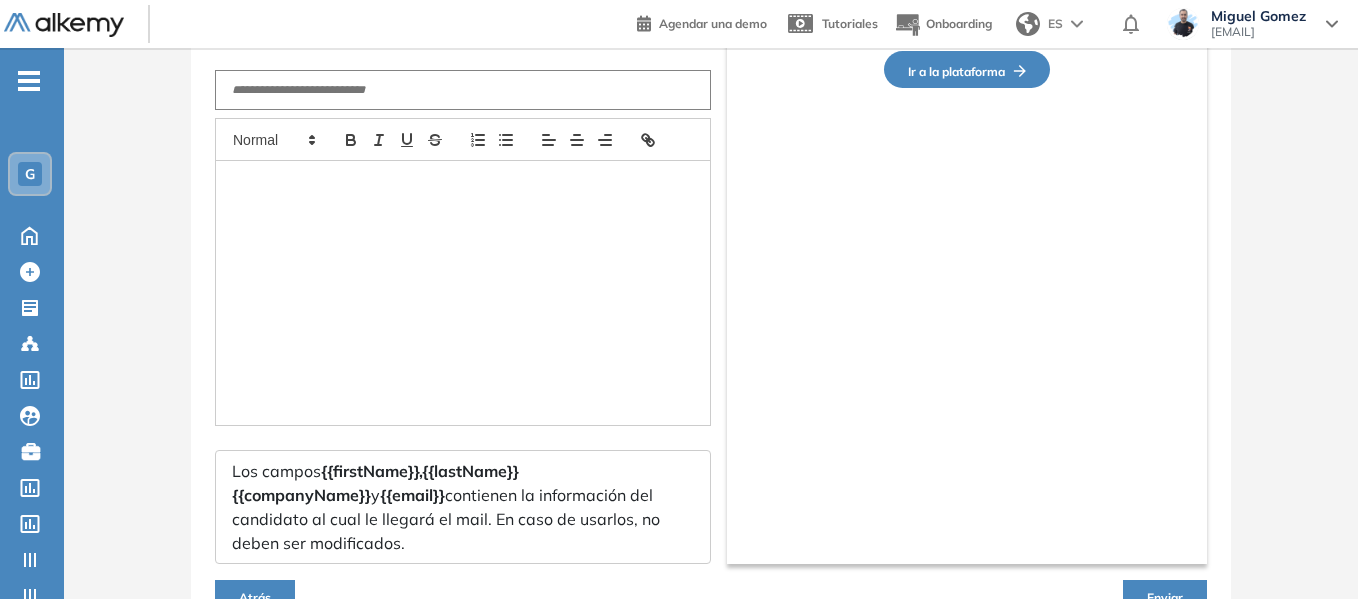 type on "**********" 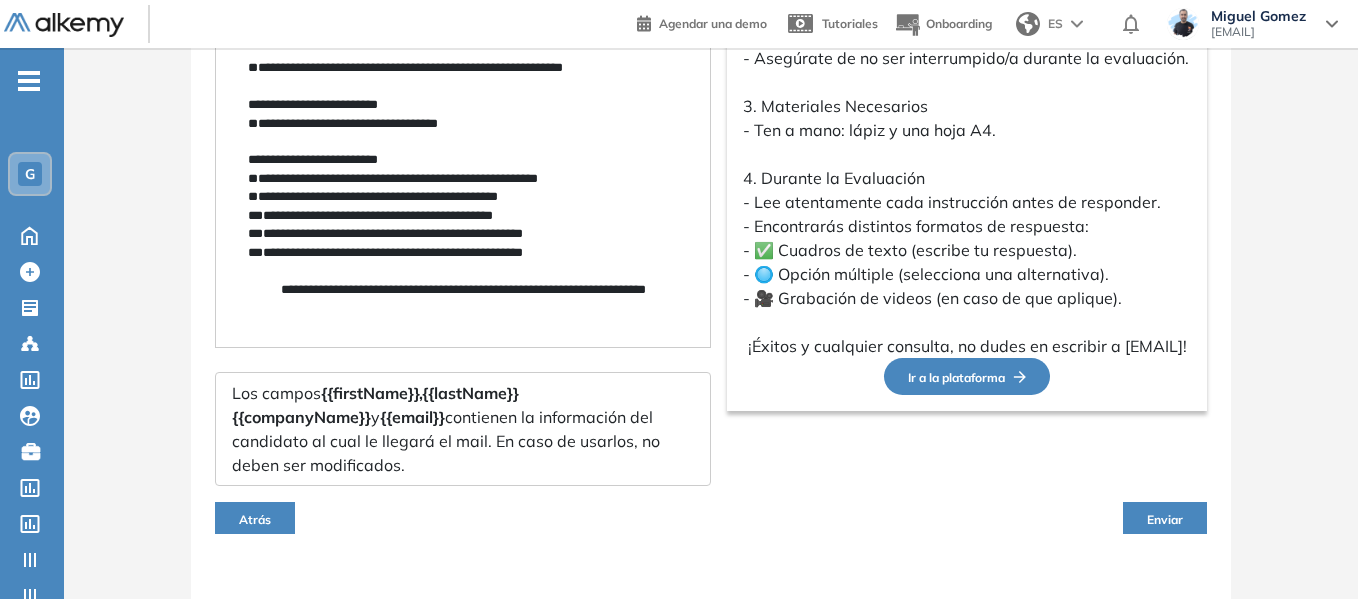 scroll, scrollTop: 650, scrollLeft: 0, axis: vertical 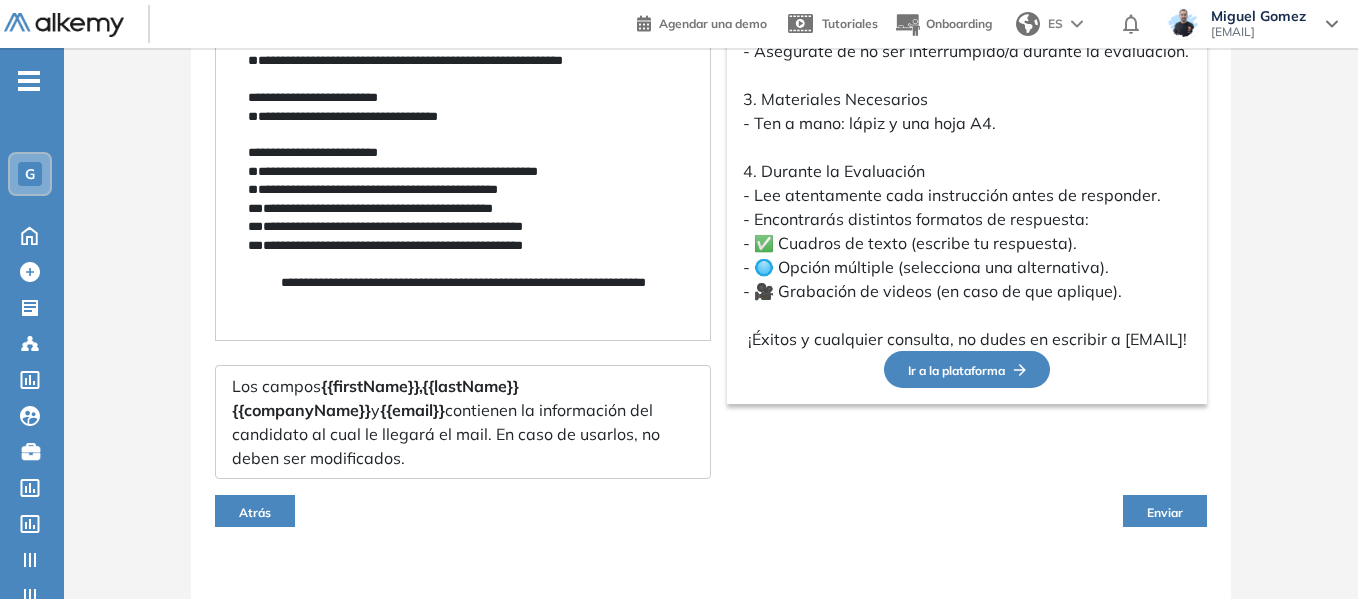 click on "Enviar" at bounding box center [1165, 511] 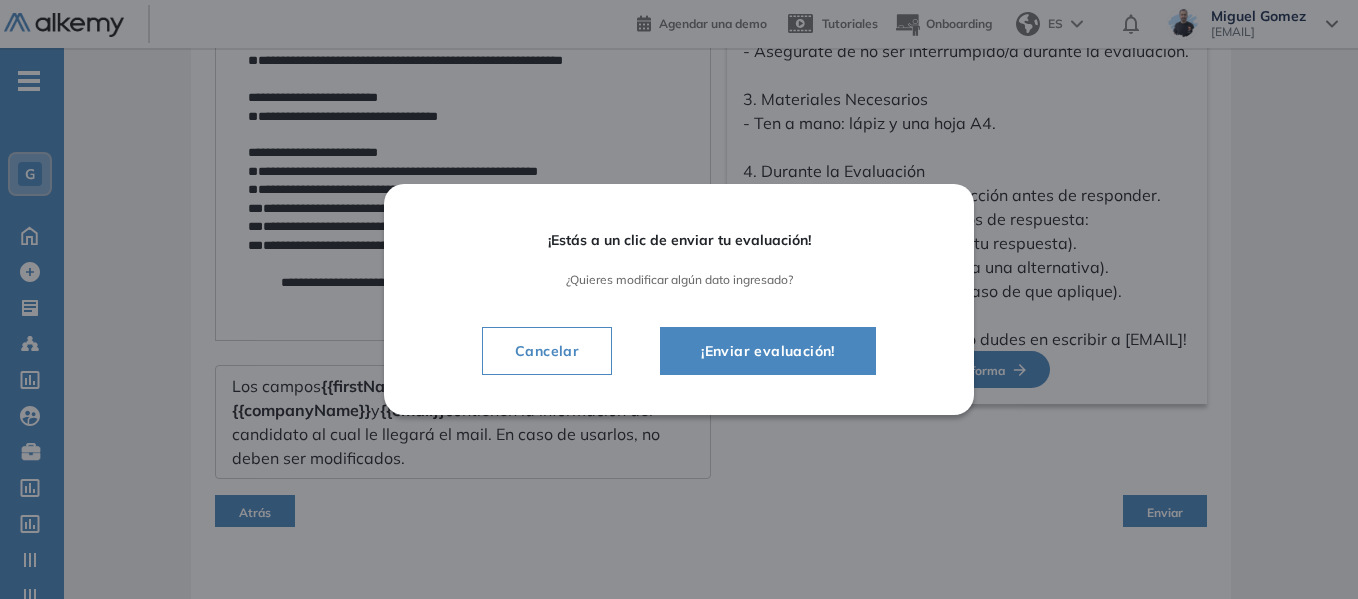 click on "¡Enviar evaluación!" at bounding box center (768, 351) 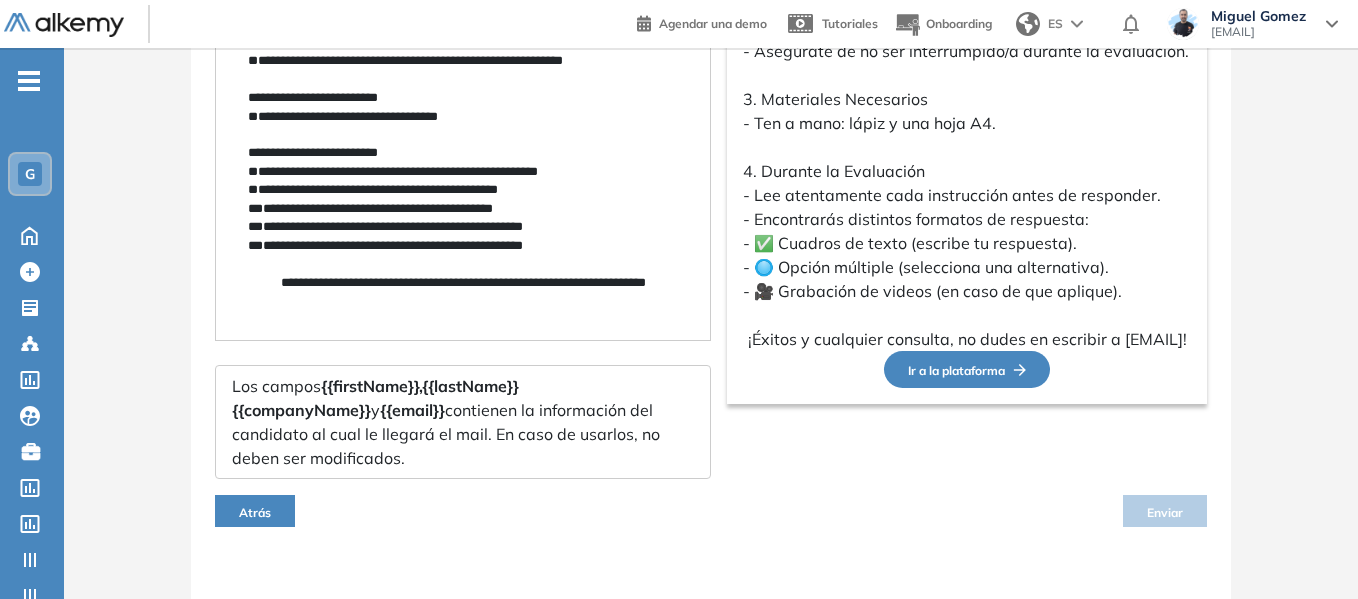 scroll, scrollTop: 283, scrollLeft: 0, axis: vertical 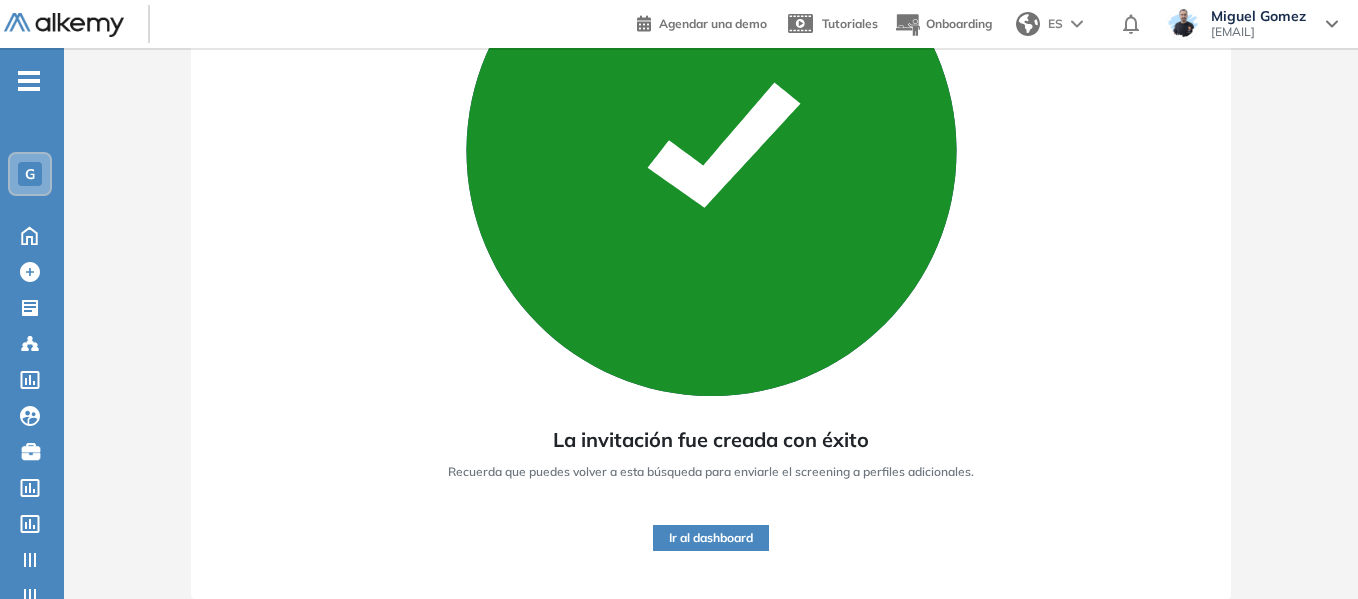 click on "G" at bounding box center [30, 174] 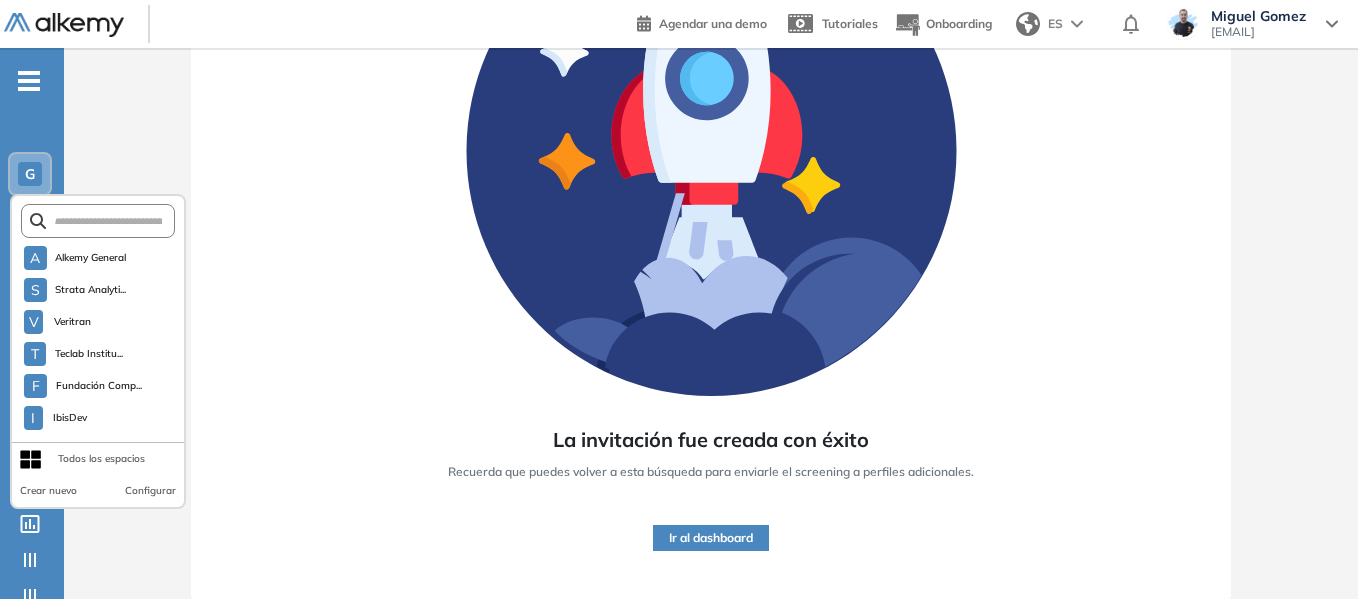 scroll, scrollTop: 5189, scrollLeft: 0, axis: vertical 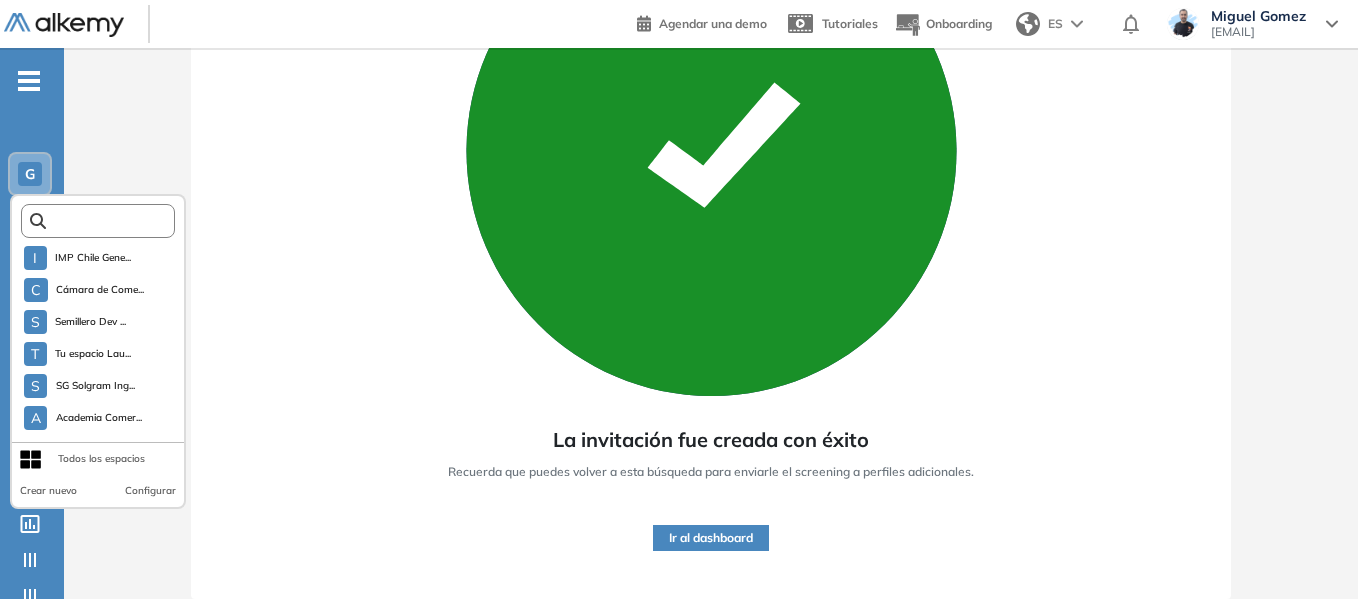 click at bounding box center [104, 221] 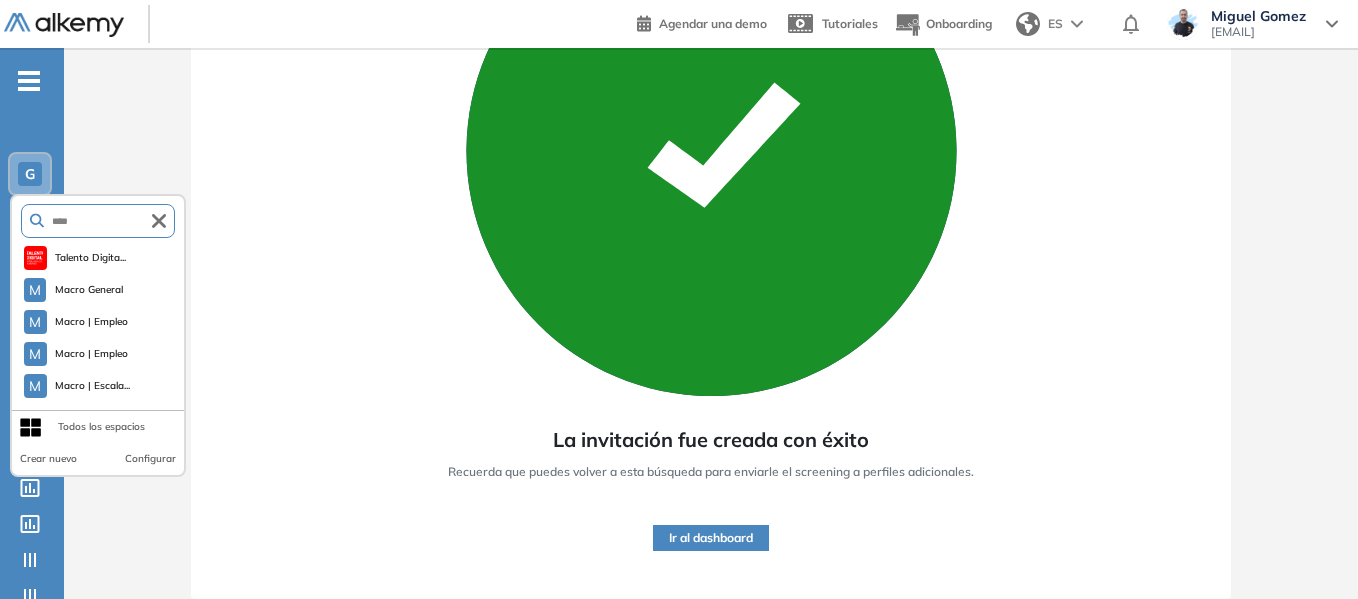 scroll, scrollTop: 0, scrollLeft: 0, axis: both 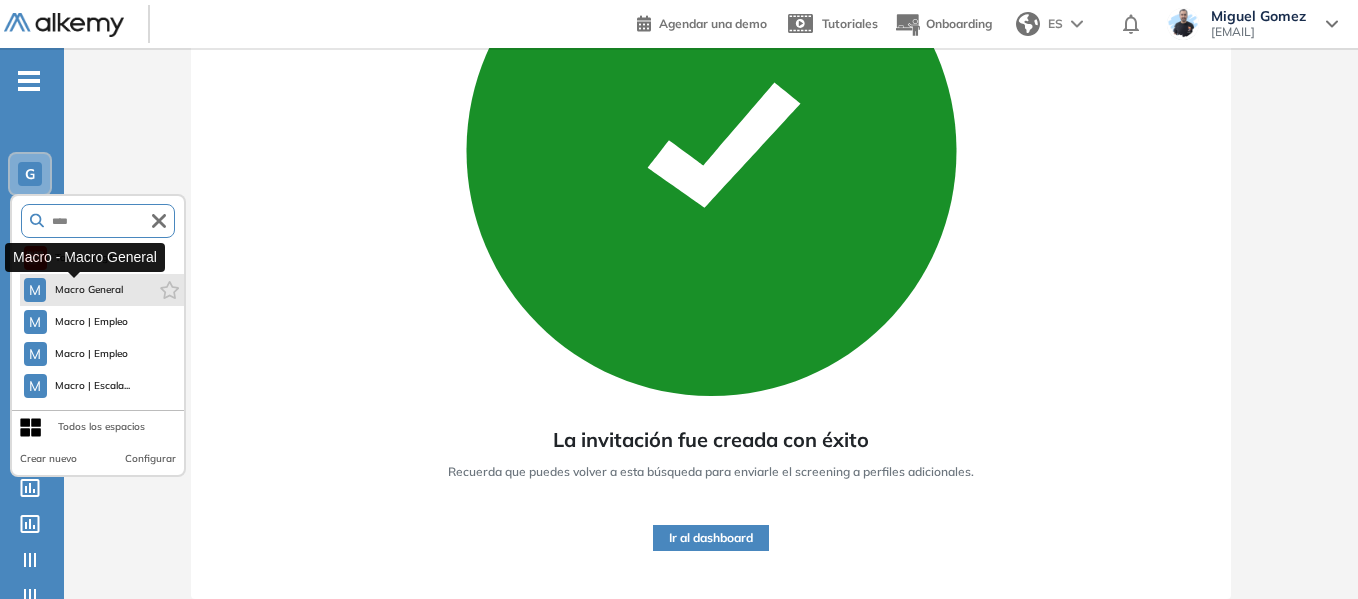 type on "****" 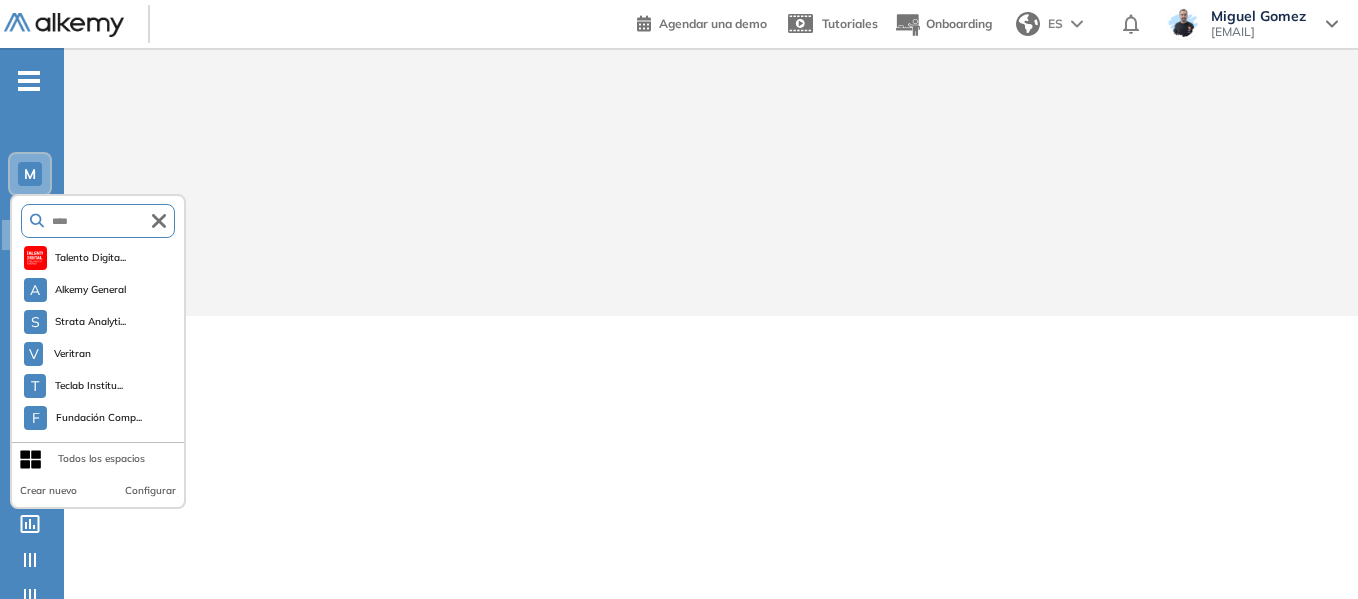 scroll, scrollTop: 0, scrollLeft: 0, axis: both 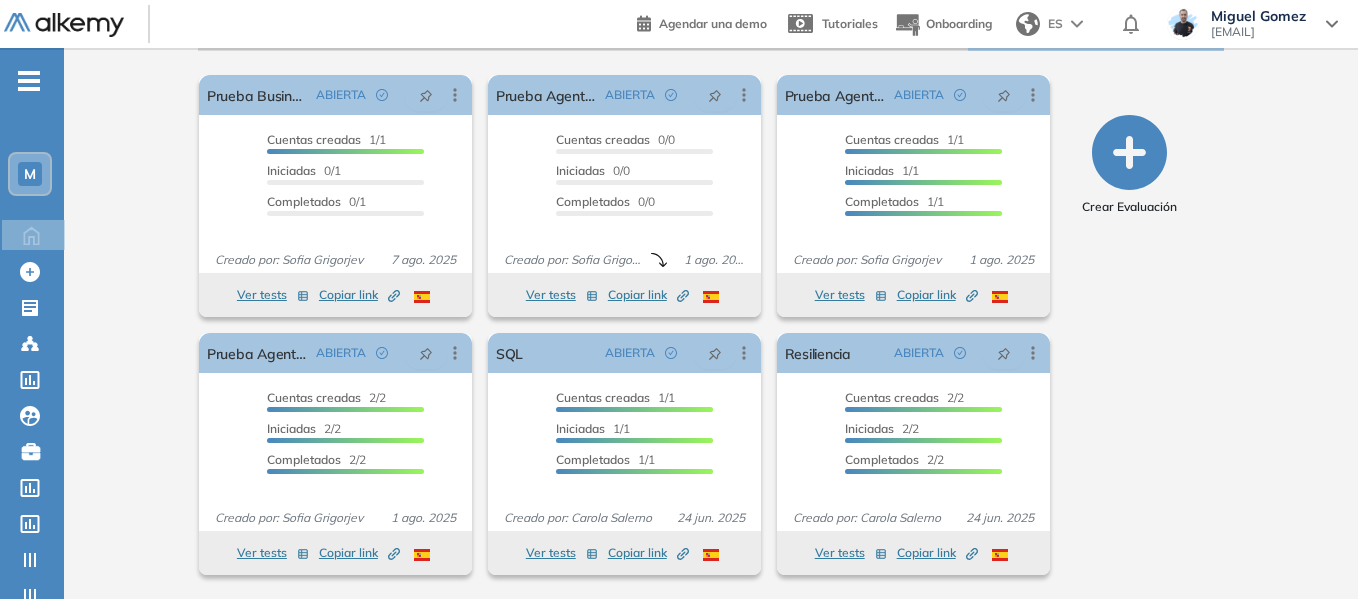 click on "-" at bounding box center [29, 79] 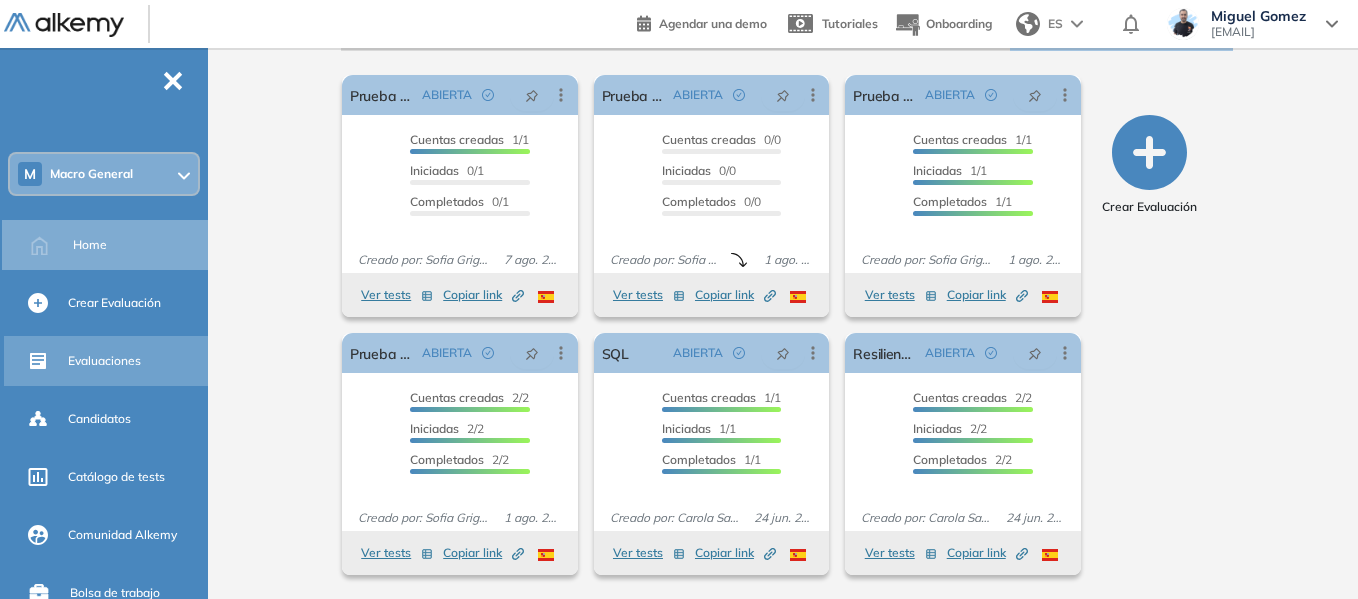 click on "Evaluaciones" at bounding box center [104, 361] 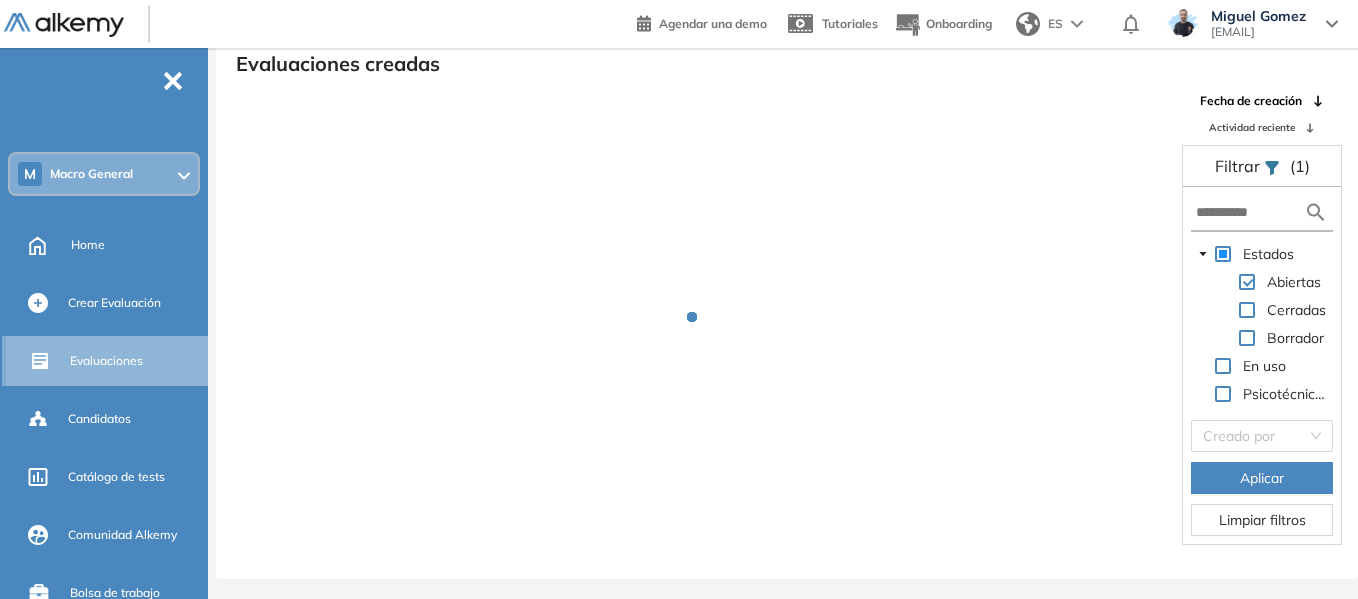 scroll, scrollTop: 48, scrollLeft: 0, axis: vertical 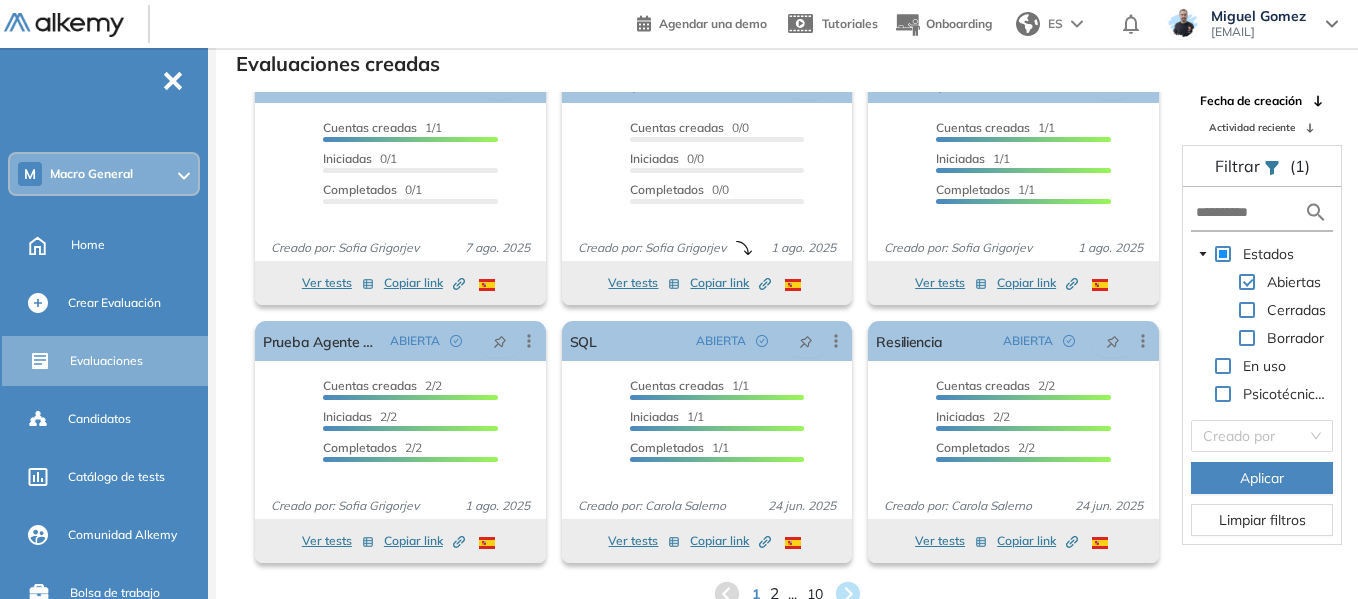 click on "2" at bounding box center [773, 594] 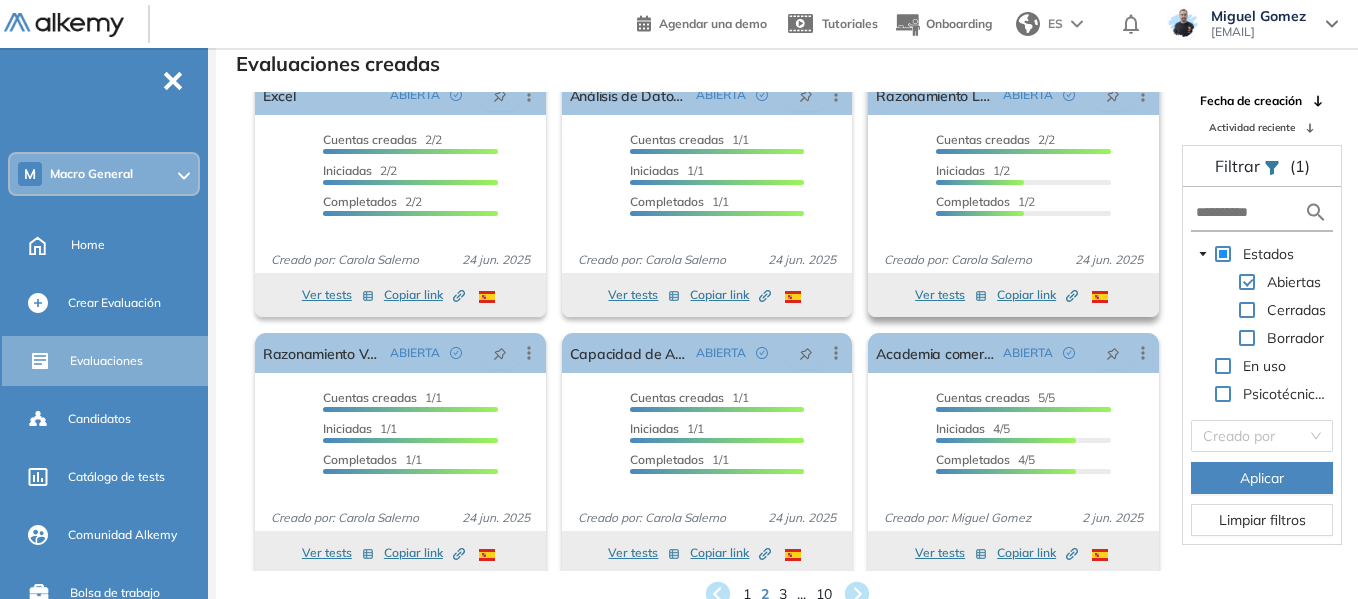 scroll, scrollTop: 37, scrollLeft: 0, axis: vertical 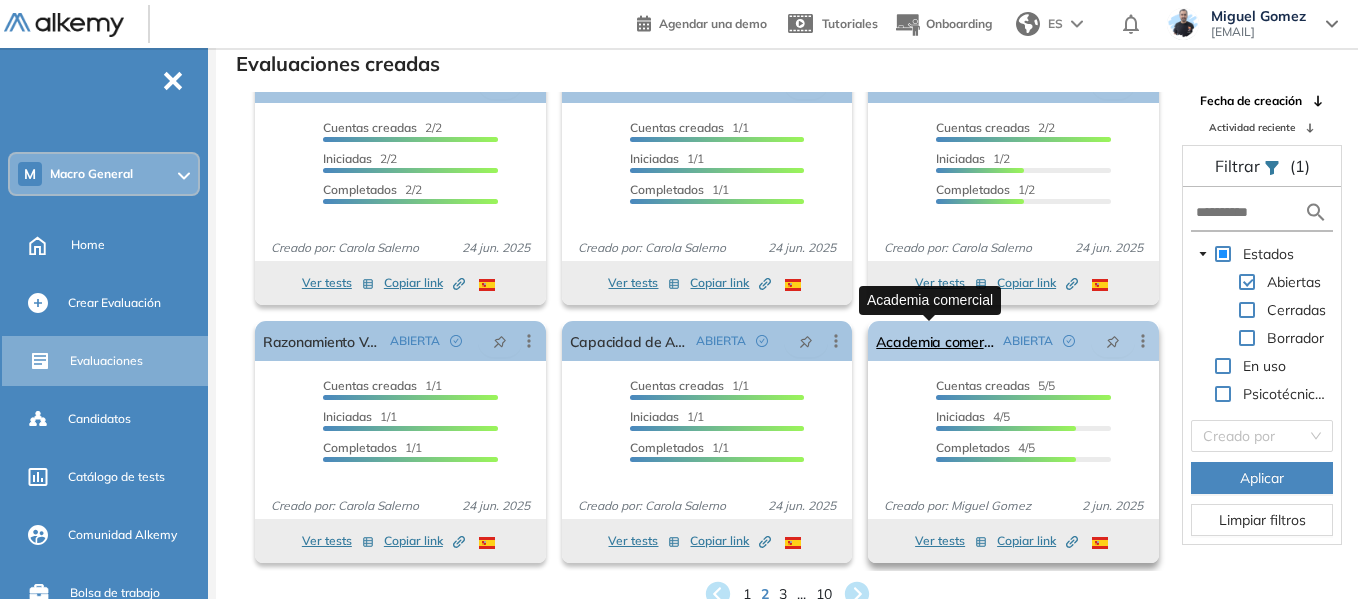 click on "Academia comercial" at bounding box center (935, 341) 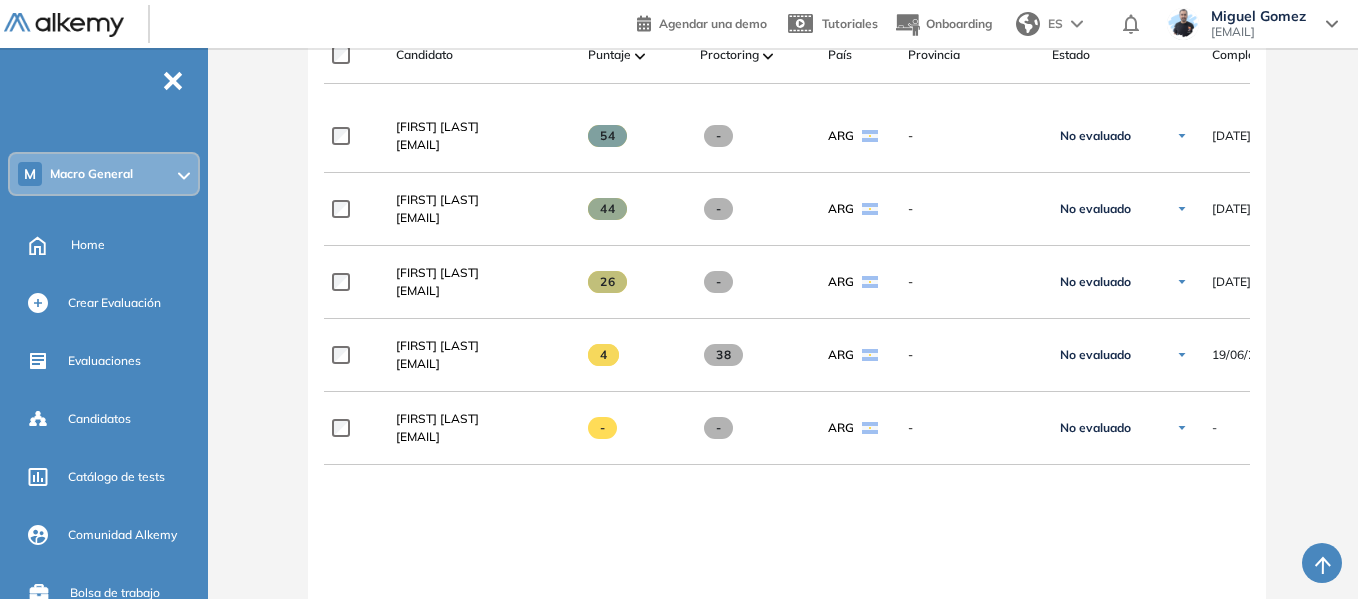 scroll, scrollTop: 0, scrollLeft: 0, axis: both 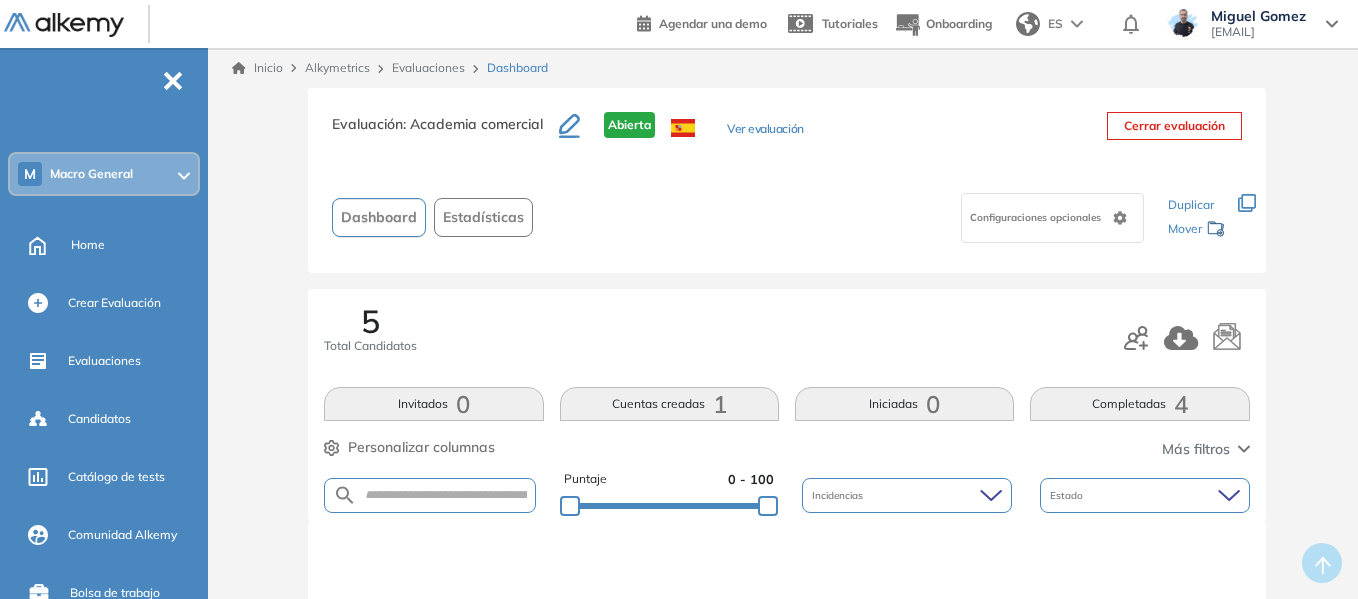click on "Evaluaciones" at bounding box center [428, 67] 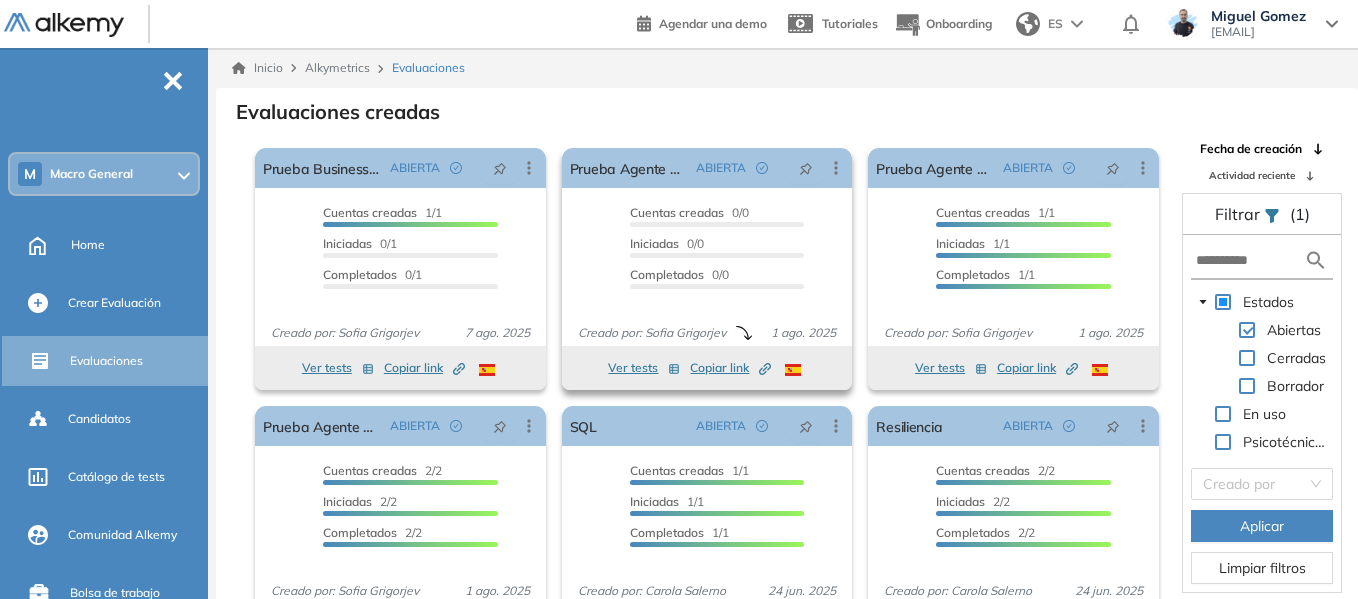 scroll, scrollTop: 37, scrollLeft: 0, axis: vertical 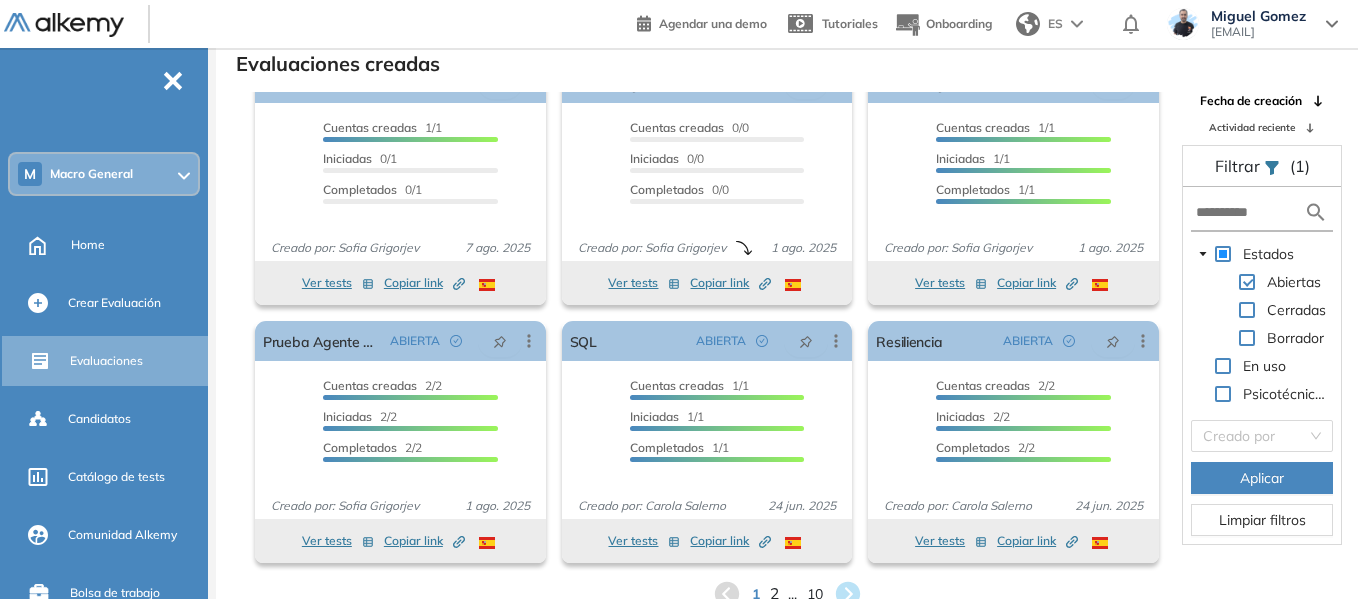 click on "2" at bounding box center (773, 594) 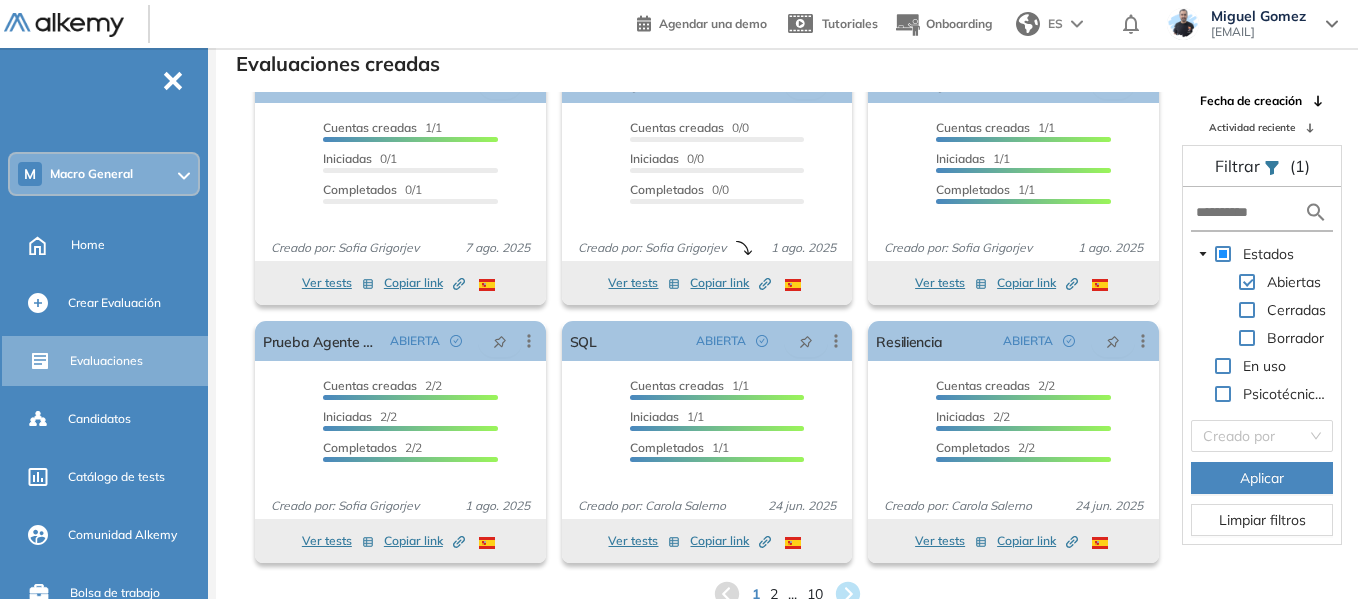 scroll, scrollTop: 1, scrollLeft: 0, axis: vertical 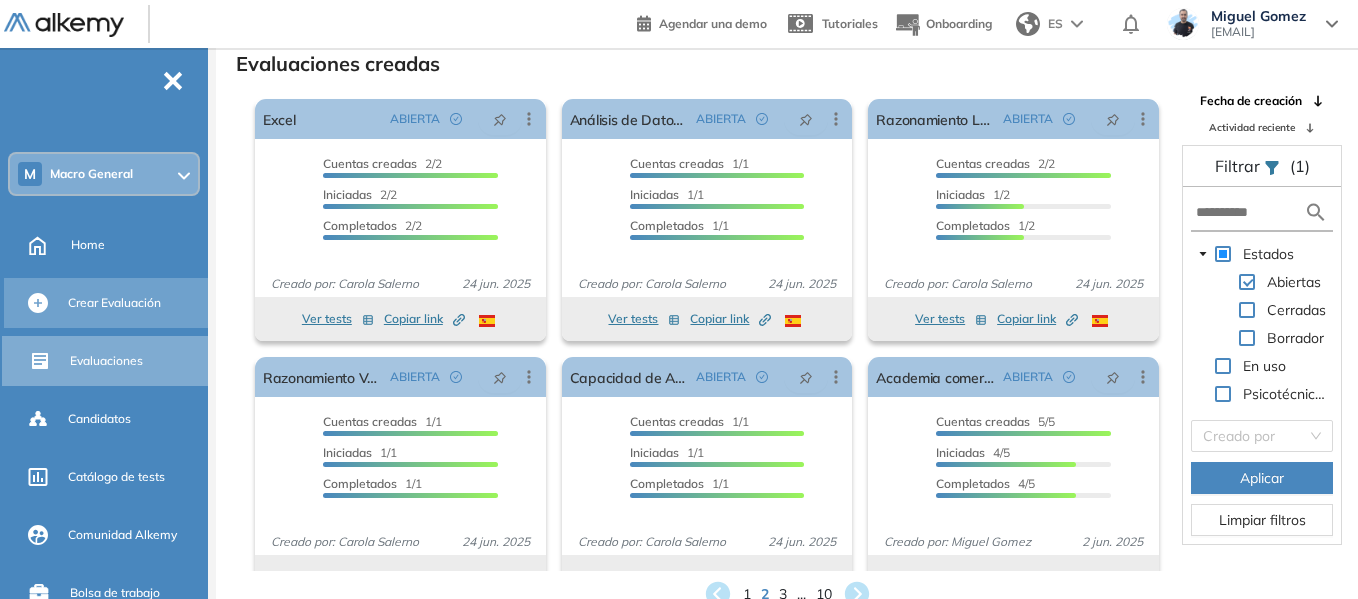 click on "Crear Evaluación" at bounding box center [114, 303] 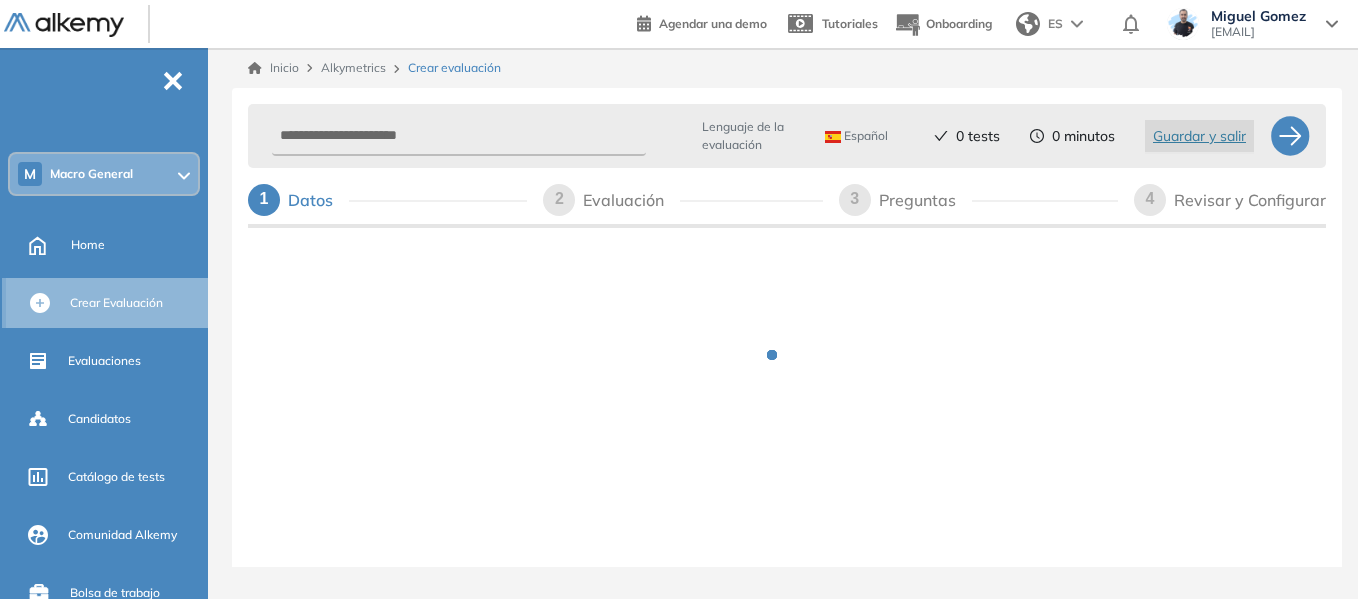 scroll, scrollTop: 0, scrollLeft: 0, axis: both 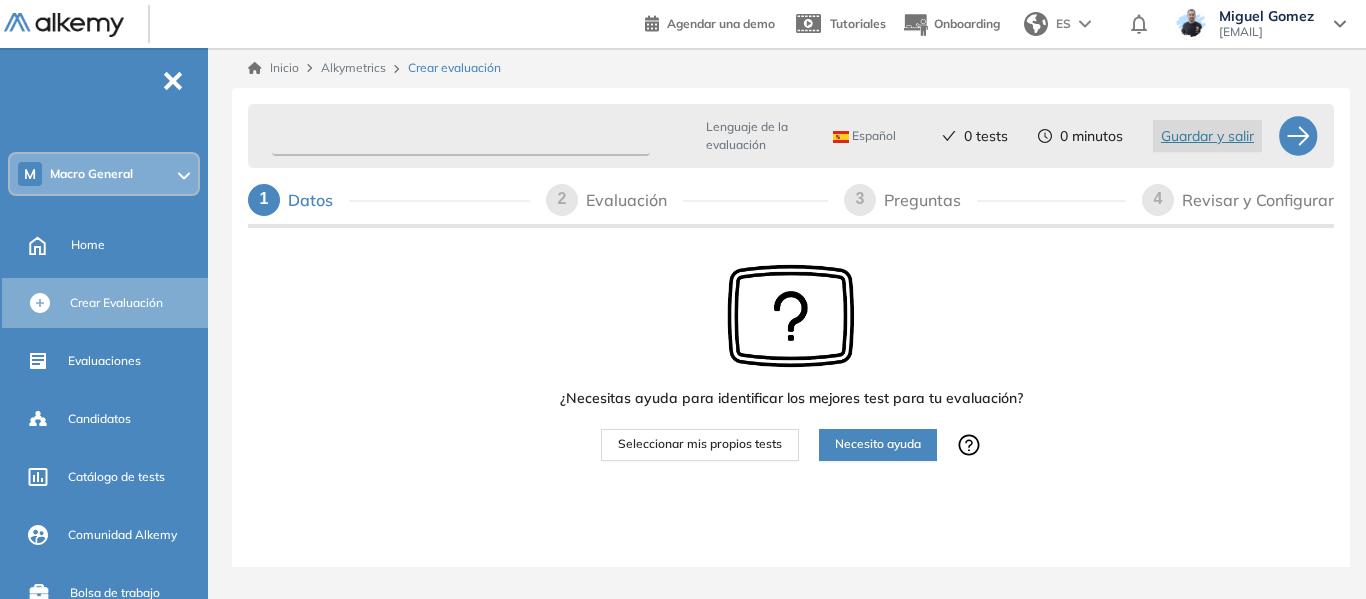 click at bounding box center (461, 136) 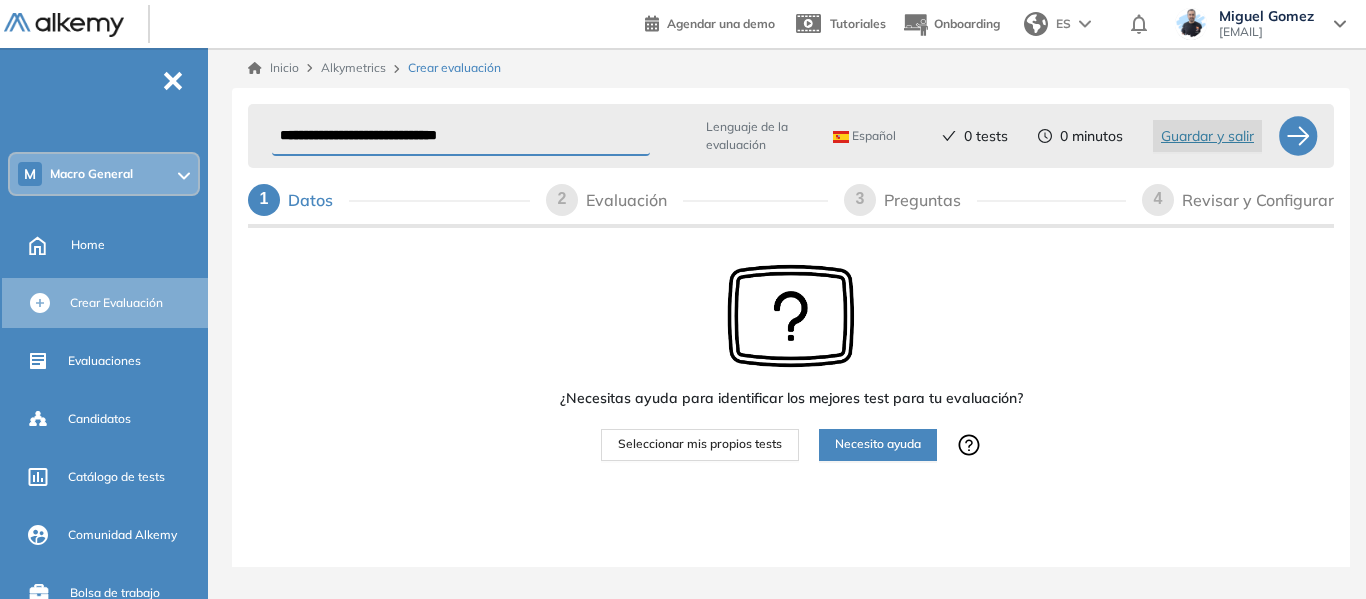 type on "**********" 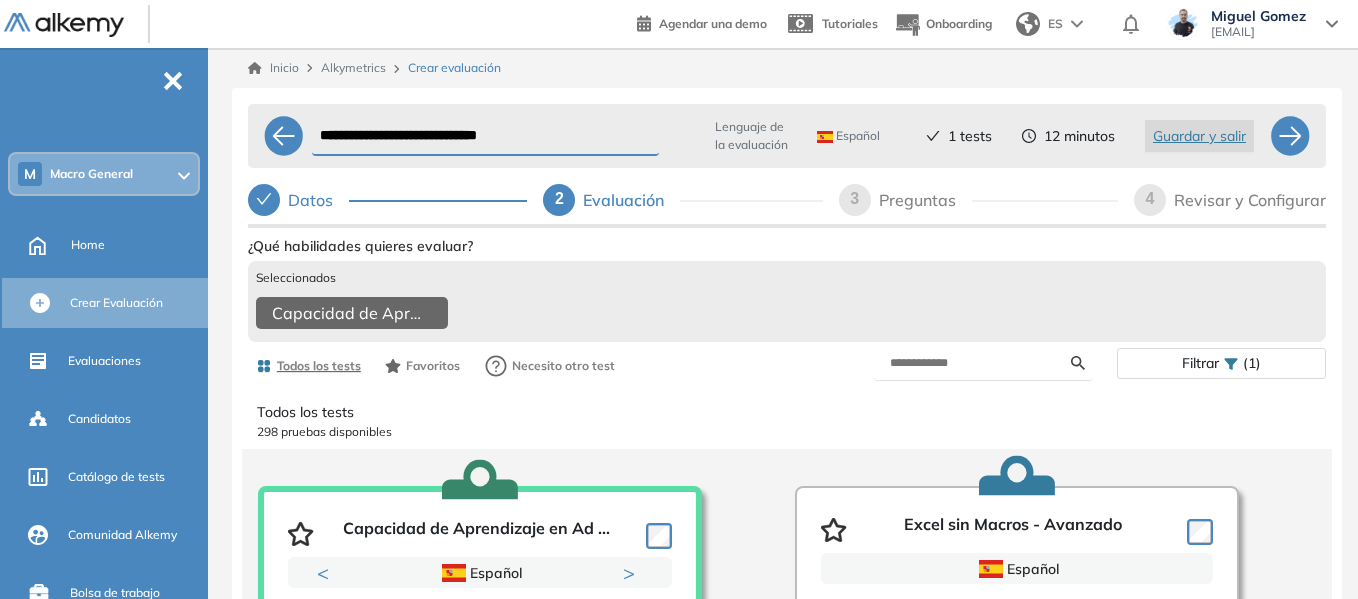 click at bounding box center (983, 363) 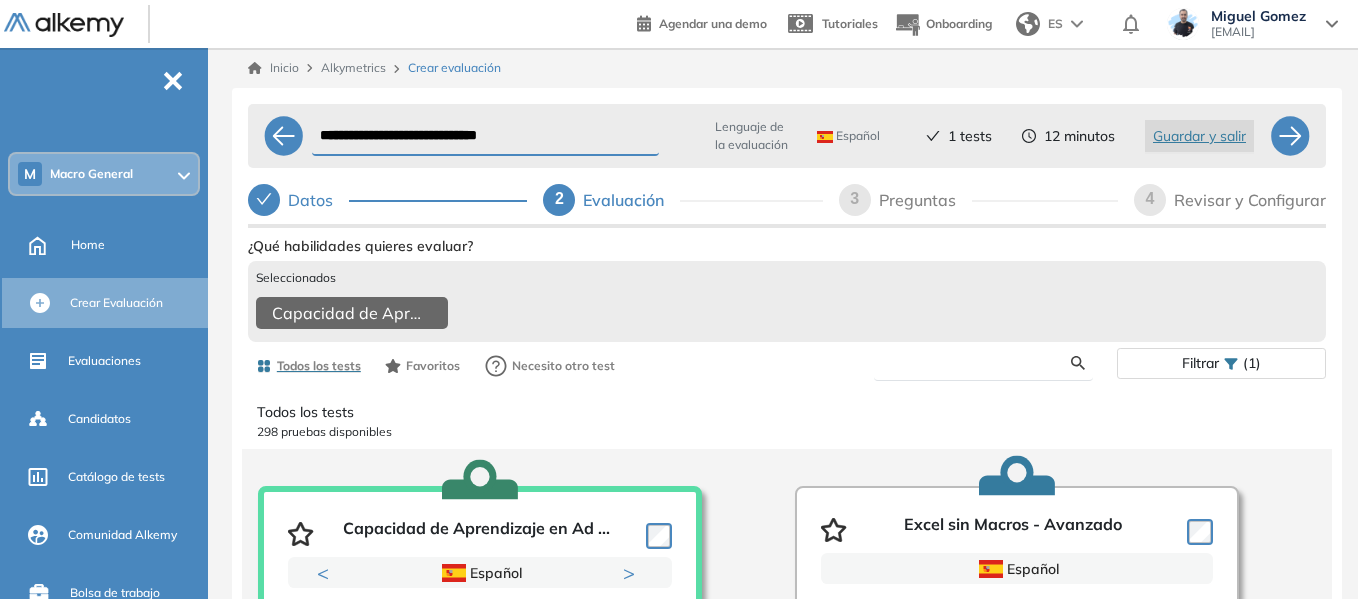 click at bounding box center (980, 363) 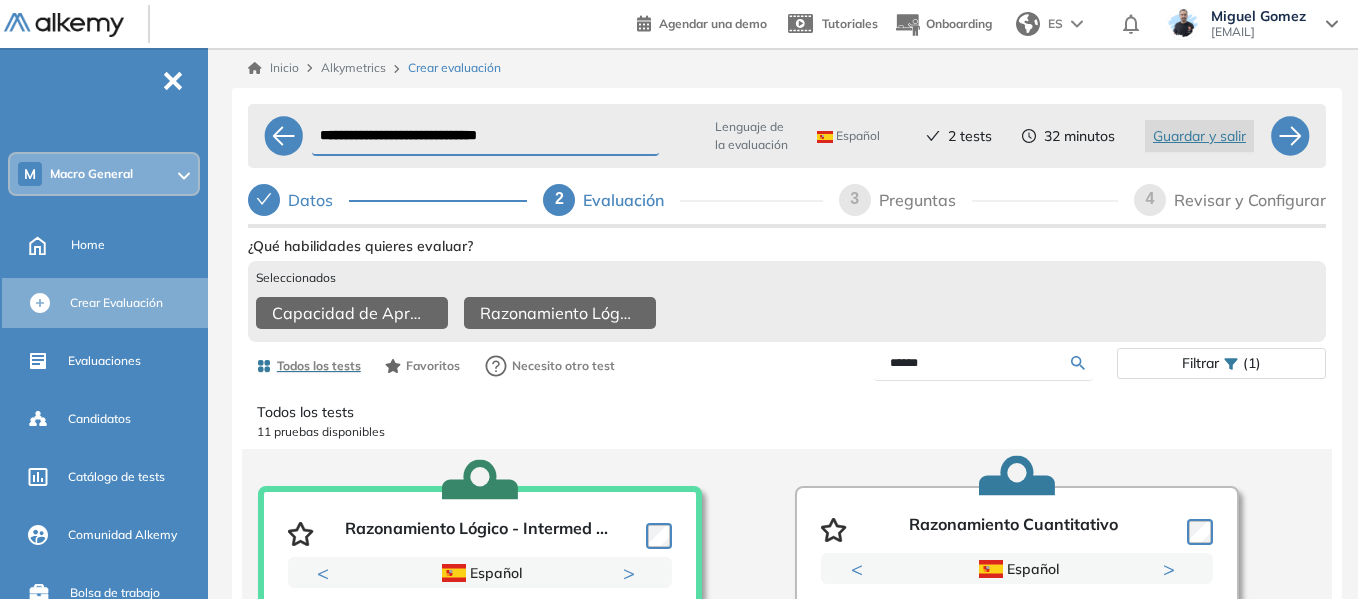 click on "******" at bounding box center [980, 363] 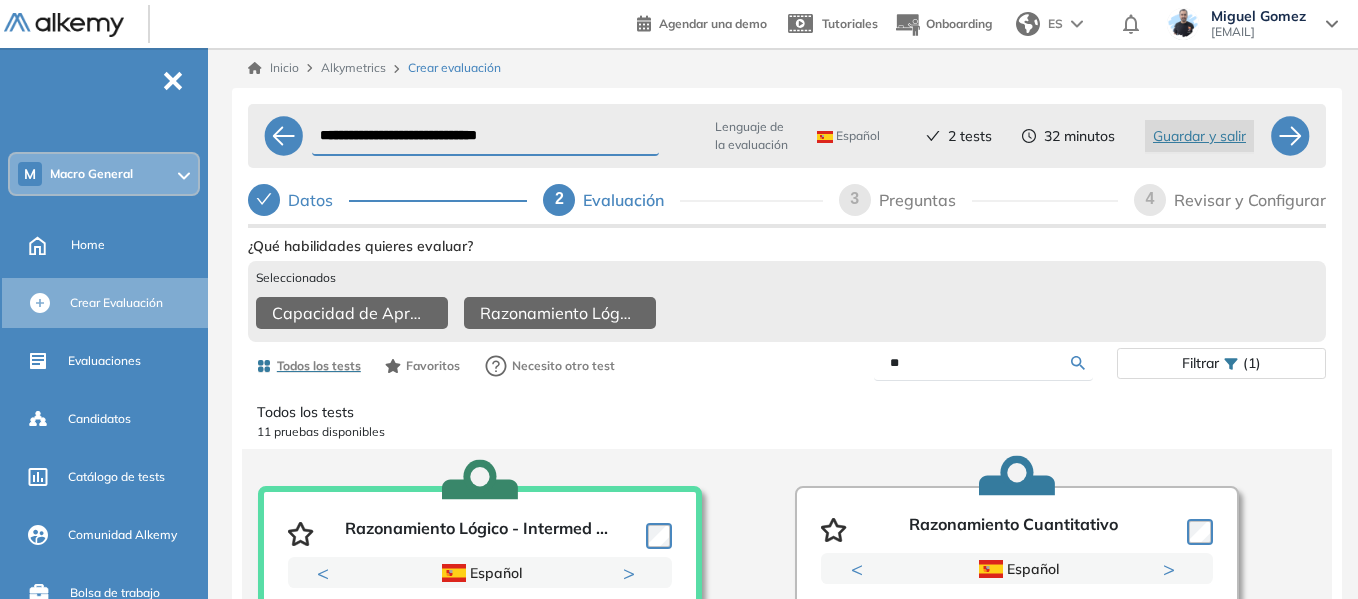 type on "*" 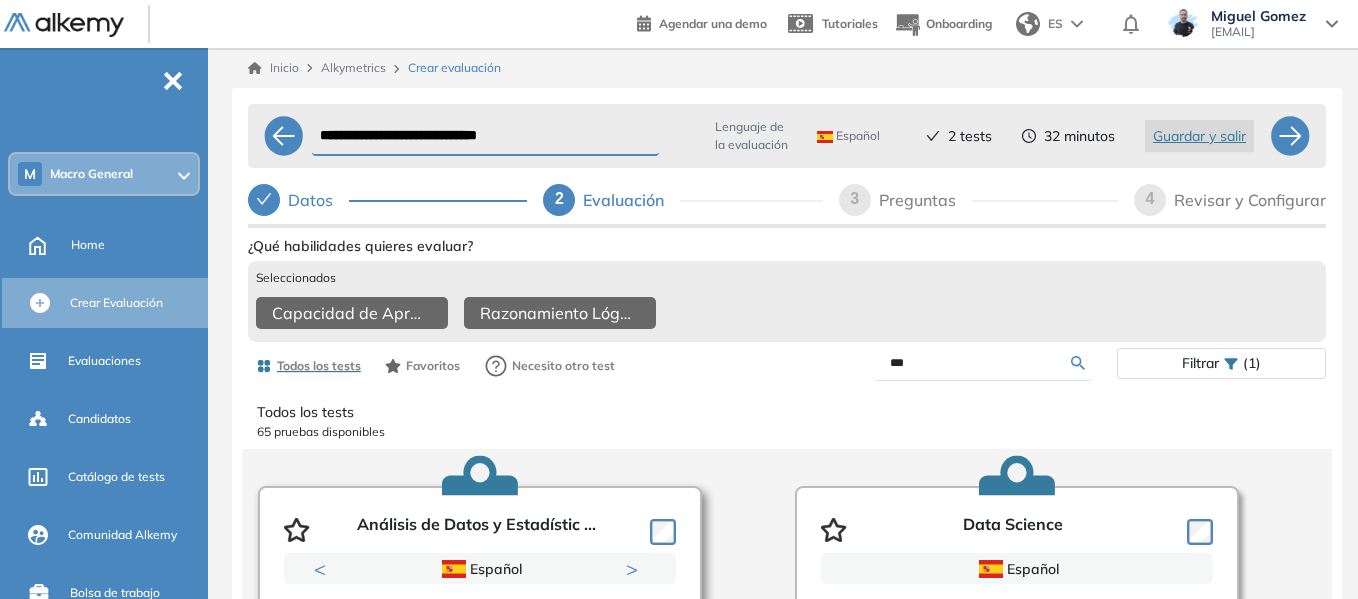 click at bounding box center [659, 530] 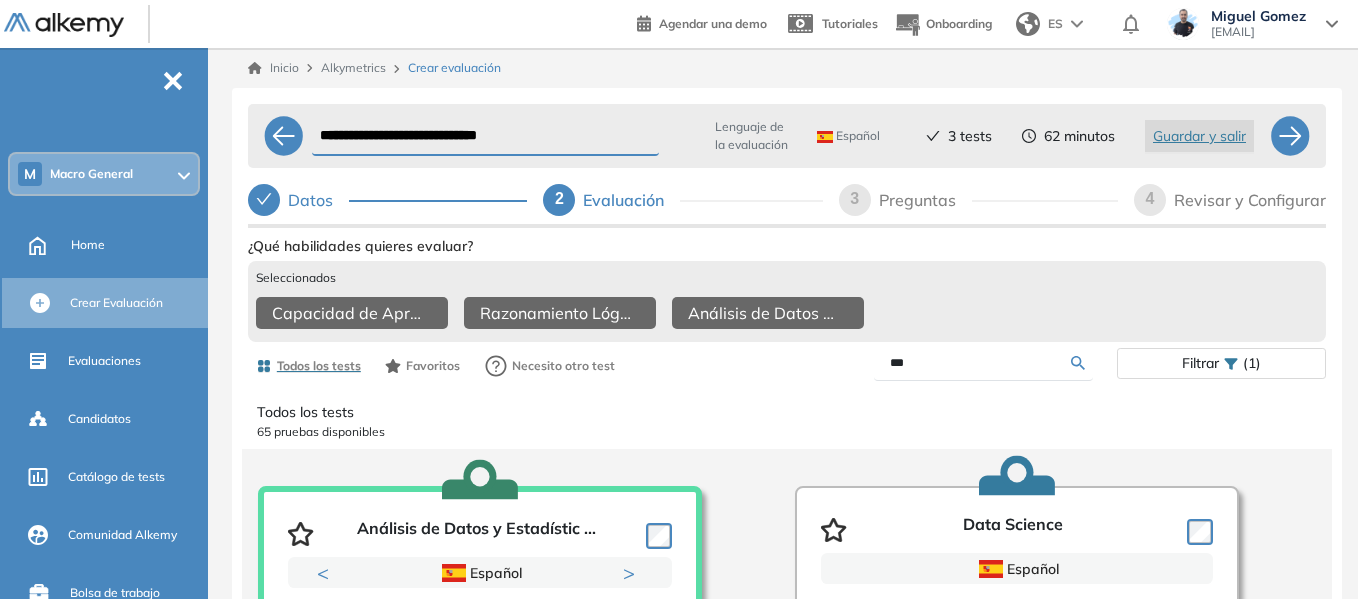 click on "***" at bounding box center (980, 363) 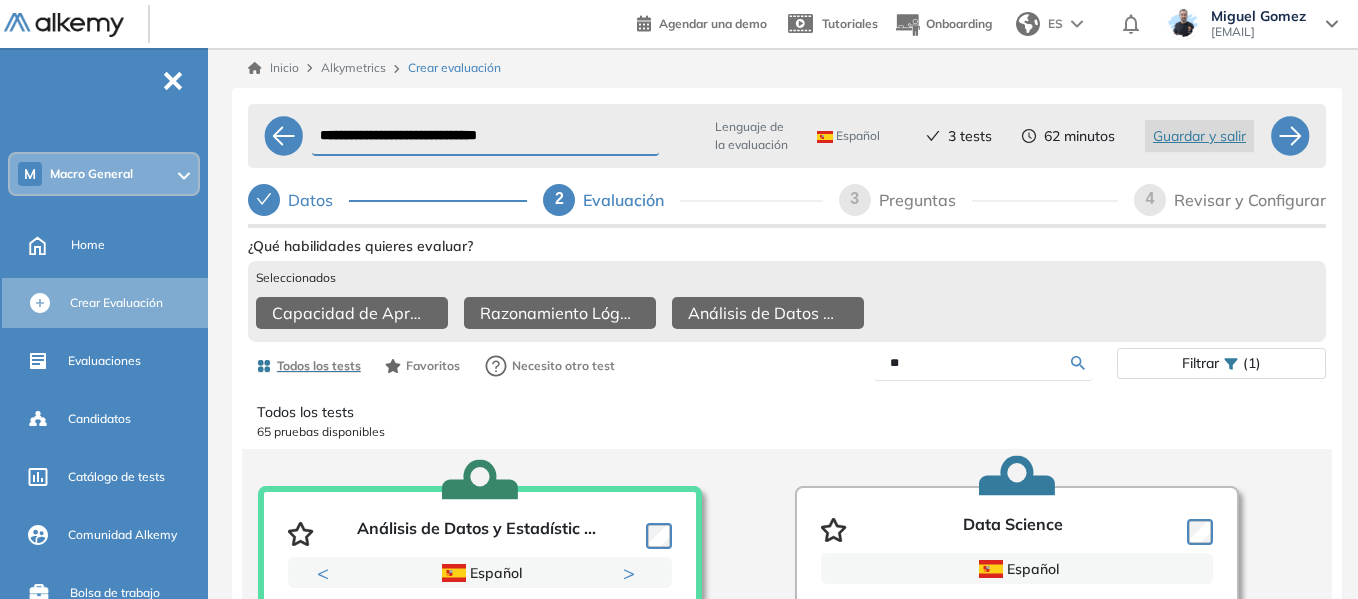 type on "*" 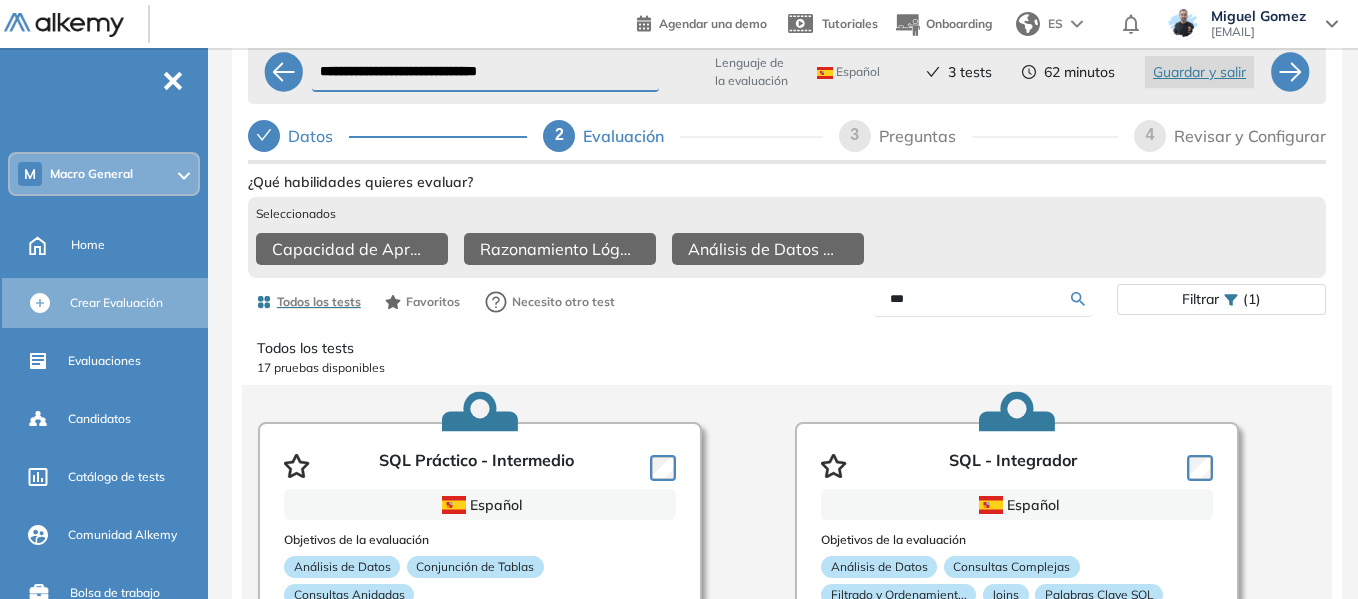scroll, scrollTop: 100, scrollLeft: 0, axis: vertical 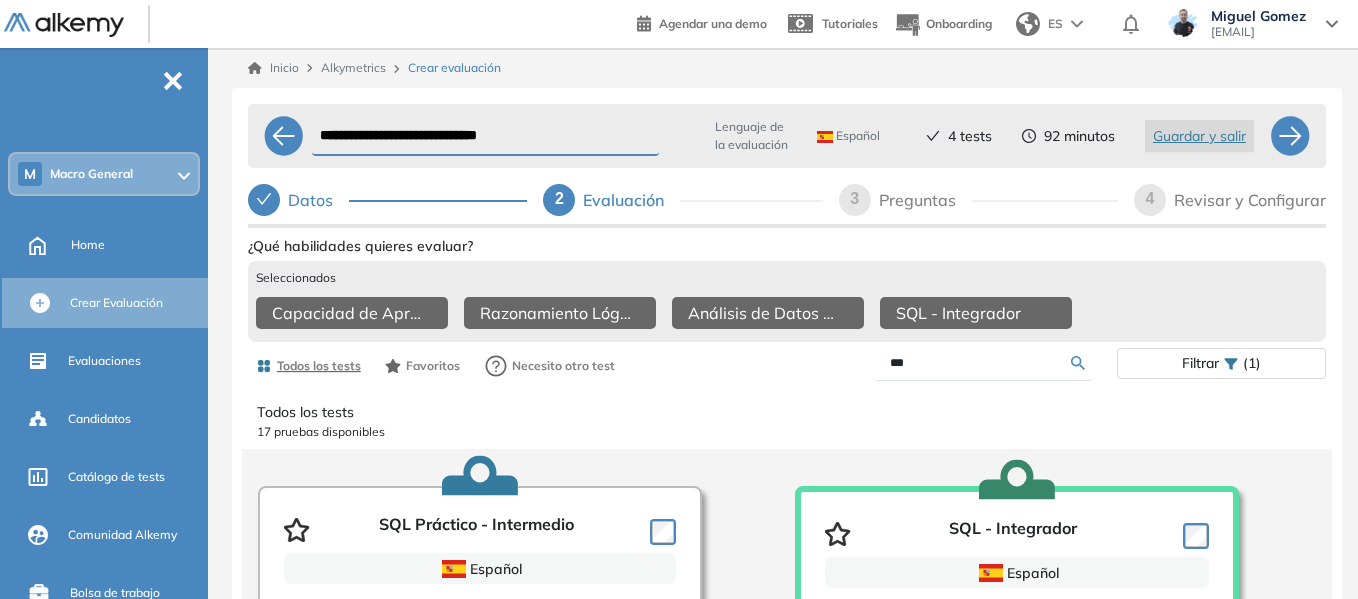 click on "***" at bounding box center (980, 363) 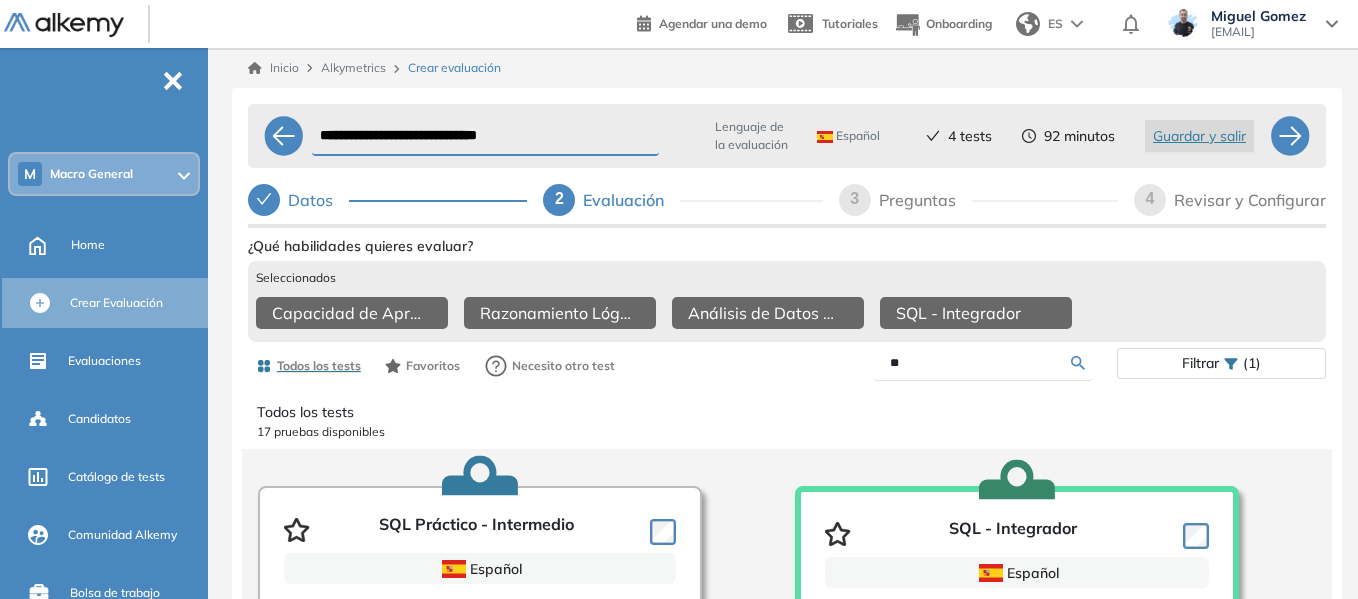type on "*" 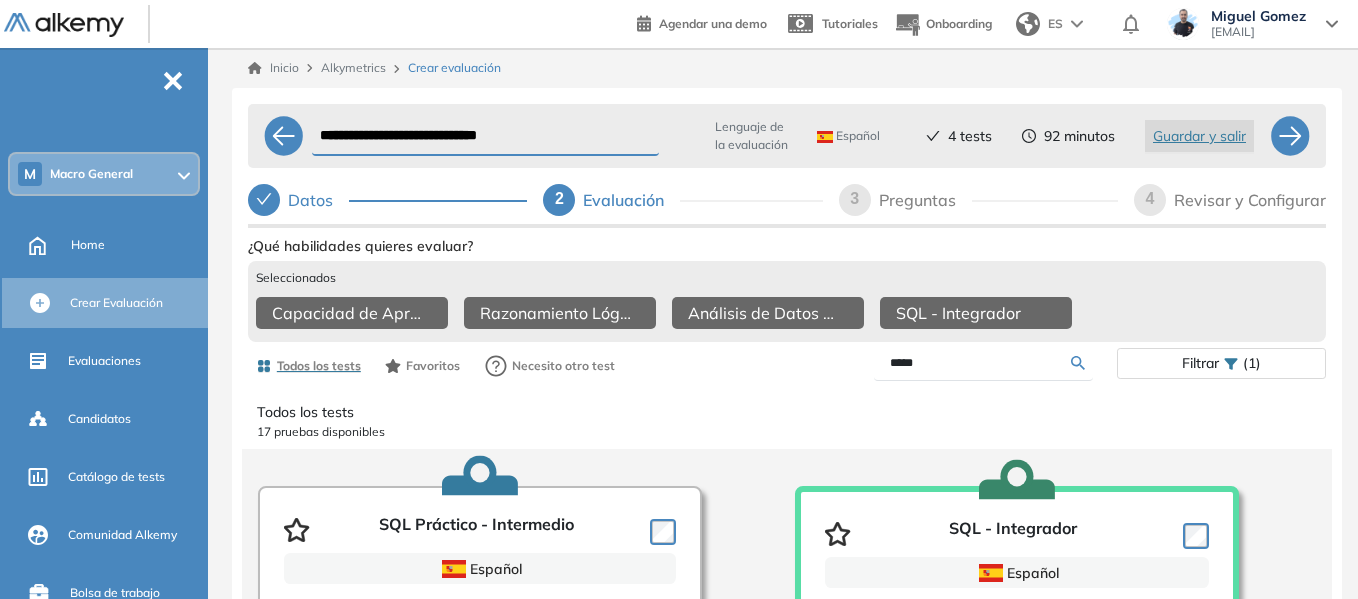 type on "*****" 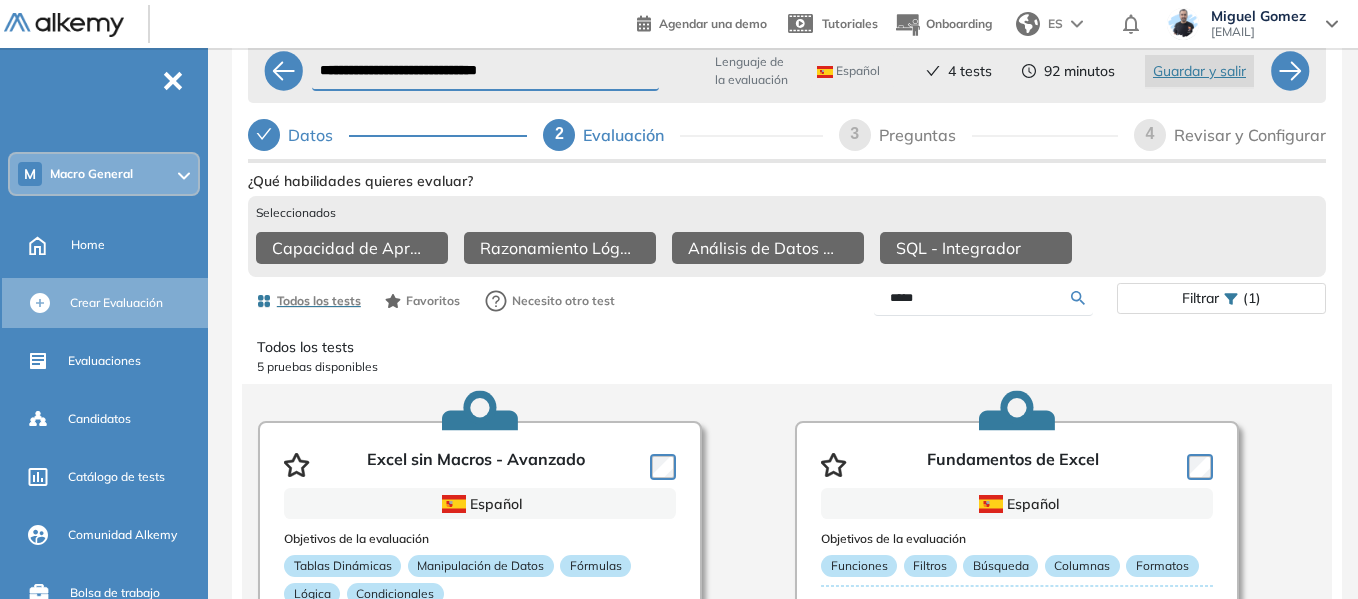 scroll, scrollTop: 100, scrollLeft: 0, axis: vertical 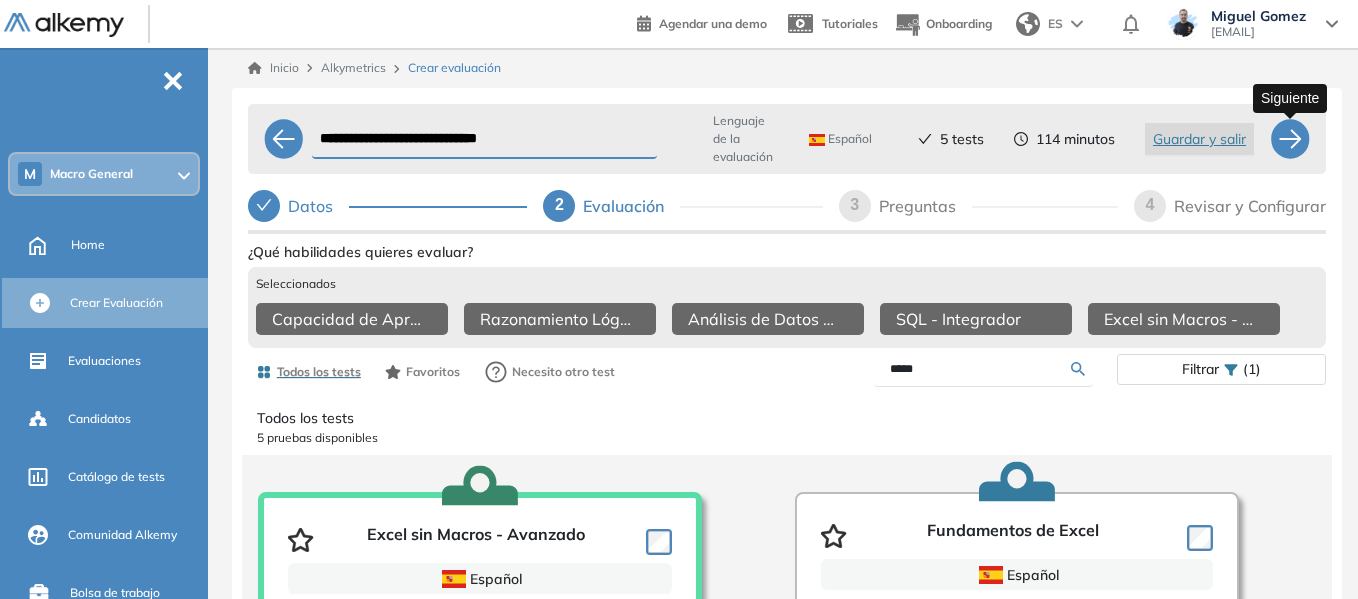 click at bounding box center [1290, 139] 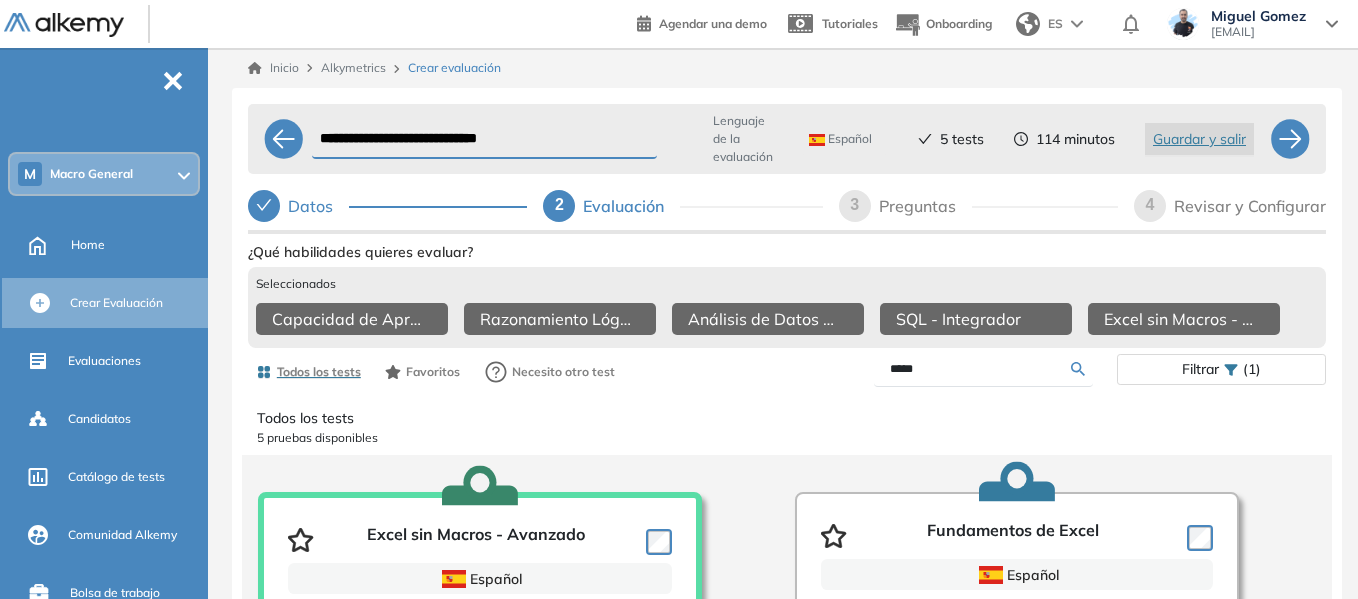 select on "*****" 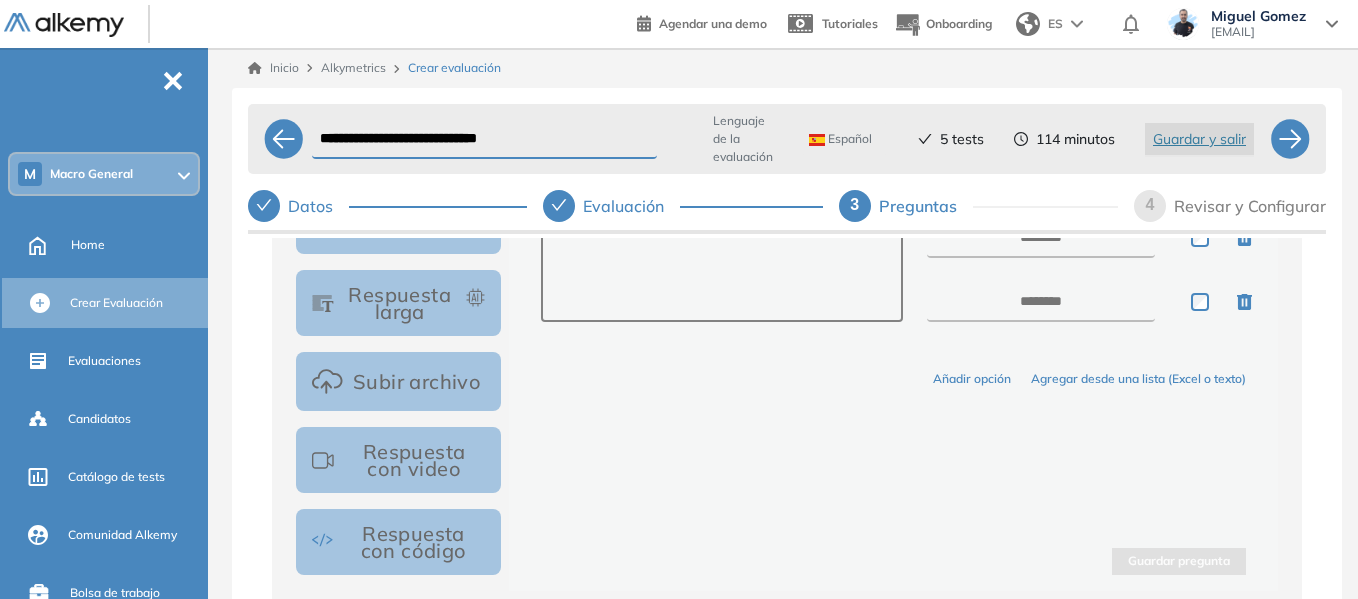 scroll, scrollTop: 482, scrollLeft: 0, axis: vertical 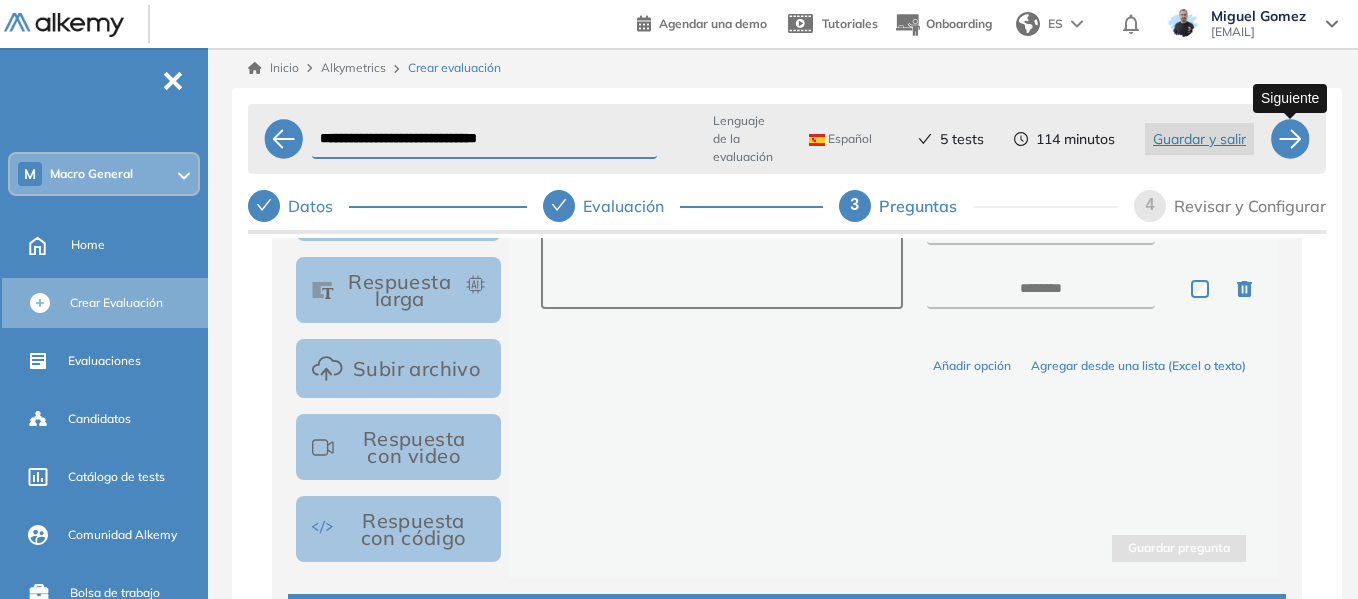 click at bounding box center (1290, 139) 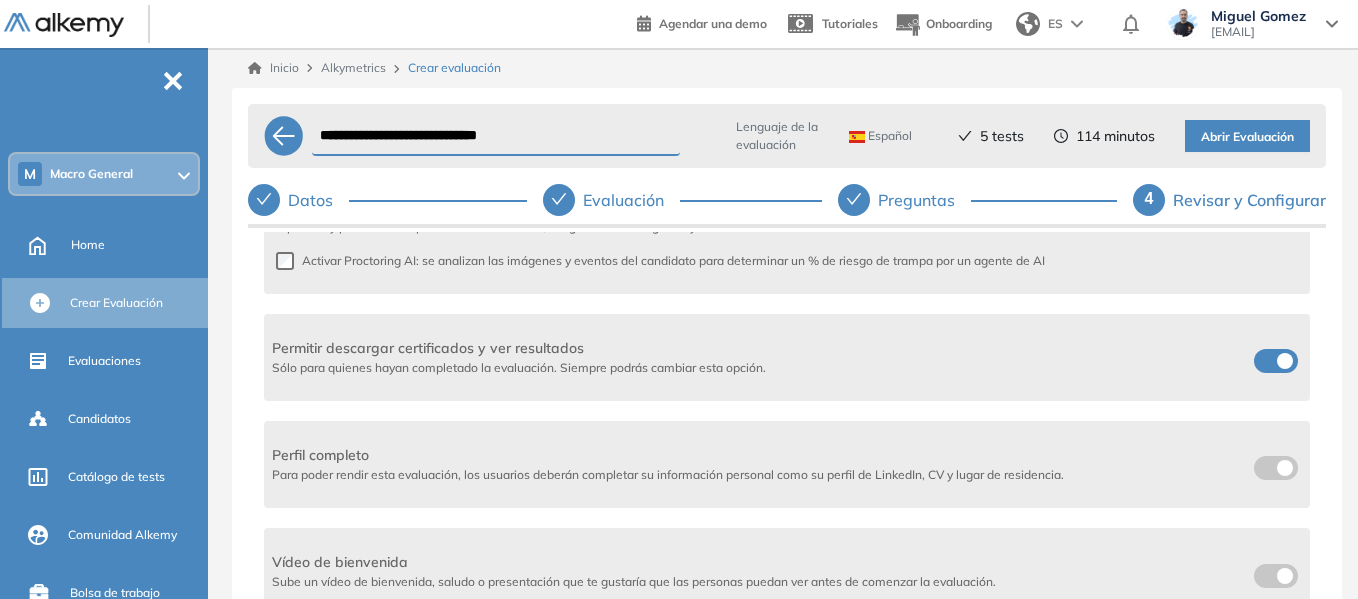 scroll, scrollTop: 1043, scrollLeft: 0, axis: vertical 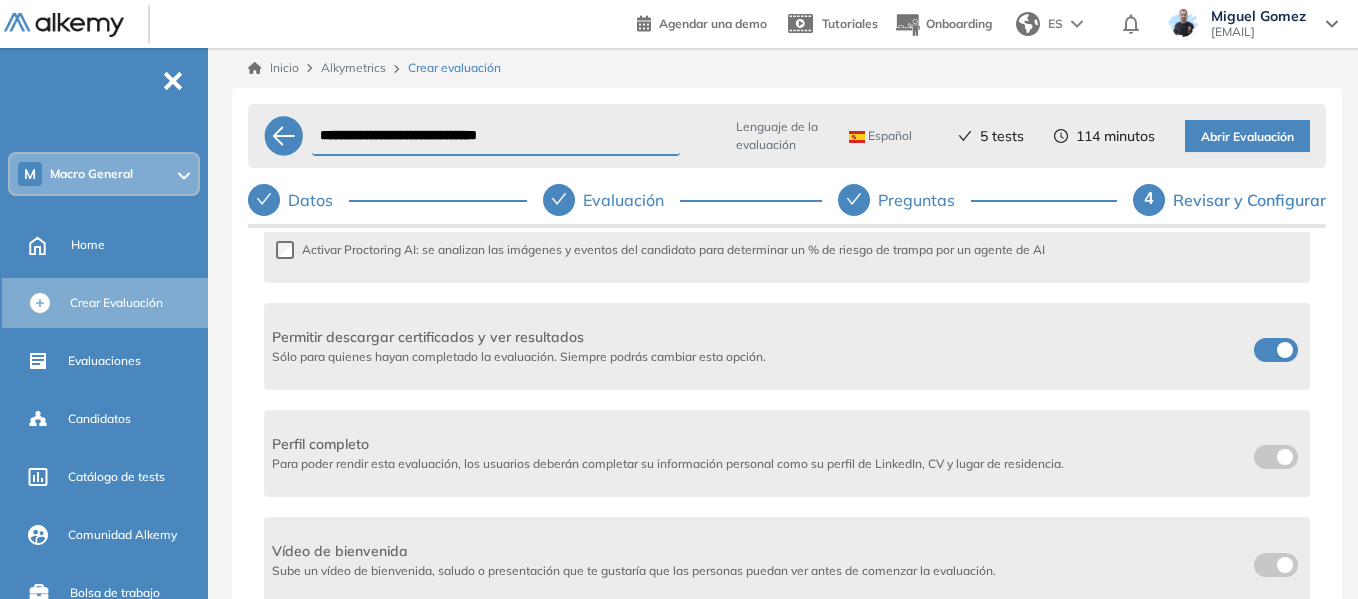 click at bounding box center [1262, 346] 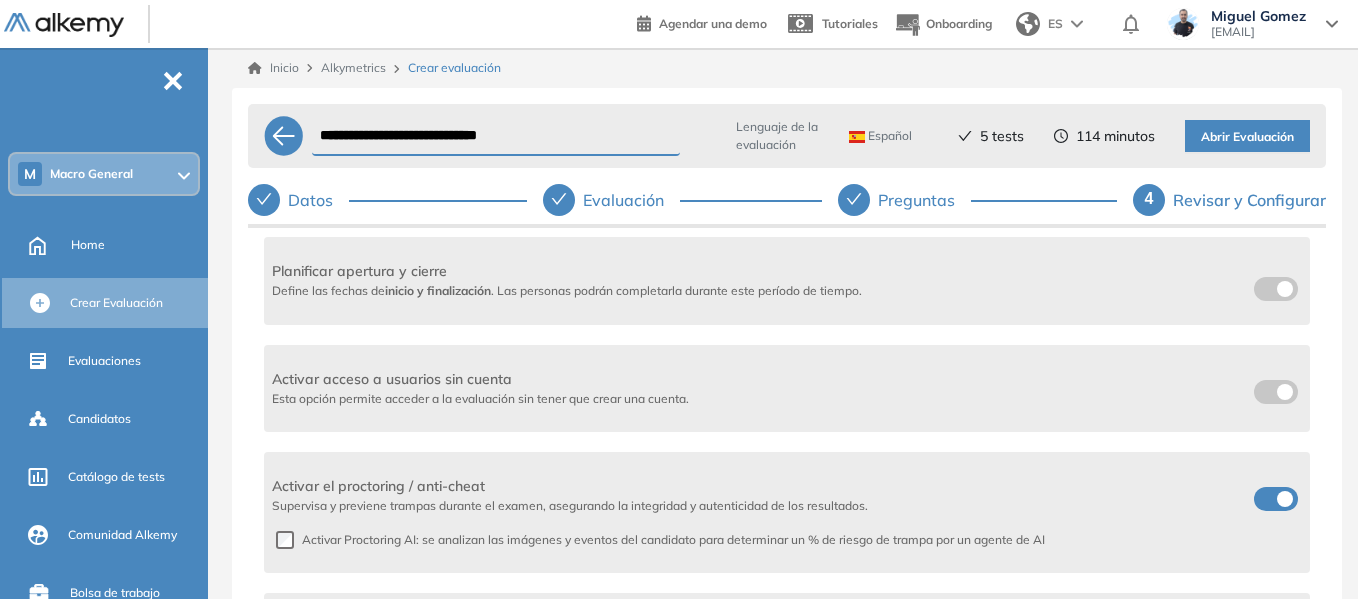 scroll, scrollTop: 800, scrollLeft: 0, axis: vertical 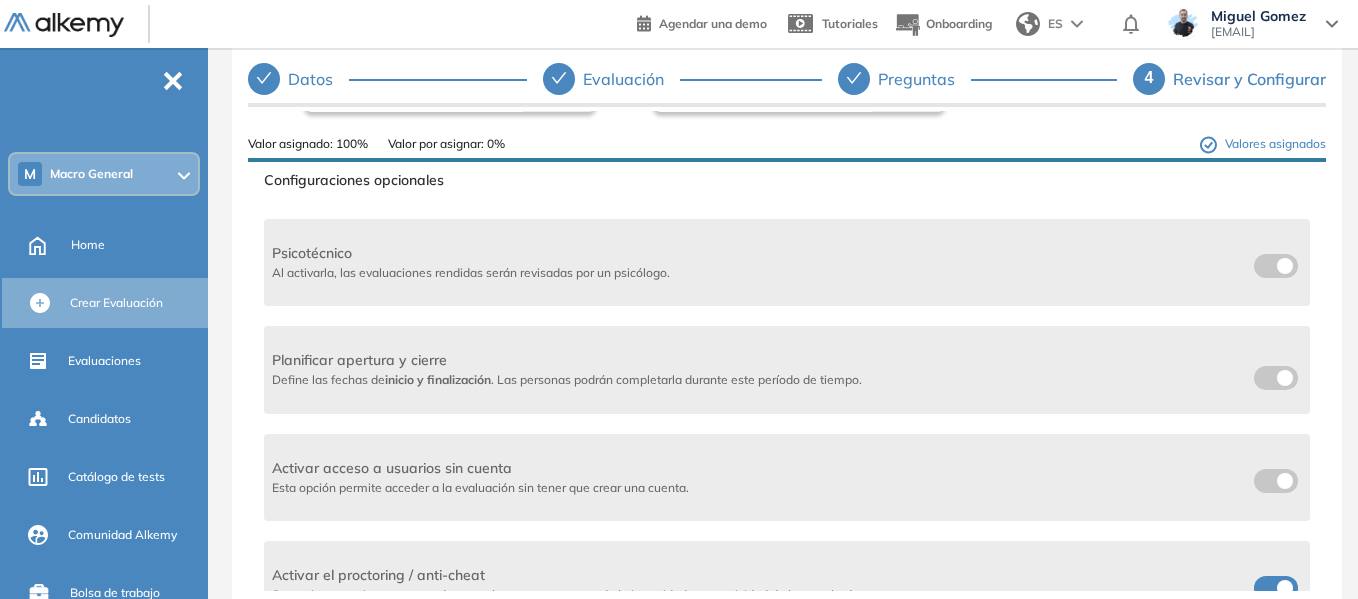 click at bounding box center [1262, 374] 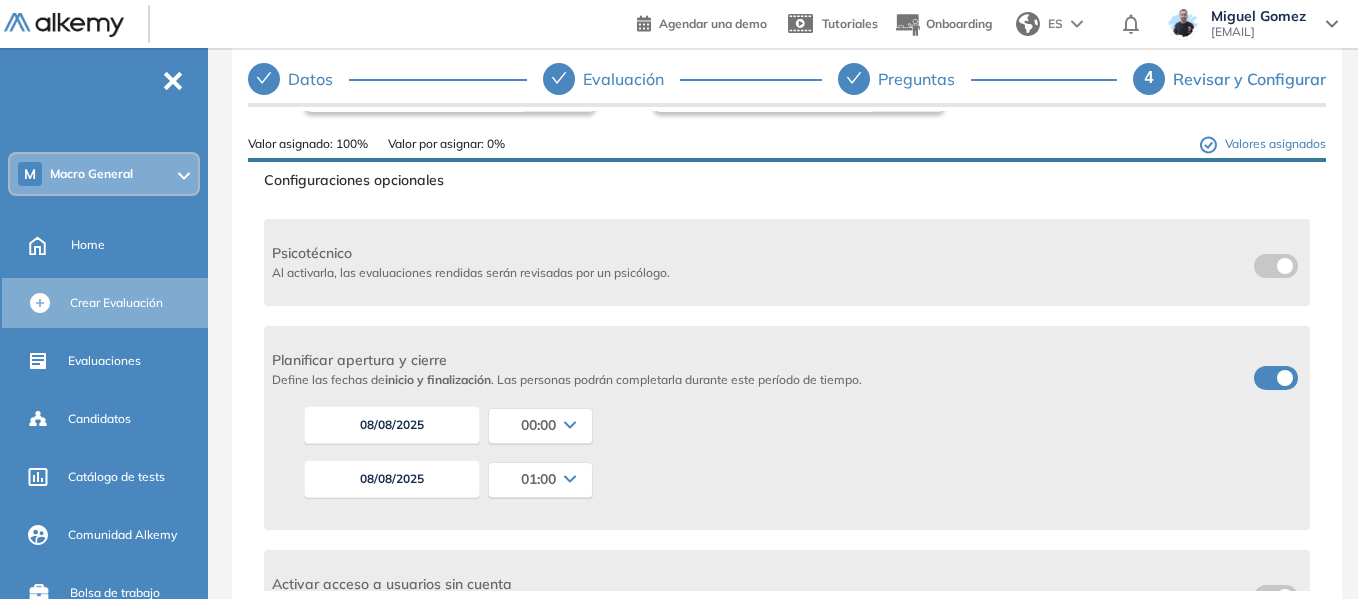click on "08/08/2025" at bounding box center (392, 479) 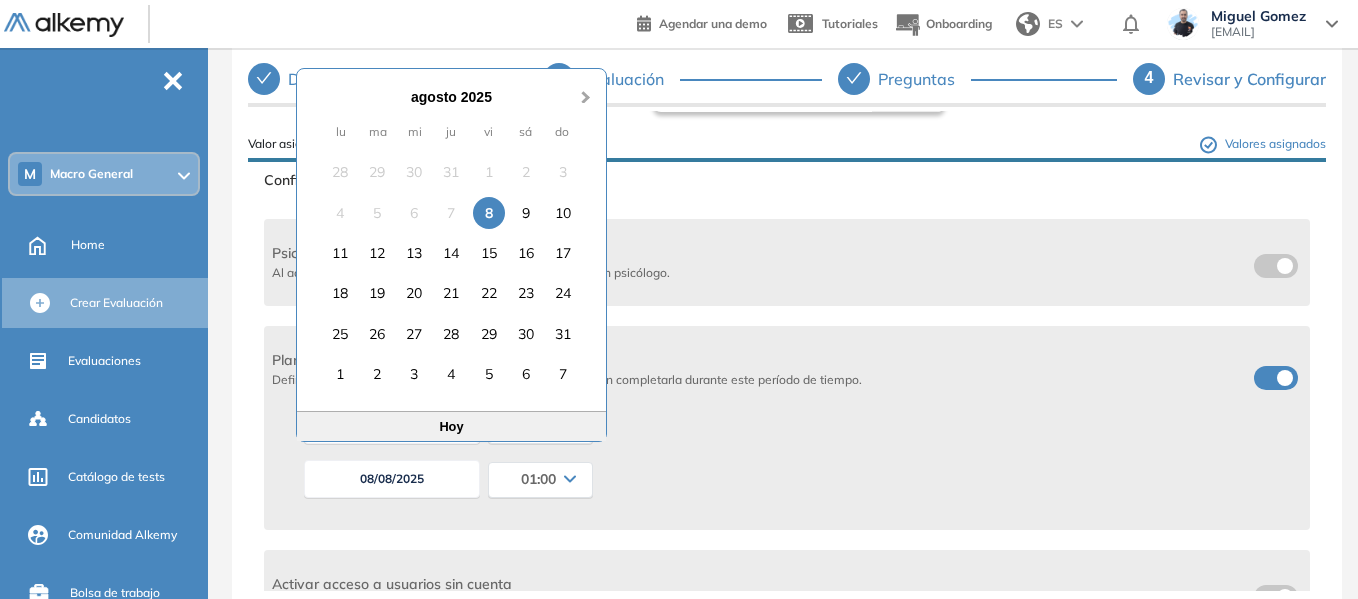 click on "Next Month" at bounding box center [586, 86] 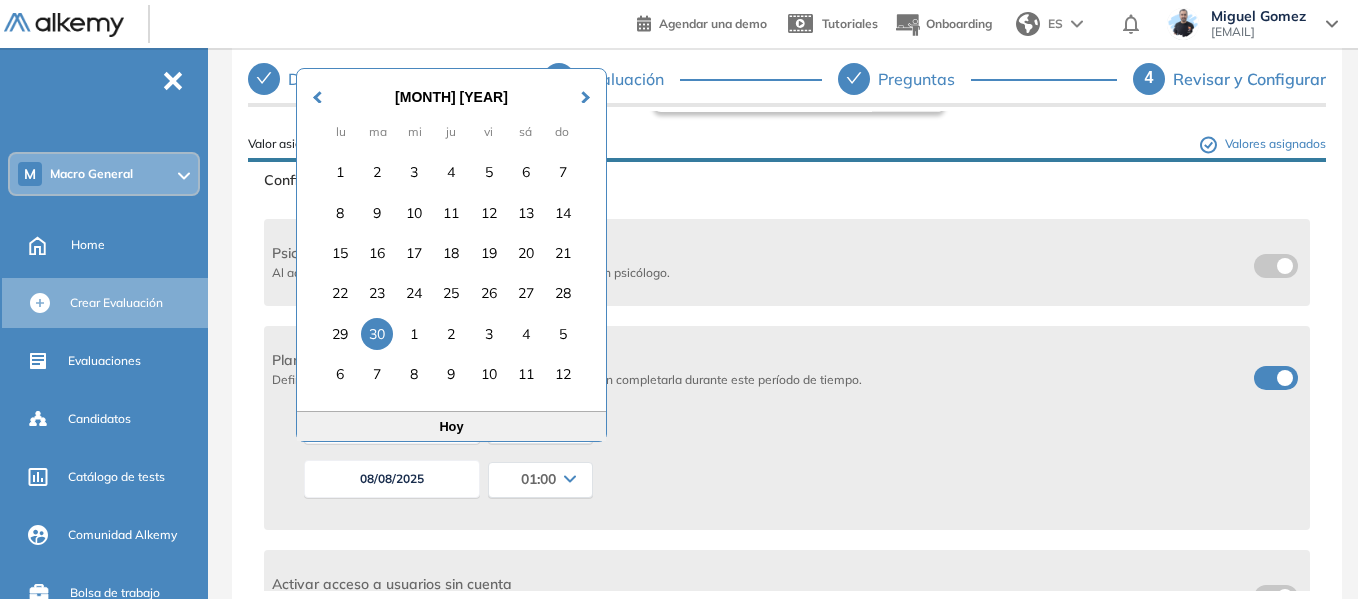 click on "30" at bounding box center [377, 334] 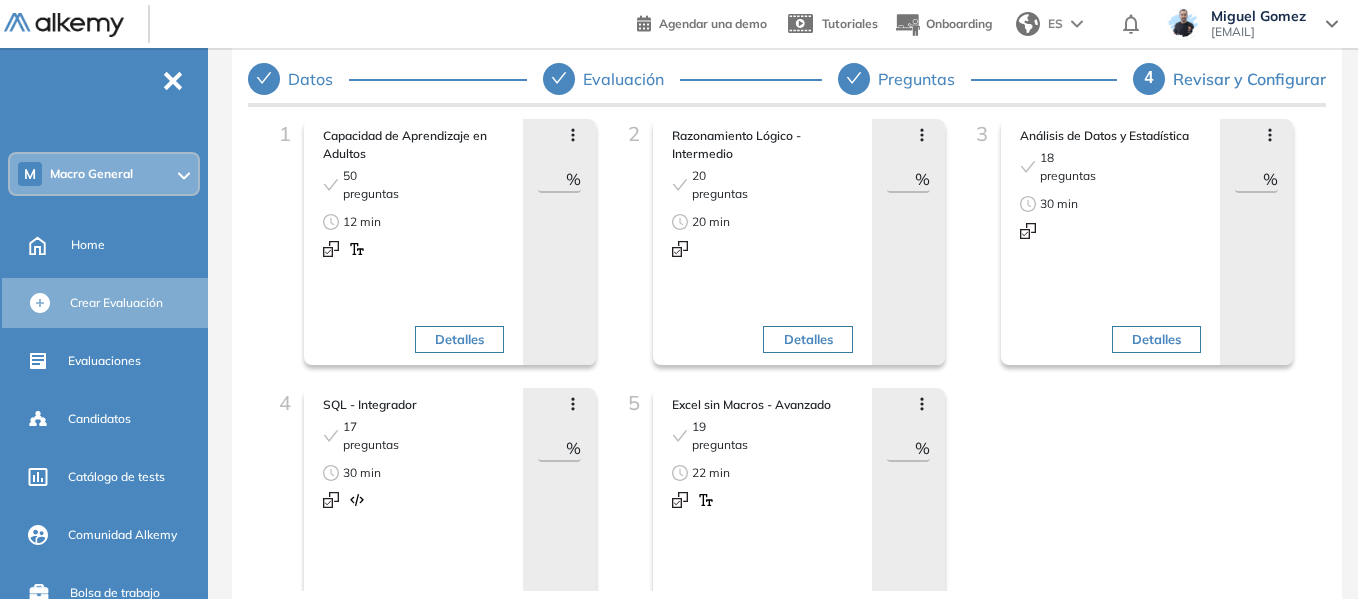 scroll, scrollTop: 0, scrollLeft: 0, axis: both 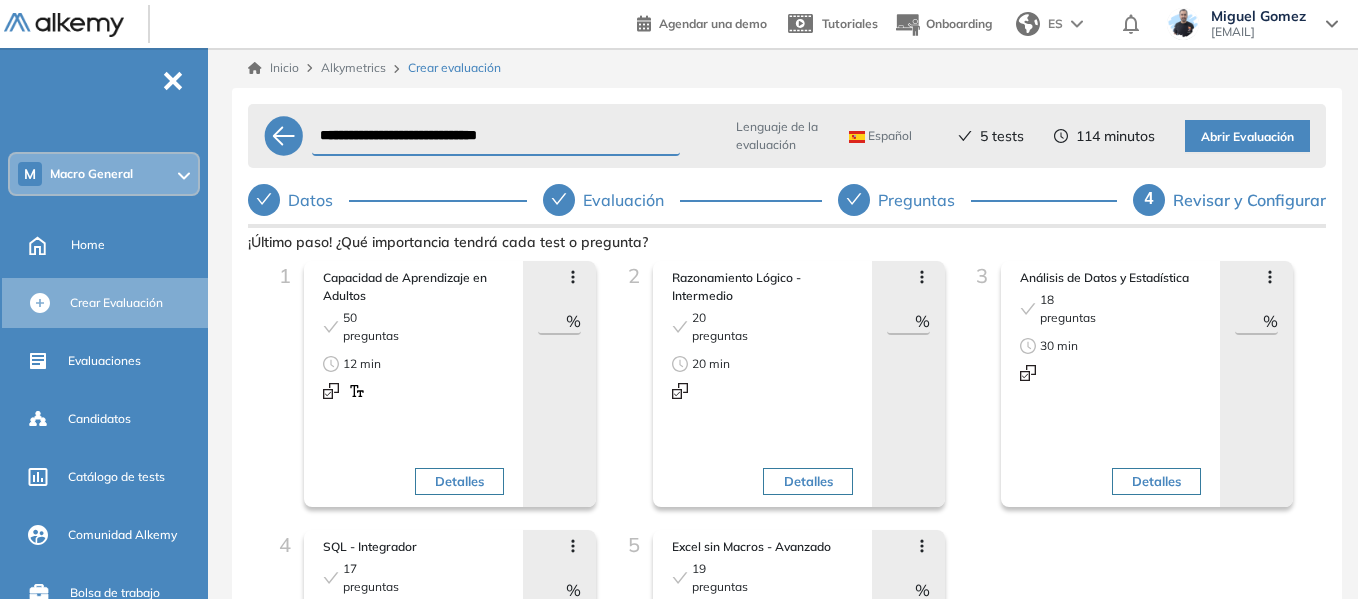click on "Abrir Evaluación" at bounding box center (1247, 137) 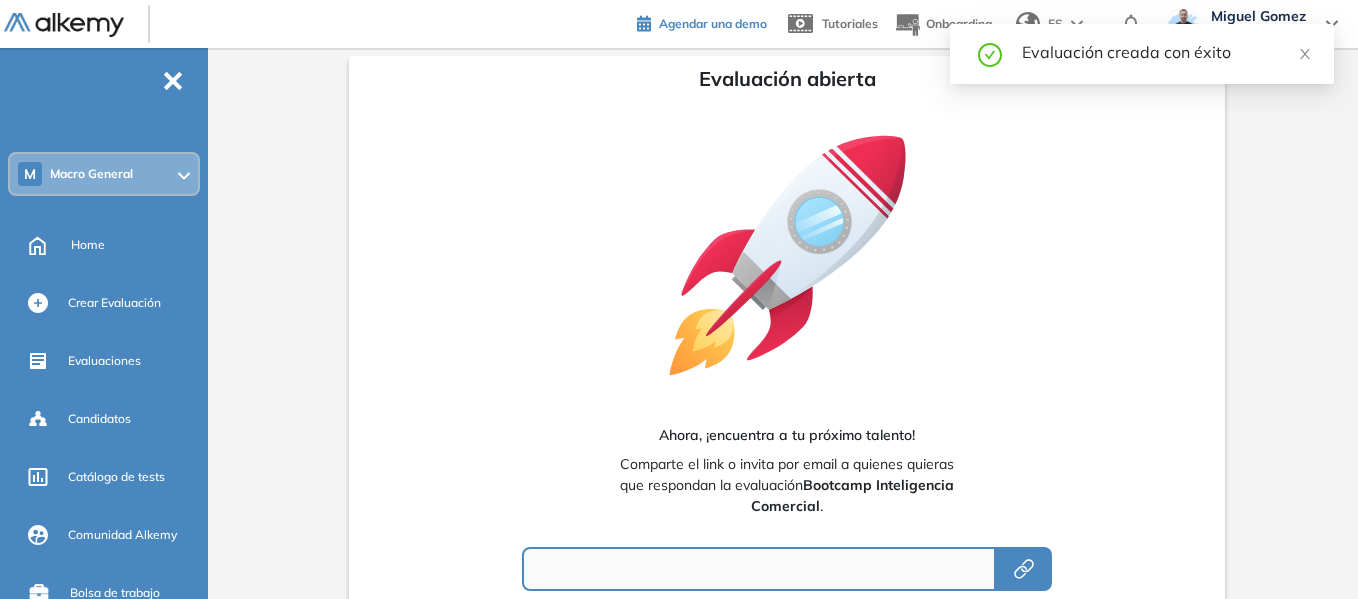 type on "**********" 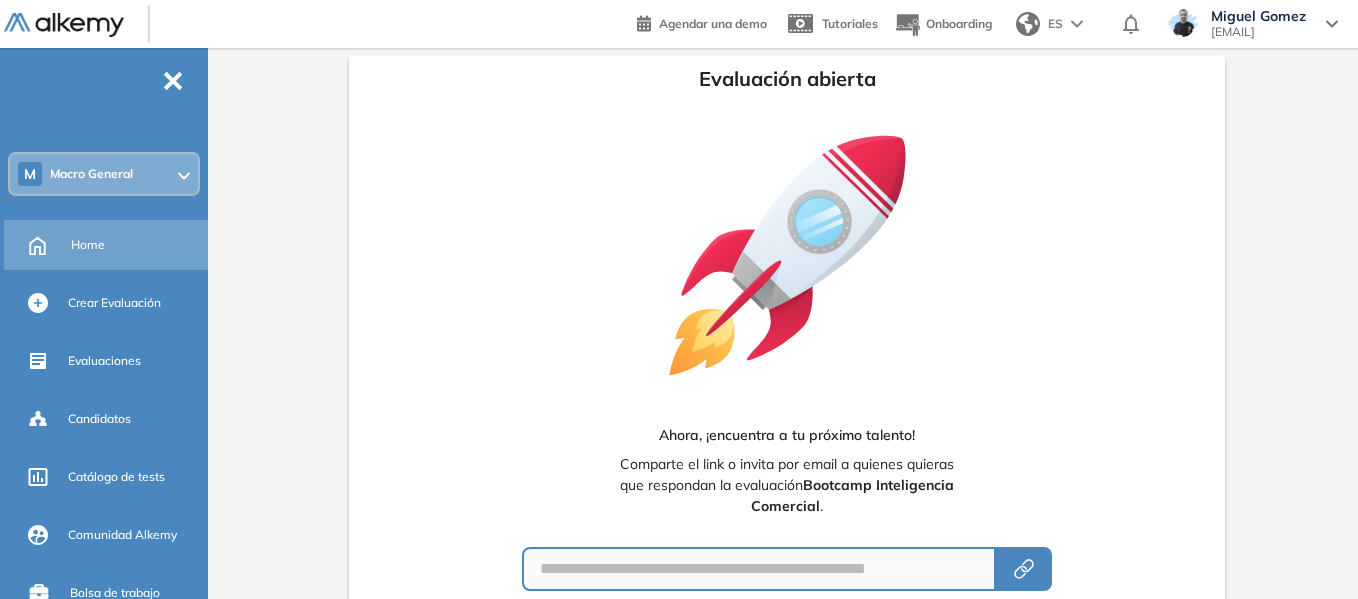 click on "Home" at bounding box center (88, 245) 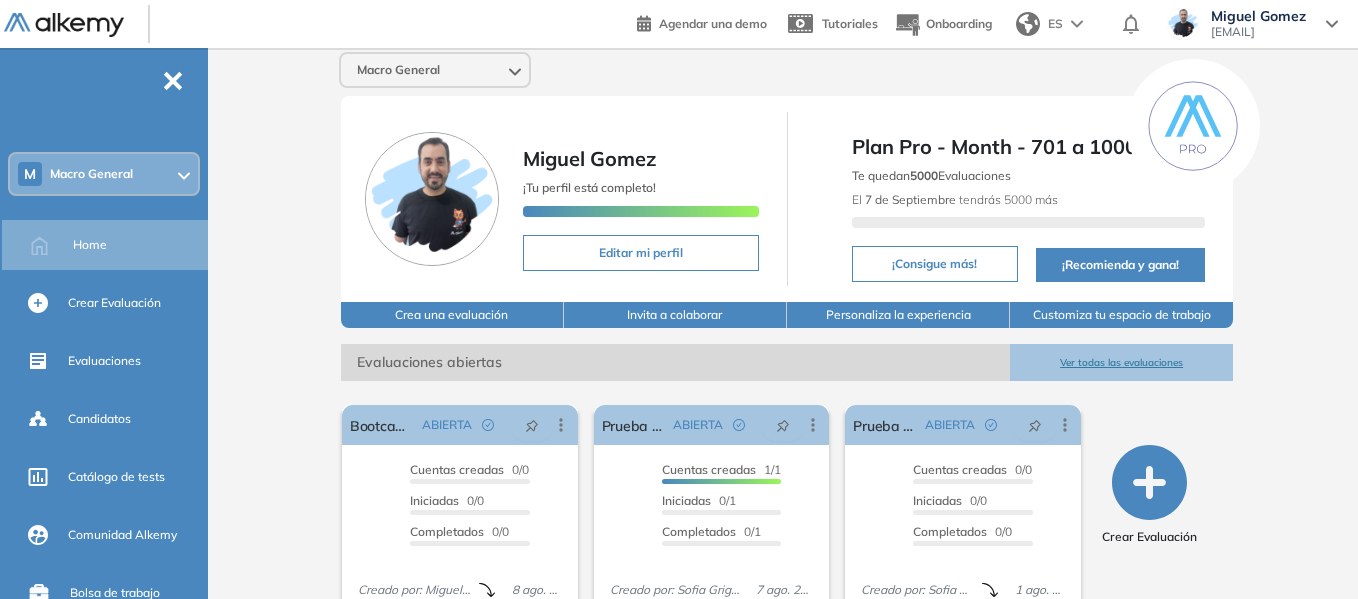 scroll, scrollTop: 0, scrollLeft: 0, axis: both 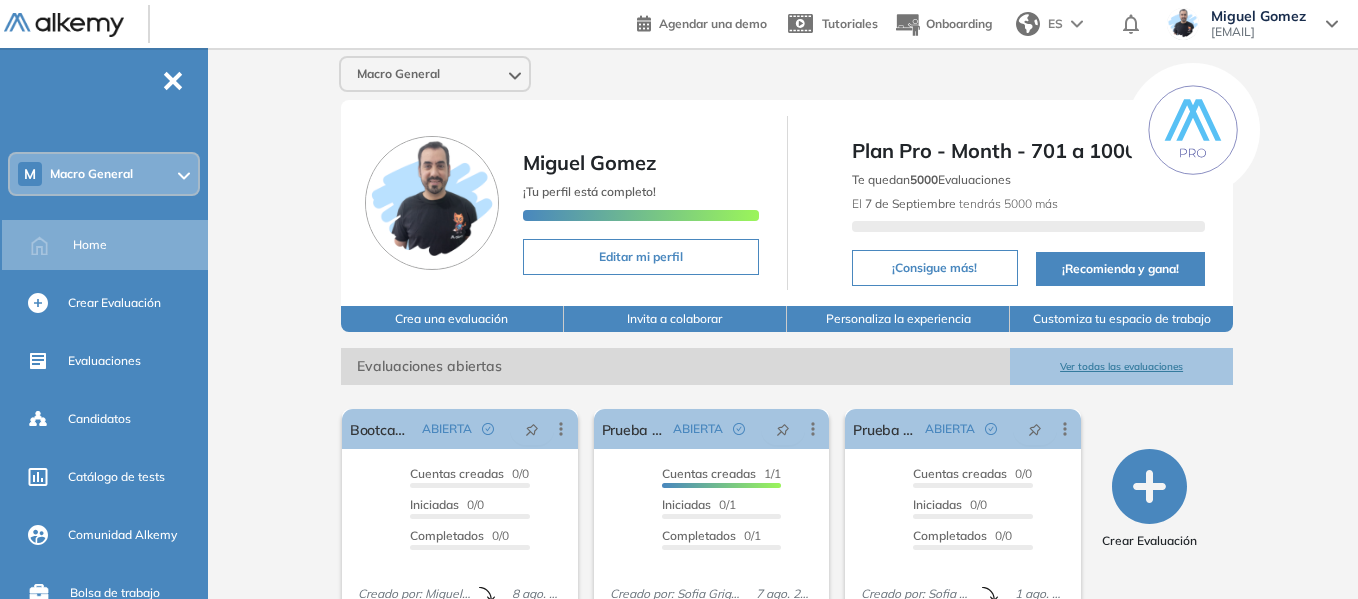 click on "Macro General" at bounding box center (91, 174) 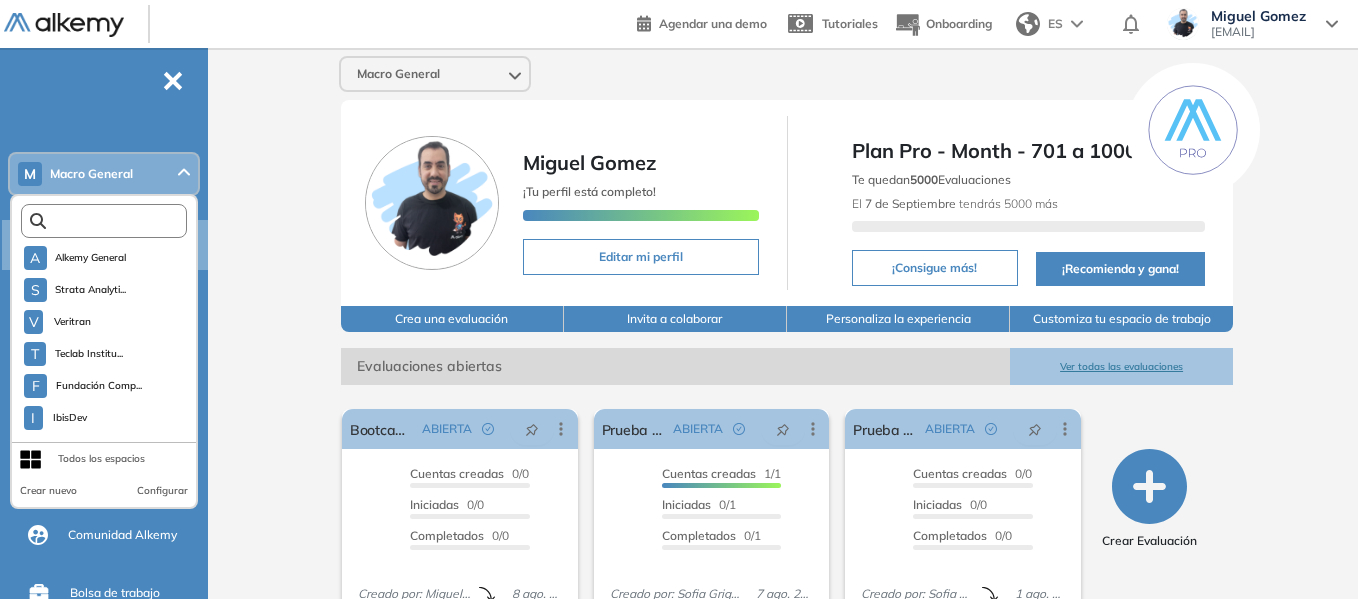 click at bounding box center (108, 221) 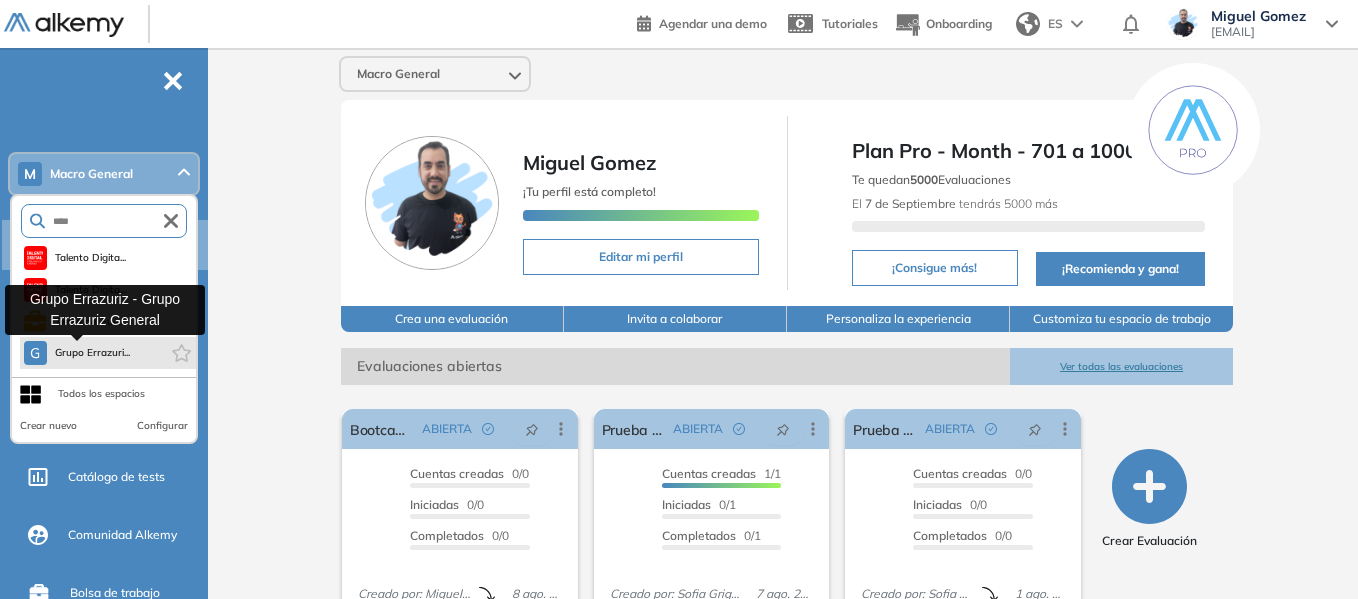 type on "****" 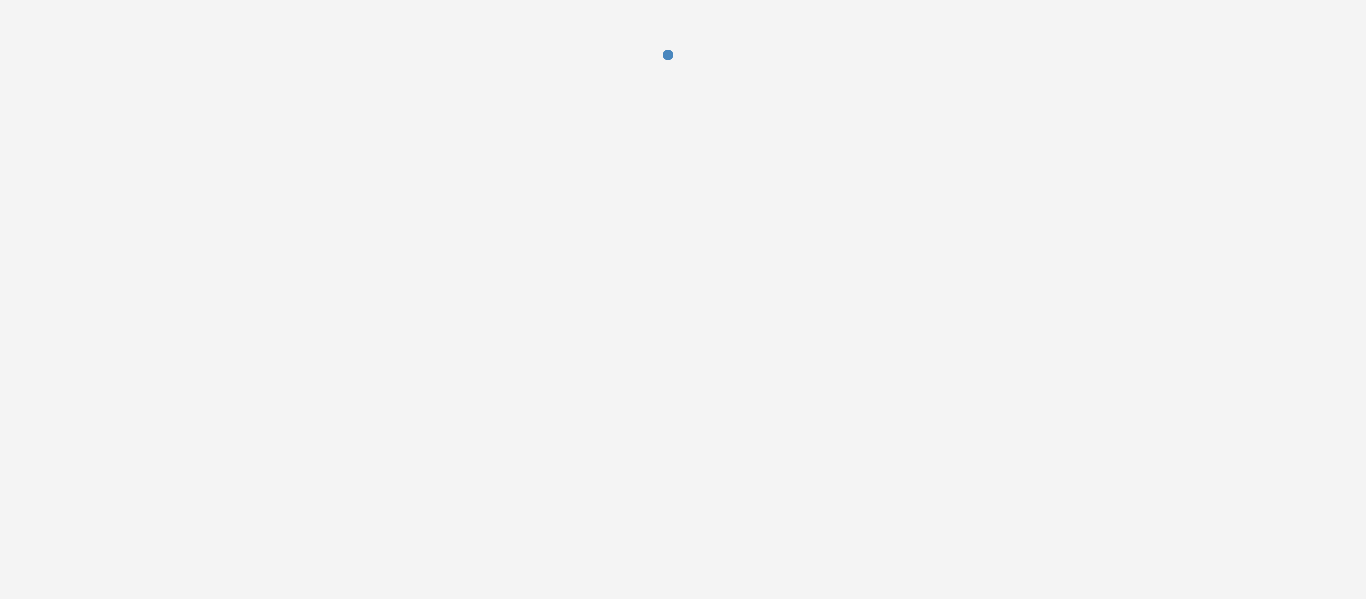 scroll, scrollTop: 0, scrollLeft: 0, axis: both 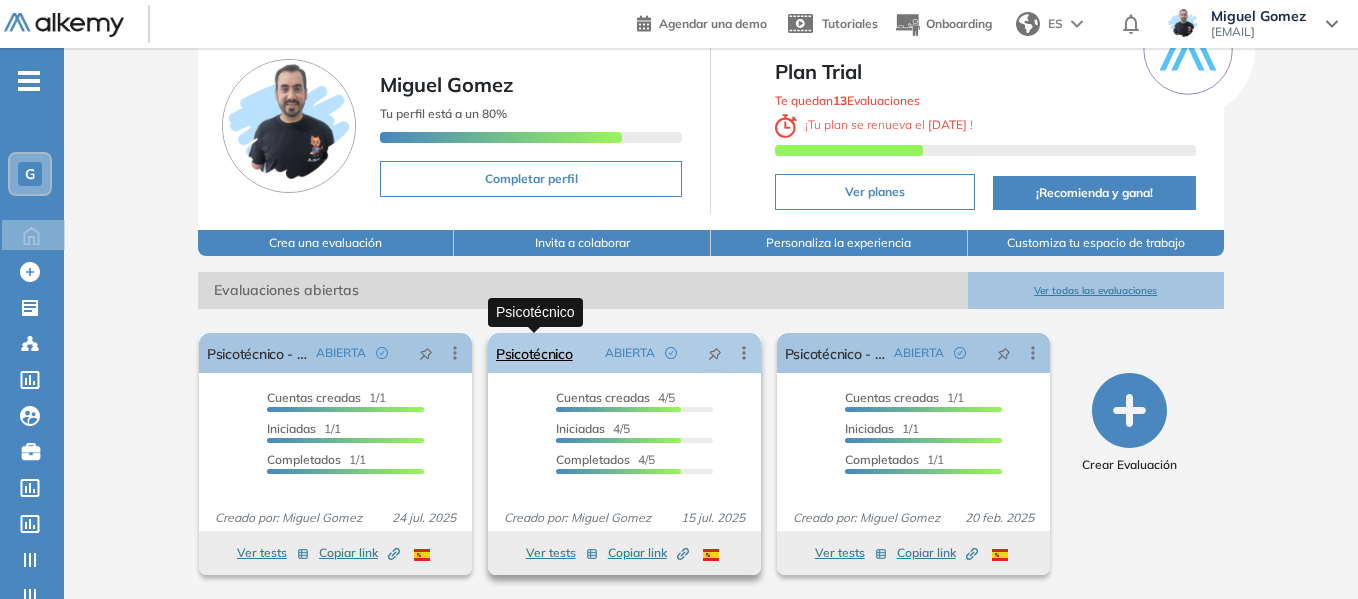 click on "Psicotécnico" at bounding box center [534, 353] 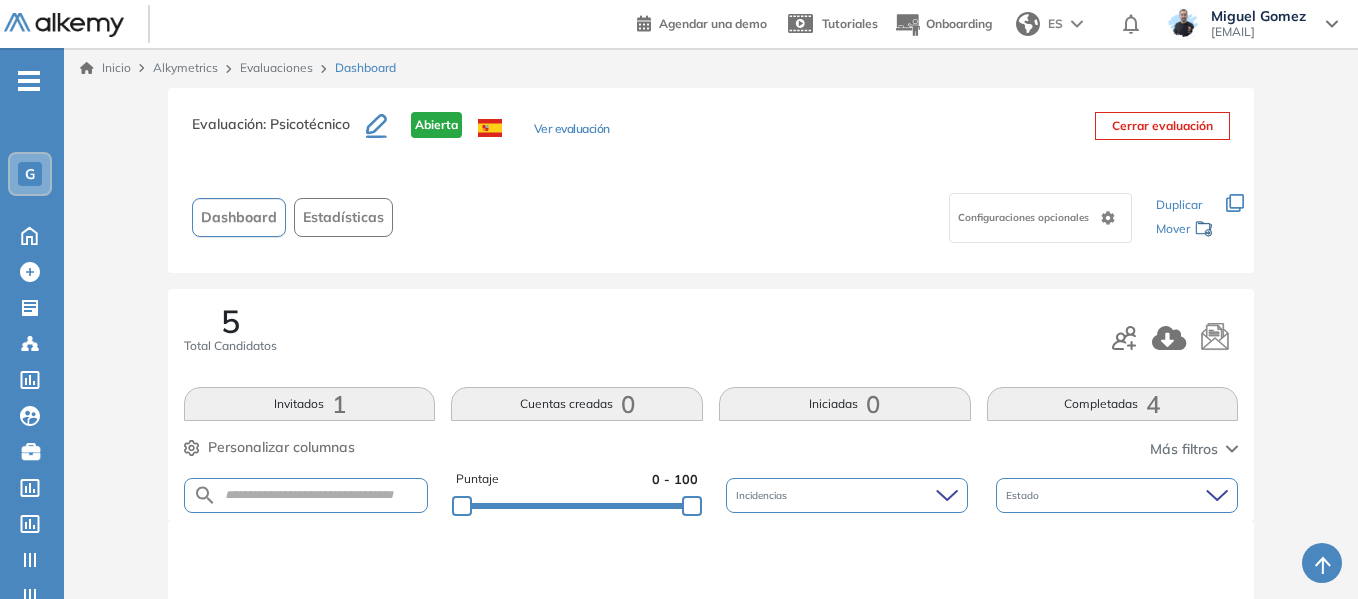 scroll, scrollTop: 500, scrollLeft: 0, axis: vertical 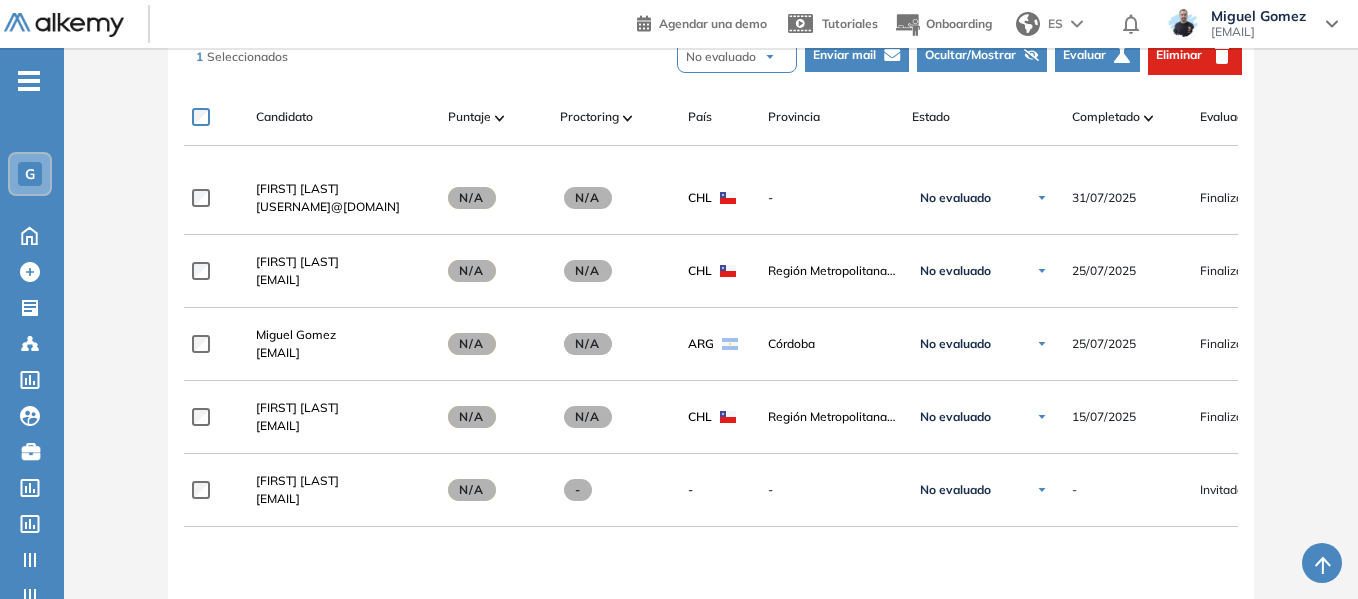click on "Eliminar" at bounding box center [1179, 55] 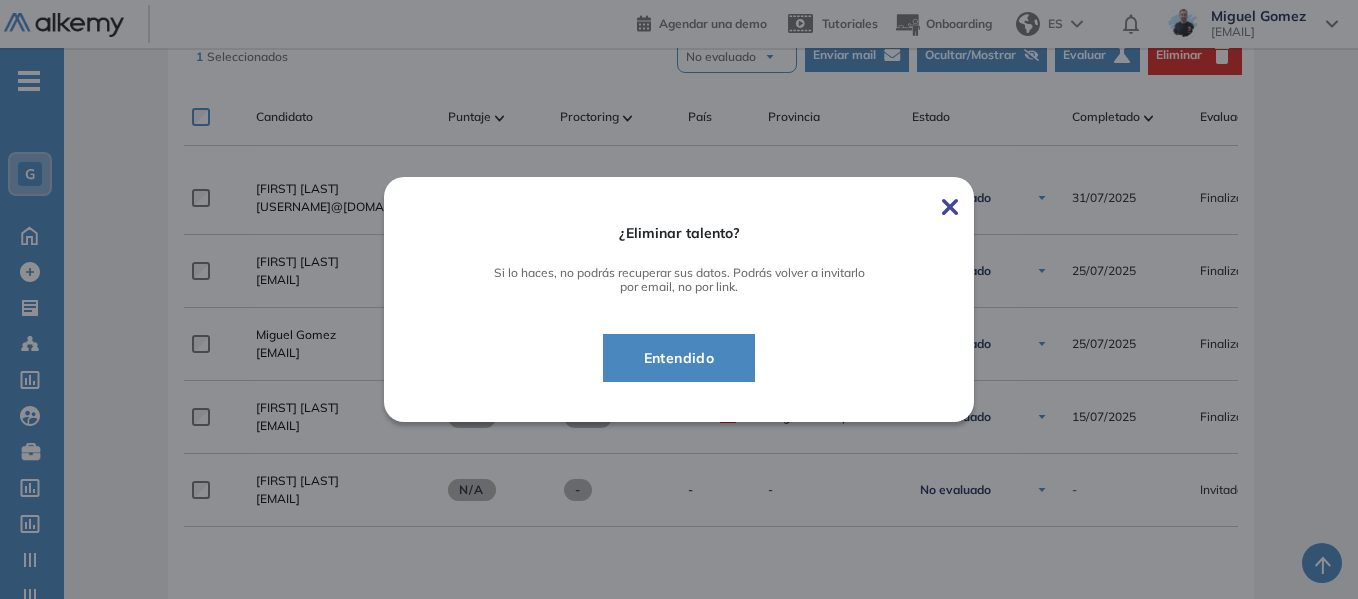 click on "Entendido" at bounding box center [679, 358] 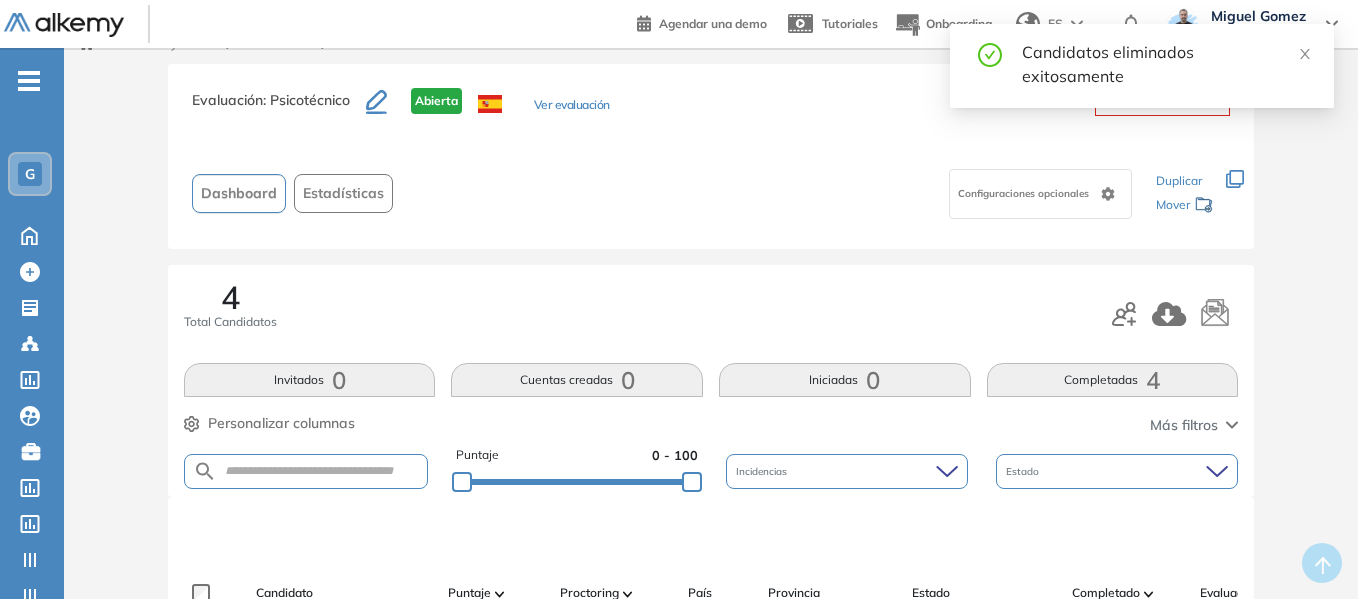 scroll, scrollTop: 0, scrollLeft: 0, axis: both 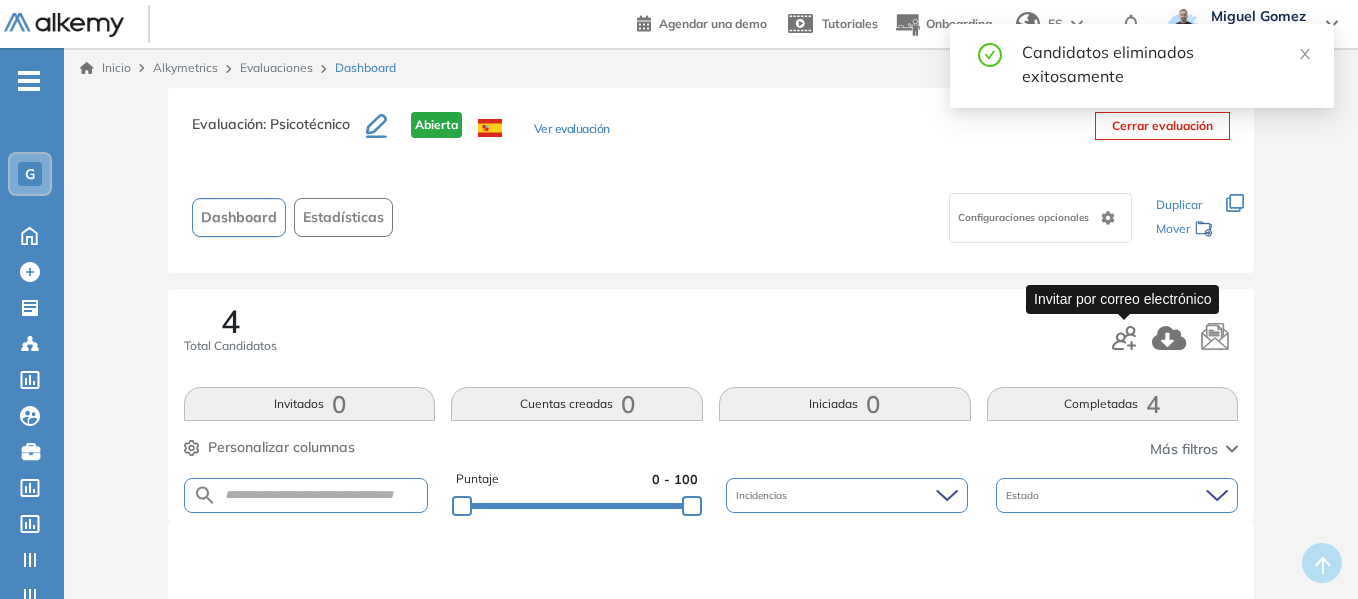 click 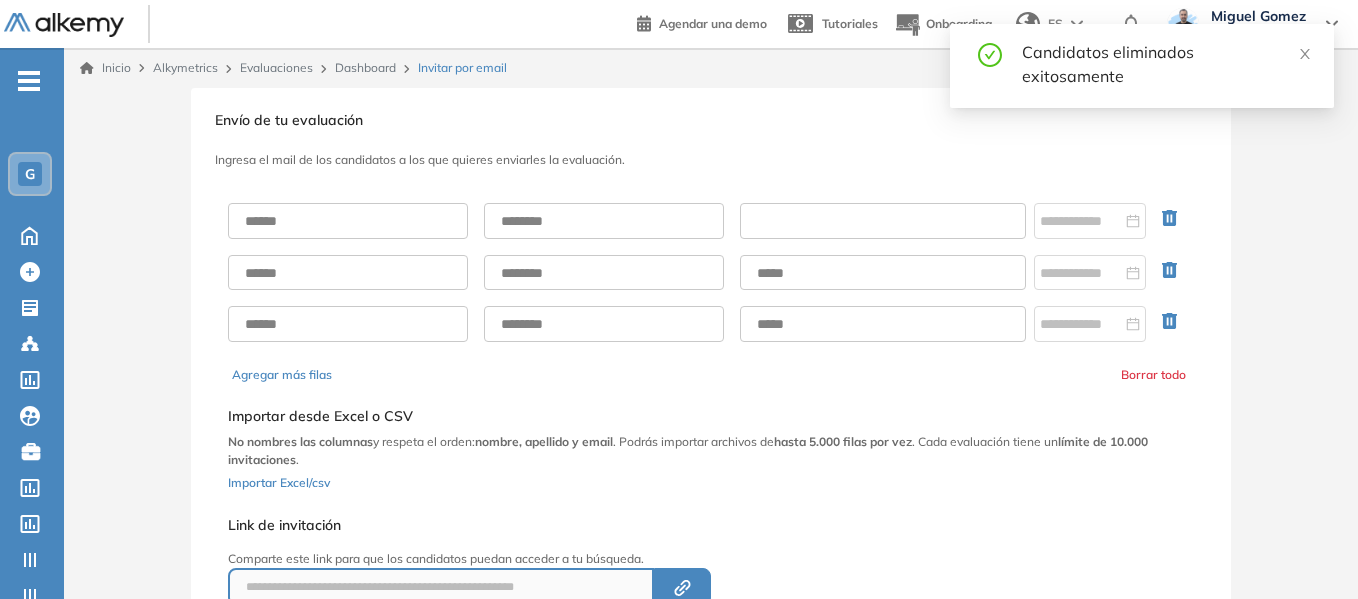 click at bounding box center [883, 221] 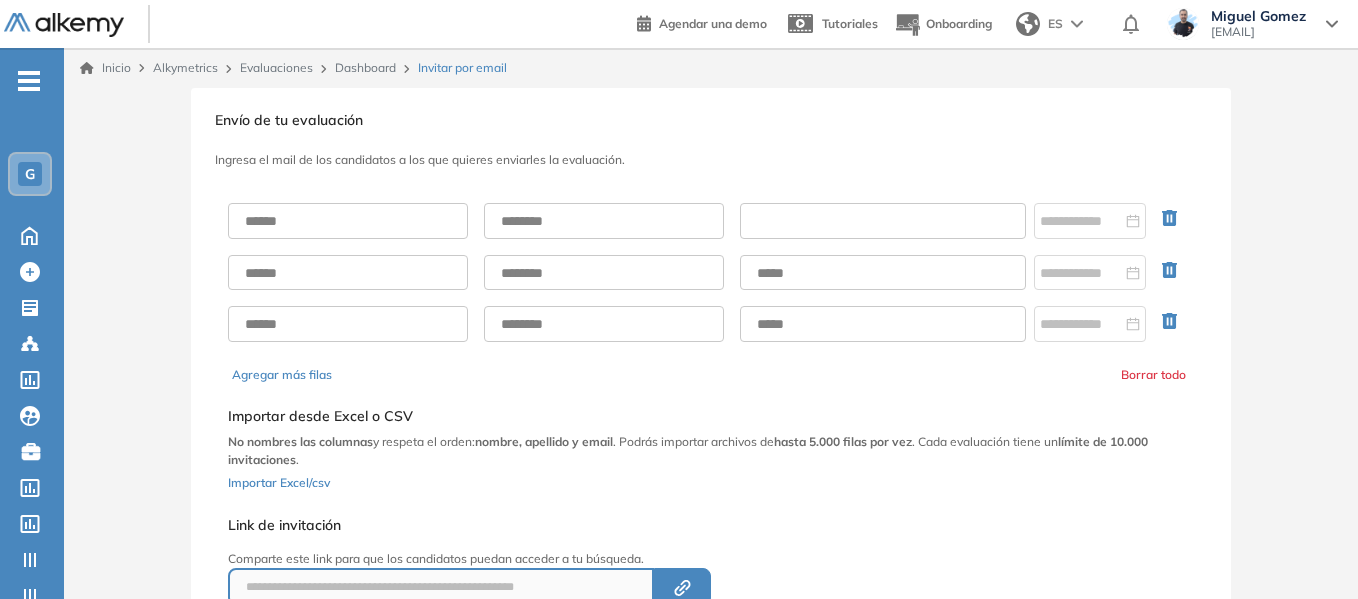 paste on "**********" 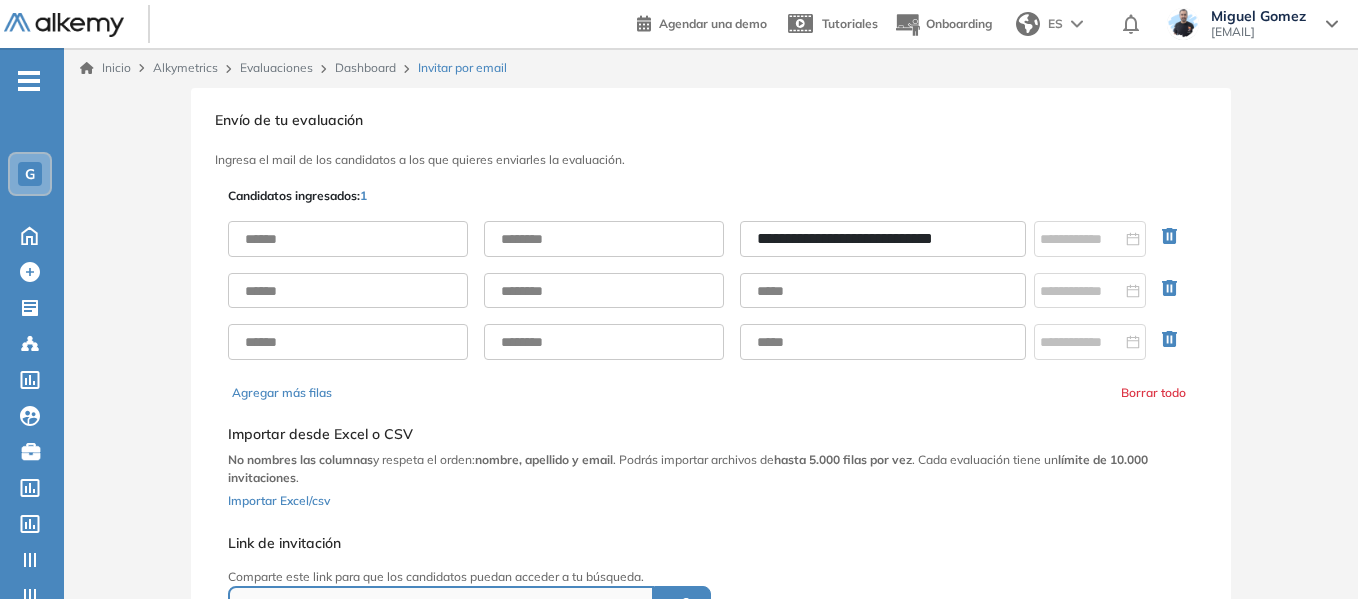 type on "**********" 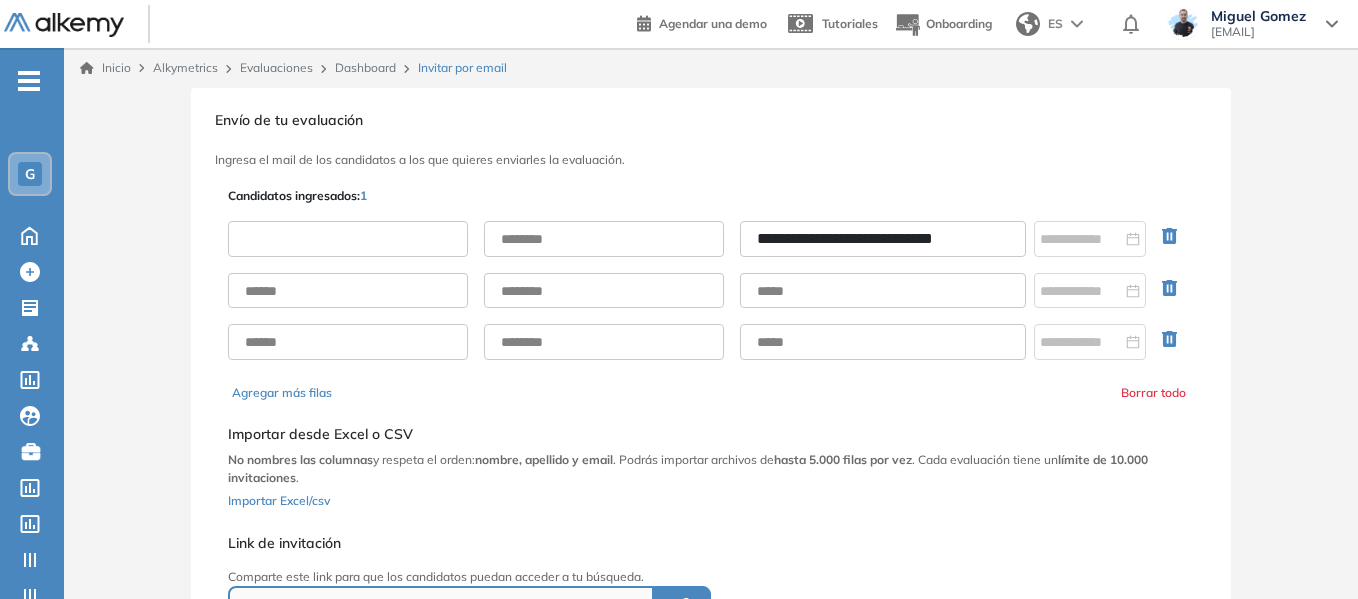 click at bounding box center (348, 239) 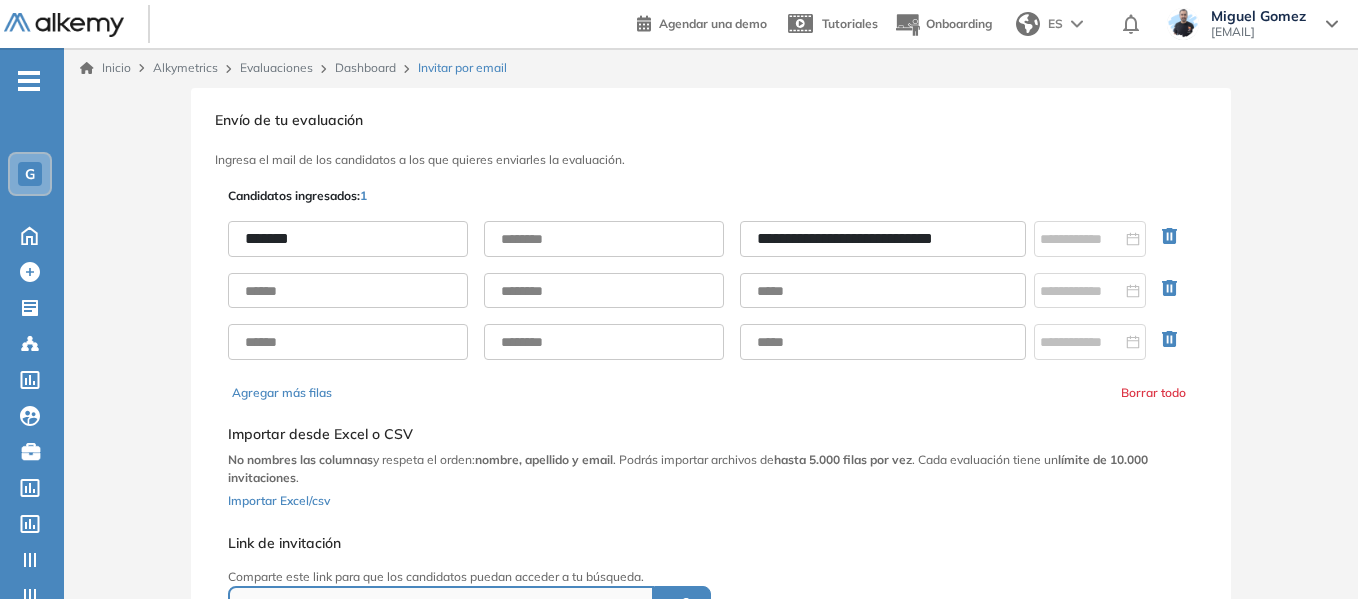 type on "*******" 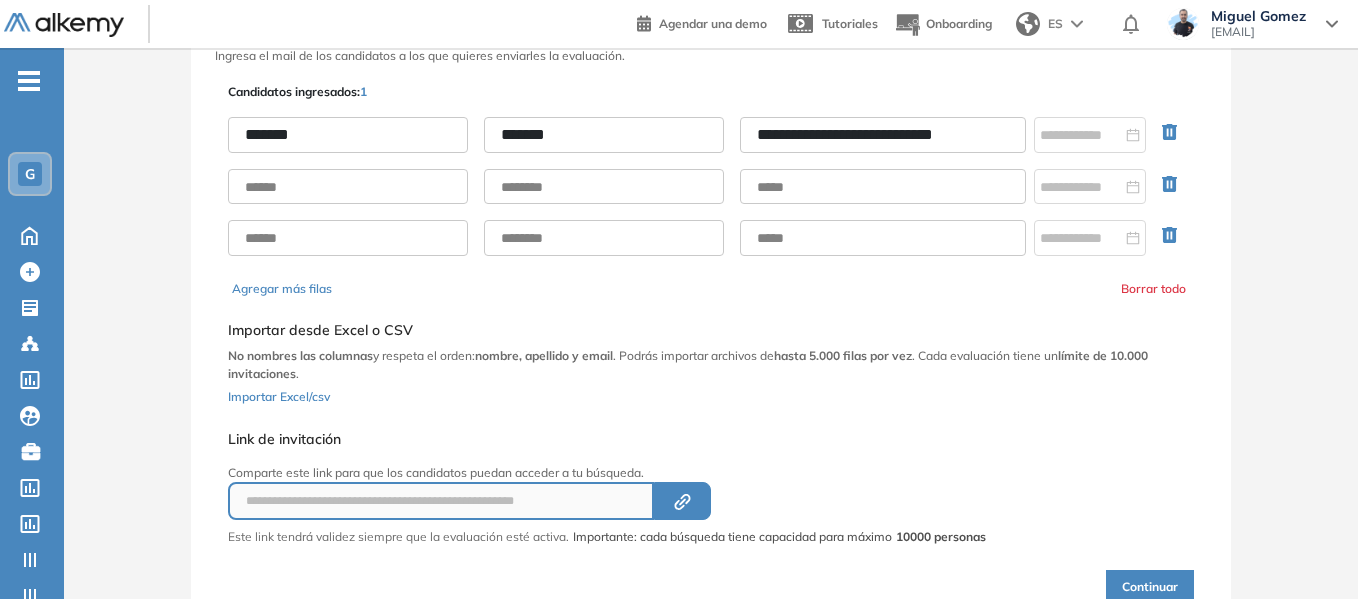 scroll, scrollTop: 193, scrollLeft: 0, axis: vertical 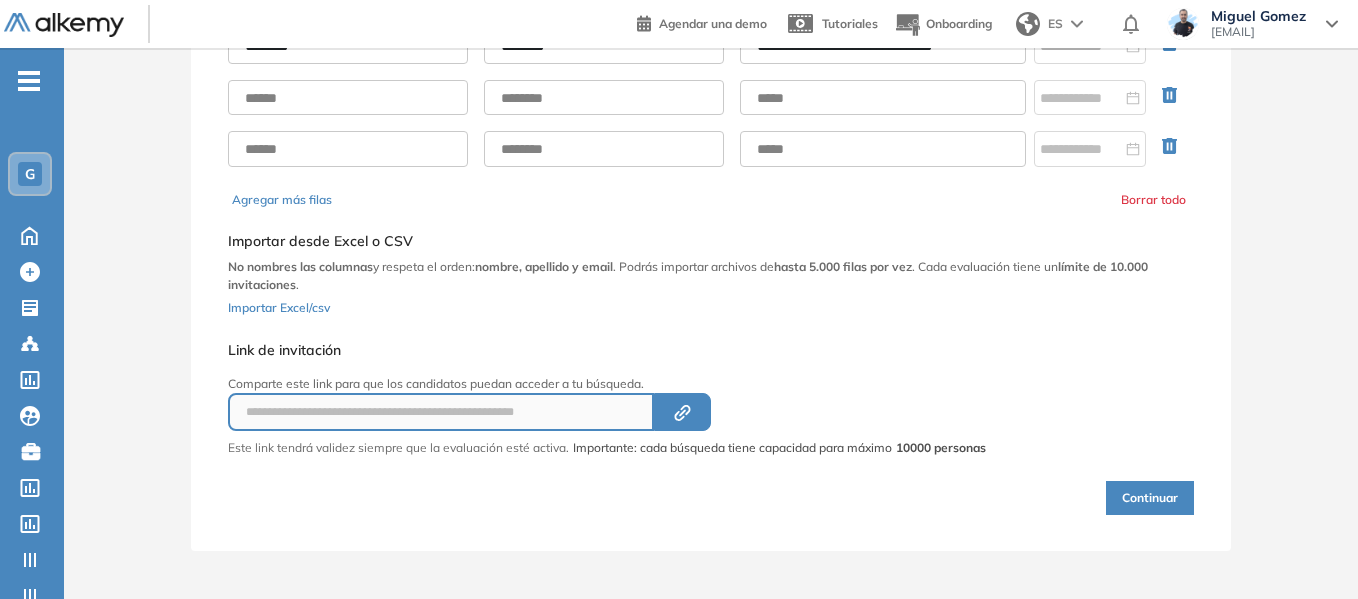 type on "*******" 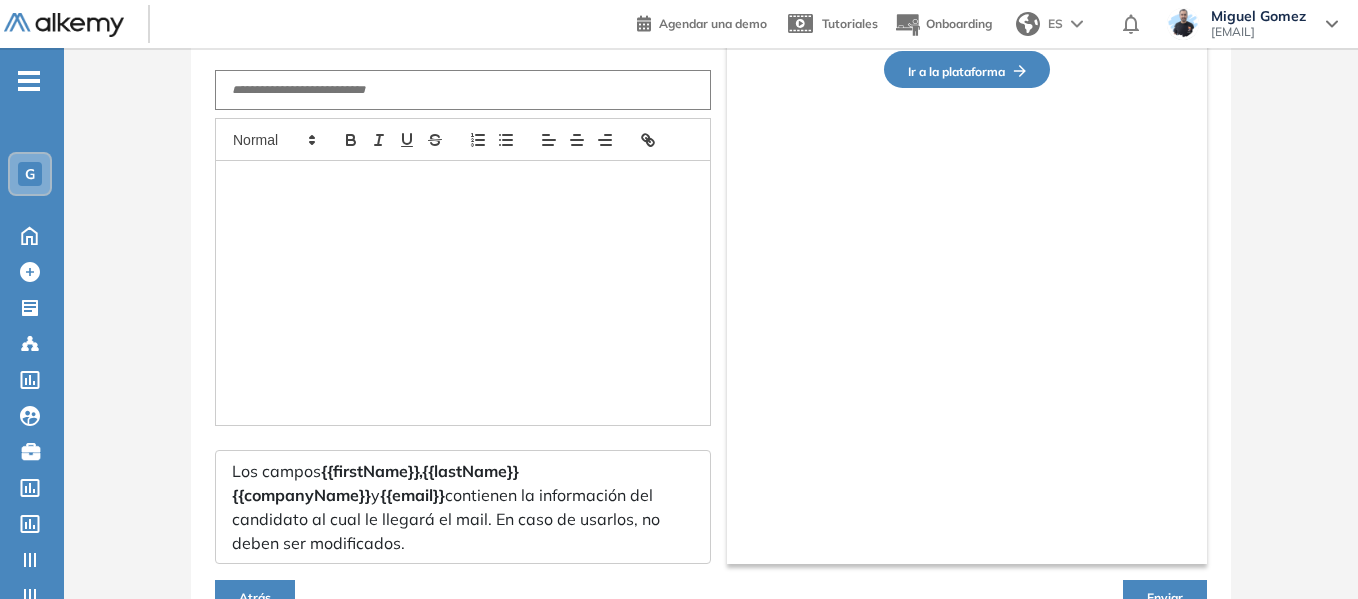 type on "**********" 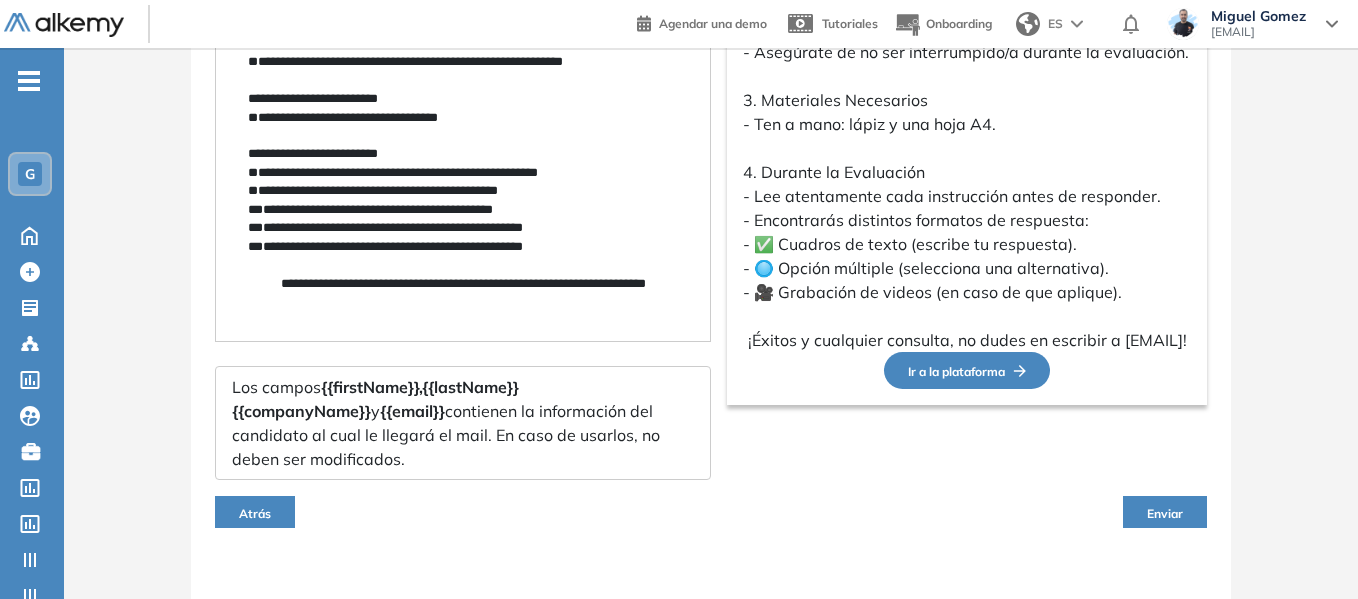 scroll, scrollTop: 650, scrollLeft: 0, axis: vertical 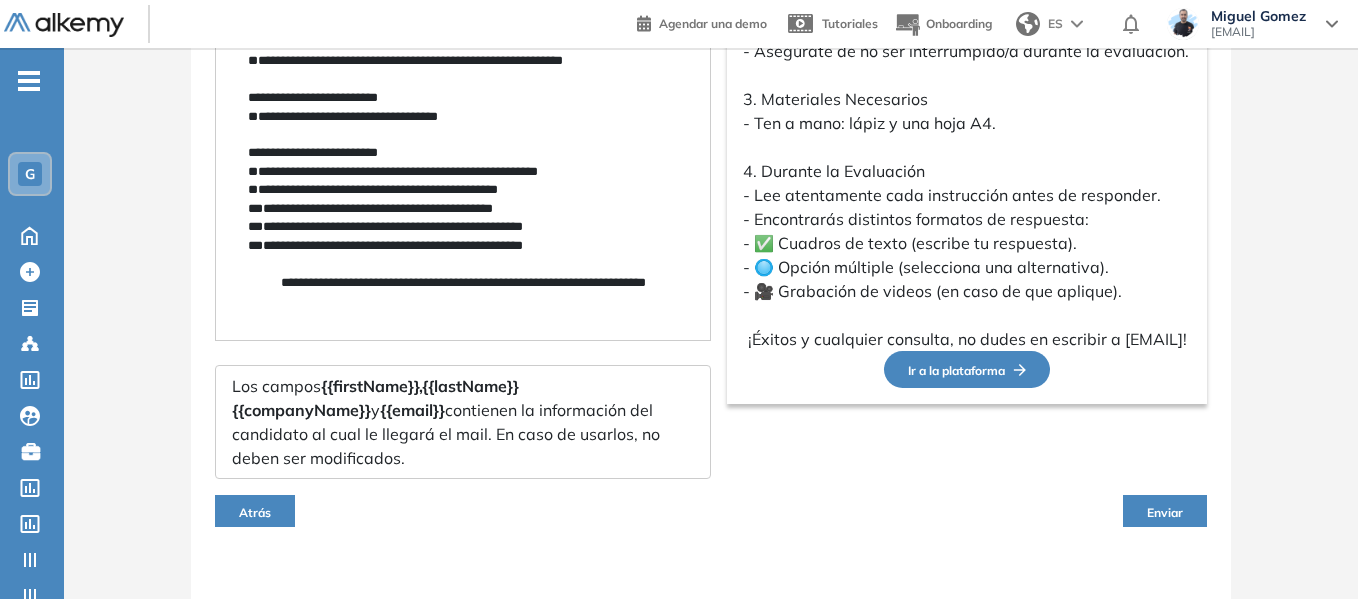 click on "Enviar" at bounding box center (1165, 512) 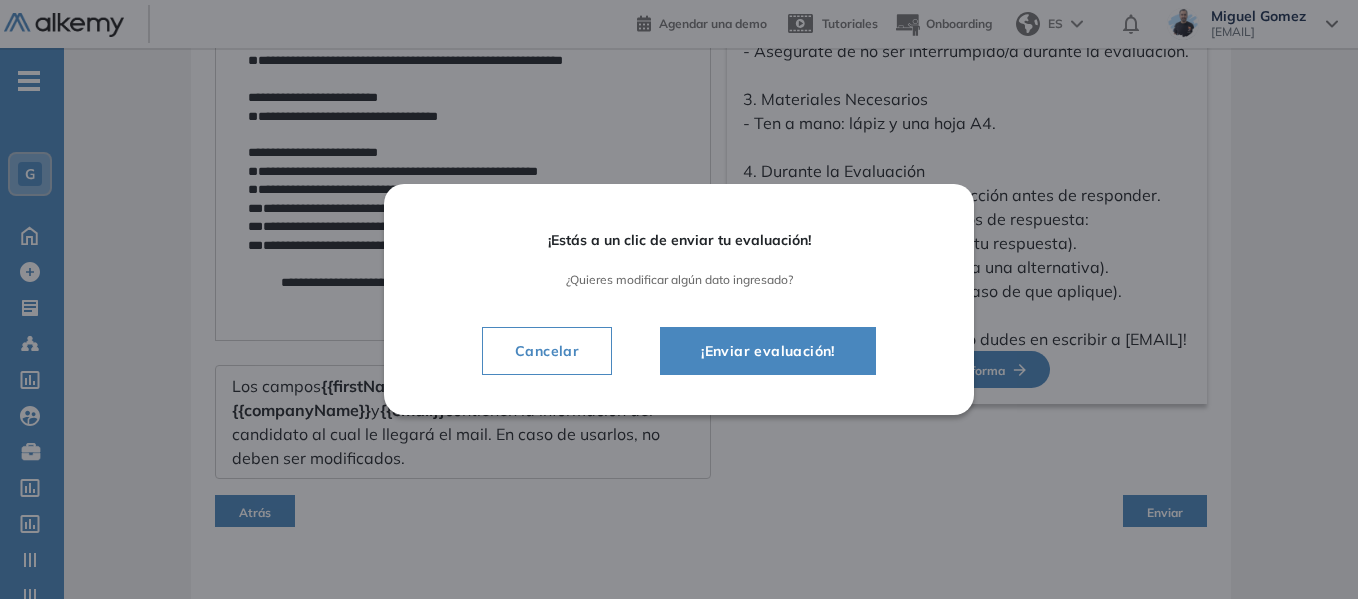 click on "¡Enviar evaluación!" at bounding box center [768, 351] 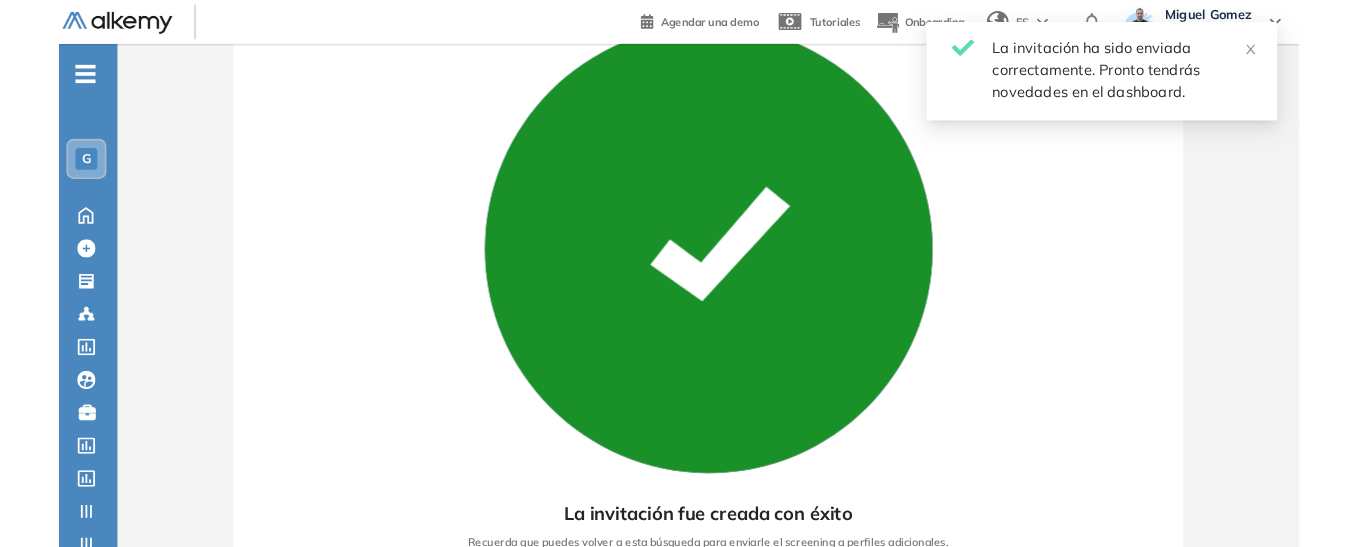 scroll, scrollTop: 0, scrollLeft: 0, axis: both 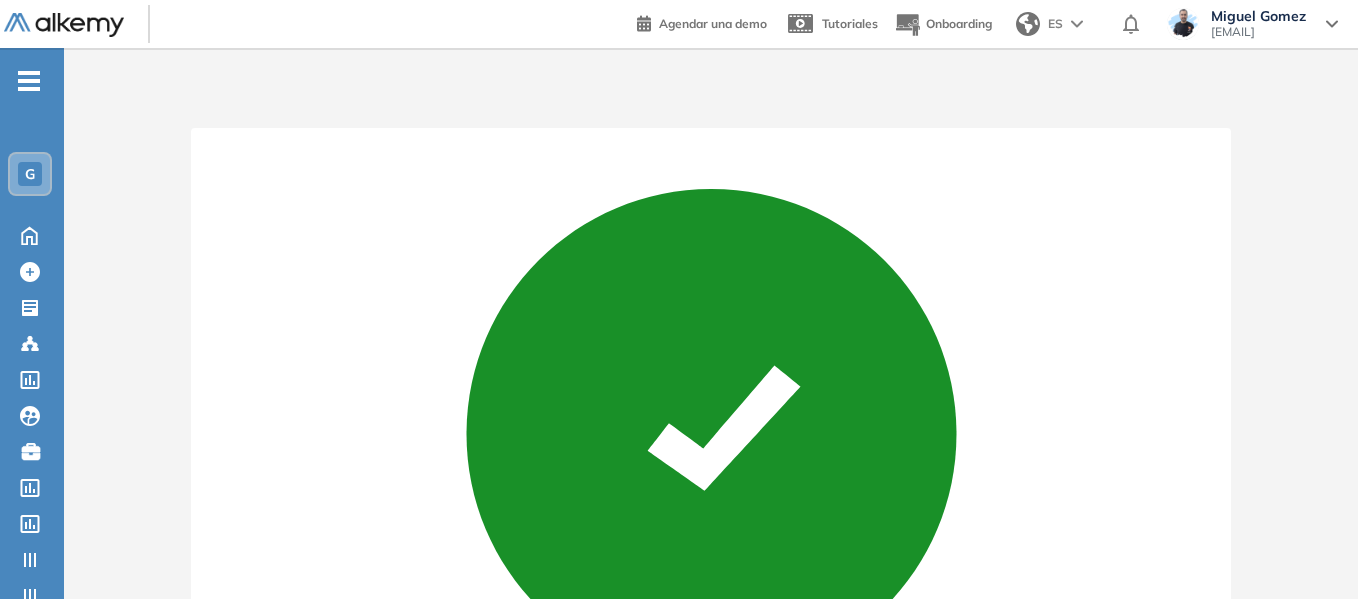 click on "G" at bounding box center (30, 174) 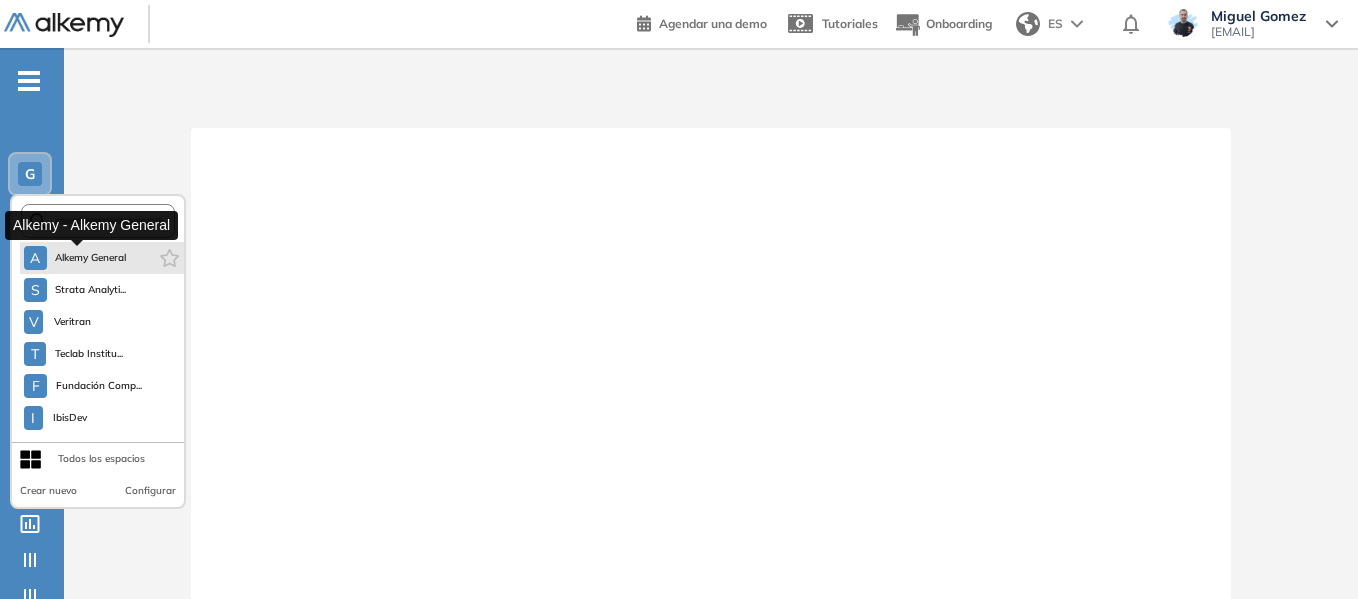 click on "Alkemy General" at bounding box center (91, 258) 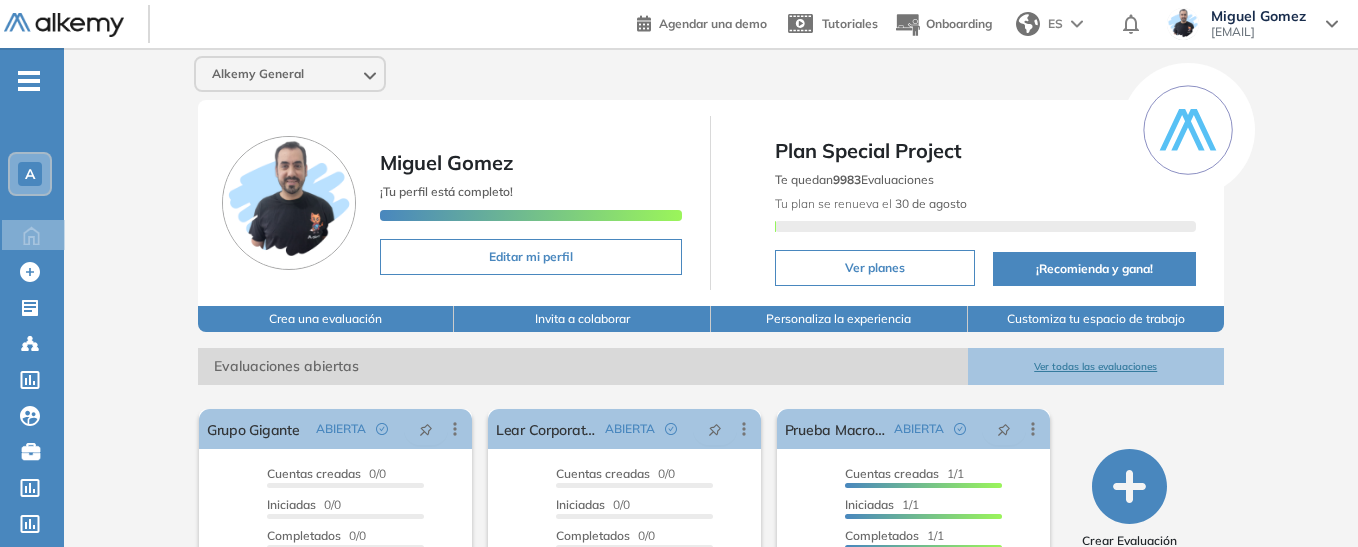 click on "- A Home Home Crear Evaluación Crear Evaluación Evaluaciones Evaluaciones Candidatos Candidatos Catálogo de tests Catálogo de tests Comunidad Alkemy Comunidad Alkemy Bolsa de trabajo Bolsa de trabajo Crear TestGroup Crear TestGroup Actualizar Tests Actualizar Tests Categorías Categorías Subhabilidades Subhabilidades Roles Roles Reiniciar testgroups Reiniciar testgroups Cerrar sesión Cerrar sesión" at bounding box center (32, 321) 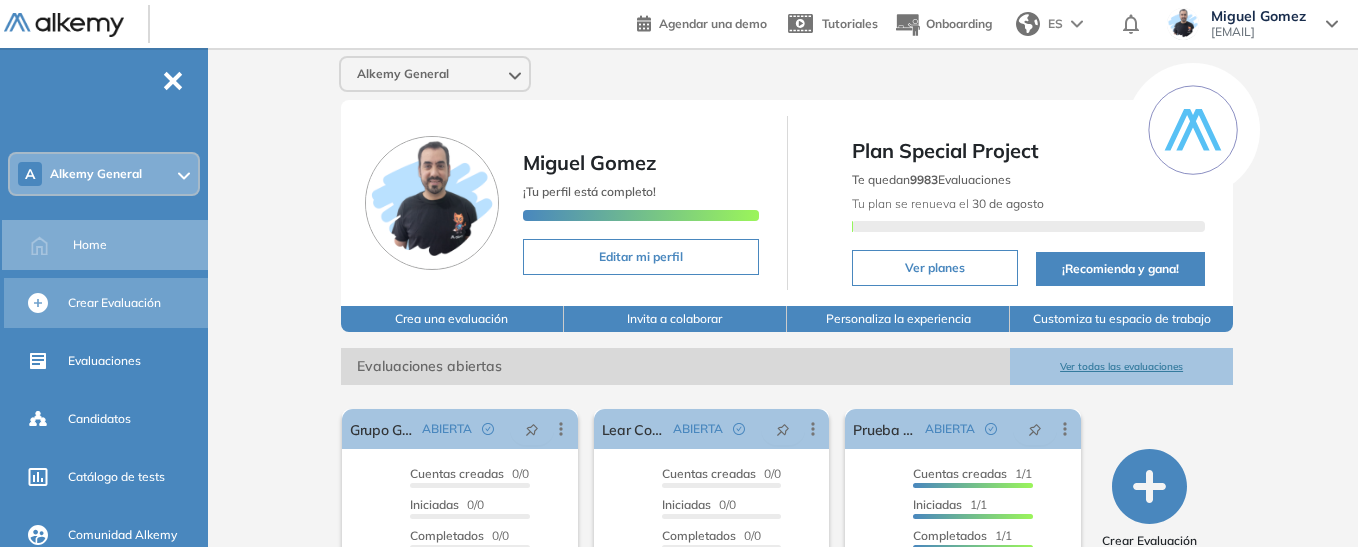 click on "Crear Evaluación" at bounding box center [114, 303] 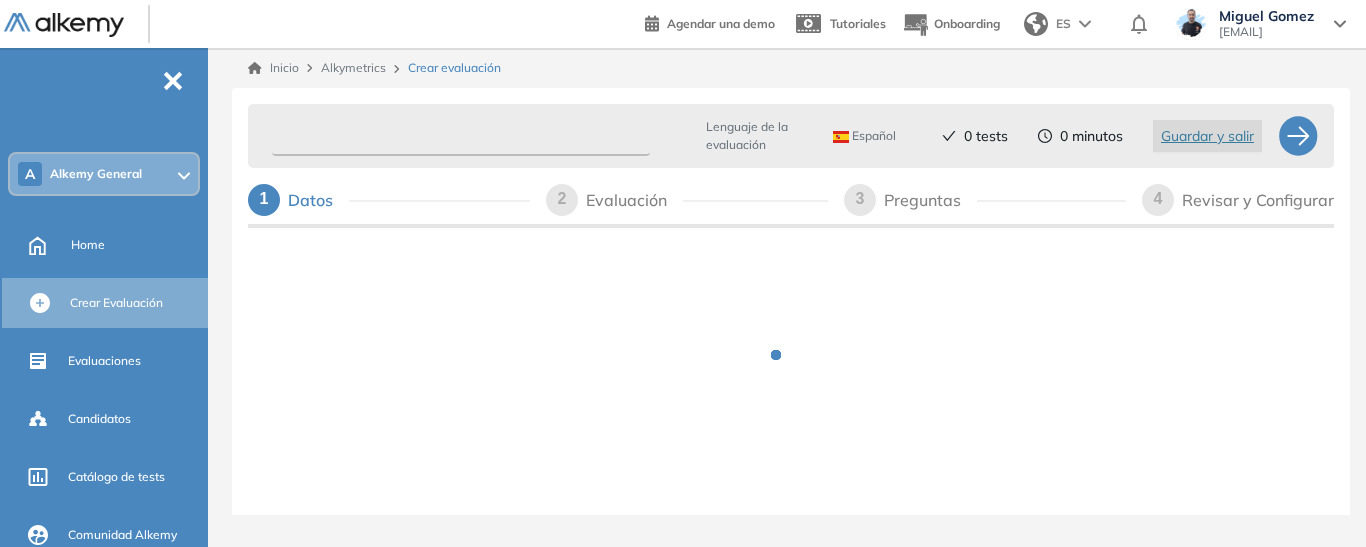 click at bounding box center (461, 136) 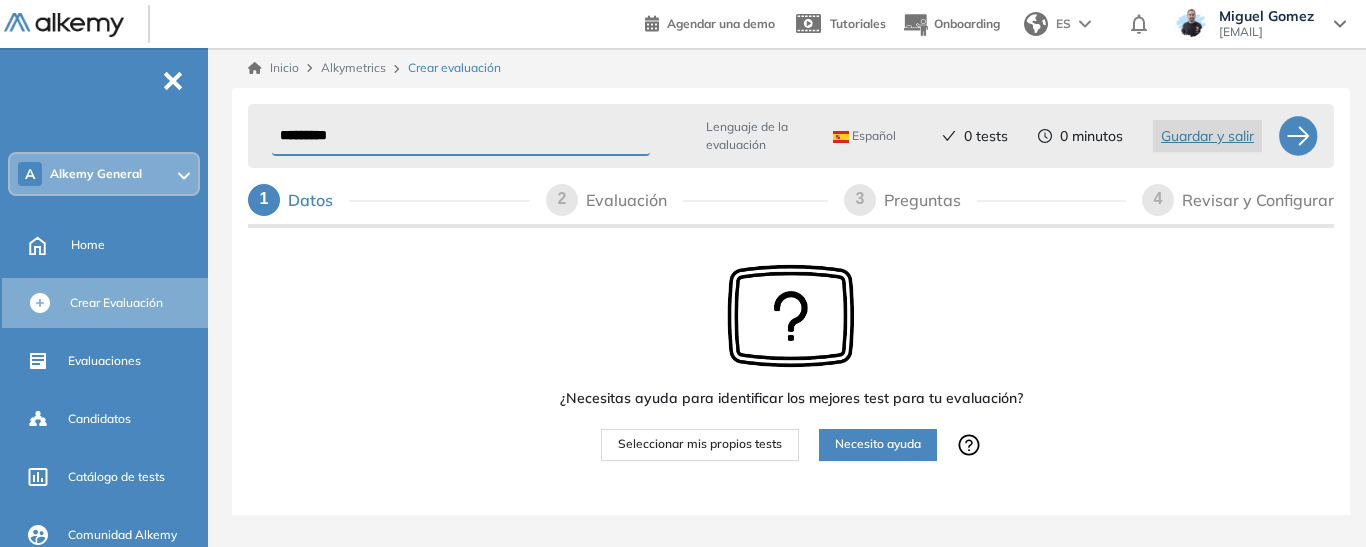 type on "*********" 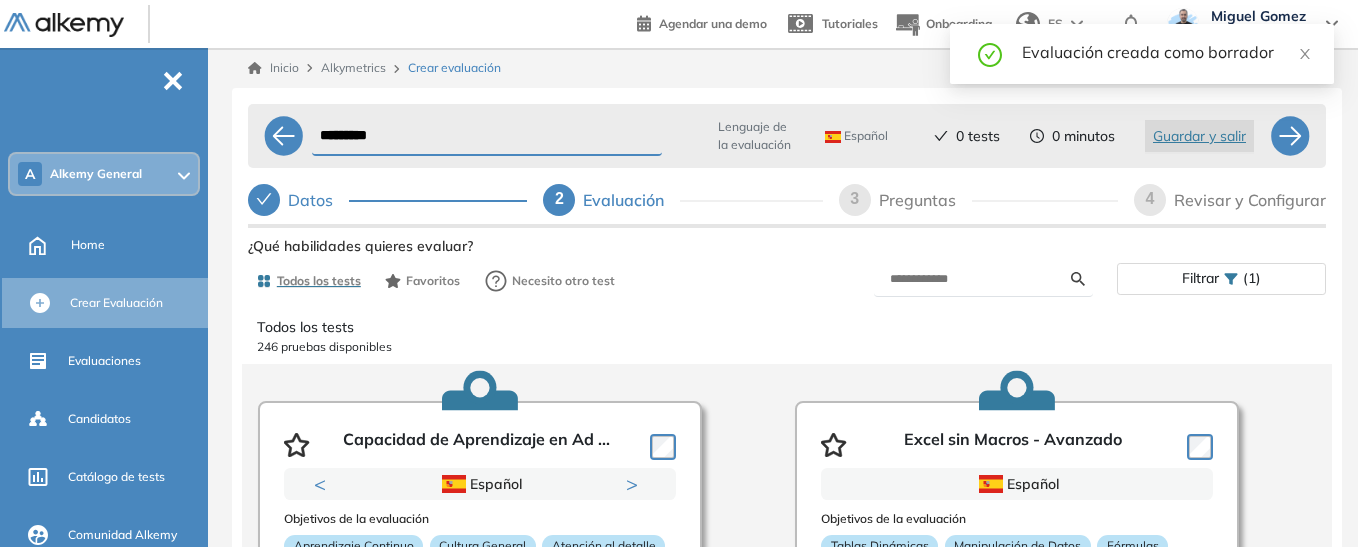 scroll, scrollTop: 79, scrollLeft: 0, axis: vertical 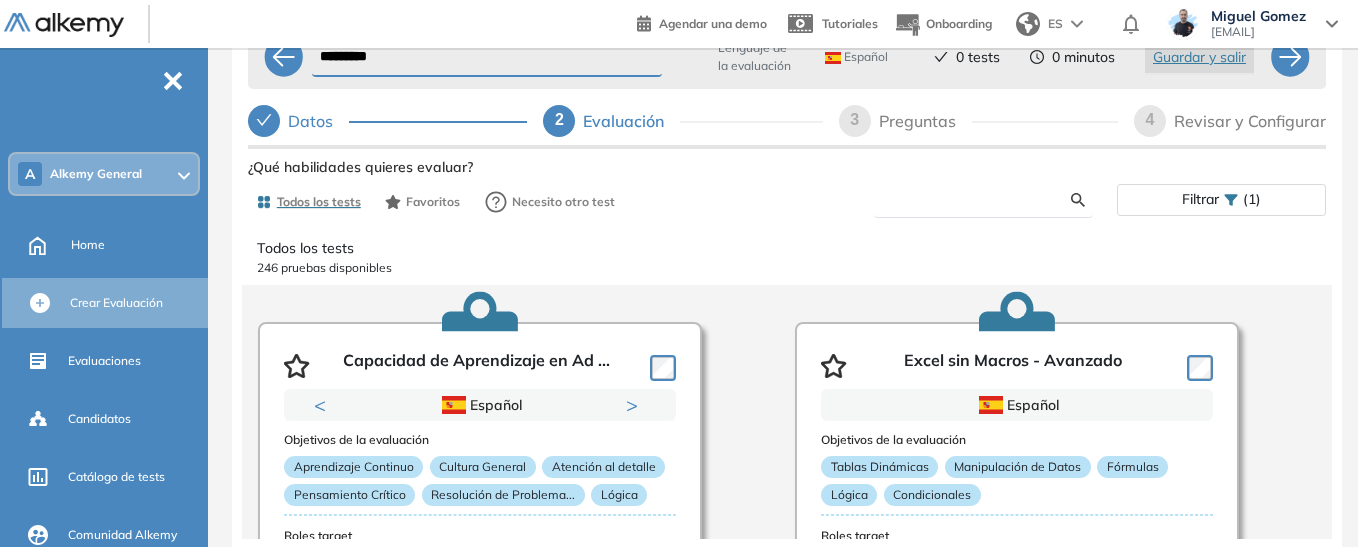 click at bounding box center (980, 200) 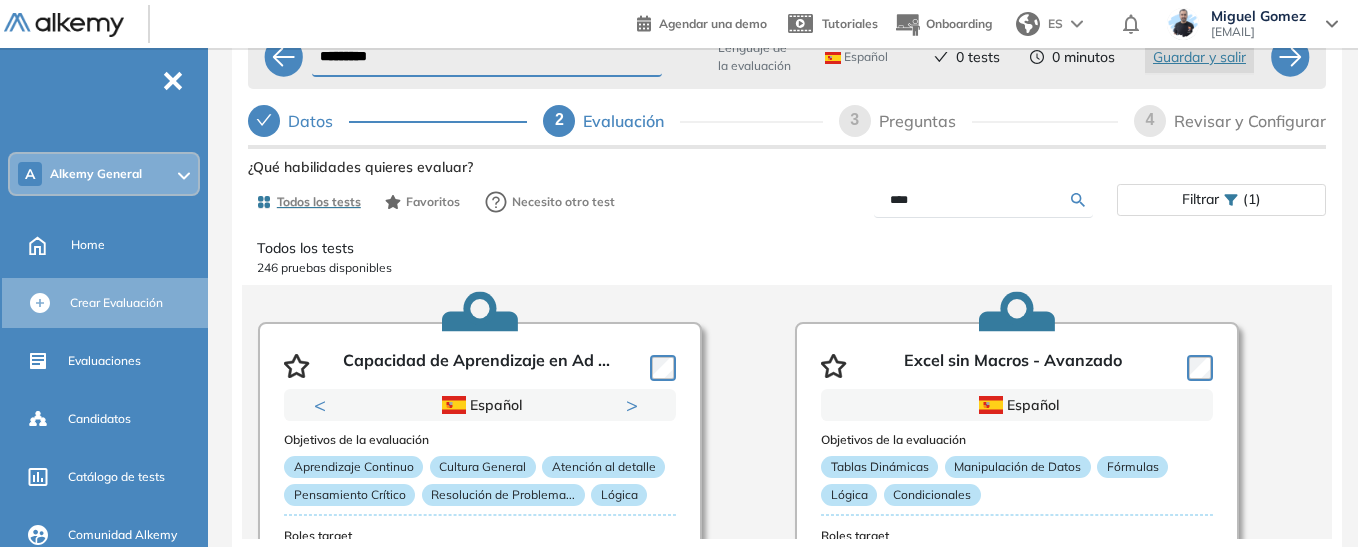 type on "****" 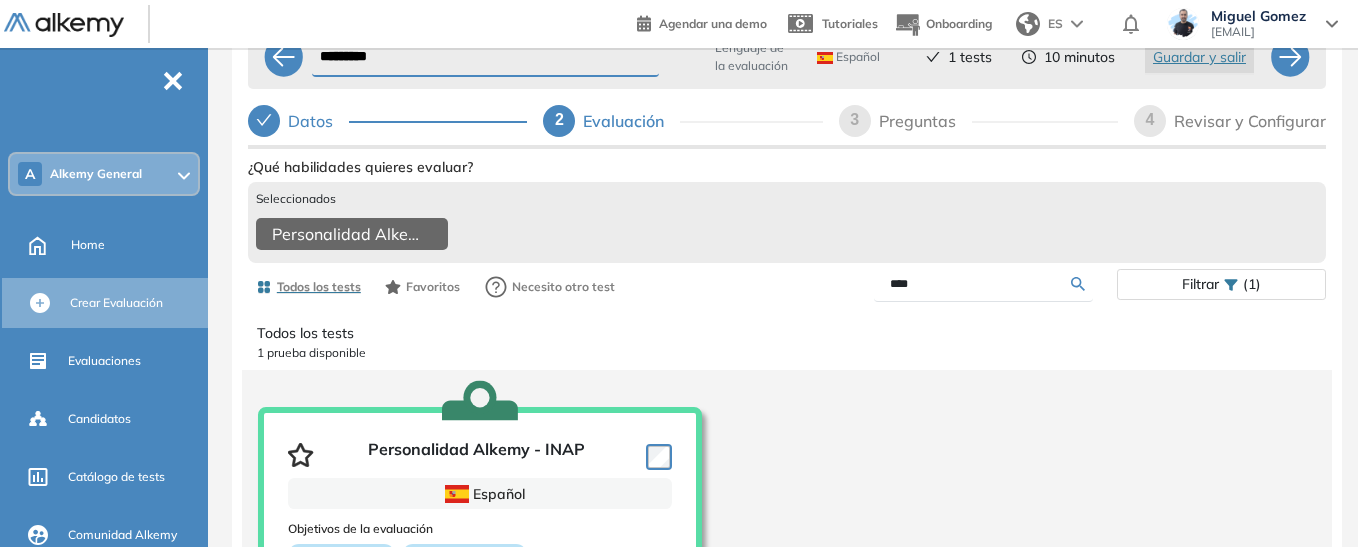 scroll, scrollTop: 79, scrollLeft: 0, axis: vertical 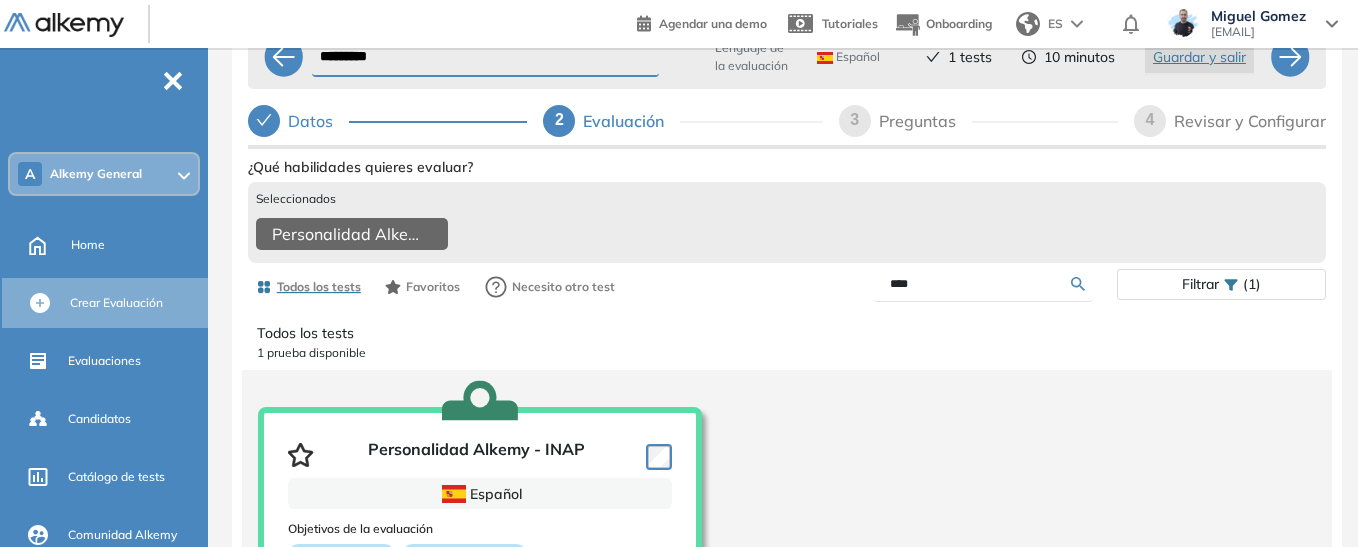 drag, startPoint x: 924, startPoint y: 300, endPoint x: 830, endPoint y: 284, distance: 95.35198 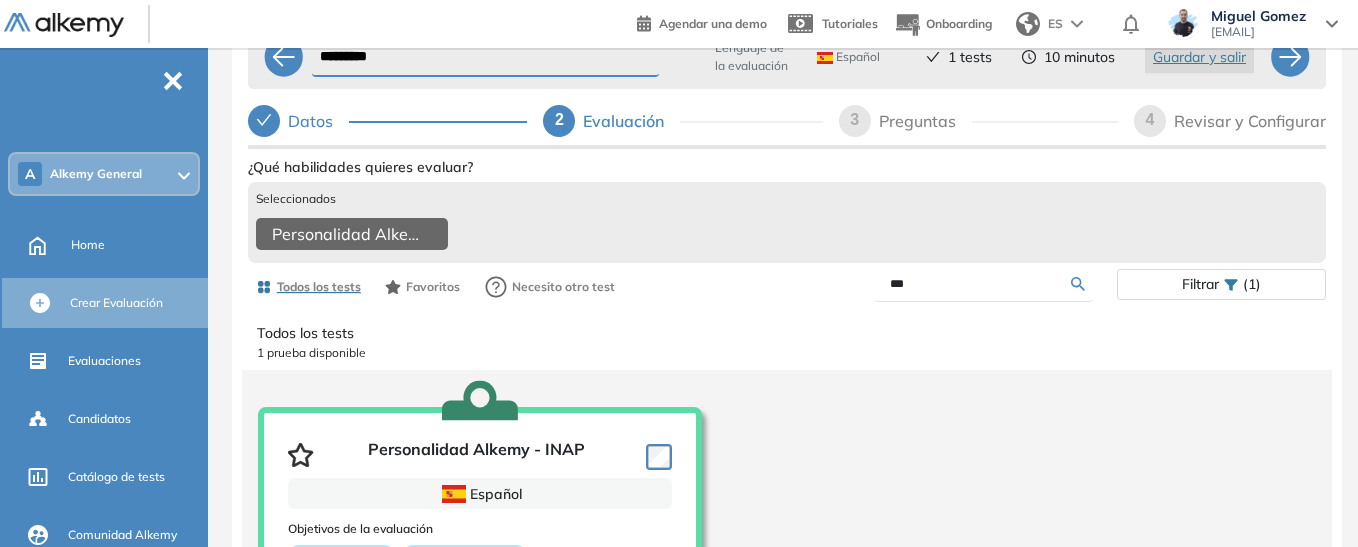 type on "***" 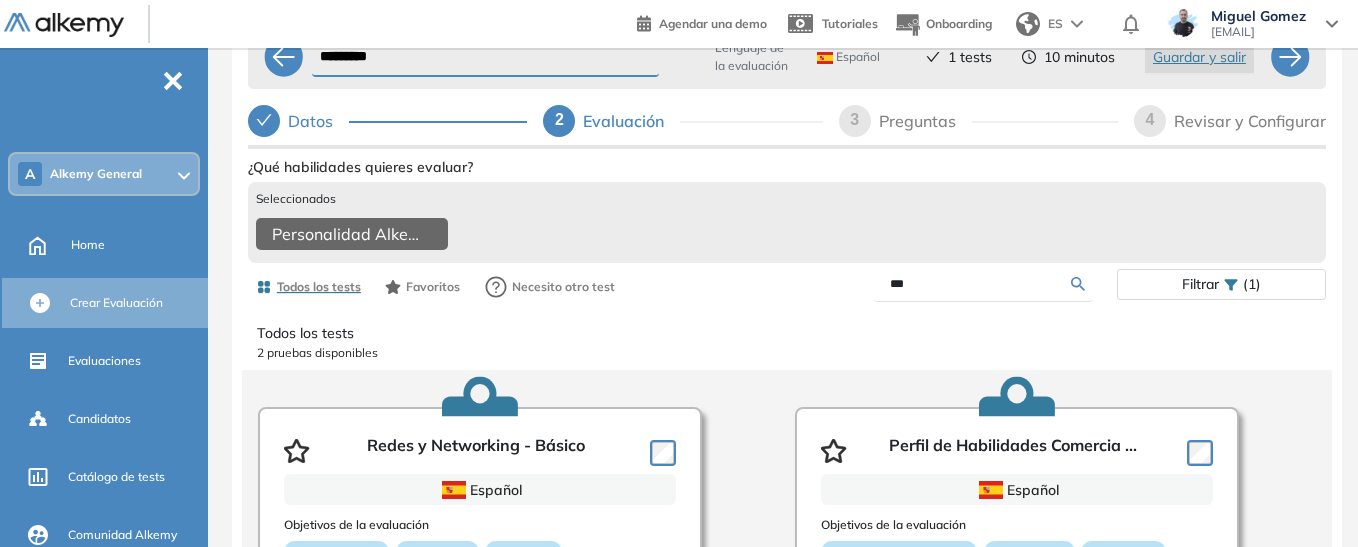 scroll, scrollTop: 79, scrollLeft: 0, axis: vertical 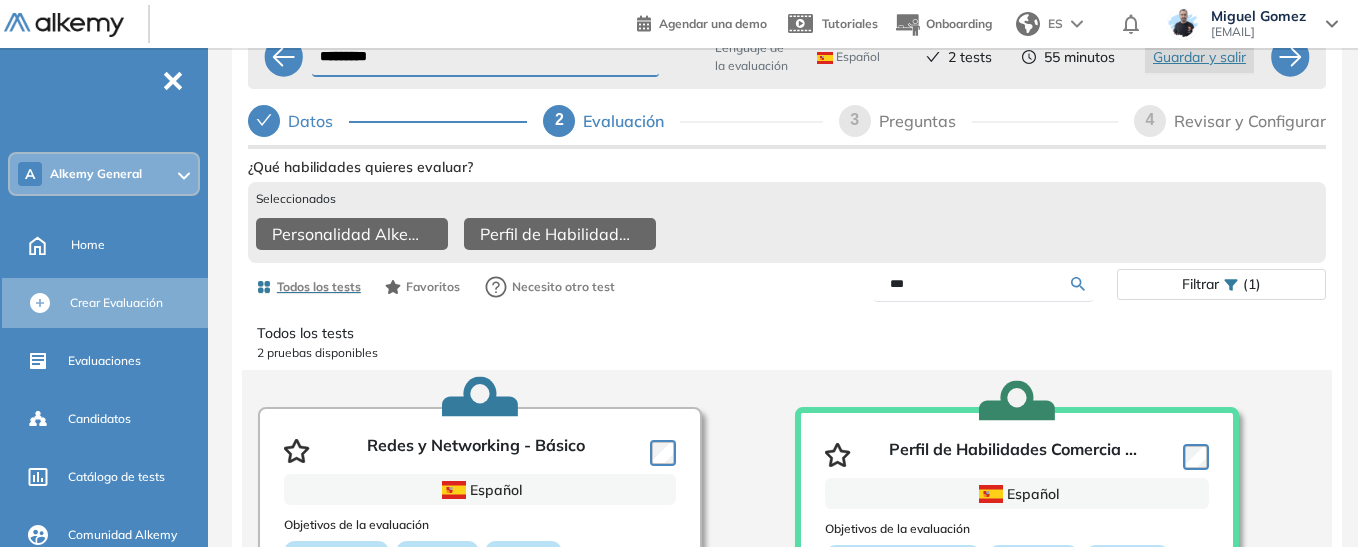 drag, startPoint x: 921, startPoint y: 297, endPoint x: 854, endPoint y: 287, distance: 67.74216 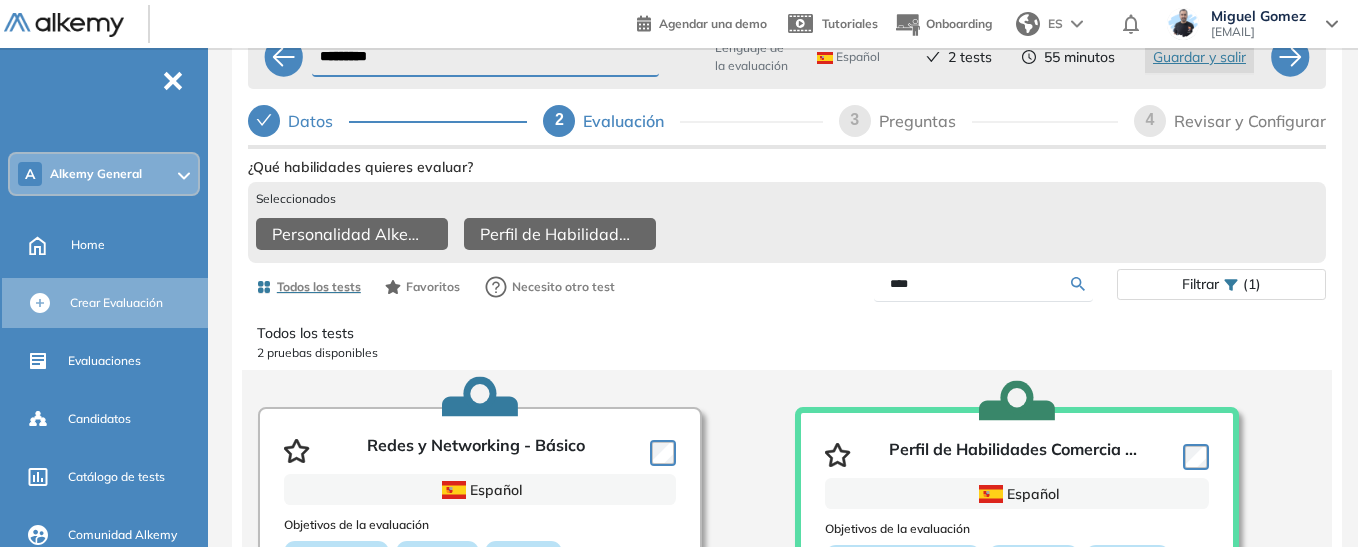 type on "****" 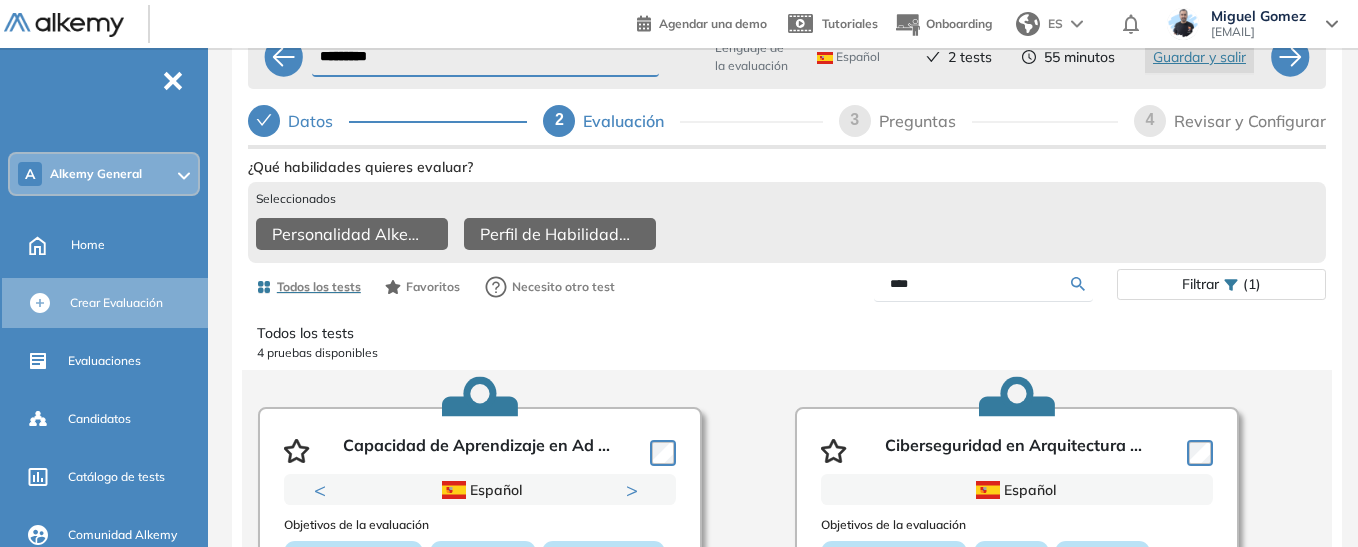 scroll, scrollTop: 79, scrollLeft: 0, axis: vertical 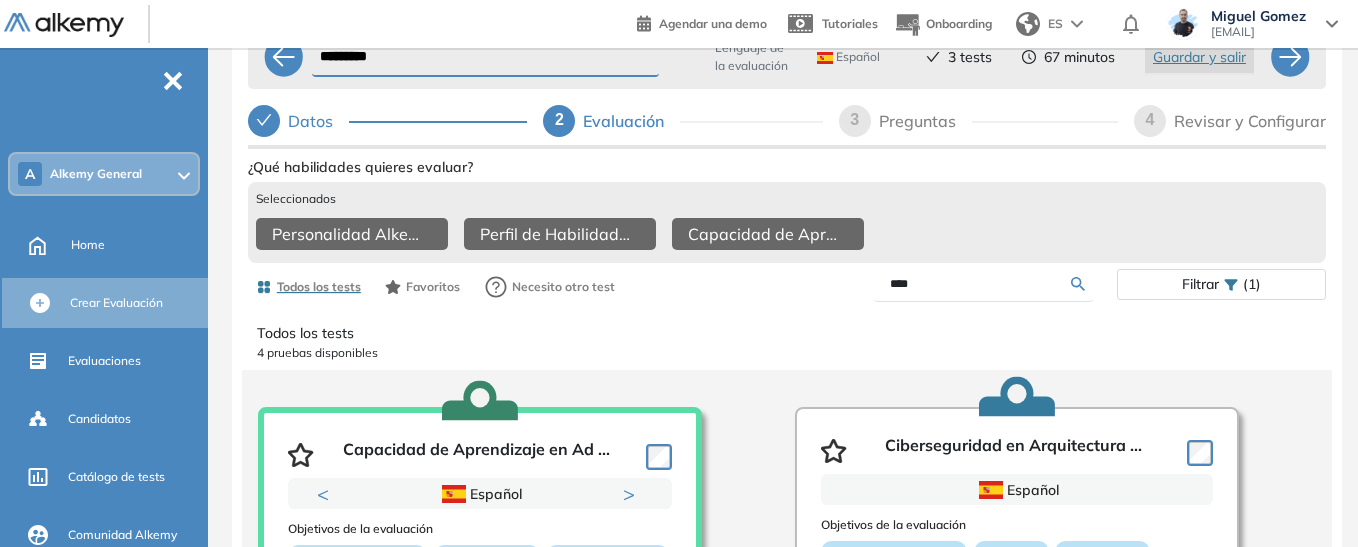 drag, startPoint x: 943, startPoint y: 293, endPoint x: 874, endPoint y: 296, distance: 69.065186 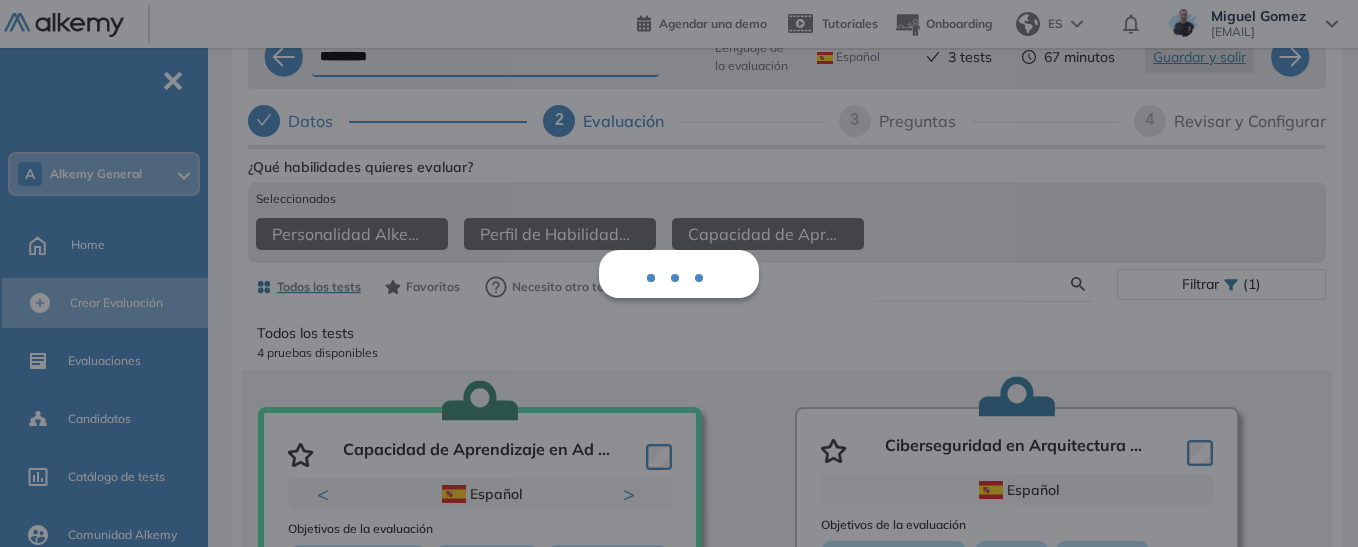 click at bounding box center (980, 284) 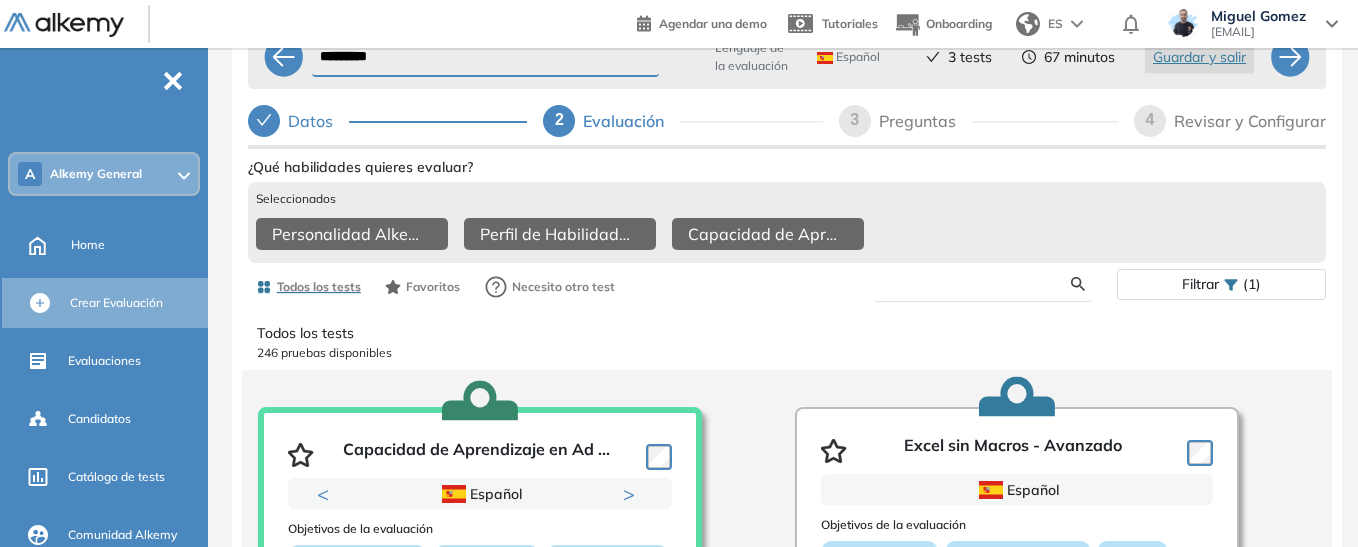 click at bounding box center (980, 284) 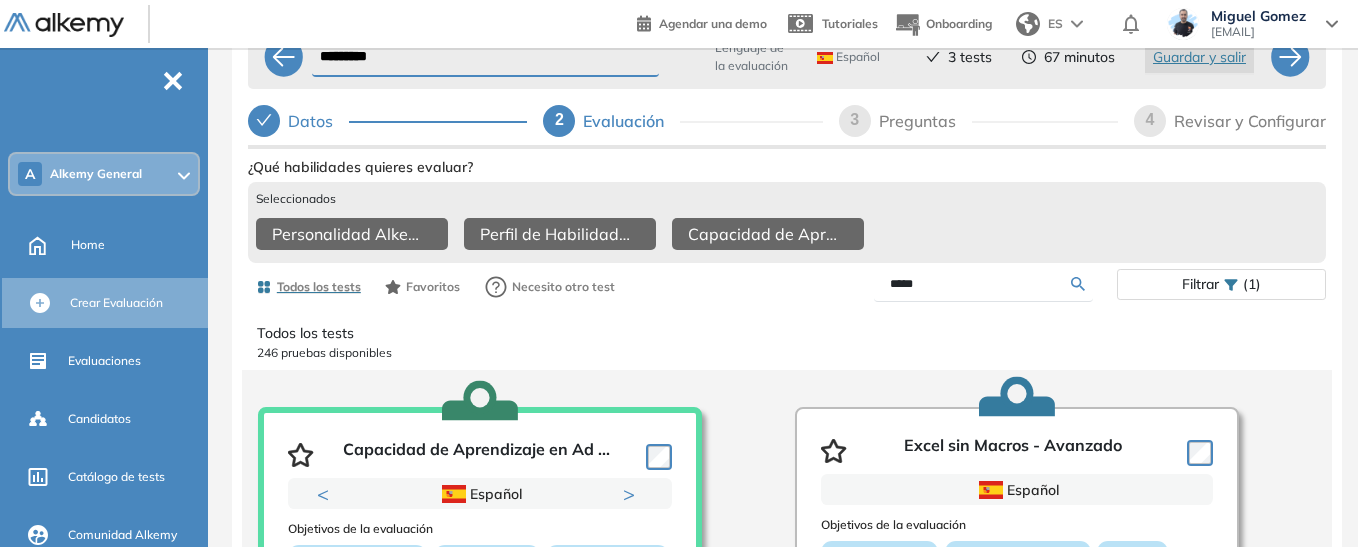 type on "*****" 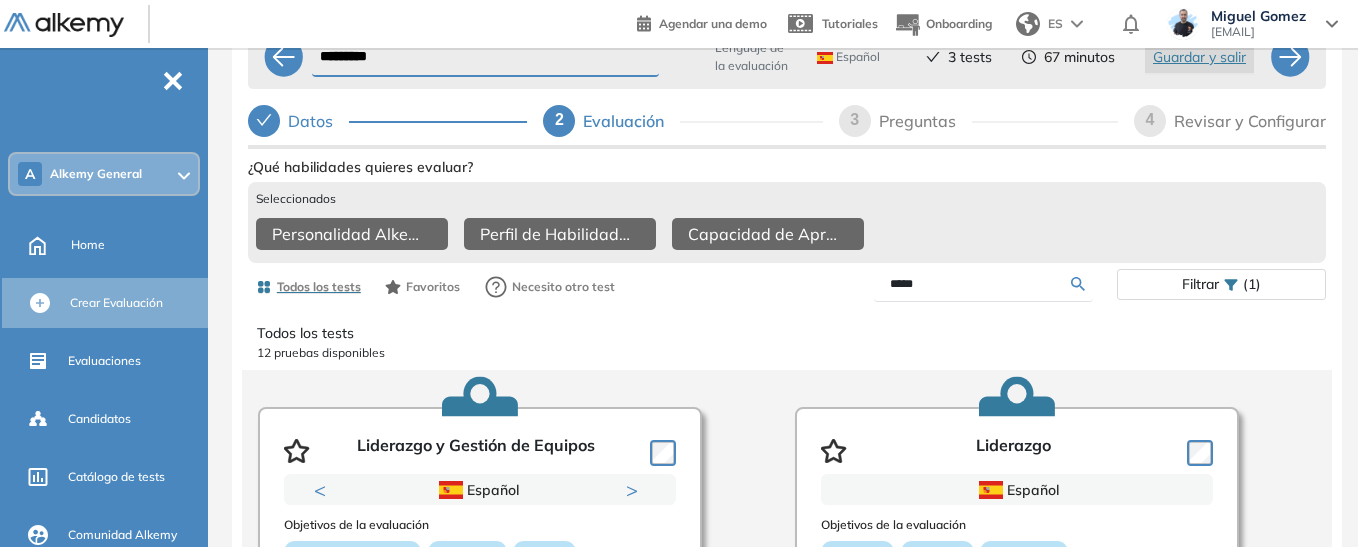 scroll, scrollTop: 79, scrollLeft: 0, axis: vertical 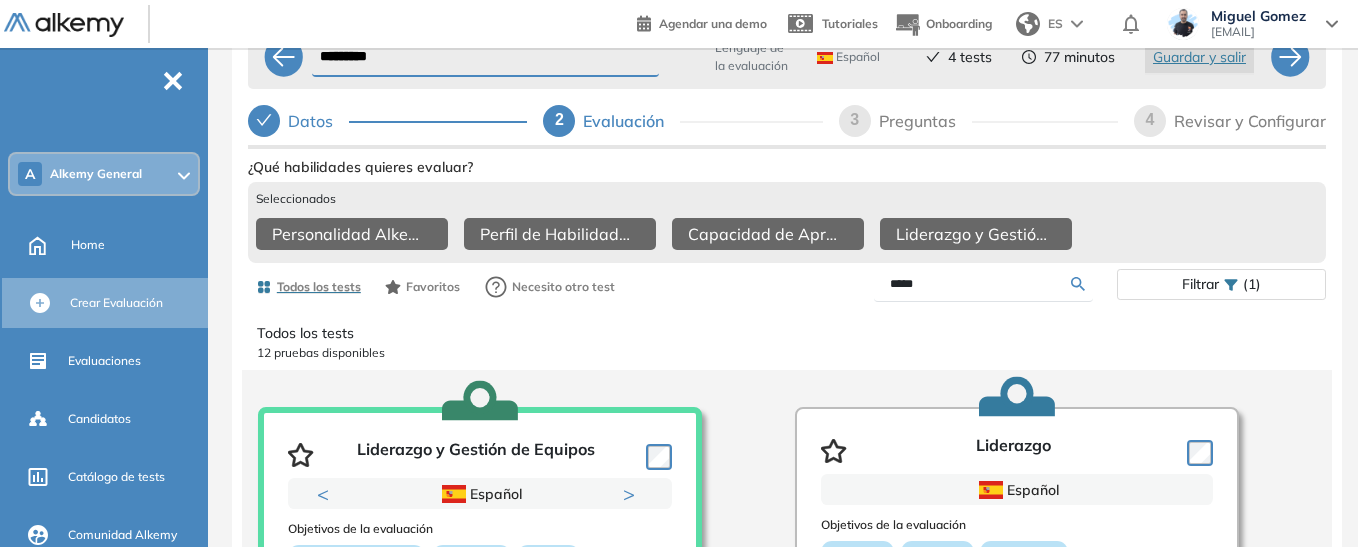drag, startPoint x: 924, startPoint y: 300, endPoint x: 865, endPoint y: 295, distance: 59.211487 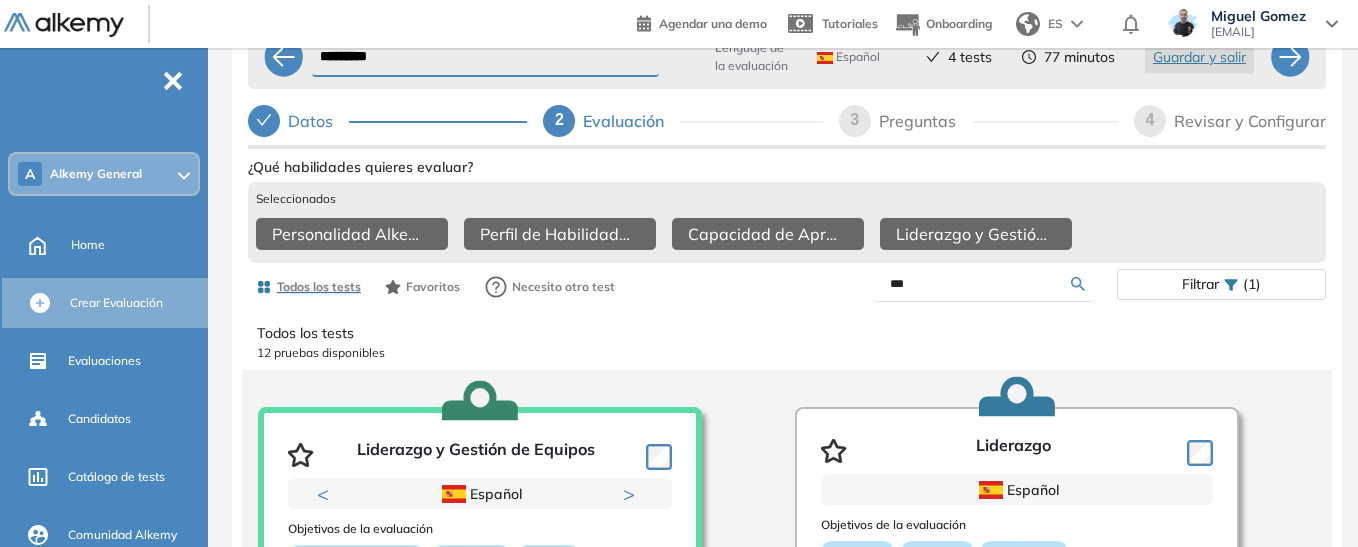 type on "***" 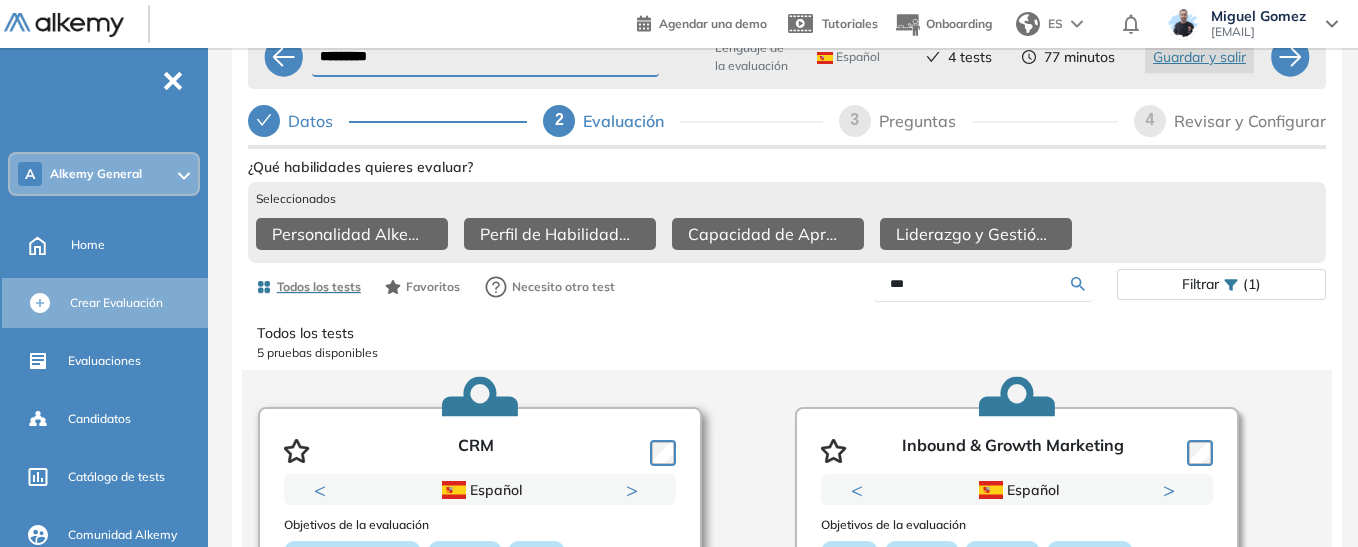 scroll, scrollTop: 79, scrollLeft: 0, axis: vertical 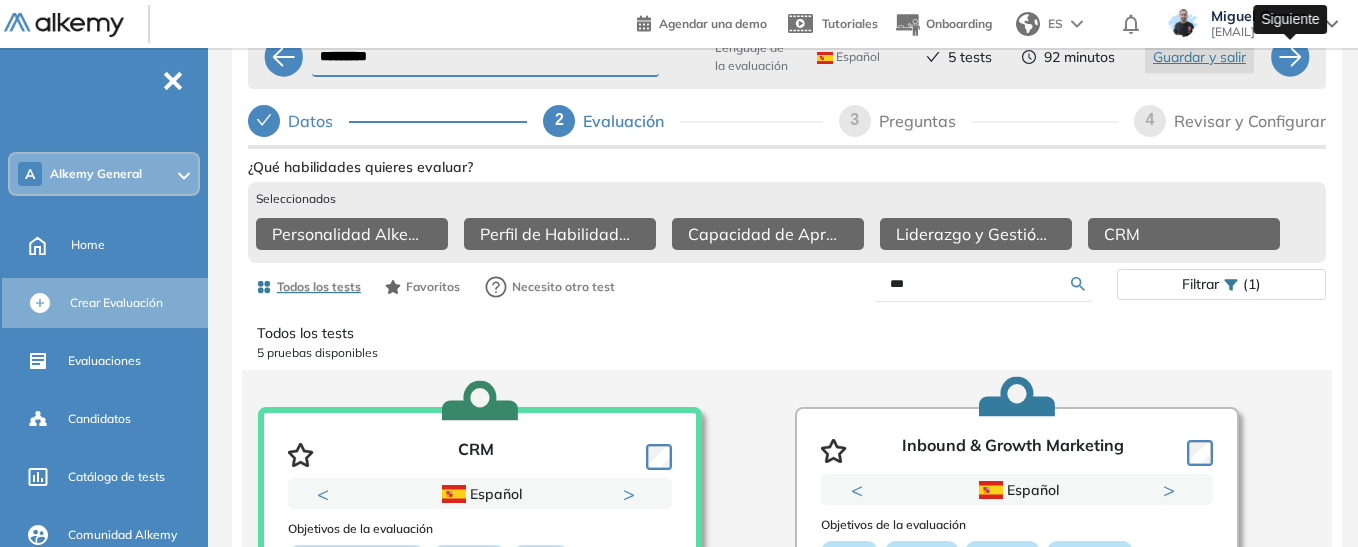 click at bounding box center (1290, 57) 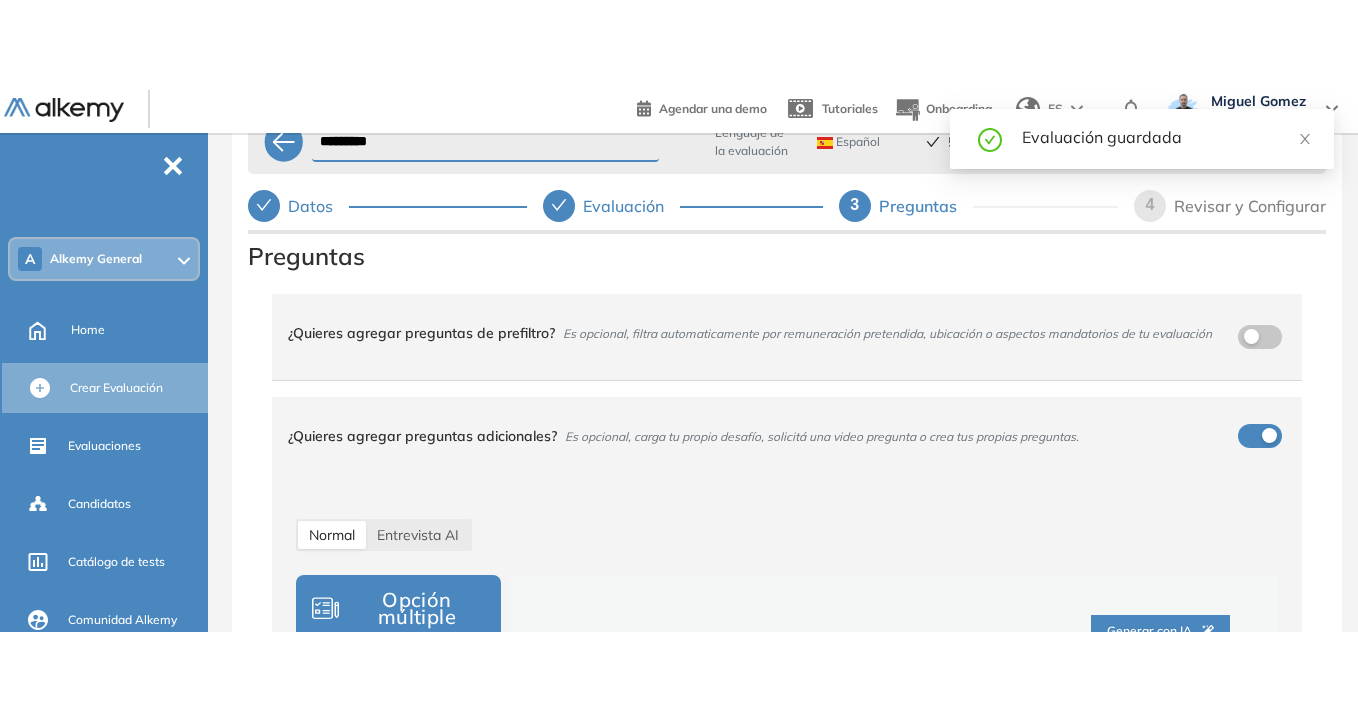 scroll, scrollTop: 10, scrollLeft: 0, axis: vertical 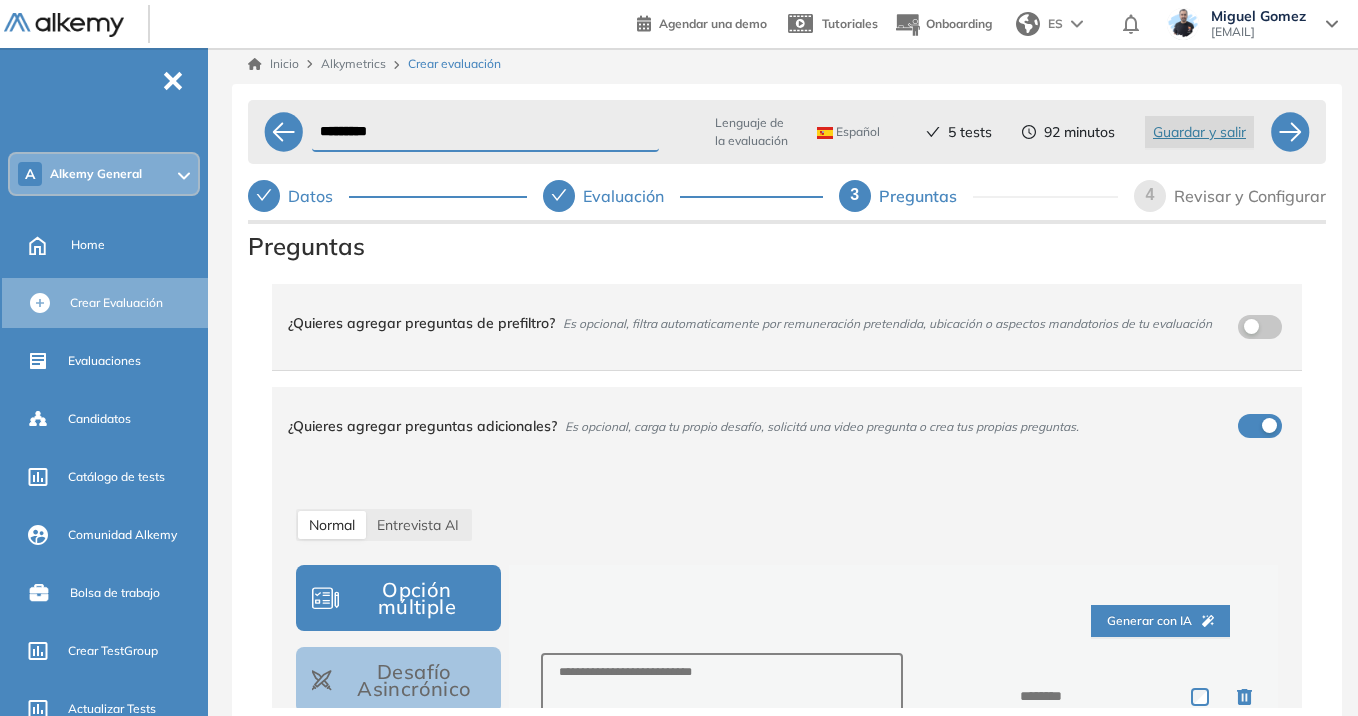 click on "¿Quieres agregar preguntas de prefiltro? Es opcional, filtra automaticamente por remuneración pretendida, ubicación o aspectos mandatorios de tu evaluación" at bounding box center [775, 323] 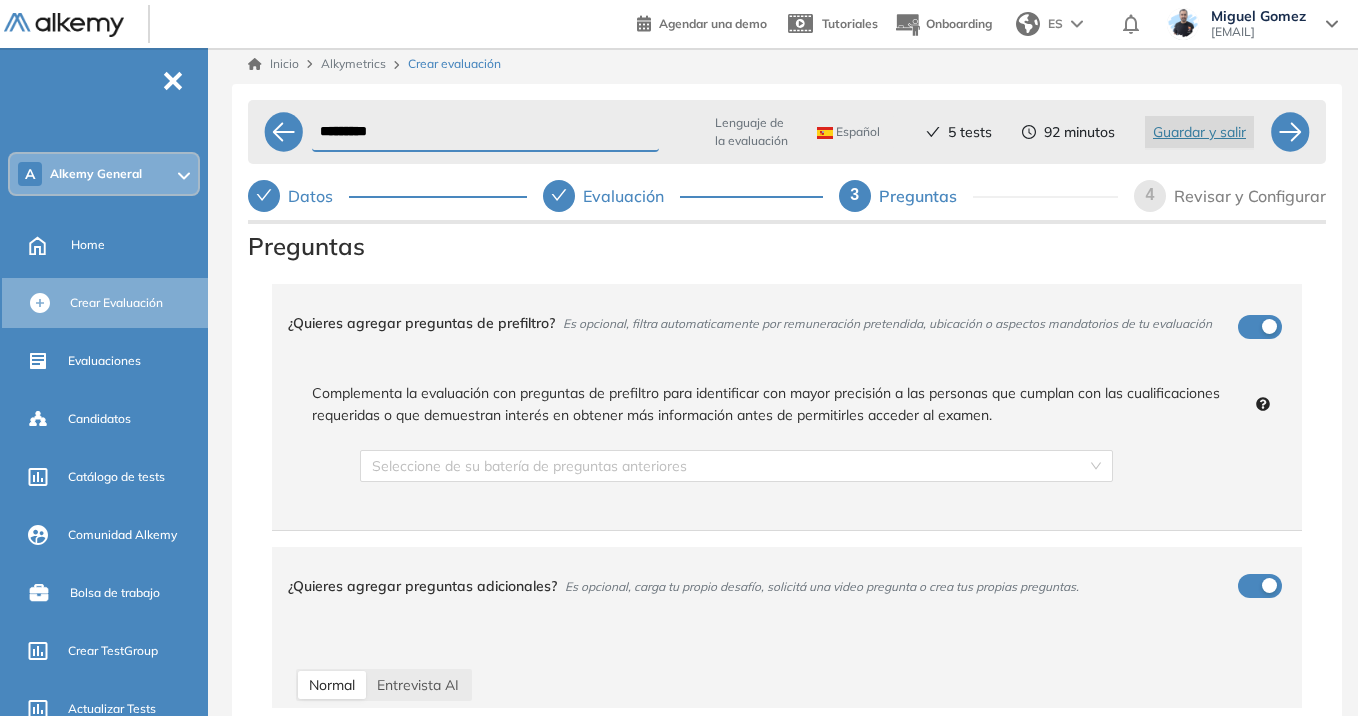 click on "¿Quieres agregar preguntas de prefiltro? Es opcional, filtra automaticamente por remuneración pretendida, ubicación o aspectos mandatorios de tu evaluación" at bounding box center [775, 323] 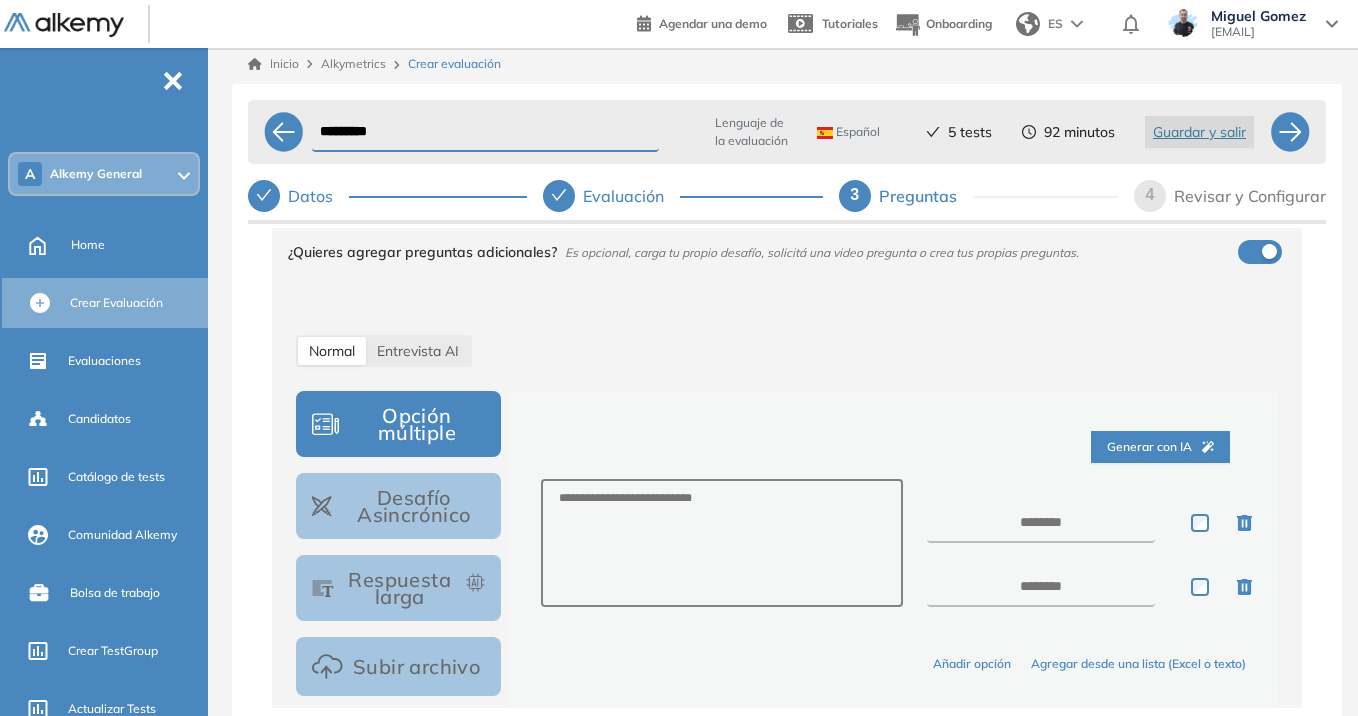 scroll, scrollTop: 200, scrollLeft: 0, axis: vertical 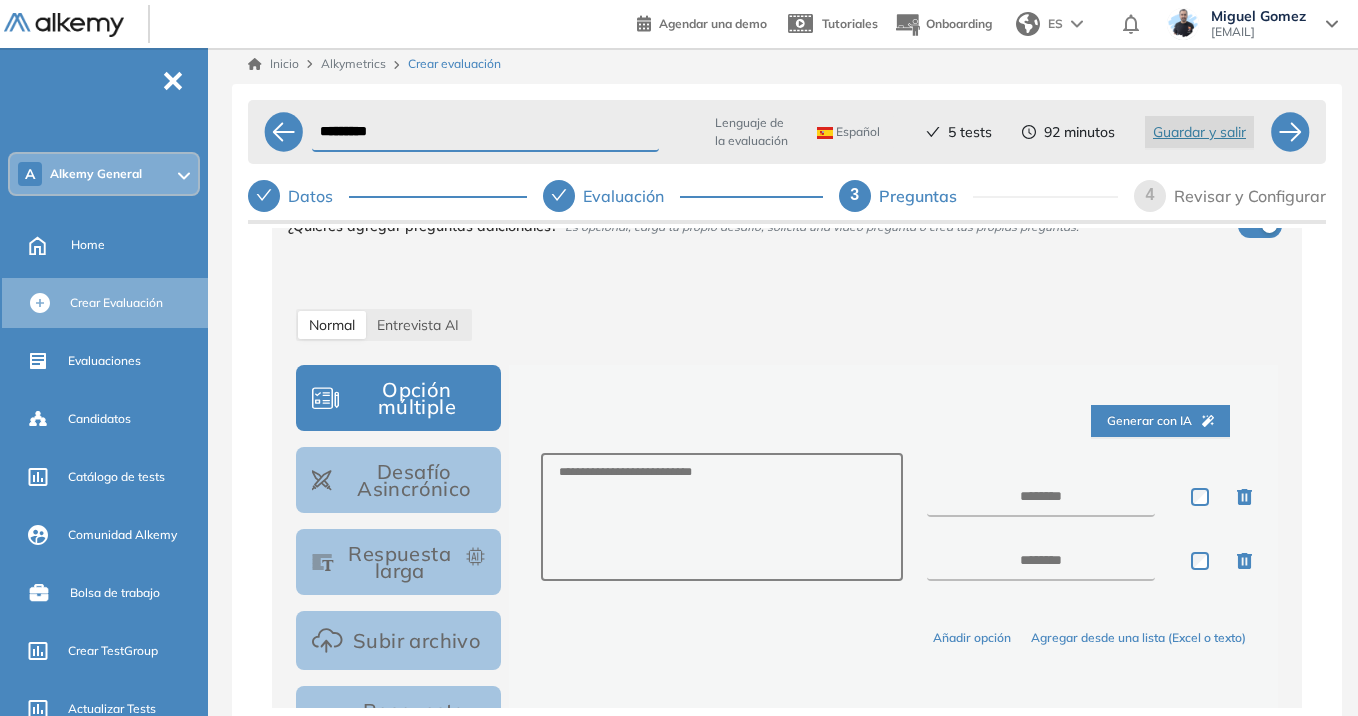 click on "Opción múltiple" at bounding box center (398, 398) 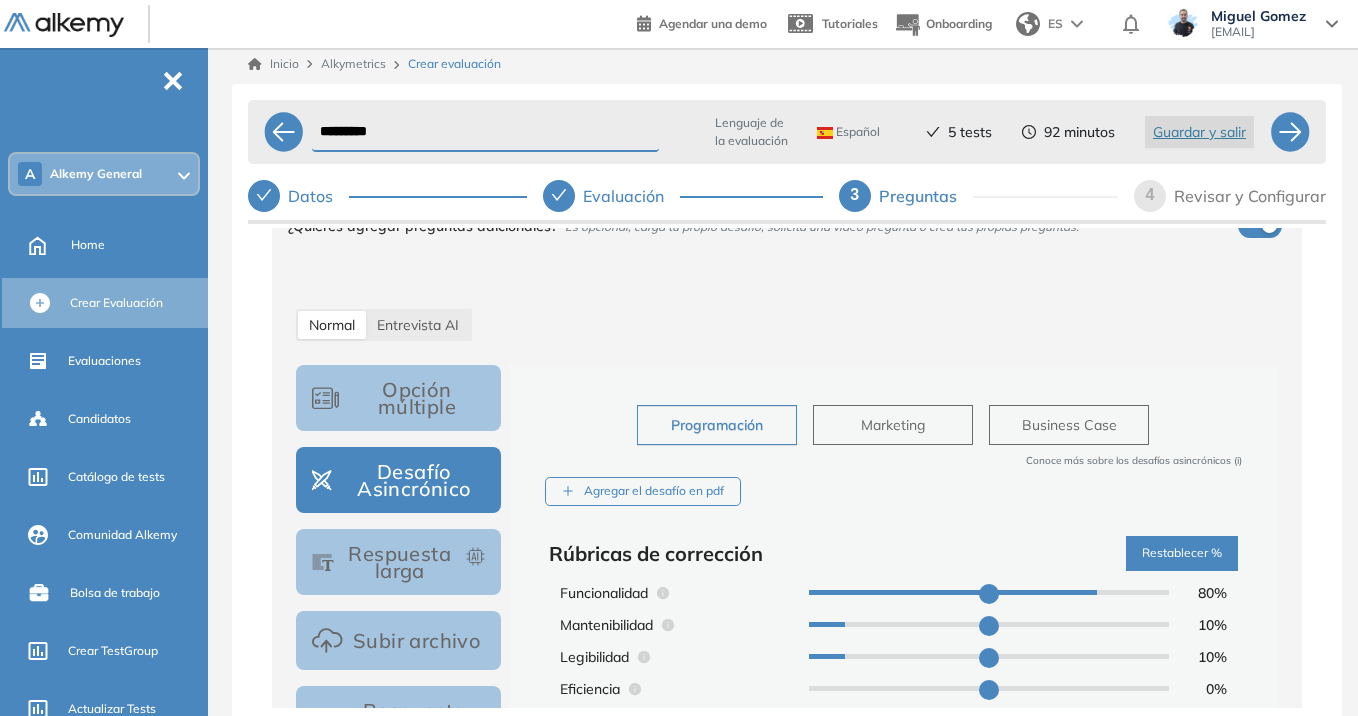 click on "Marketing" at bounding box center [893, 425] 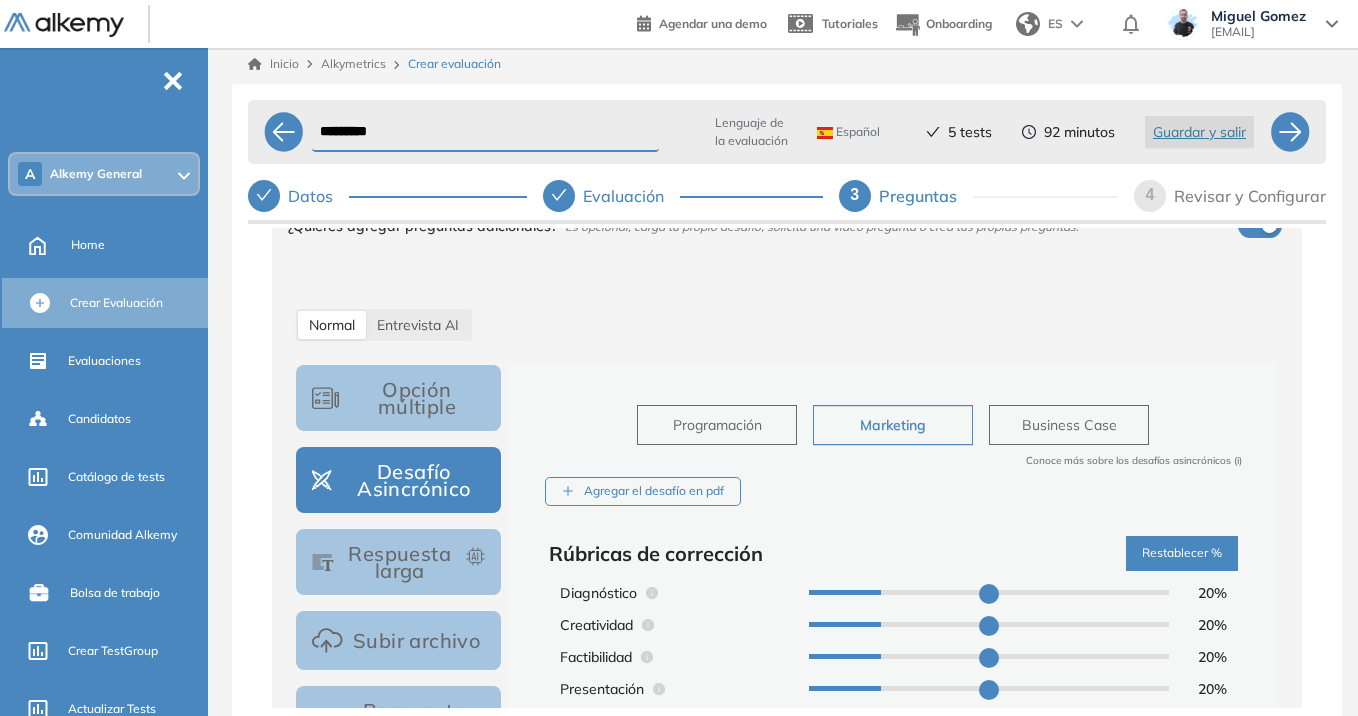 click on "Business Case" at bounding box center [1069, 425] 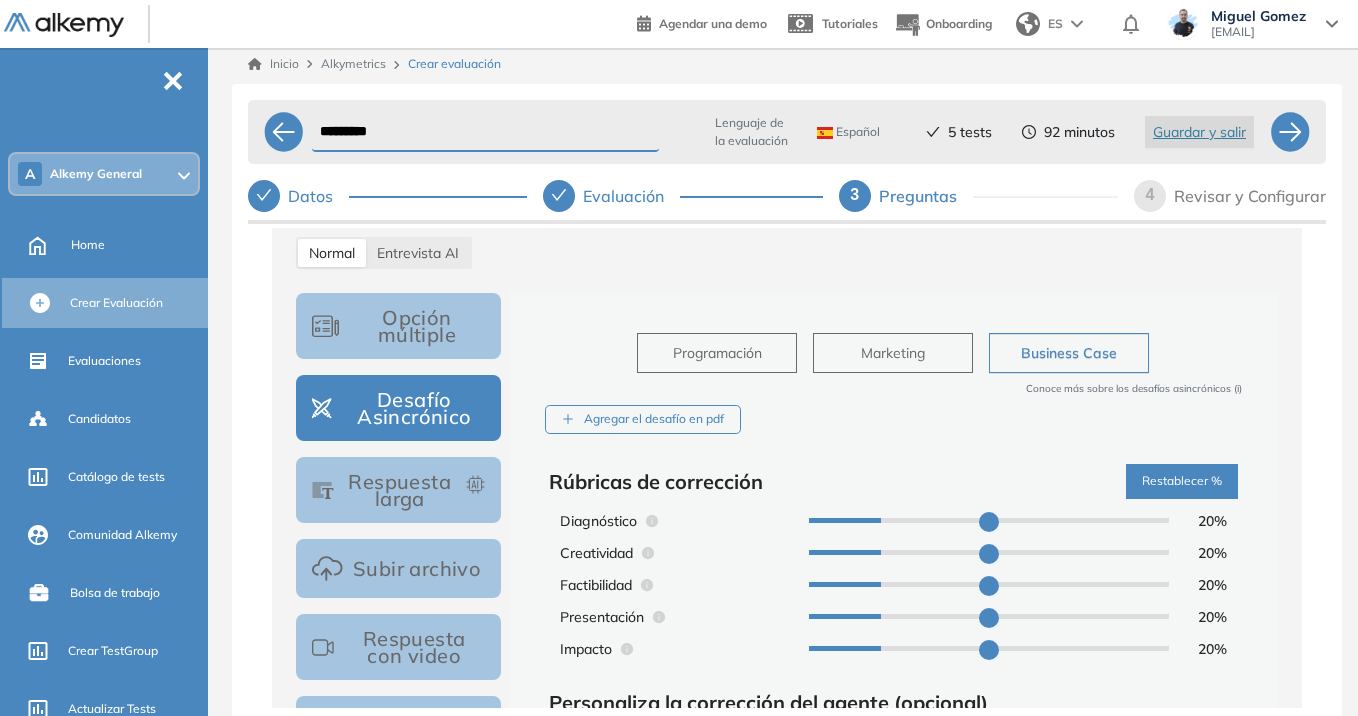 scroll, scrollTop: 300, scrollLeft: 0, axis: vertical 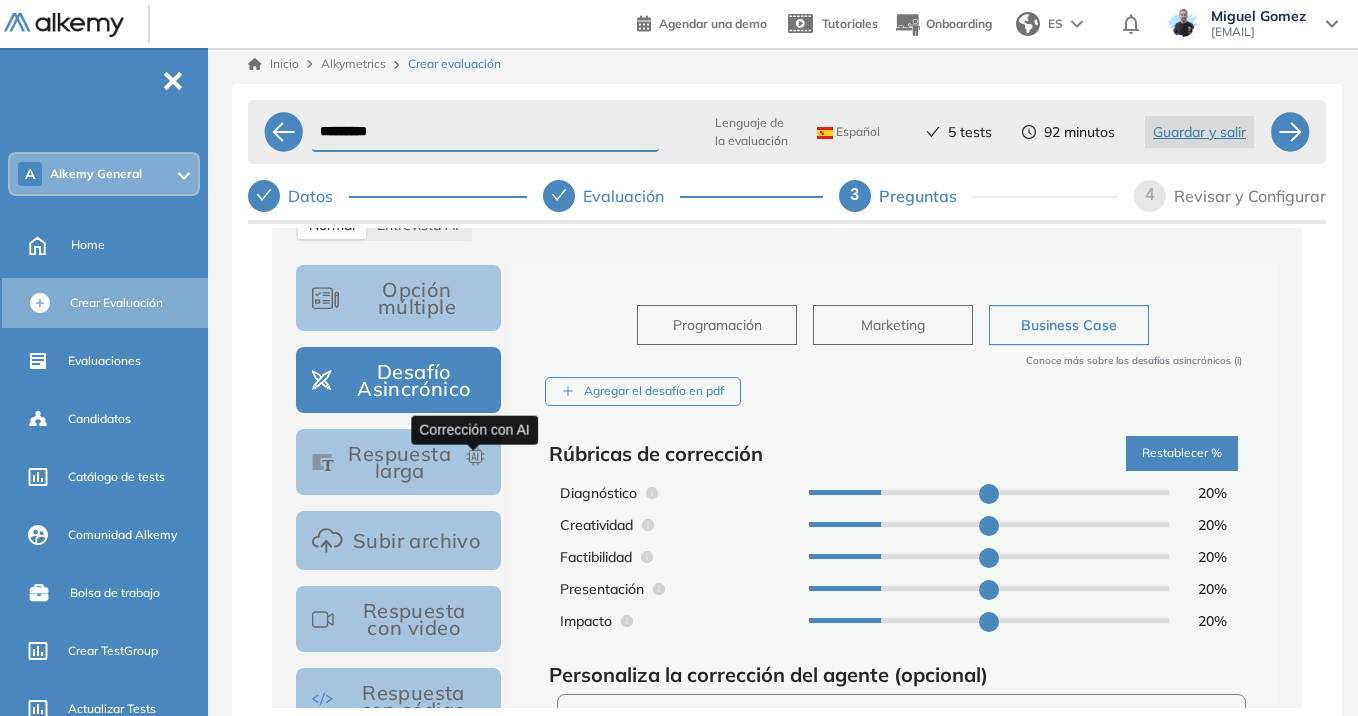 click 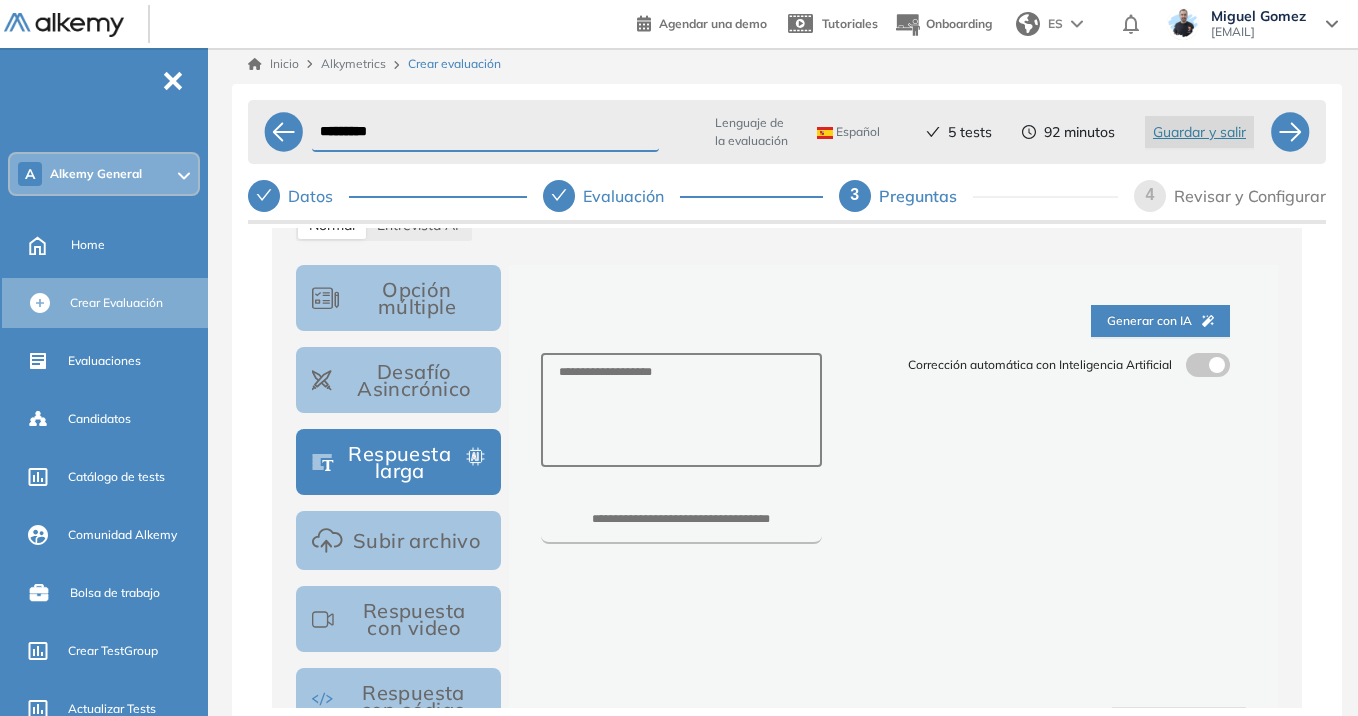 click at bounding box center (1208, 365) 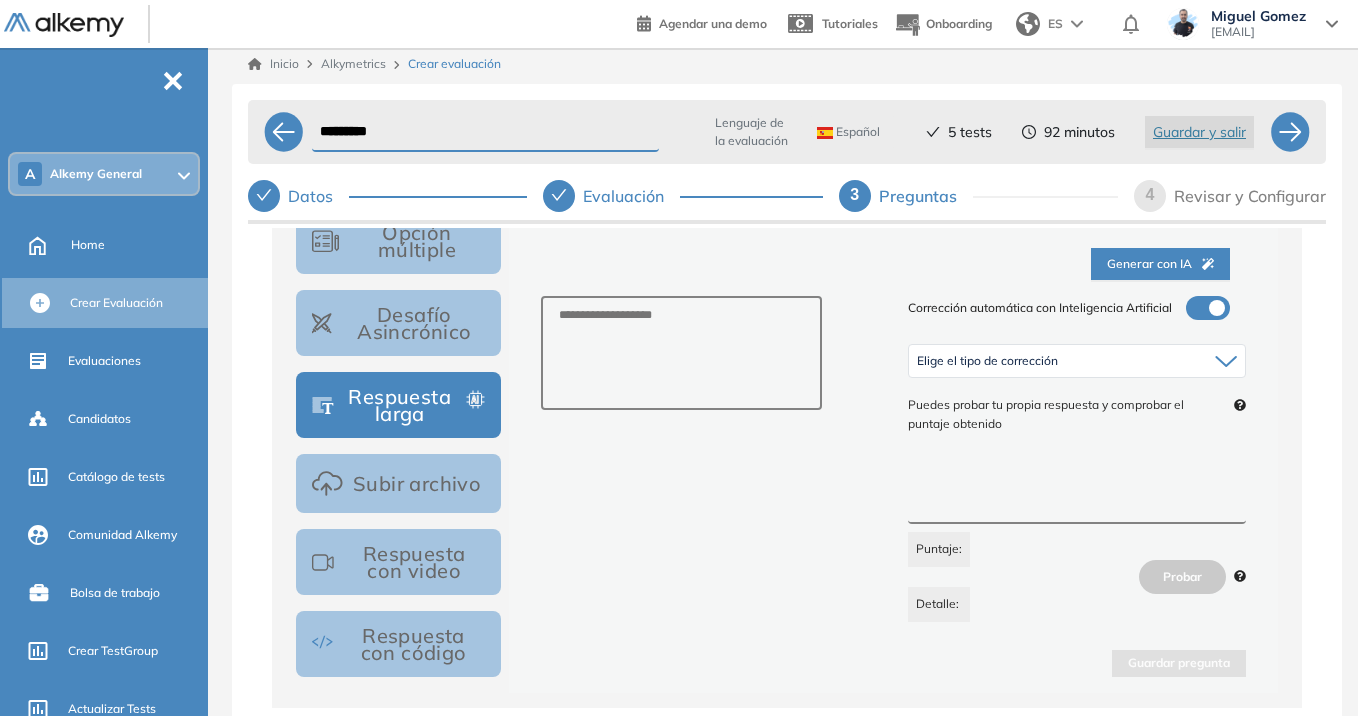 scroll, scrollTop: 400, scrollLeft: 0, axis: vertical 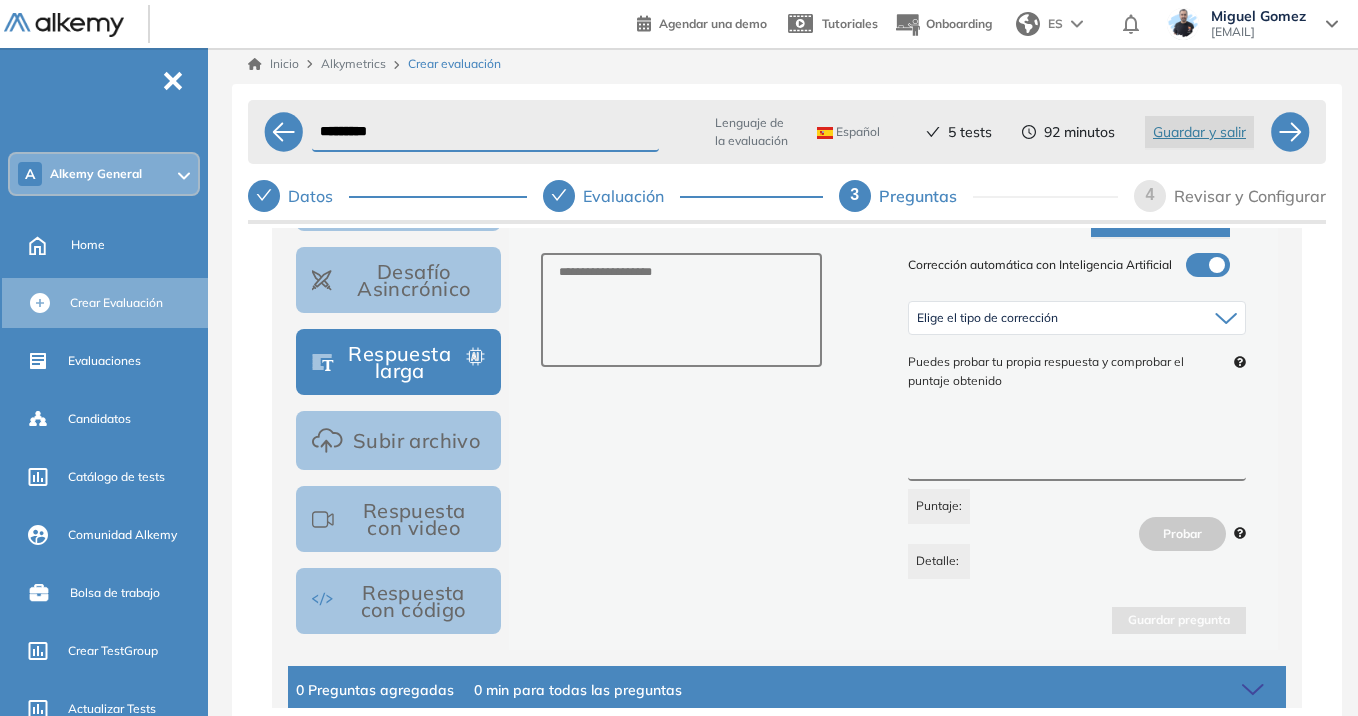 click on "Subir archivo" at bounding box center [398, 440] 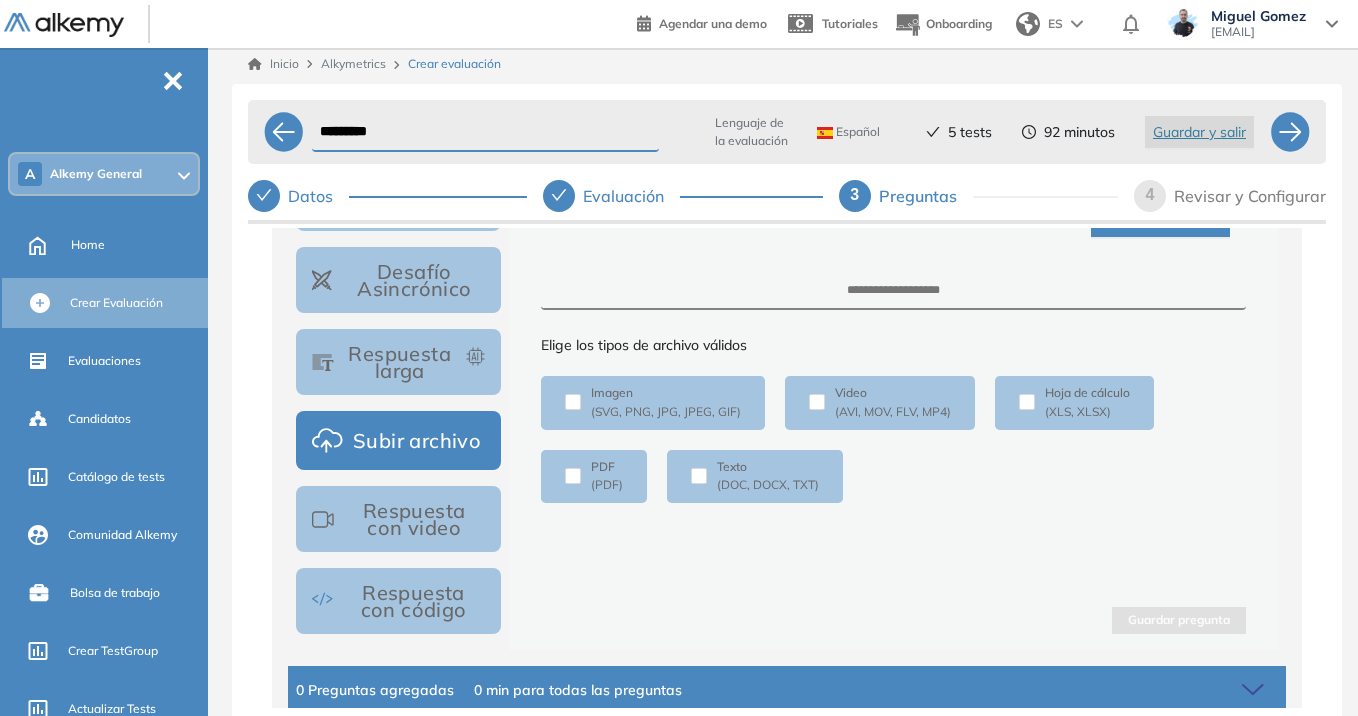 scroll, scrollTop: 406, scrollLeft: 0, axis: vertical 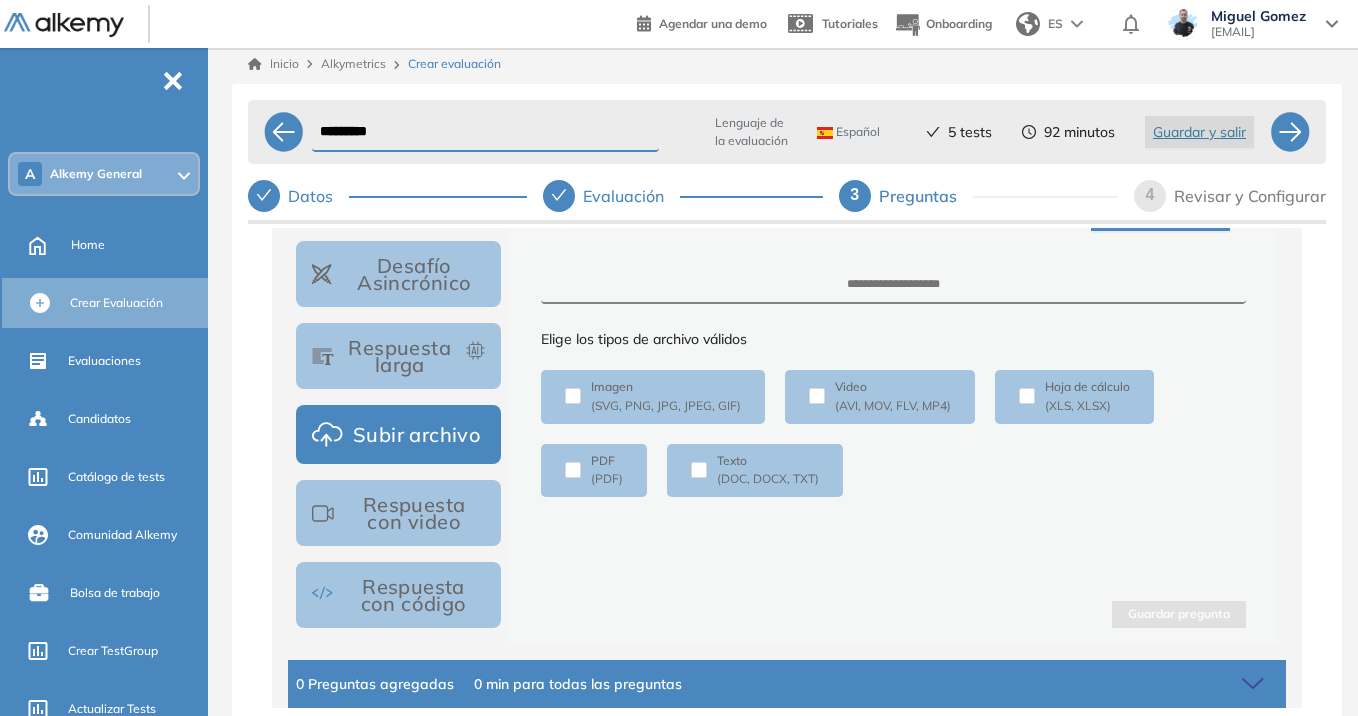 click on "Respuesta con video" at bounding box center (398, 513) 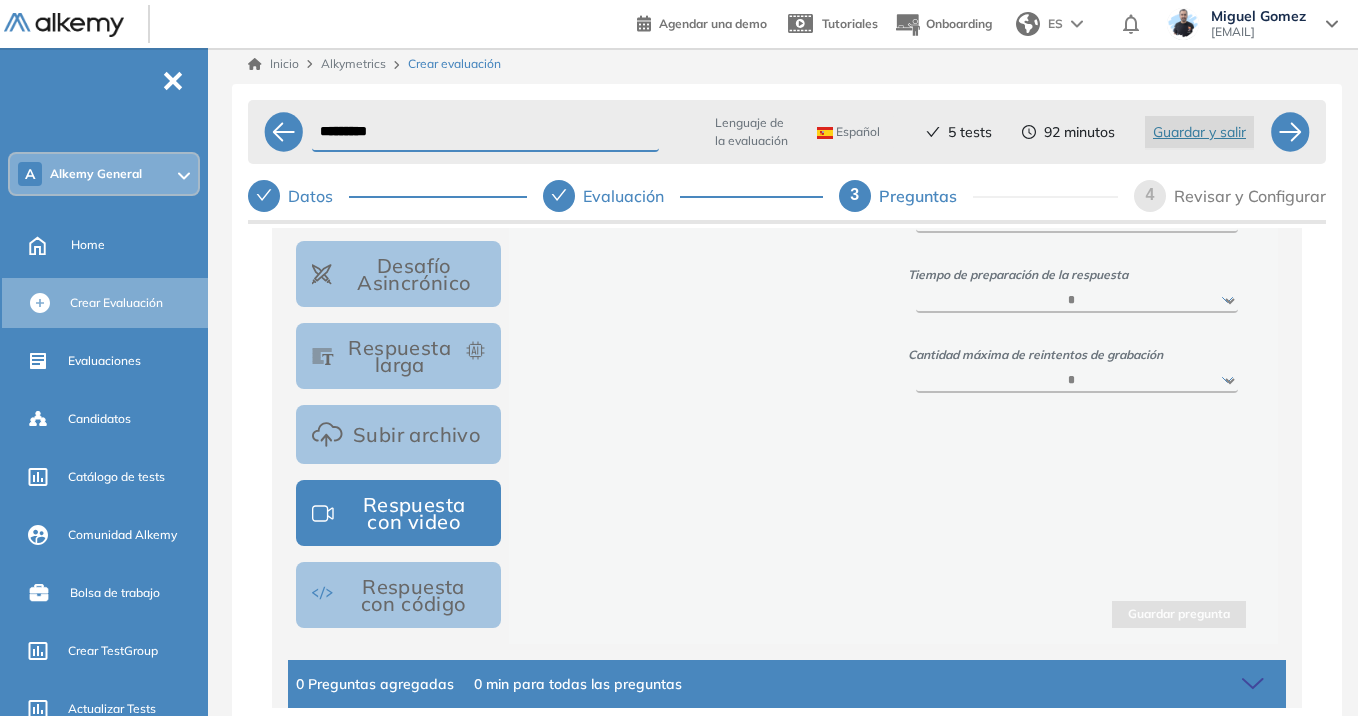 click on "Respuesta con código" at bounding box center [398, 595] 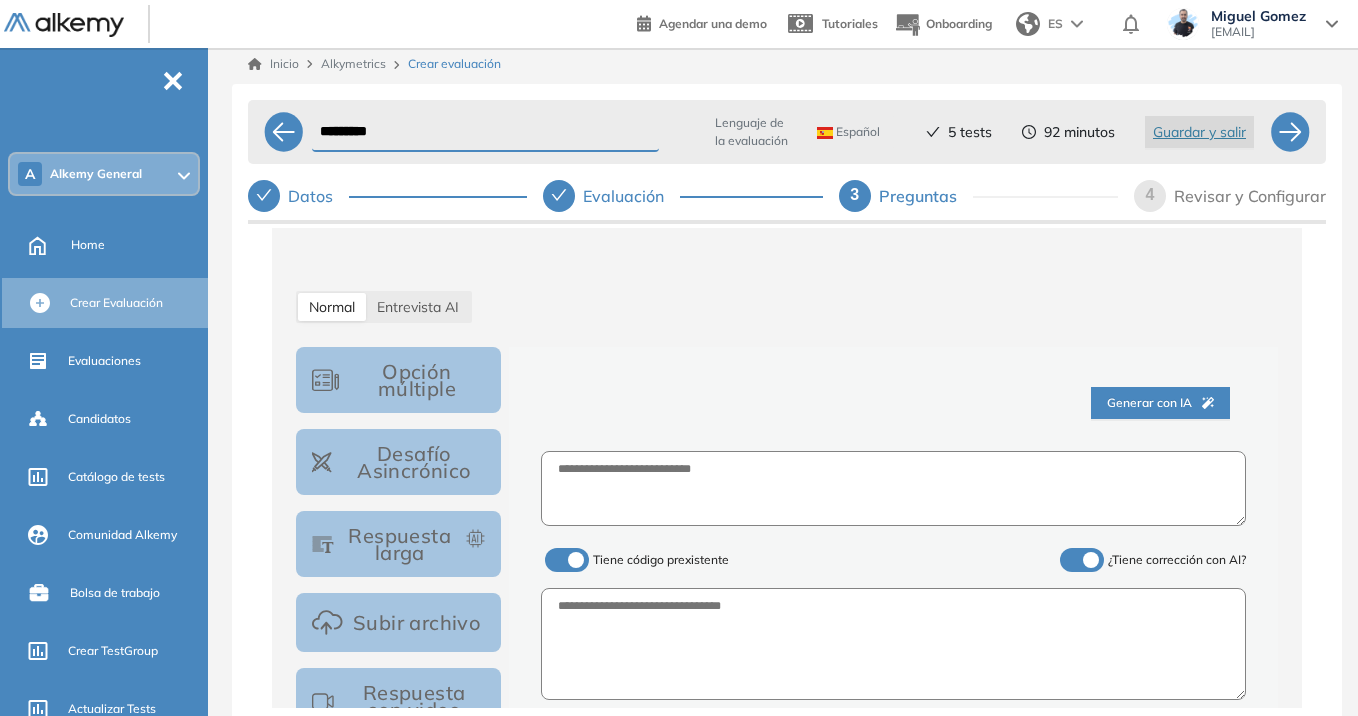 scroll, scrollTop: 206, scrollLeft: 0, axis: vertical 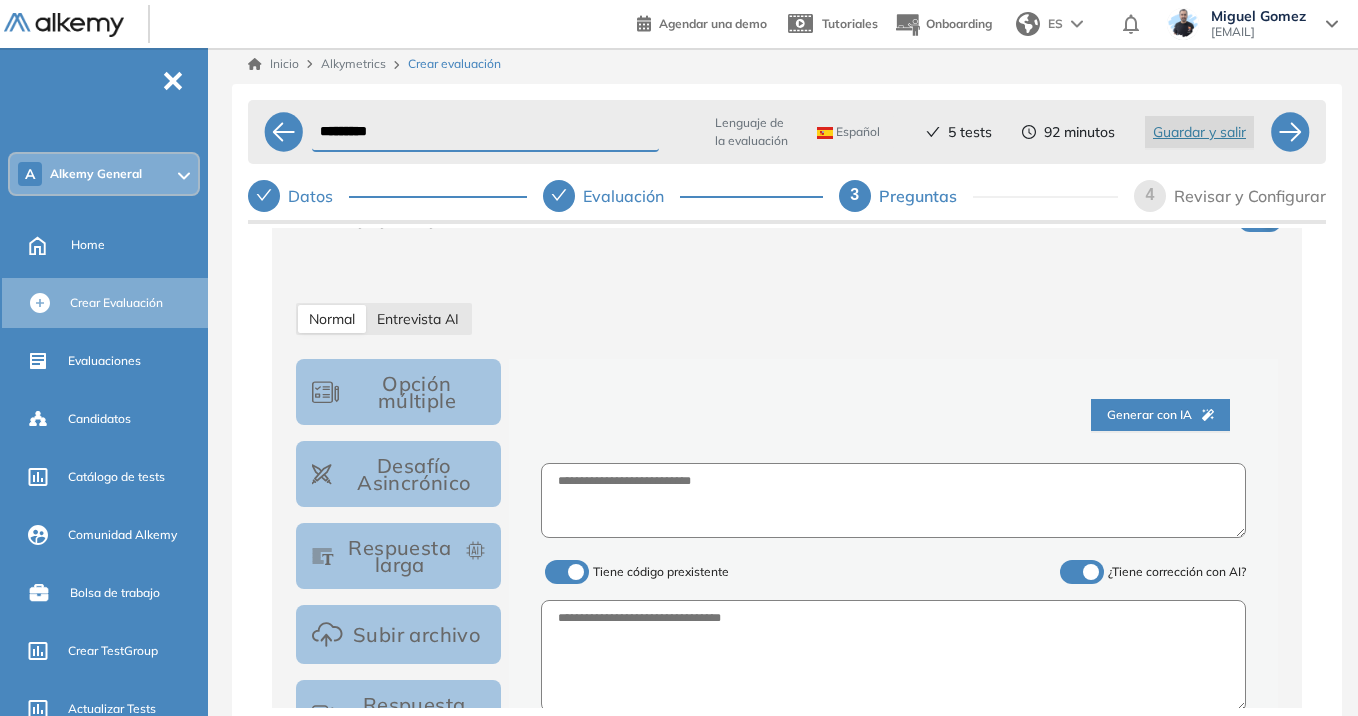 click on "Entrevista AI" at bounding box center (418, 319) 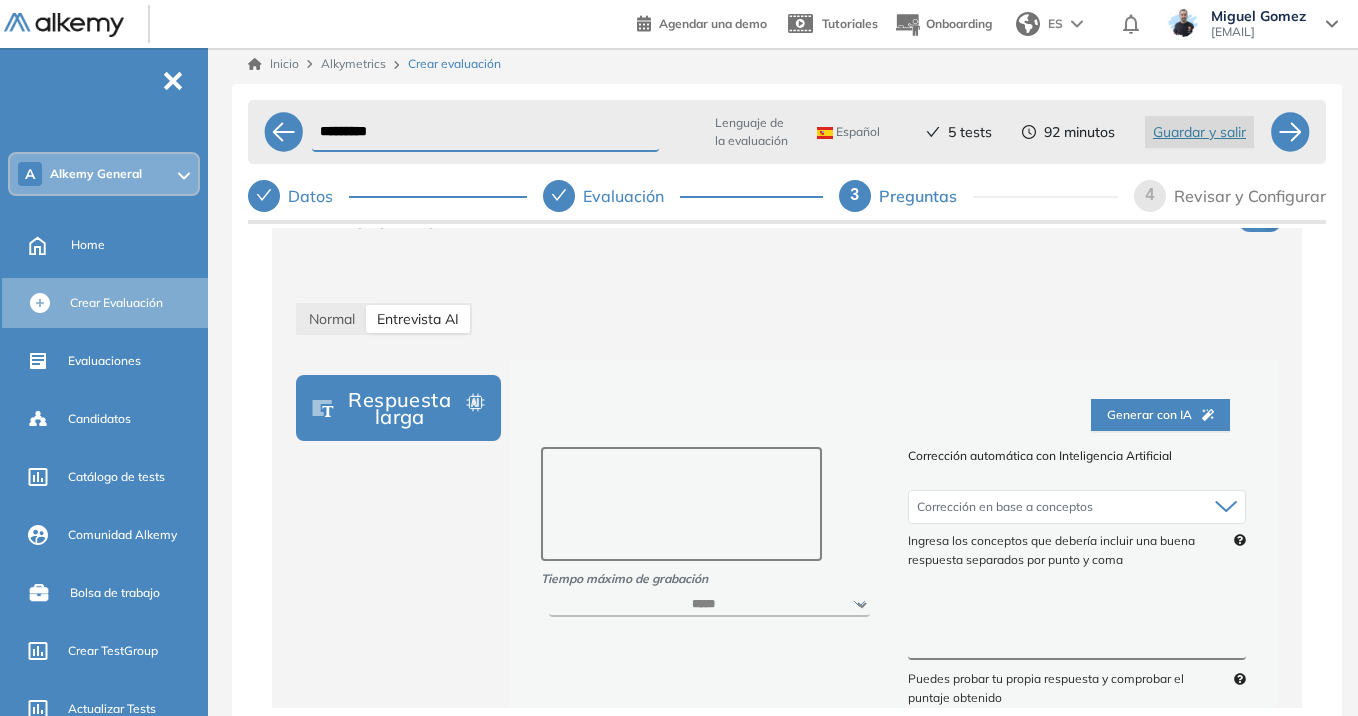 click at bounding box center (681, 504) 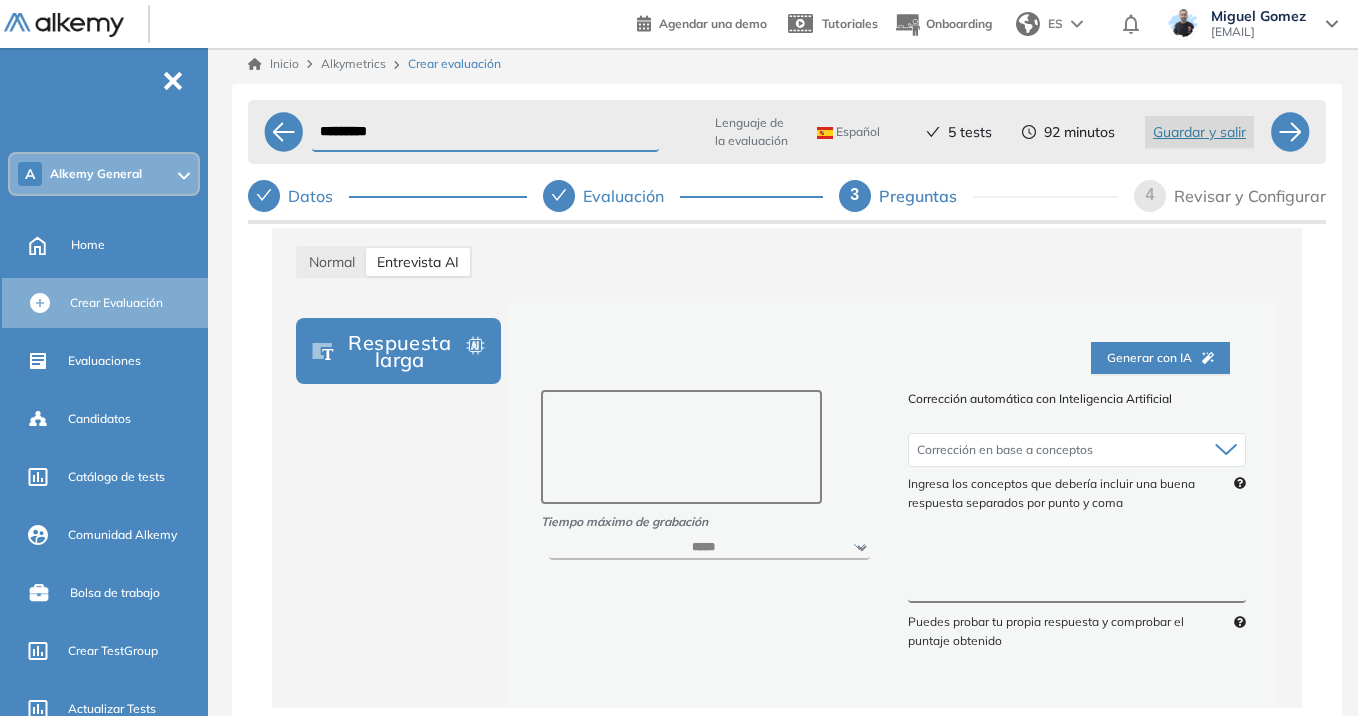 scroll, scrollTop: 306, scrollLeft: 0, axis: vertical 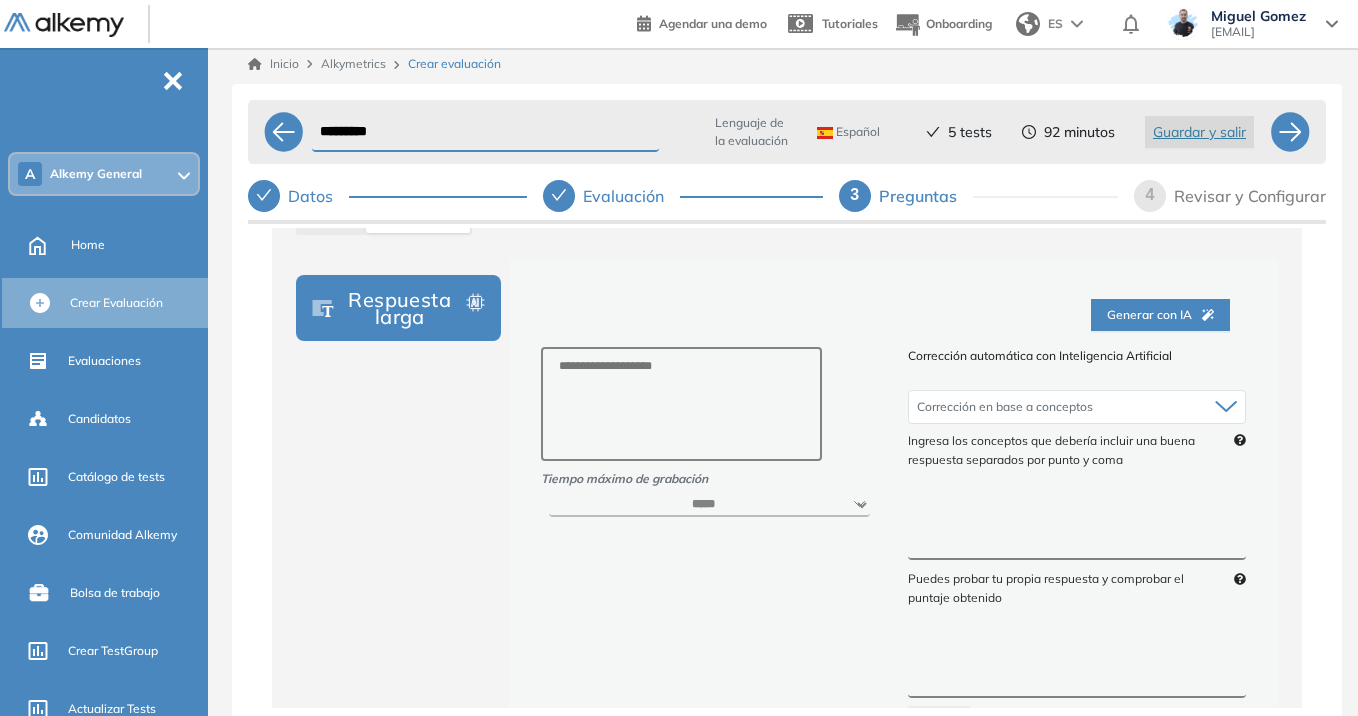 click at bounding box center [1077, 523] 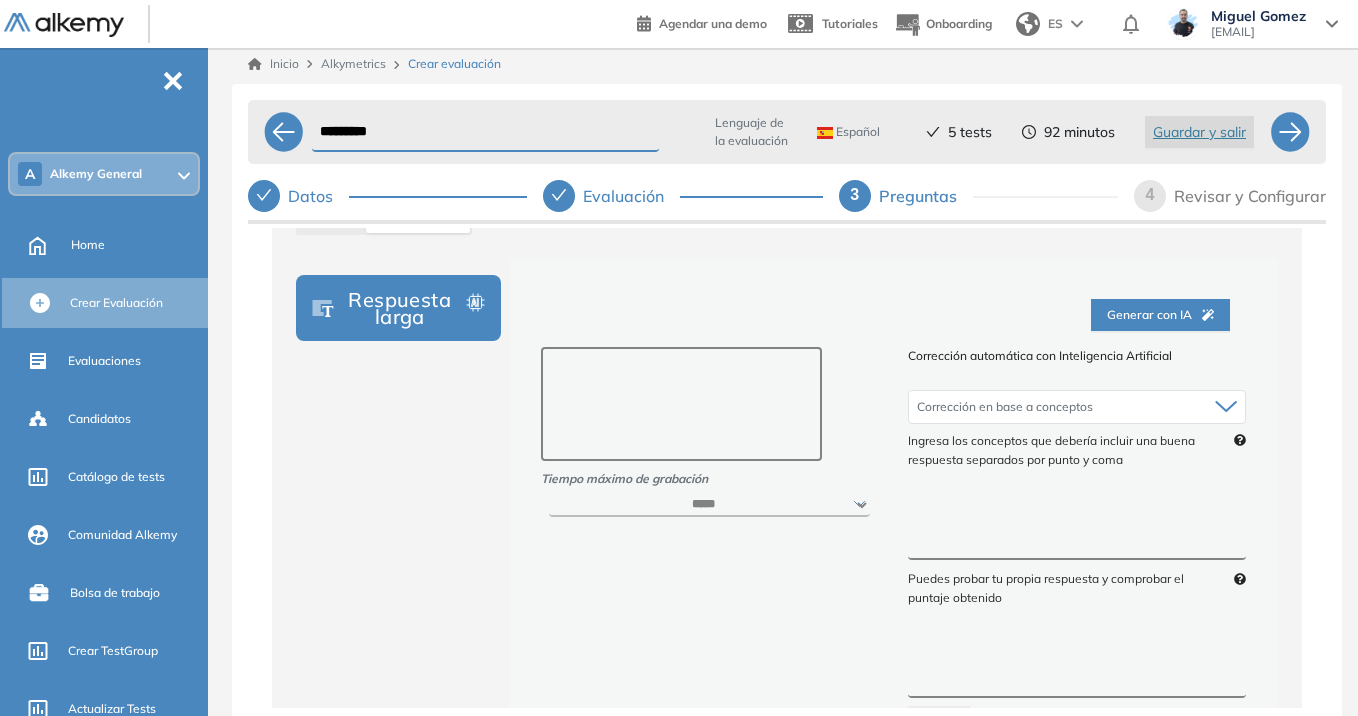 click at bounding box center [681, 404] 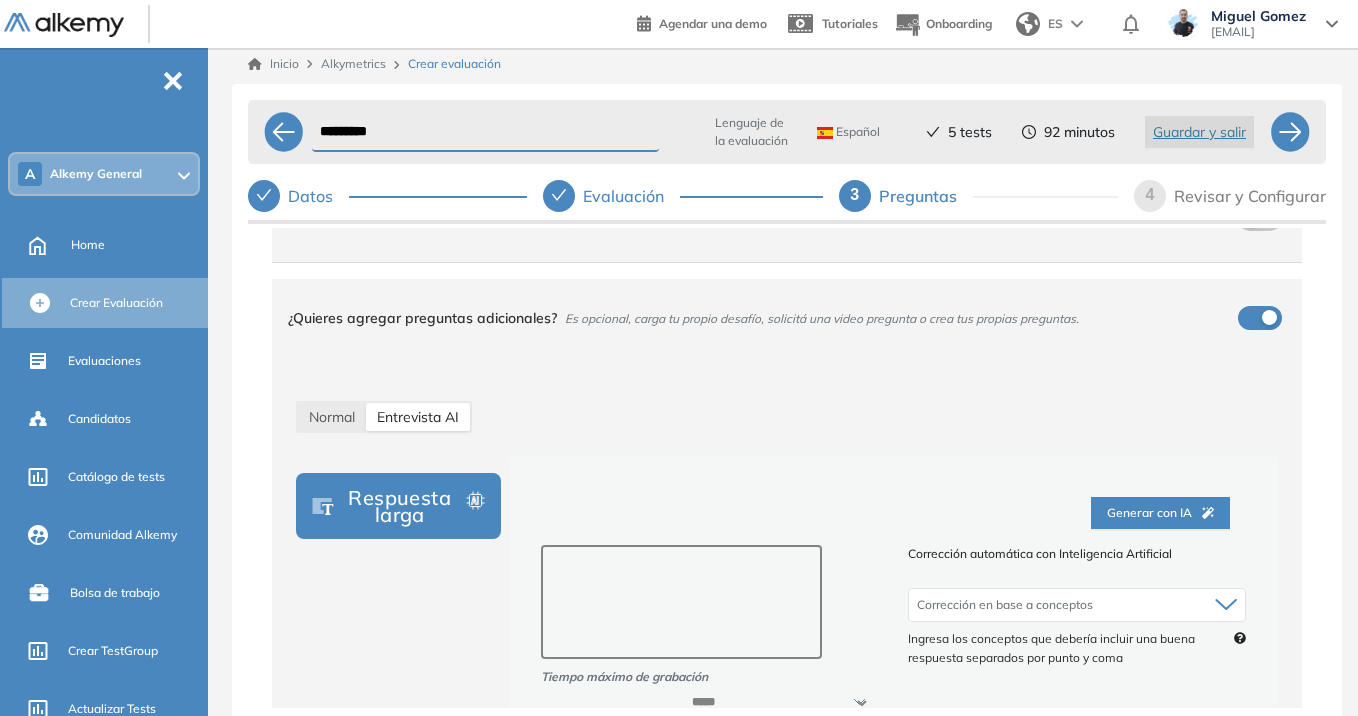 scroll, scrollTop: 106, scrollLeft: 0, axis: vertical 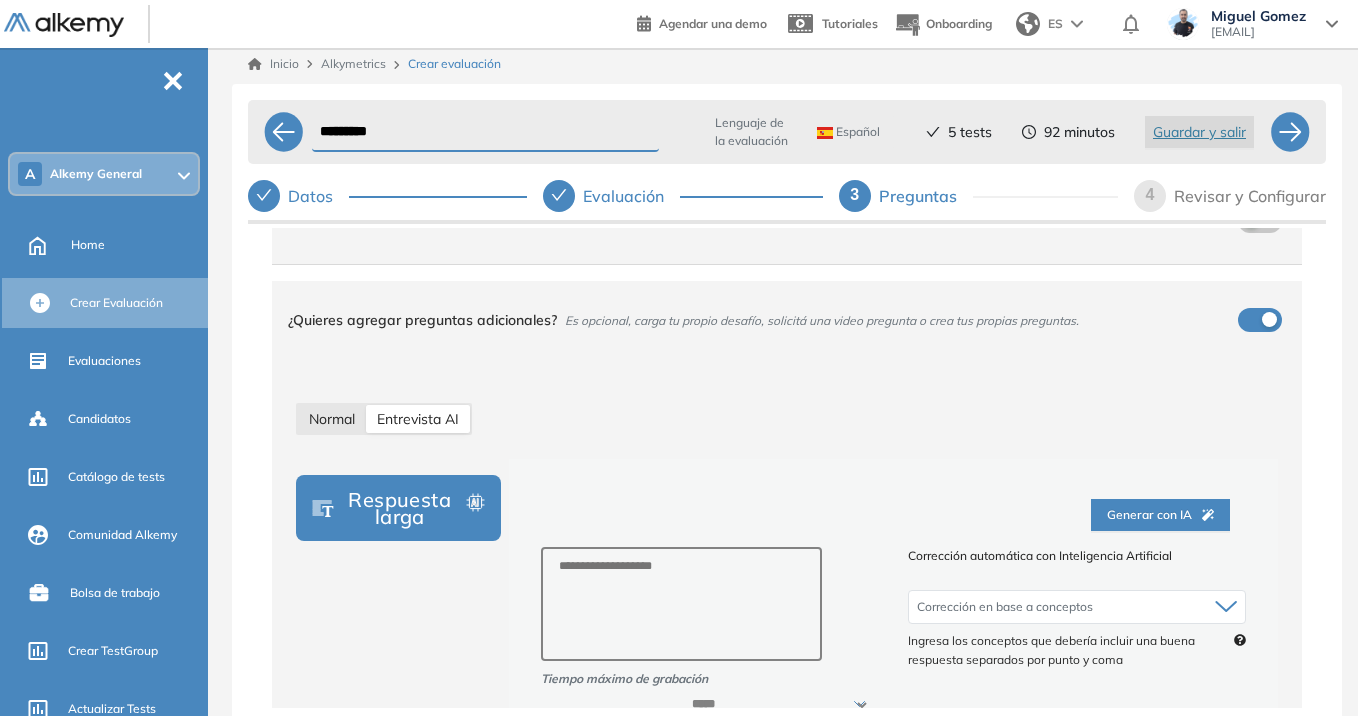 click on "Normal" at bounding box center (332, 419) 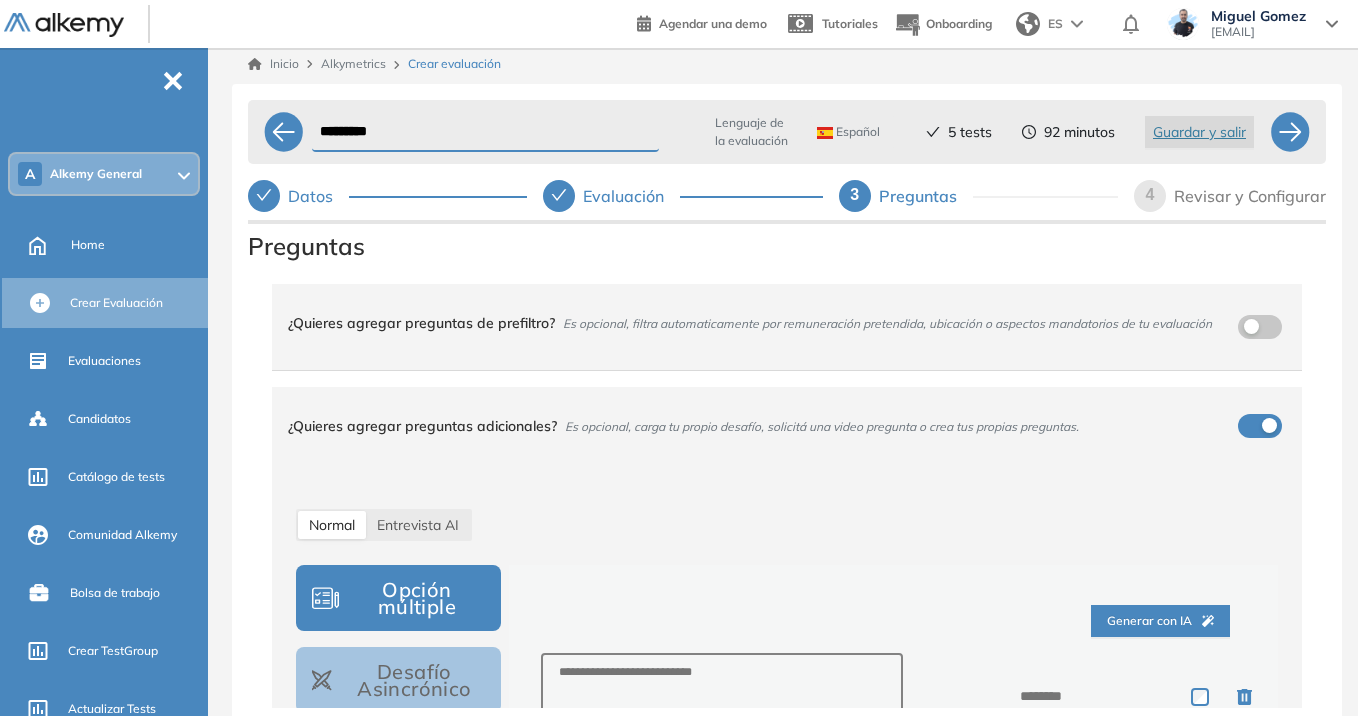 scroll, scrollTop: 0, scrollLeft: 0, axis: both 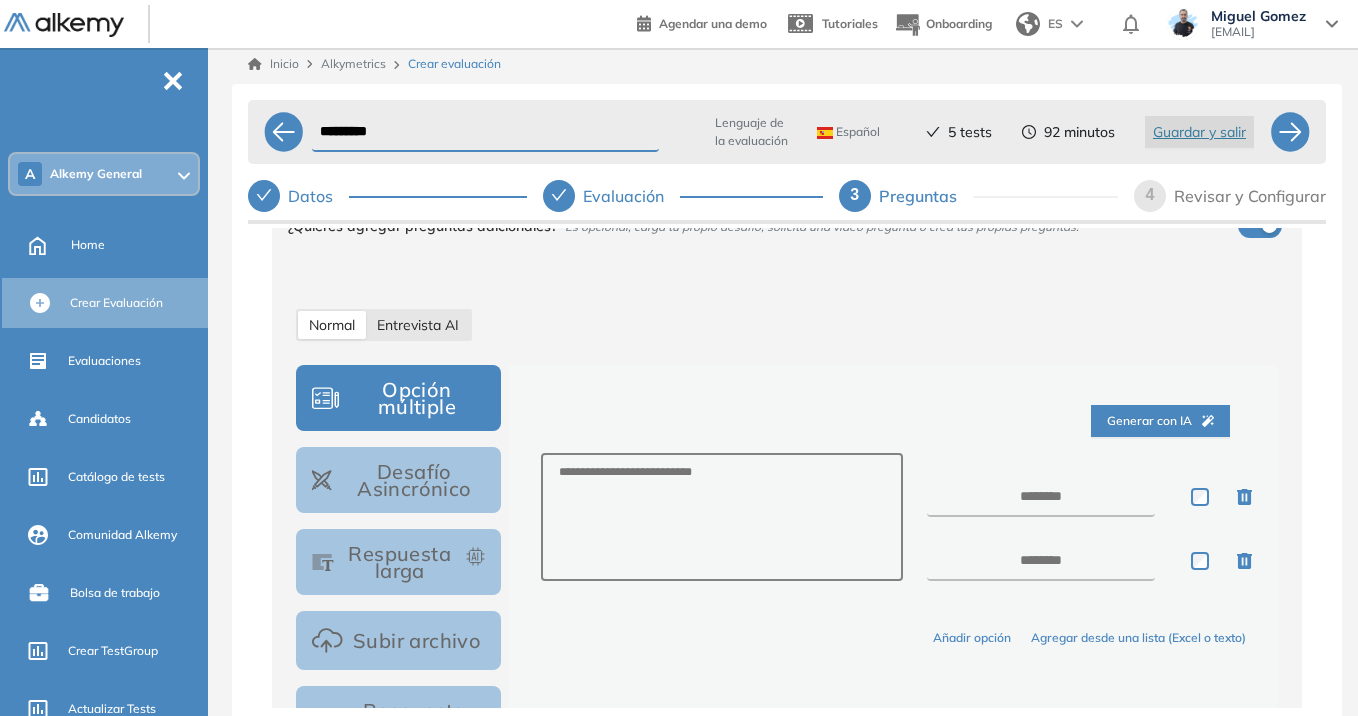 click on "Entrevista AI" at bounding box center (418, 325) 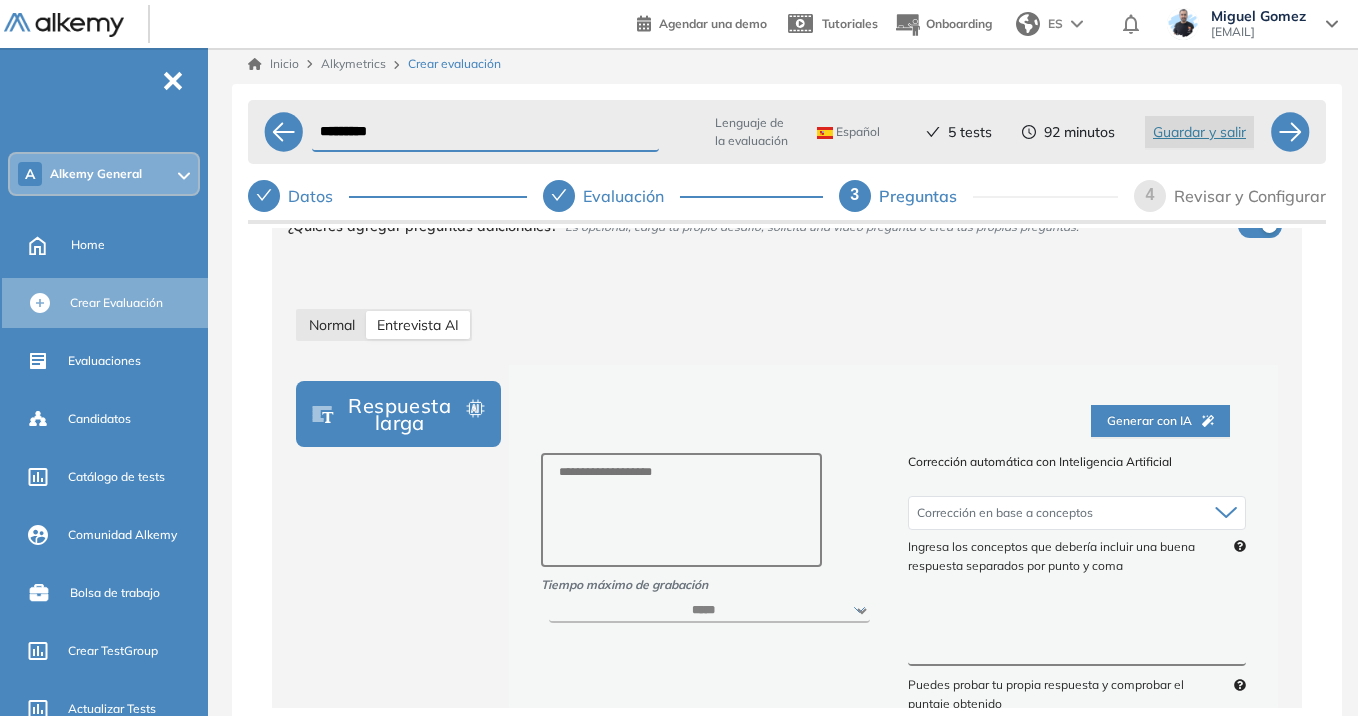 click on "Normal" at bounding box center [332, 325] 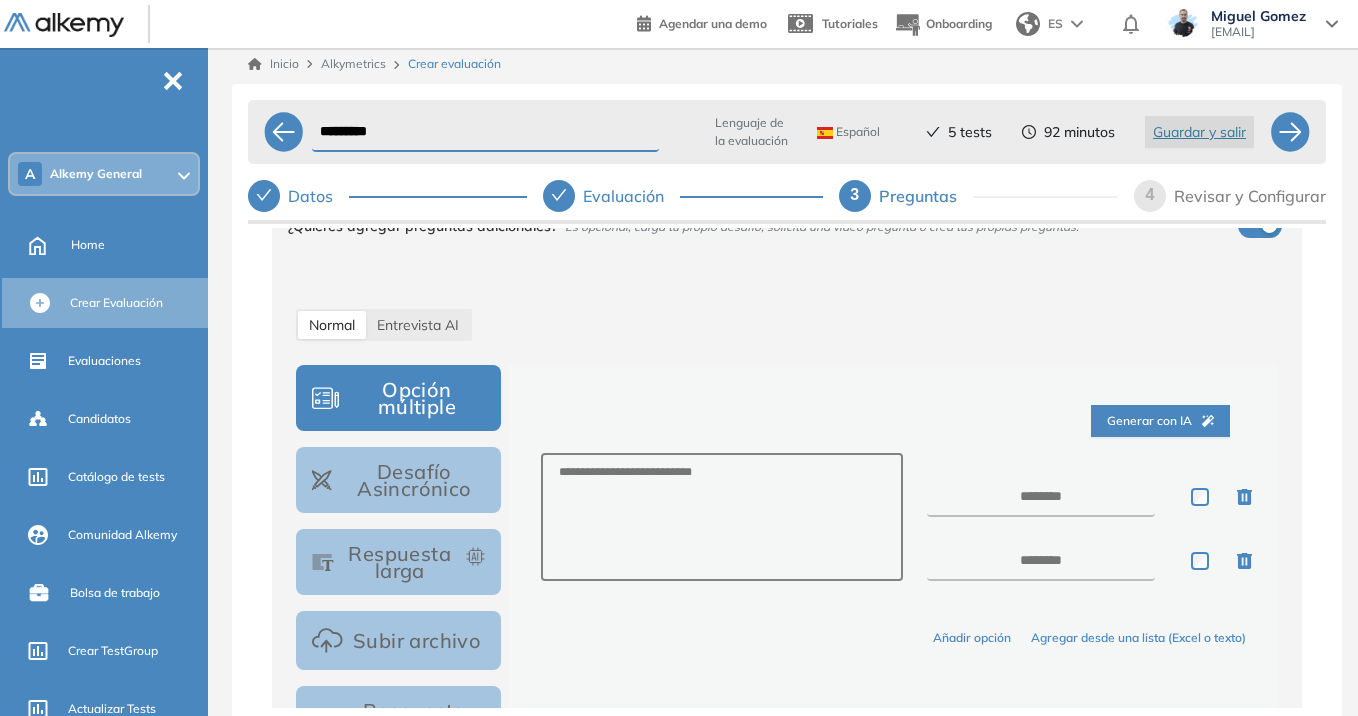 scroll, scrollTop: 300, scrollLeft: 0, axis: vertical 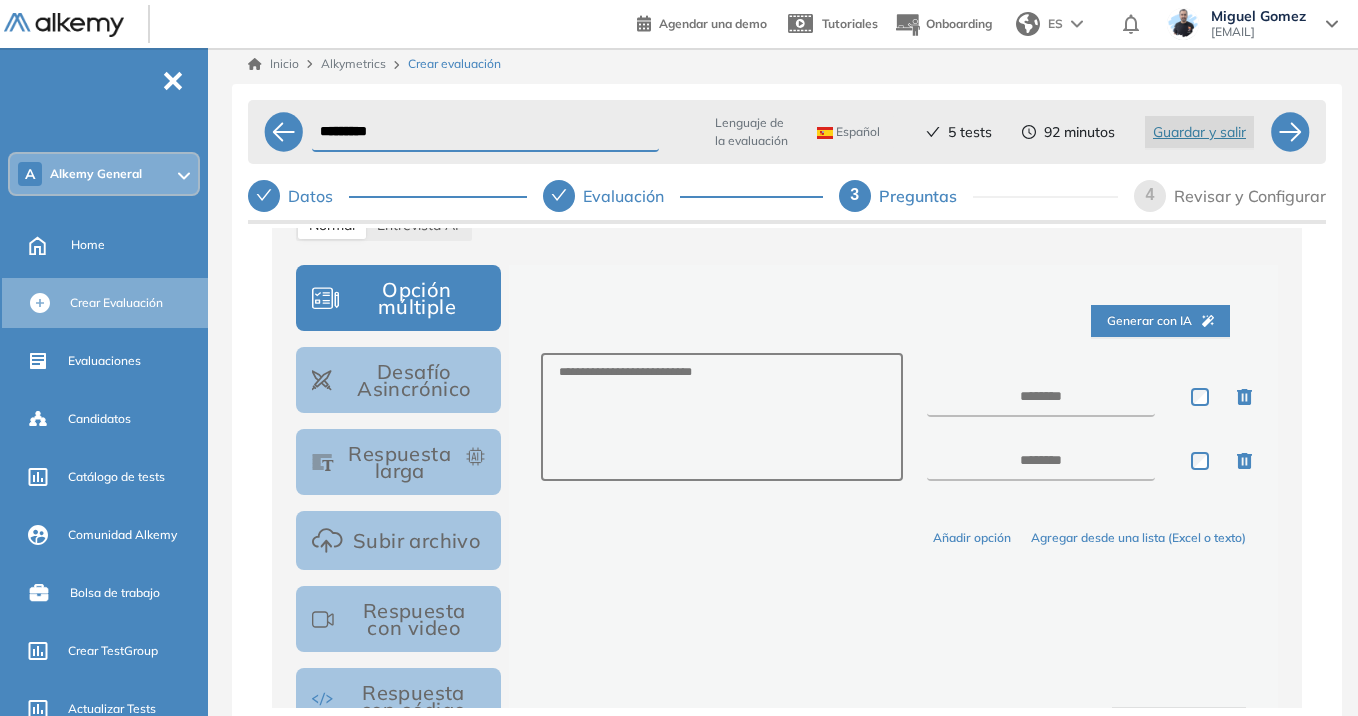 click on "Desafío Asincrónico" at bounding box center [398, 380] 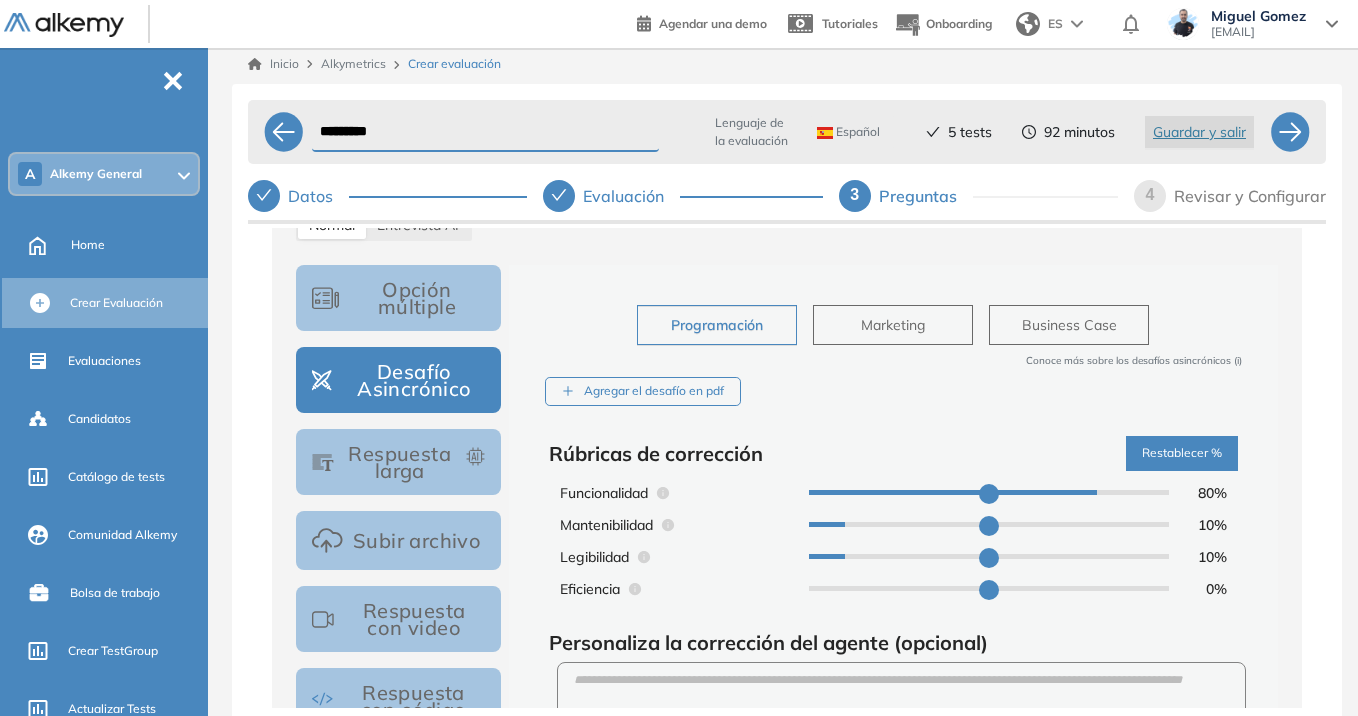 click on "Business Case" at bounding box center [1069, 325] 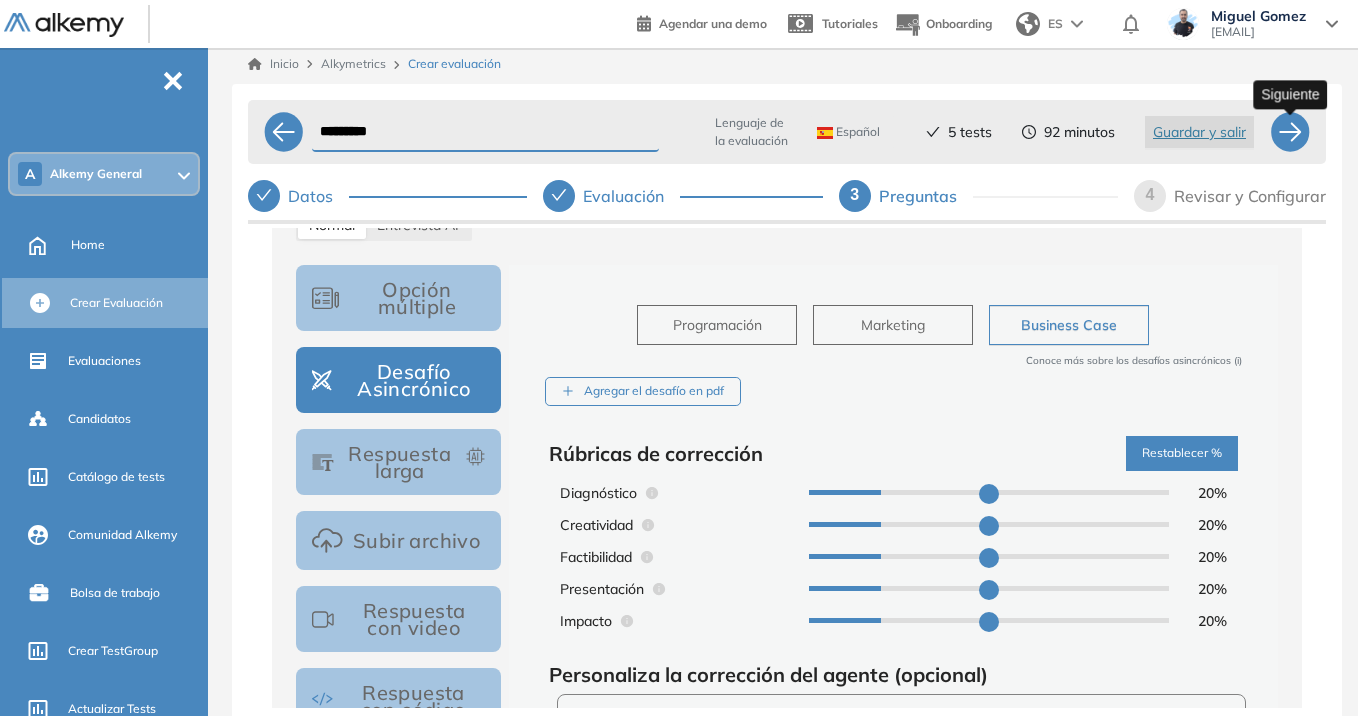 click at bounding box center (1290, 132) 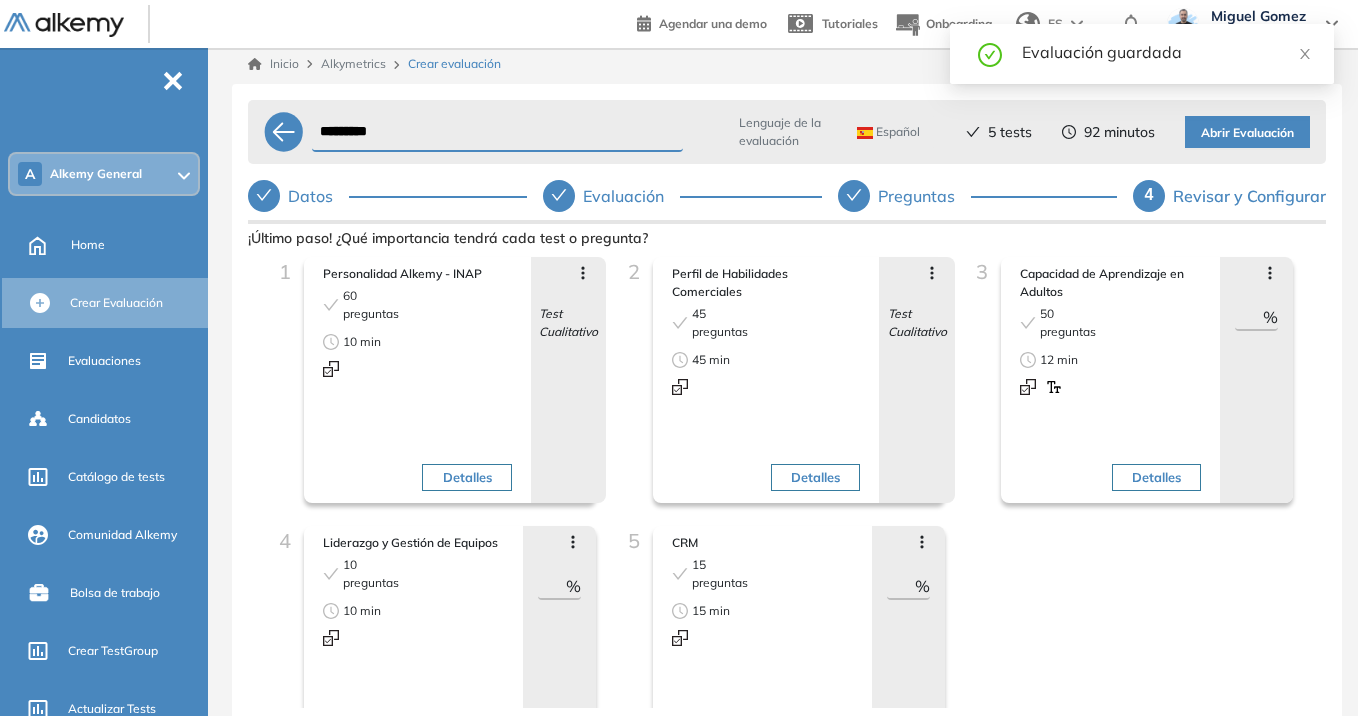 type on "**" 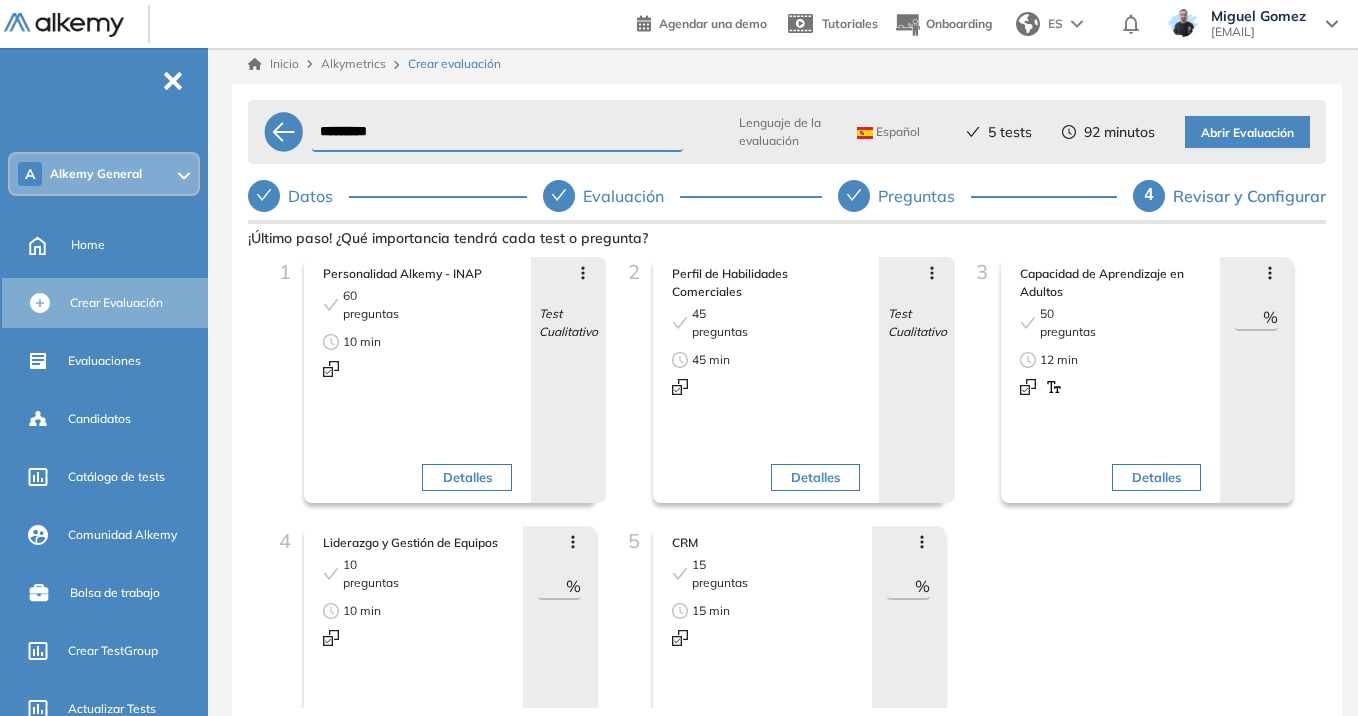 drag, startPoint x: 542, startPoint y: 588, endPoint x: 620, endPoint y: 518, distance: 104.80458 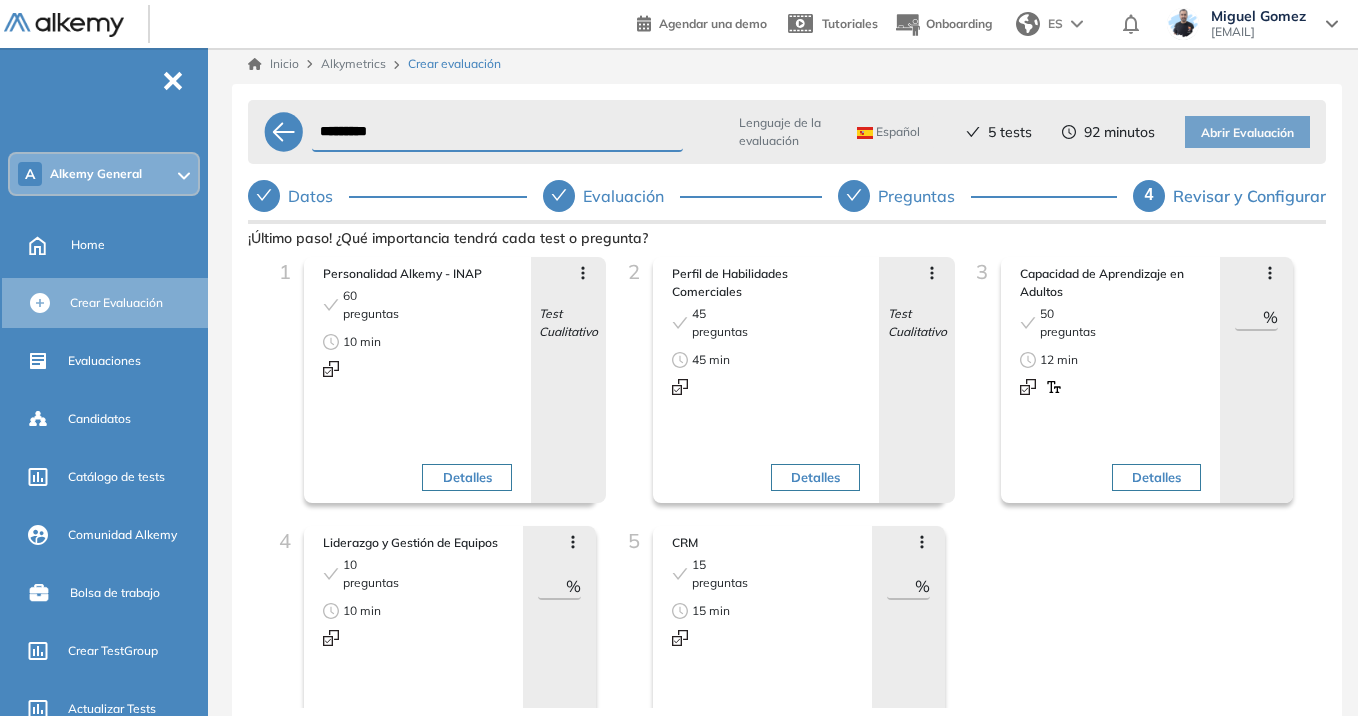 type on "**" 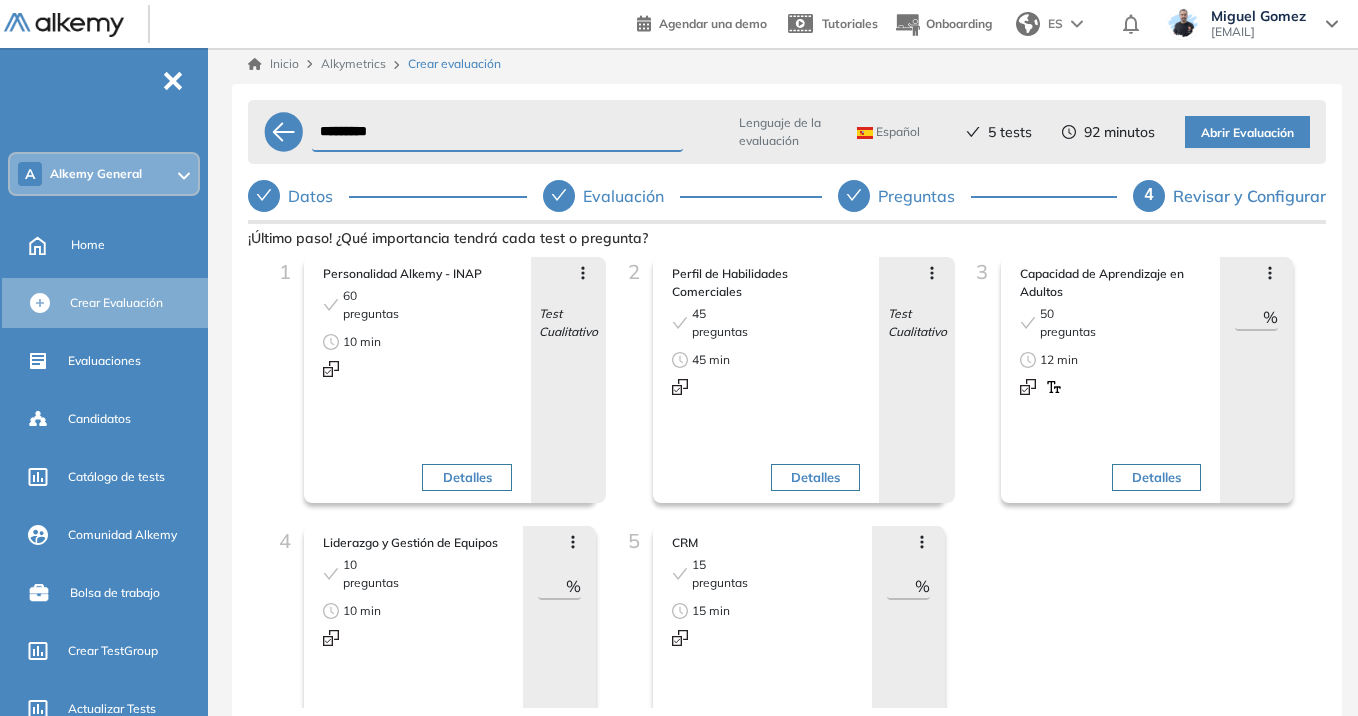 type on "**" 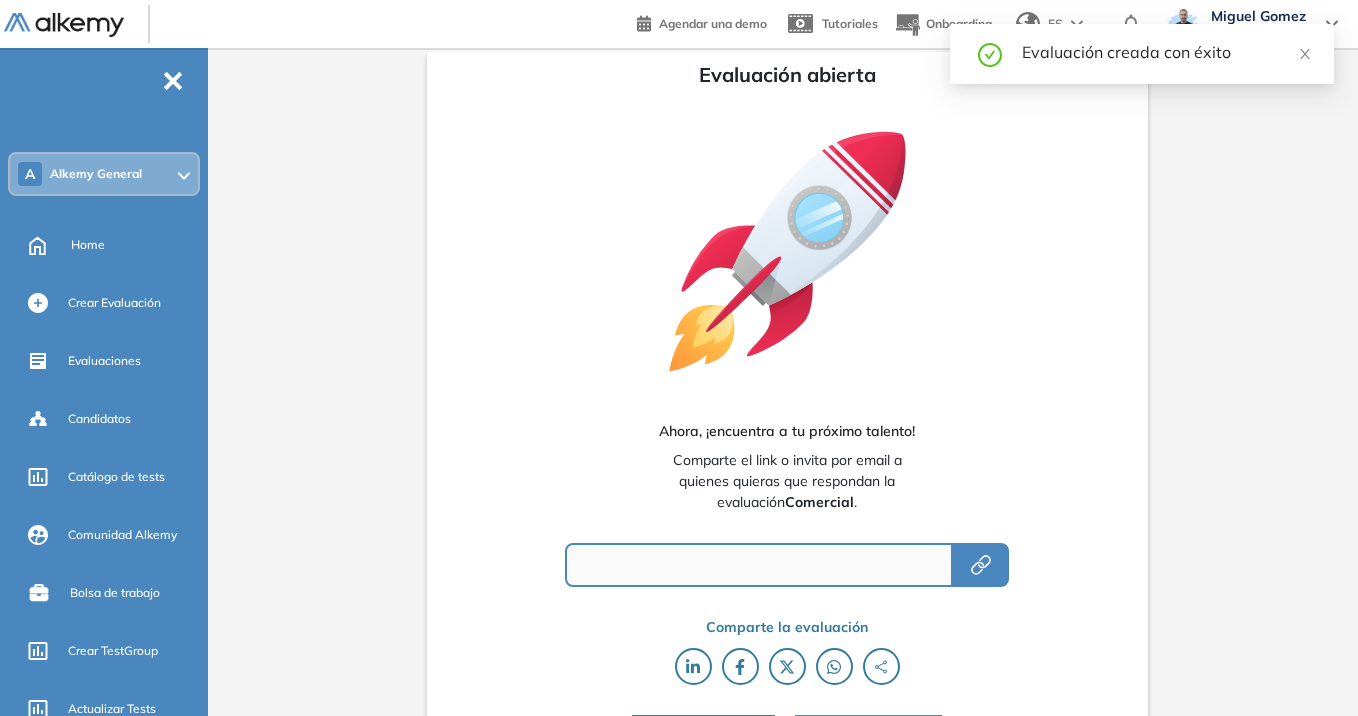 type on "**********" 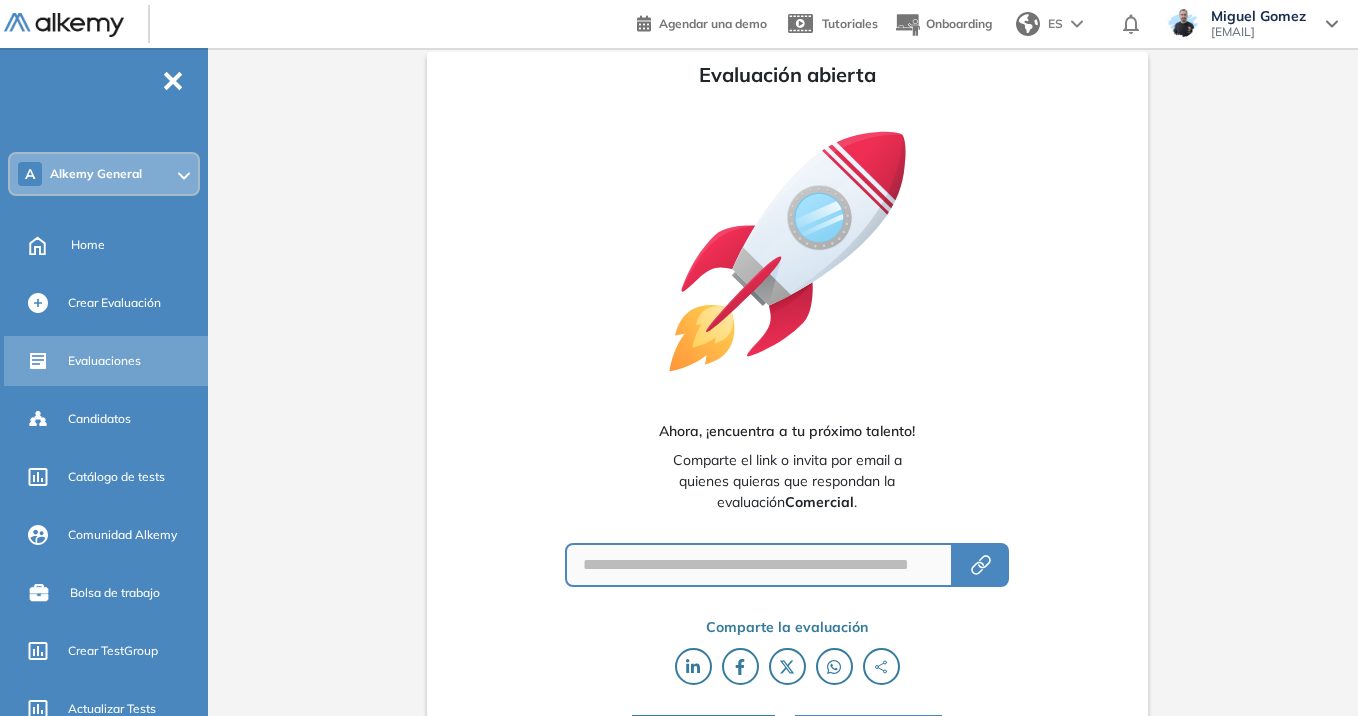 click on "Evaluaciones" at bounding box center (104, 361) 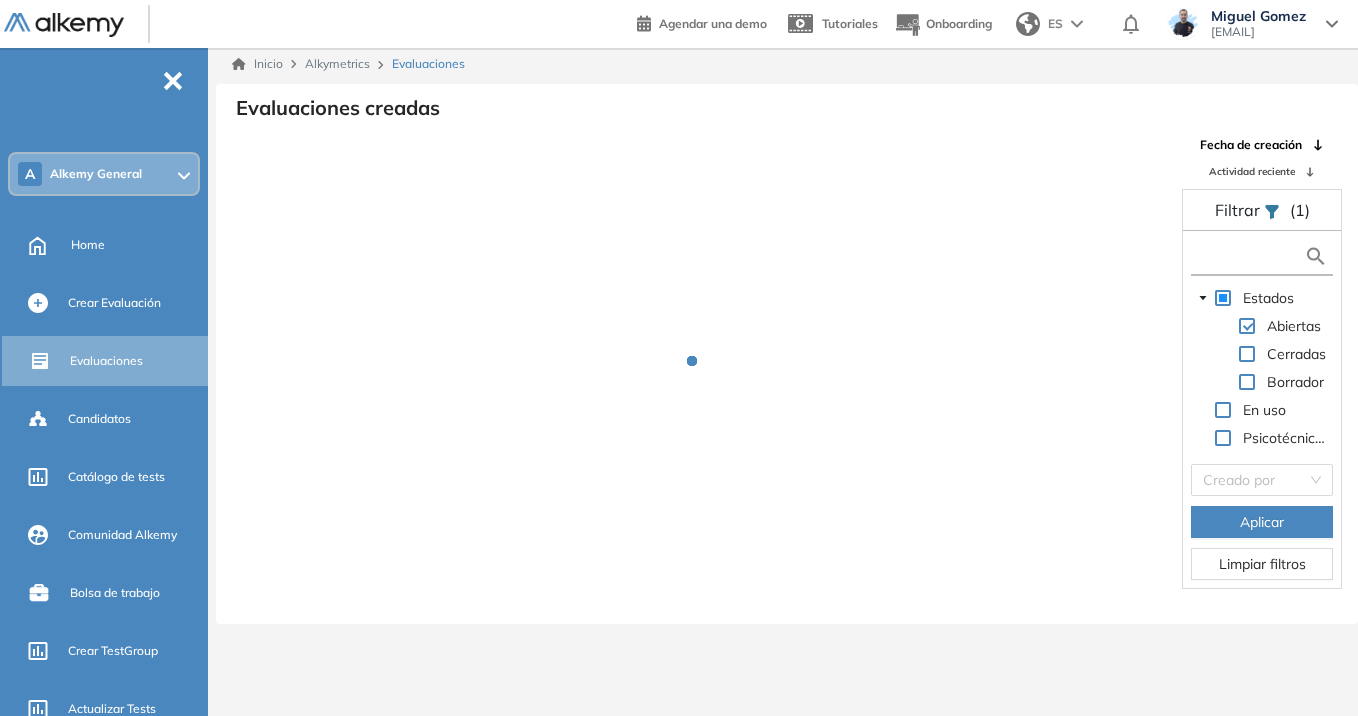 click at bounding box center (1250, 256) 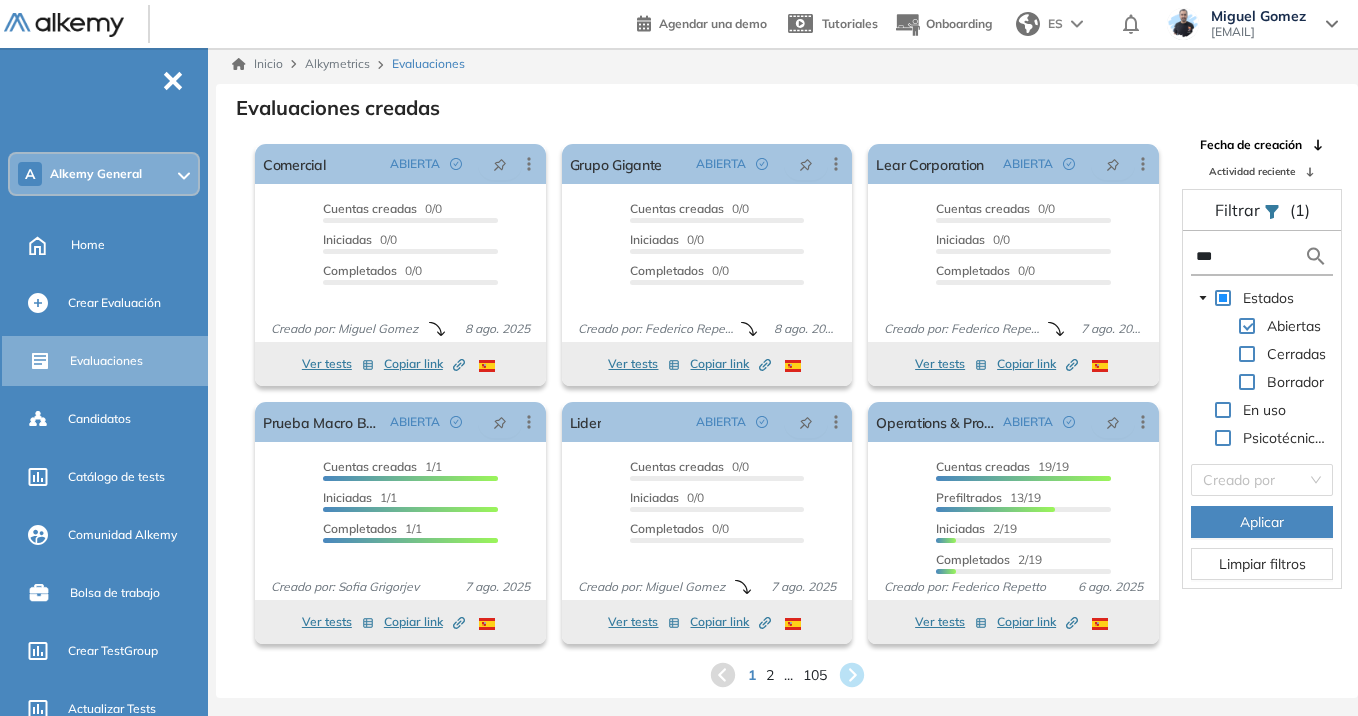 type on "****" 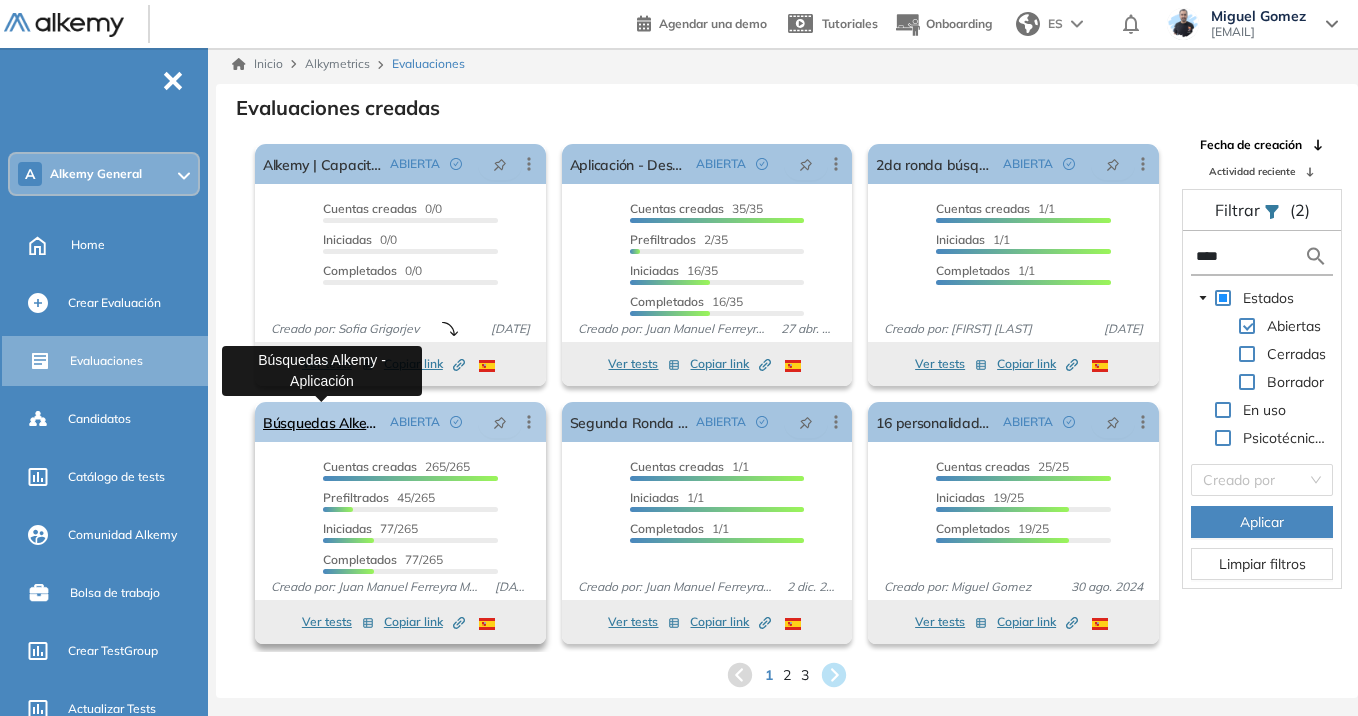 click on "Búsquedas Alkemy - Aplicación" at bounding box center [322, 422] 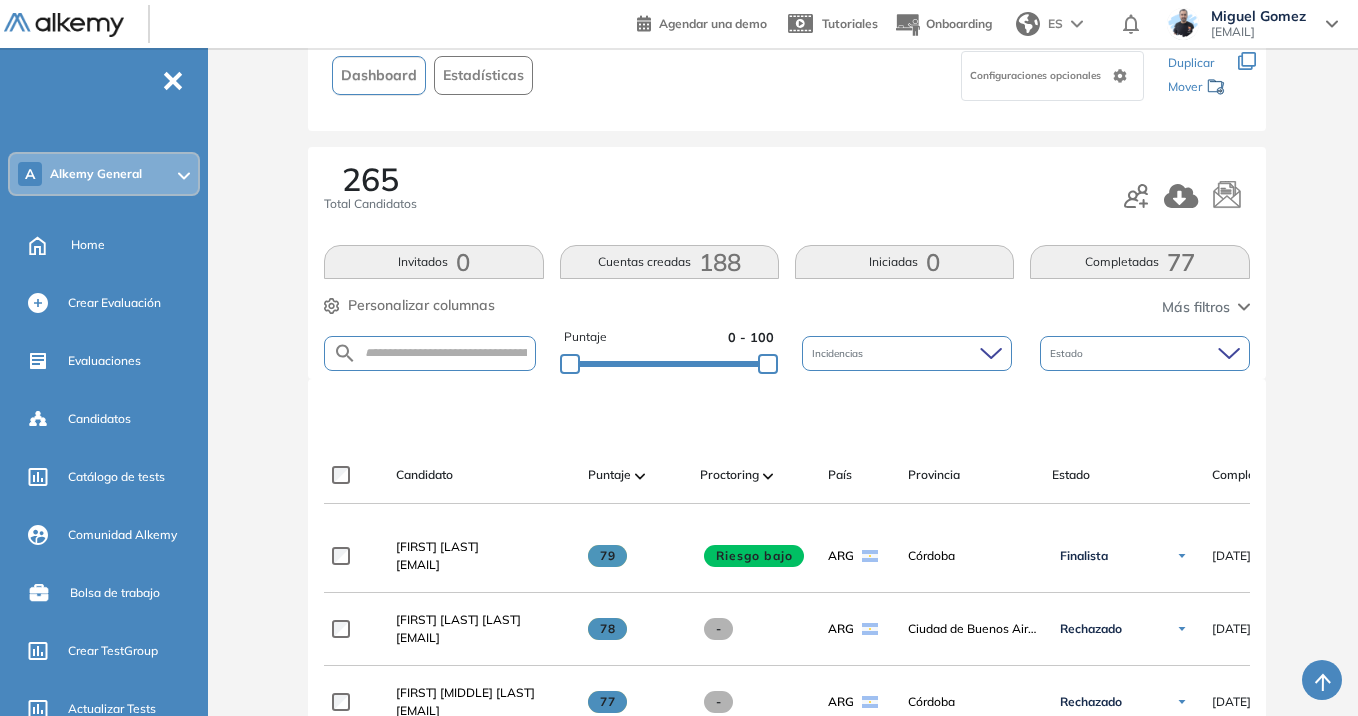 scroll, scrollTop: 200, scrollLeft: 0, axis: vertical 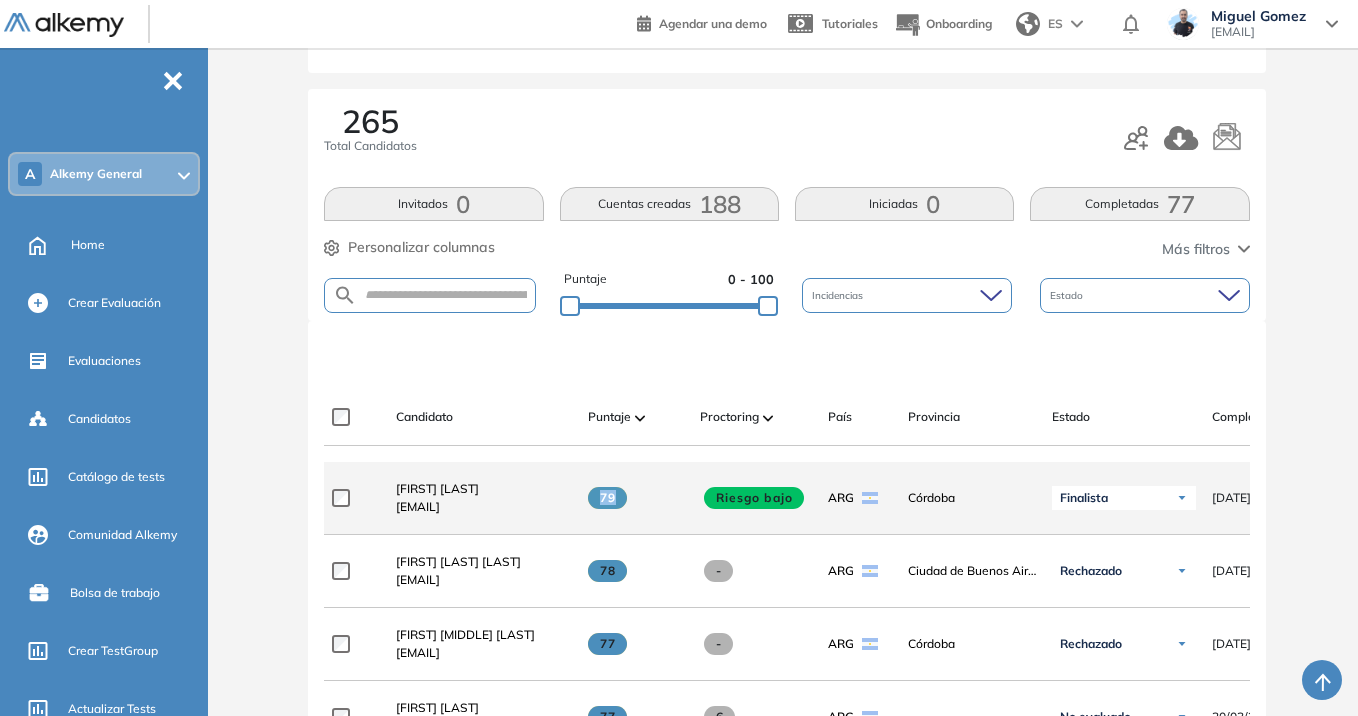 drag, startPoint x: 598, startPoint y: 503, endPoint x: 613, endPoint y: 509, distance: 16.155495 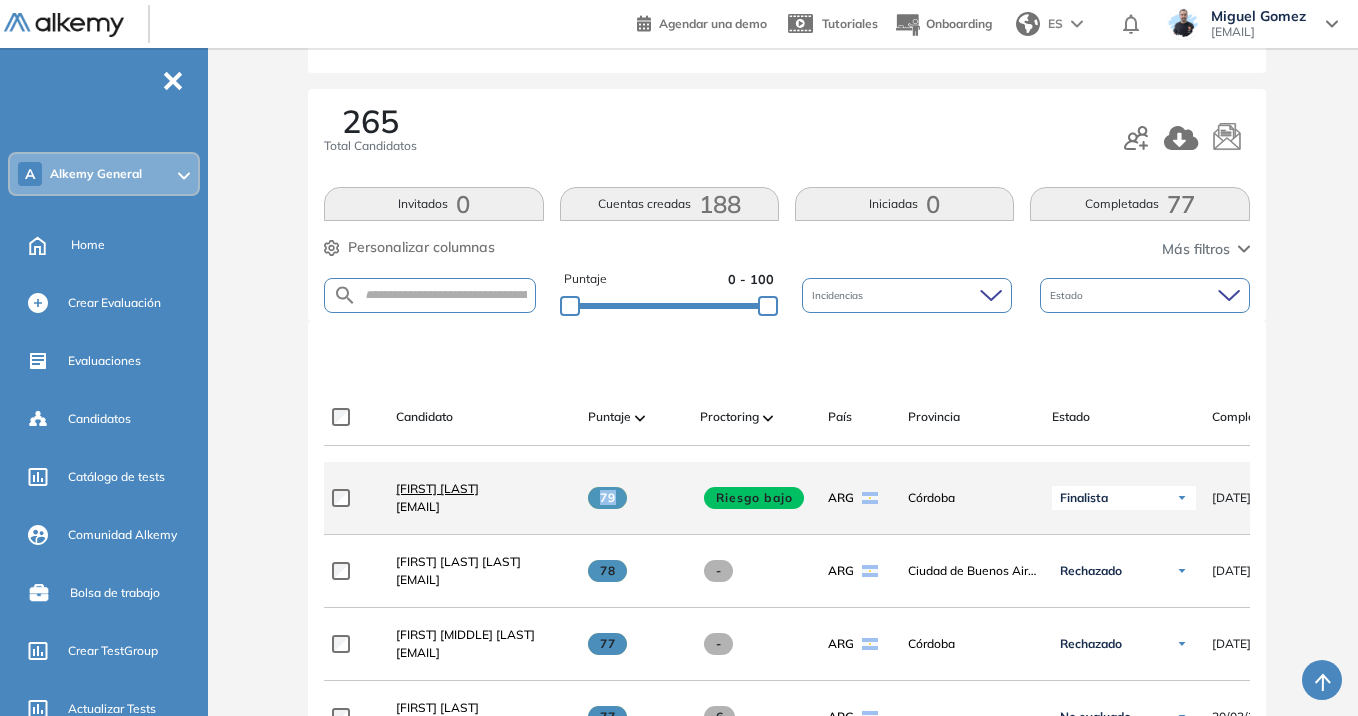 click on "Stefano Trento" at bounding box center [437, 488] 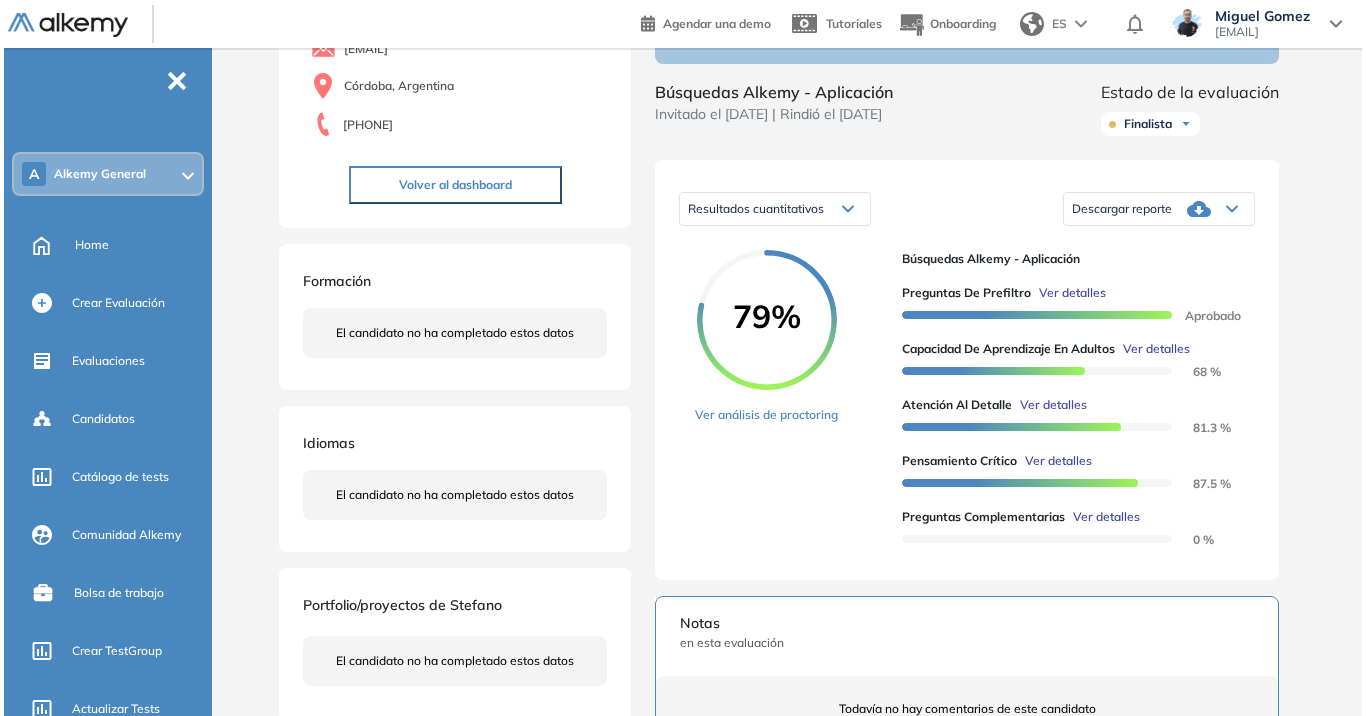 scroll, scrollTop: 200, scrollLeft: 0, axis: vertical 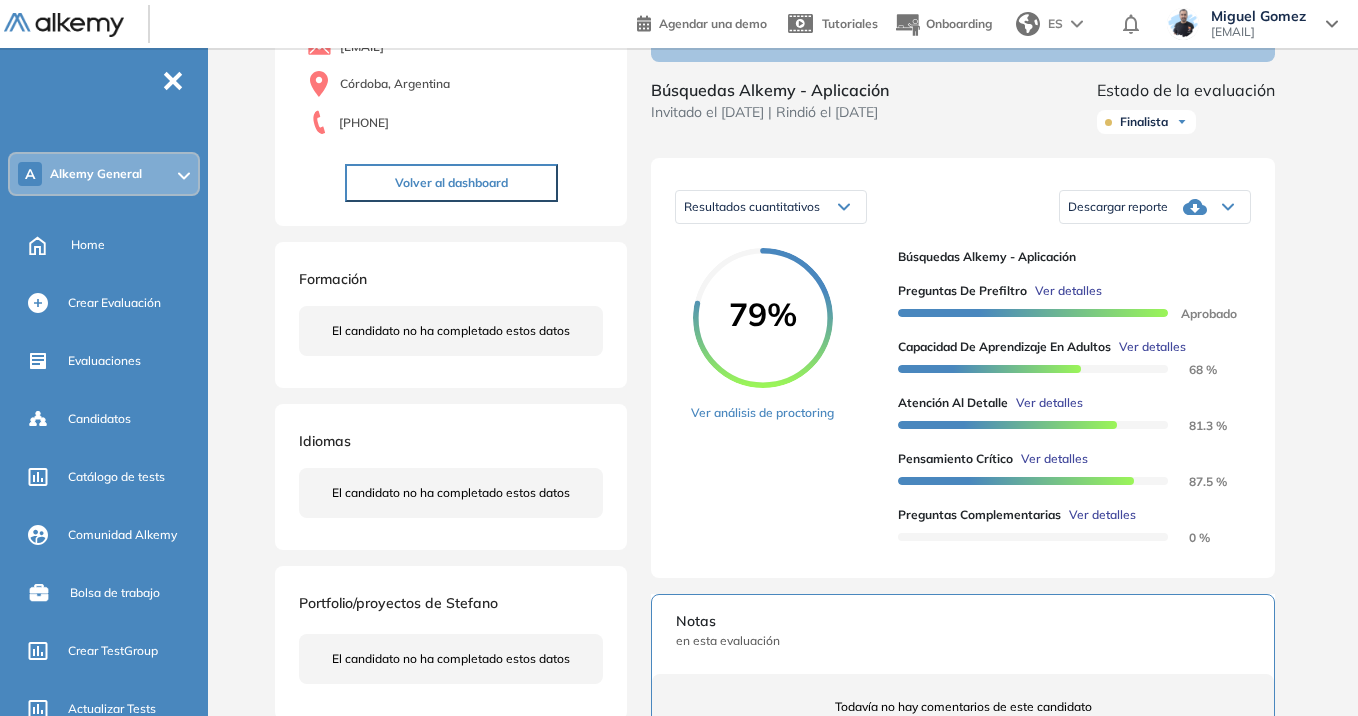 click on "Ver detalles" at bounding box center [1152, 347] 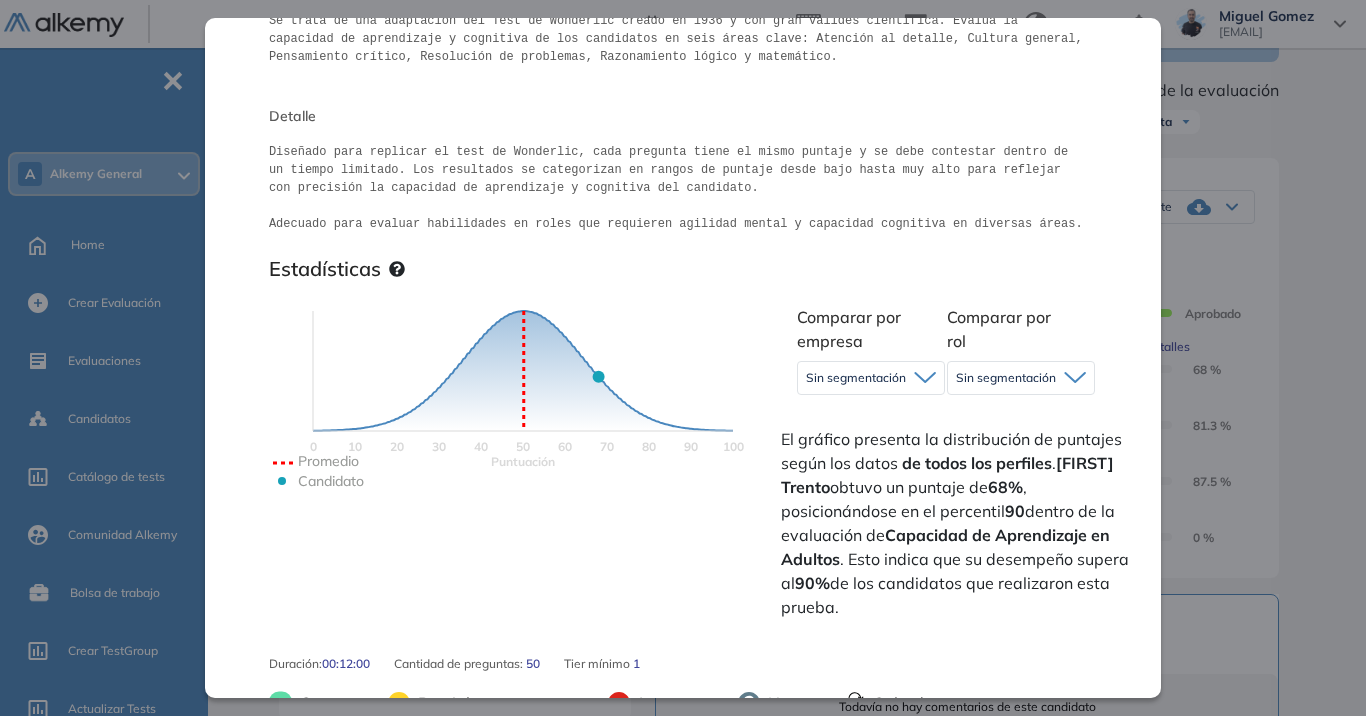 scroll, scrollTop: 300, scrollLeft: 0, axis: vertical 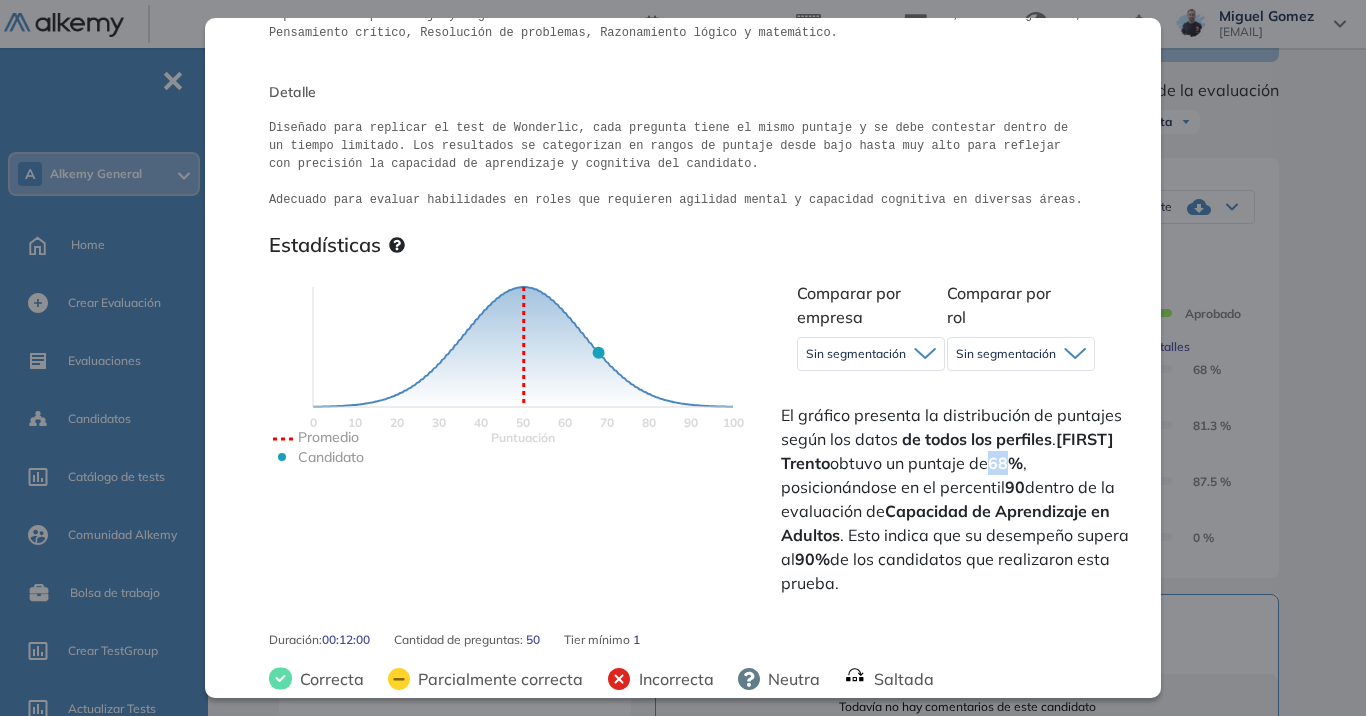 drag, startPoint x: 993, startPoint y: 466, endPoint x: 1019, endPoint y: 469, distance: 26.172504 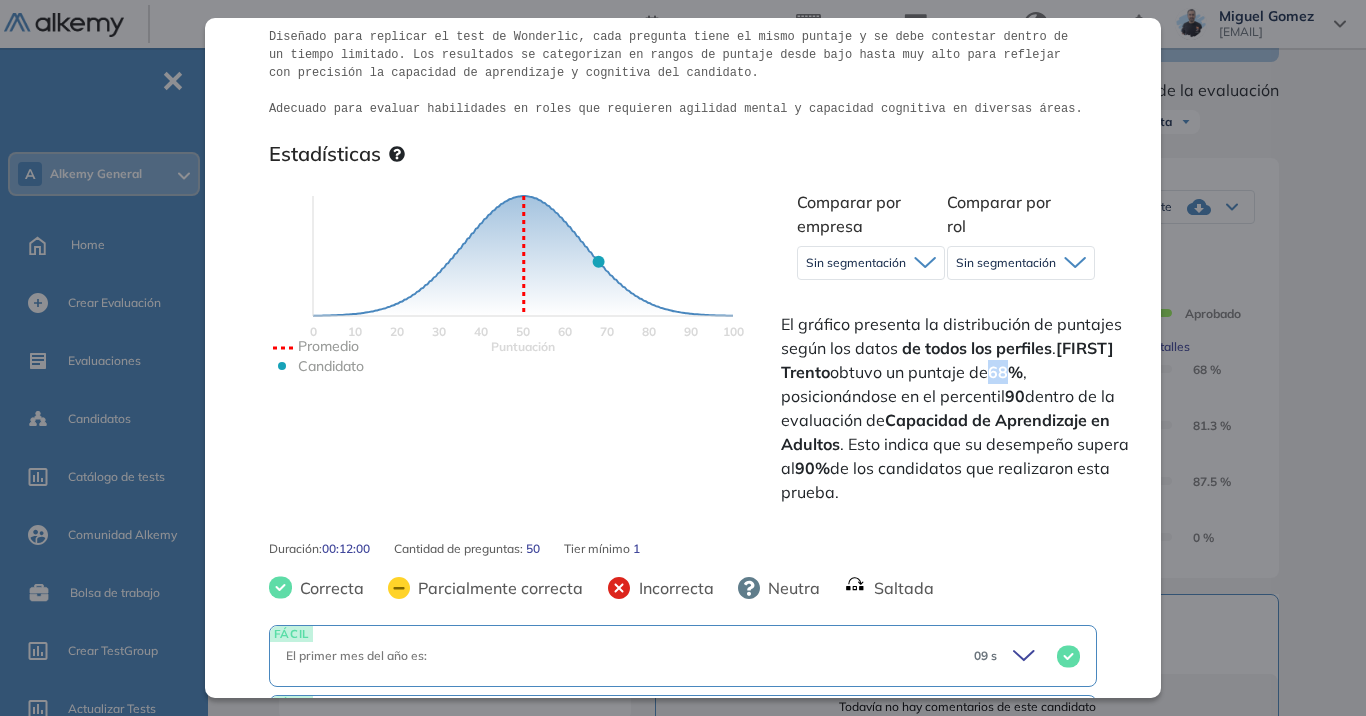 scroll, scrollTop: 400, scrollLeft: 0, axis: vertical 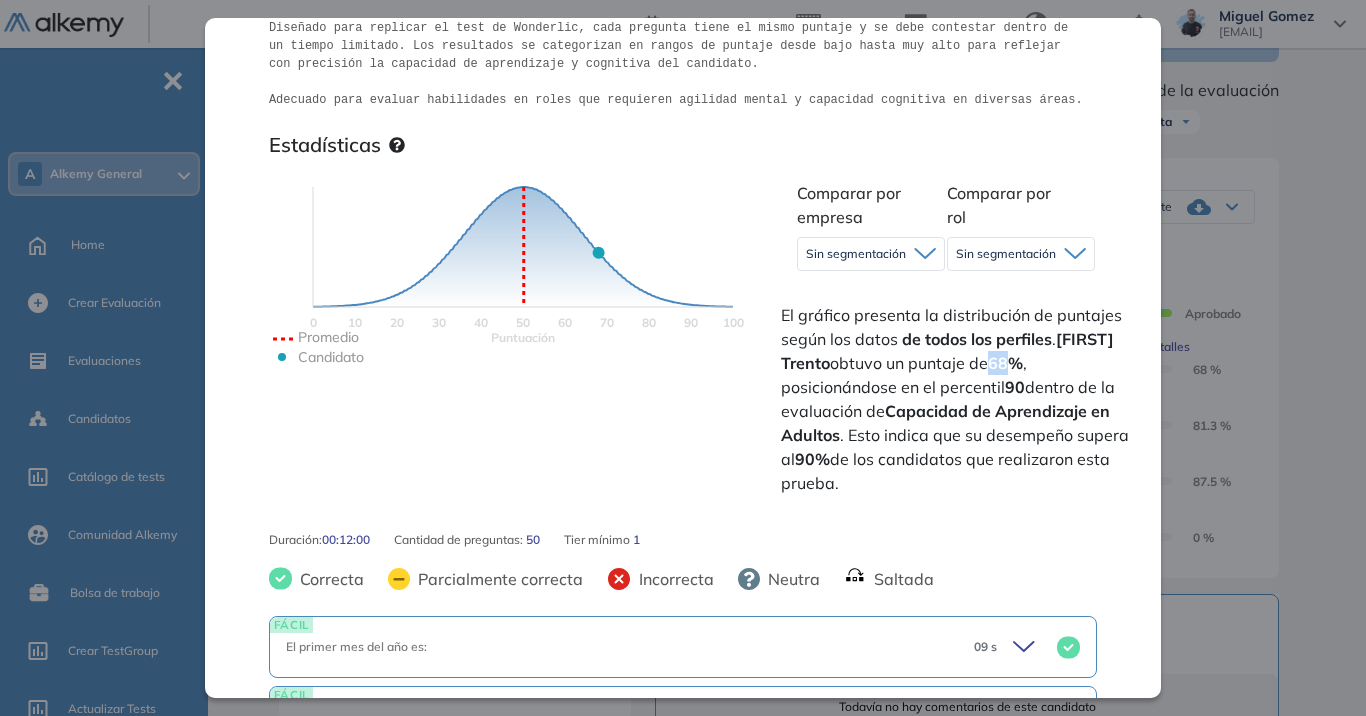 click on "Sin segmentación" at bounding box center (871, 254) 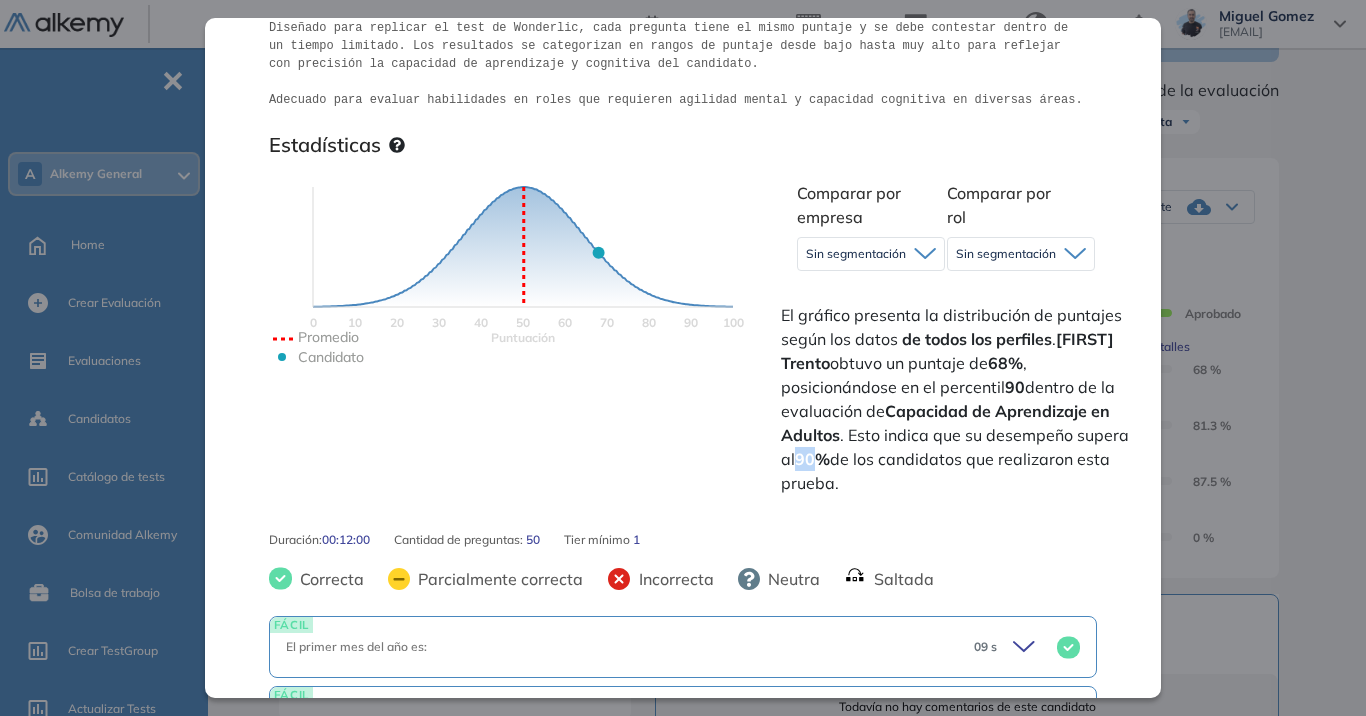 drag, startPoint x: 798, startPoint y: 456, endPoint x: 818, endPoint y: 451, distance: 20.615528 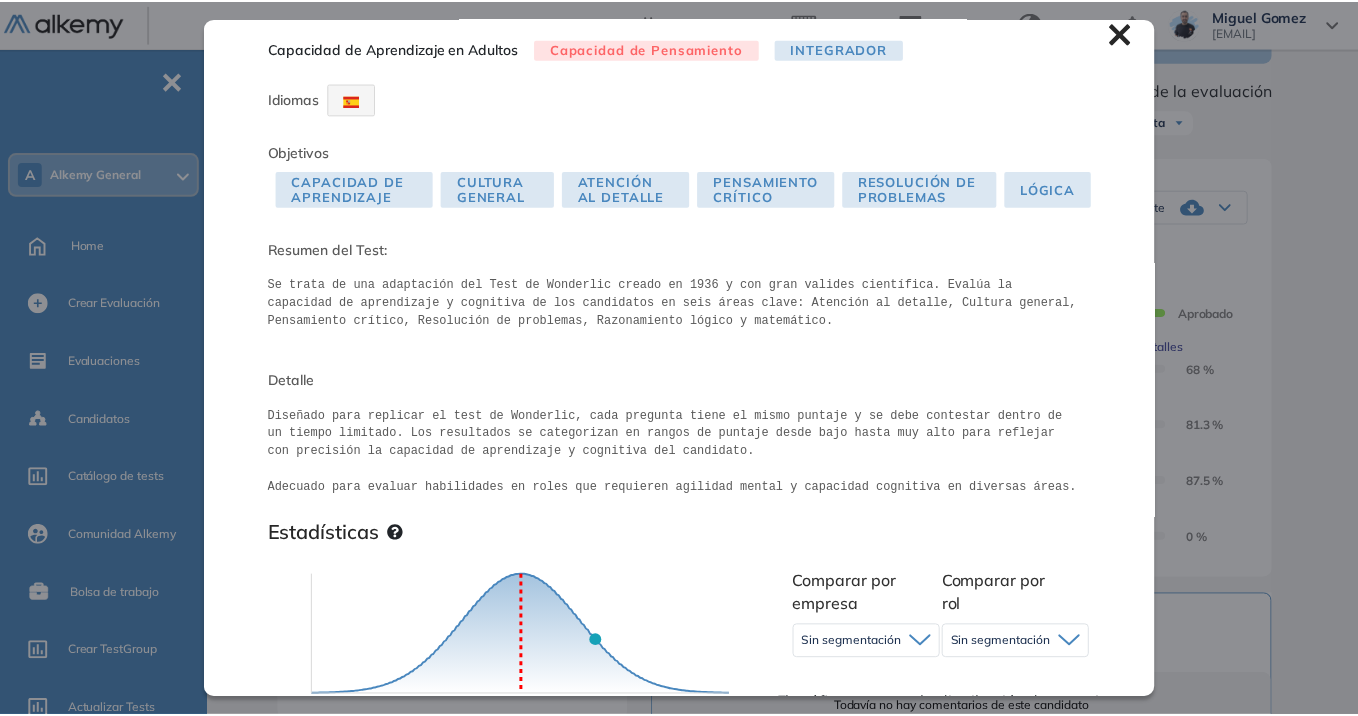 scroll, scrollTop: 0, scrollLeft: 0, axis: both 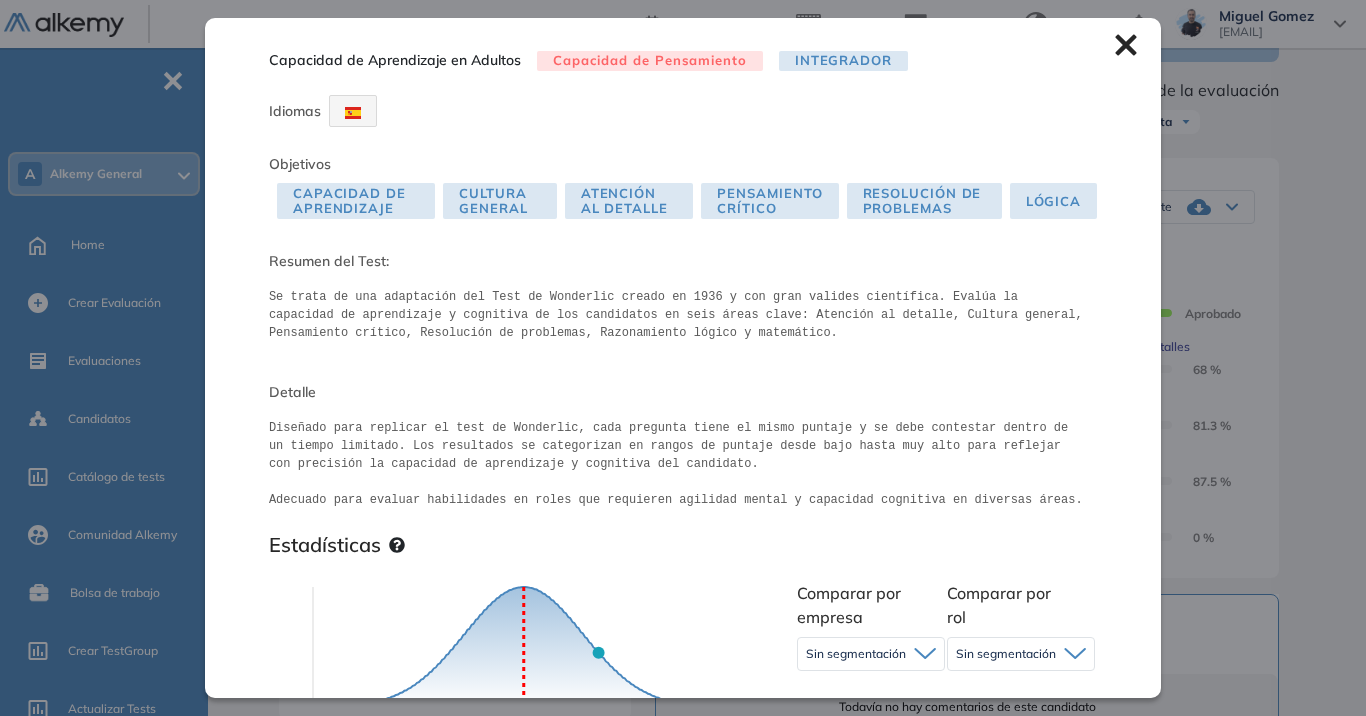 click 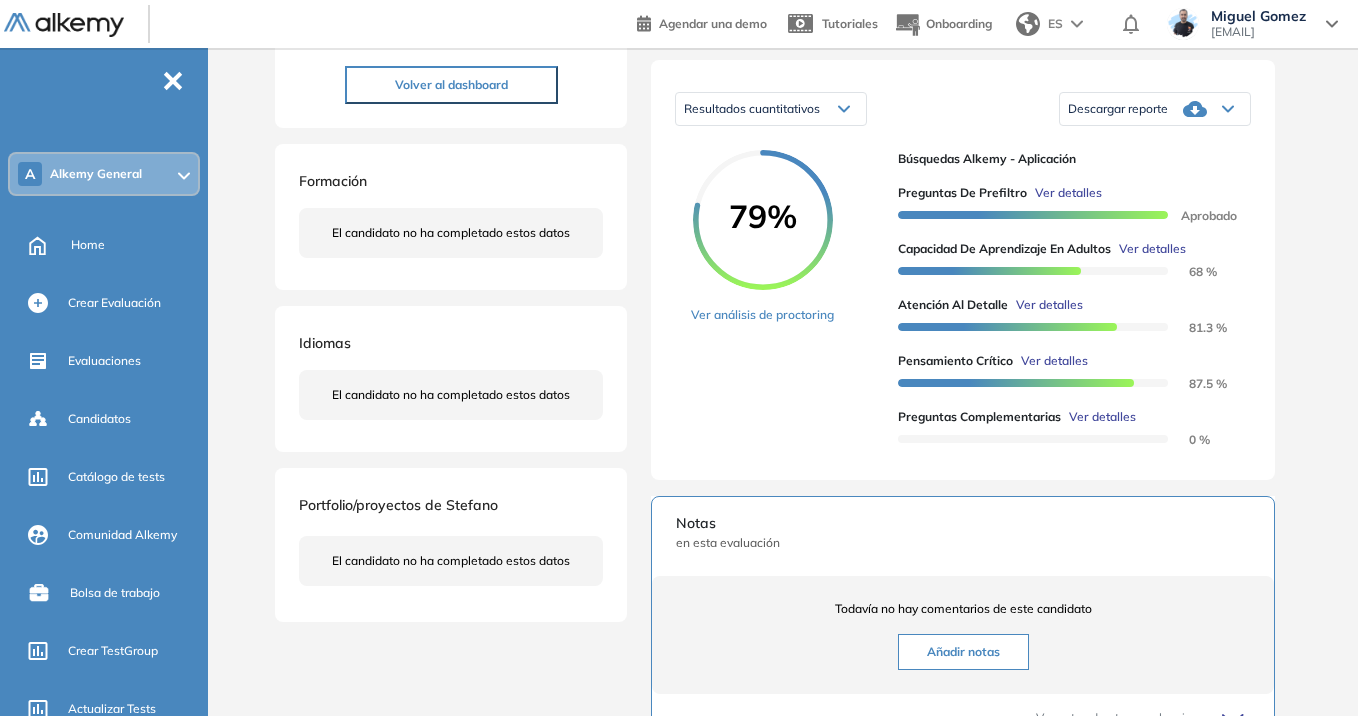 scroll, scrollTop: 300, scrollLeft: 0, axis: vertical 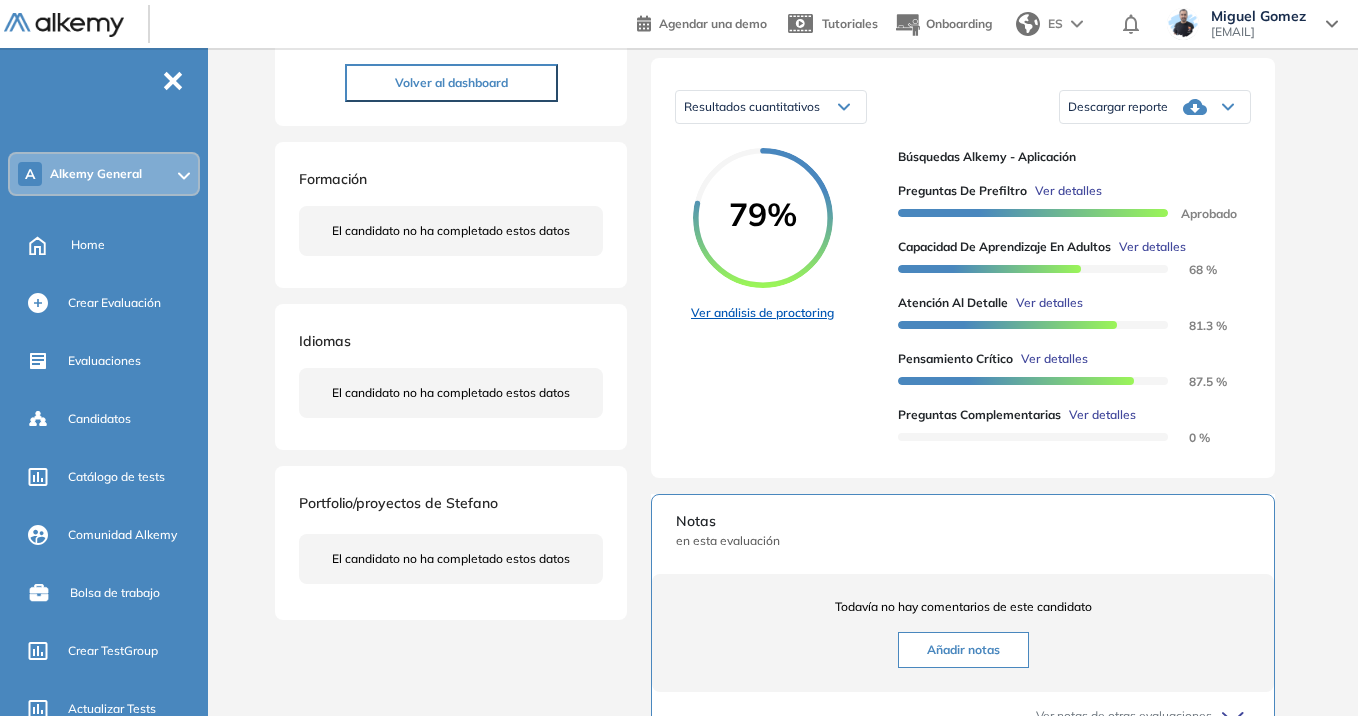 click on "Ver análisis de proctoring" at bounding box center (762, 313) 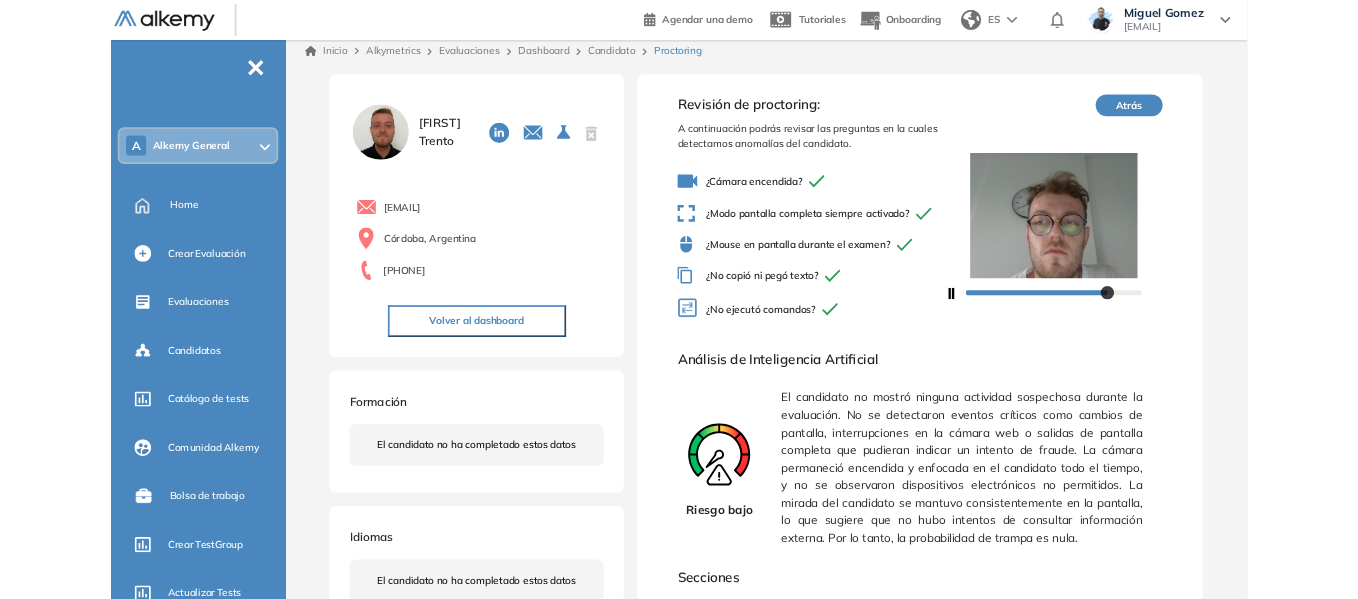 scroll, scrollTop: 0, scrollLeft: 0, axis: both 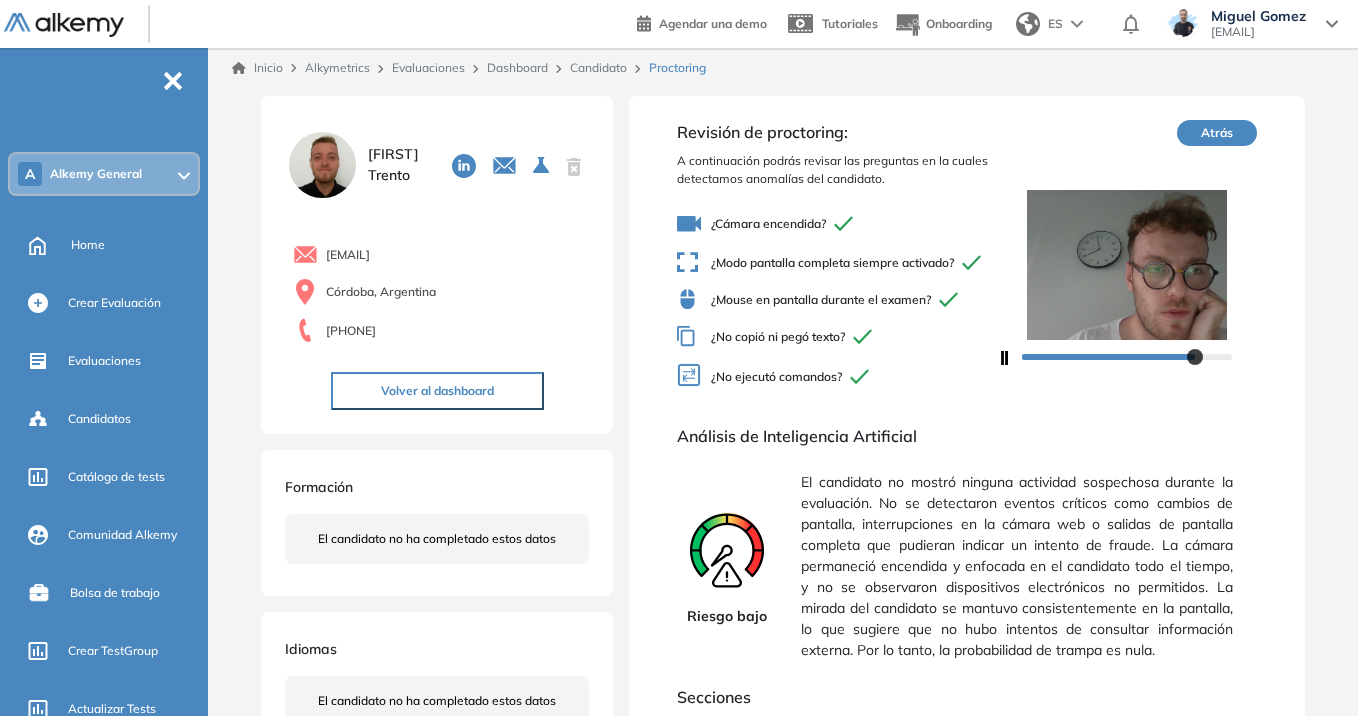 click on "Candidato" at bounding box center (598, 67) 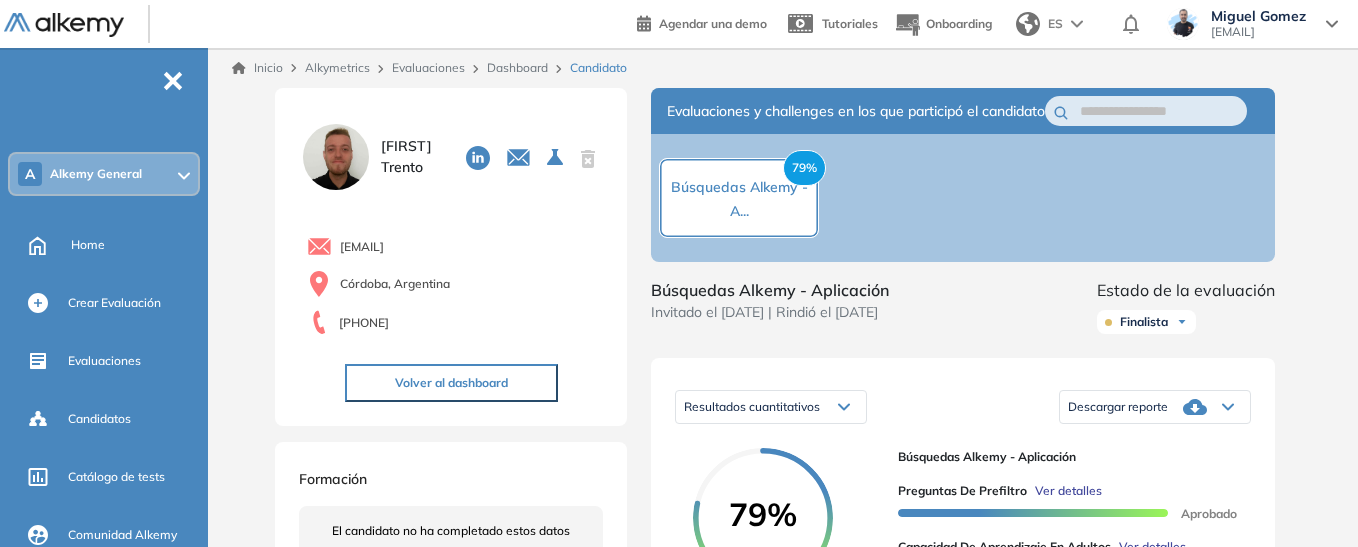 click on "Dashboard" at bounding box center [517, 67] 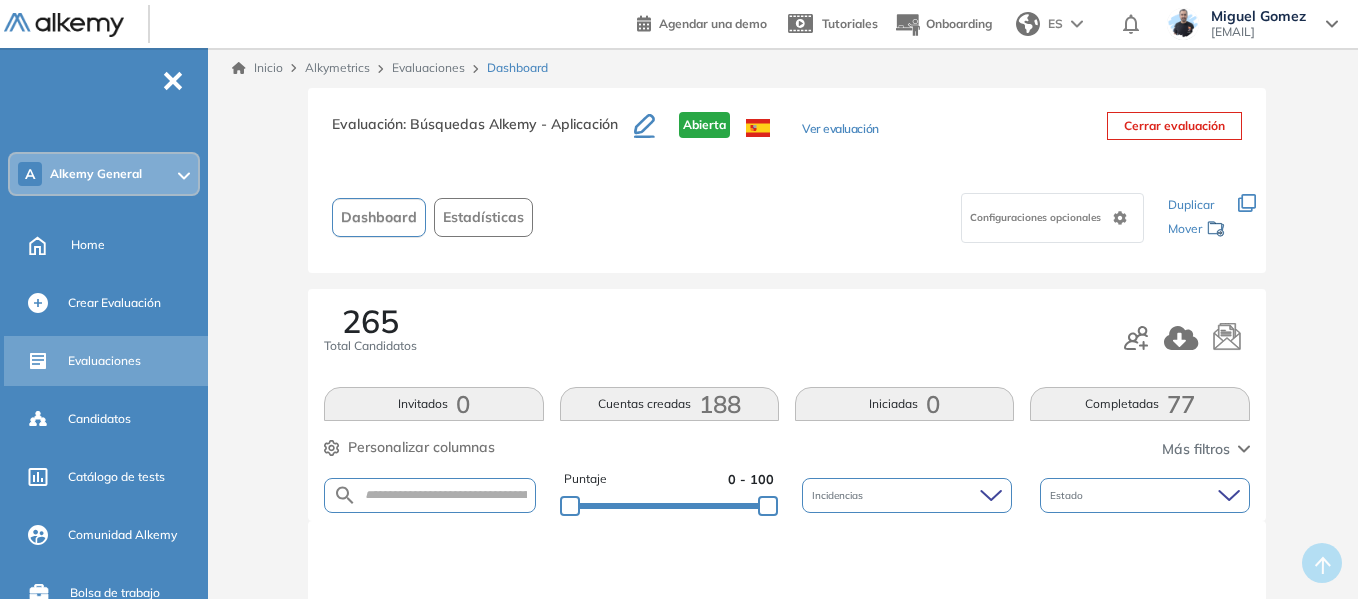 click on "Evaluaciones" at bounding box center (136, 361) 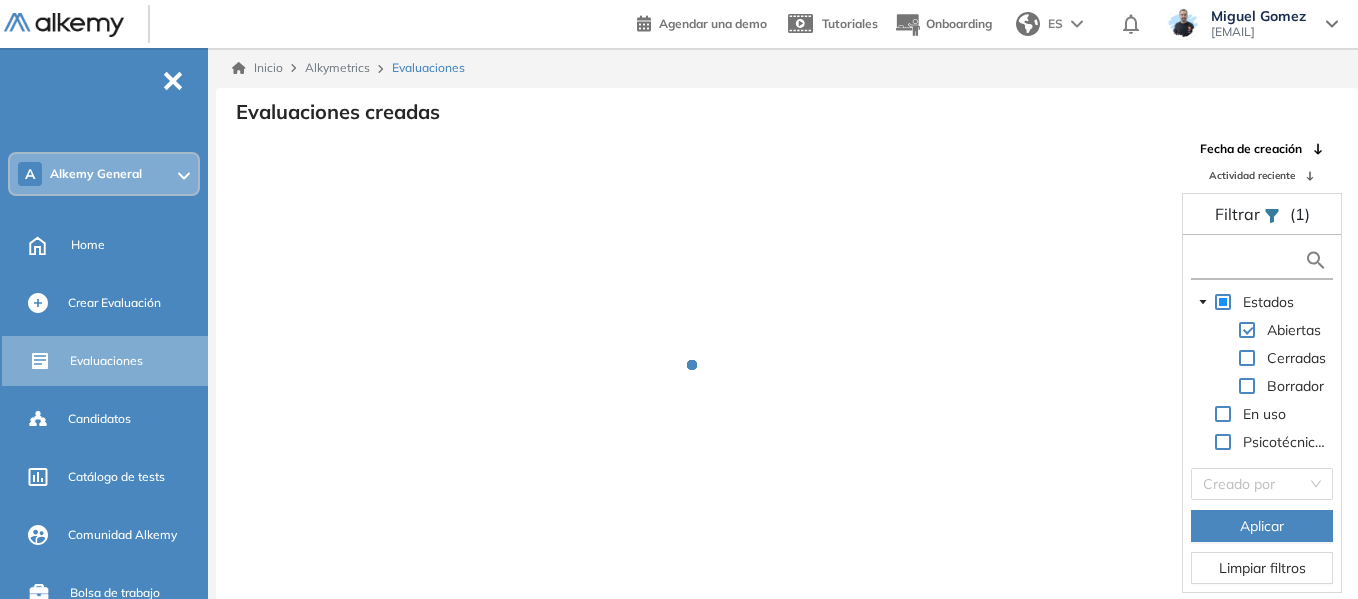 click at bounding box center [1250, 260] 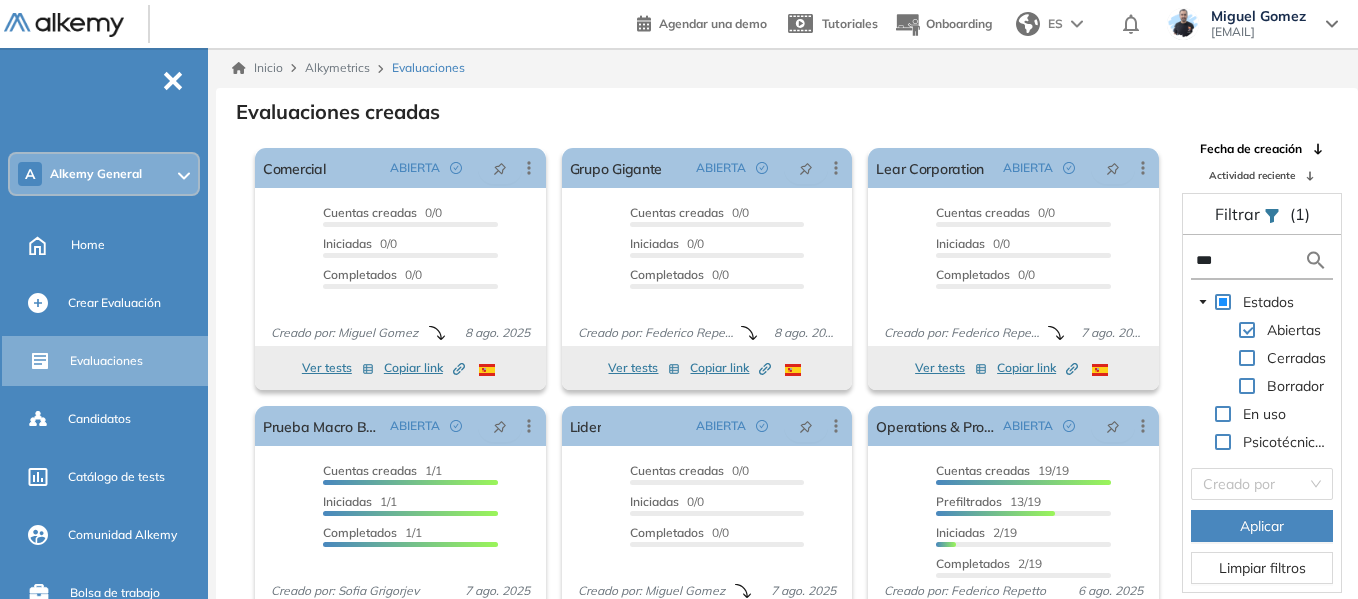 type on "***" 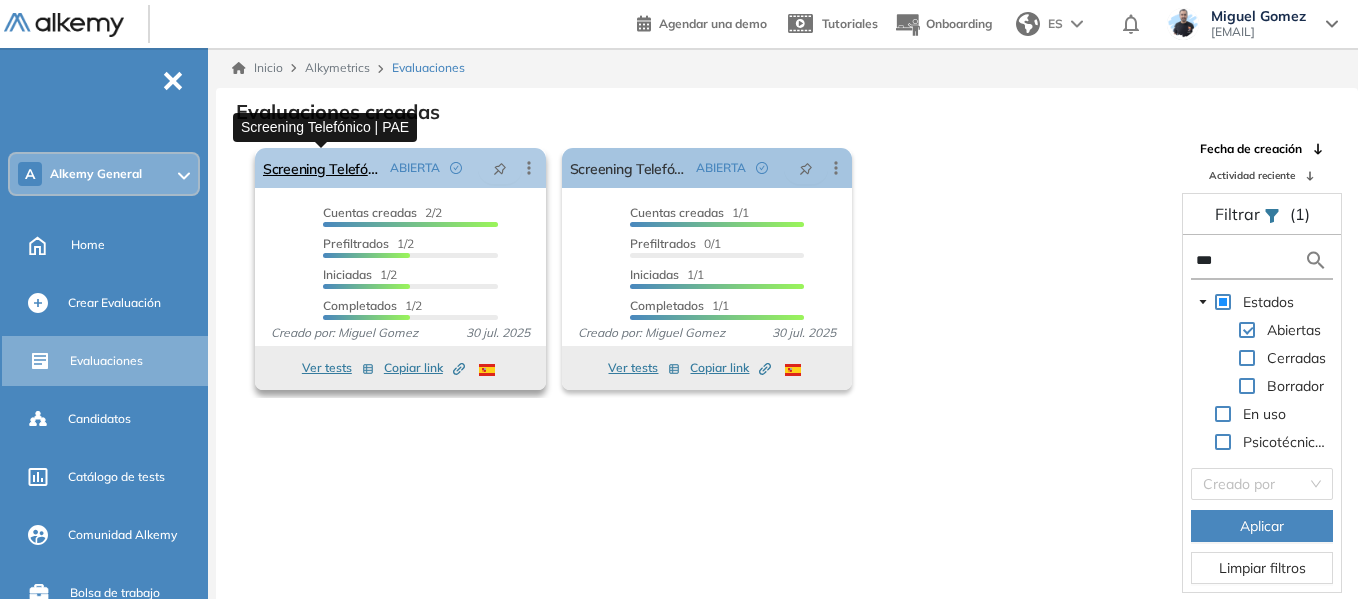 click on "Screening Telefónico | PAE" at bounding box center (322, 168) 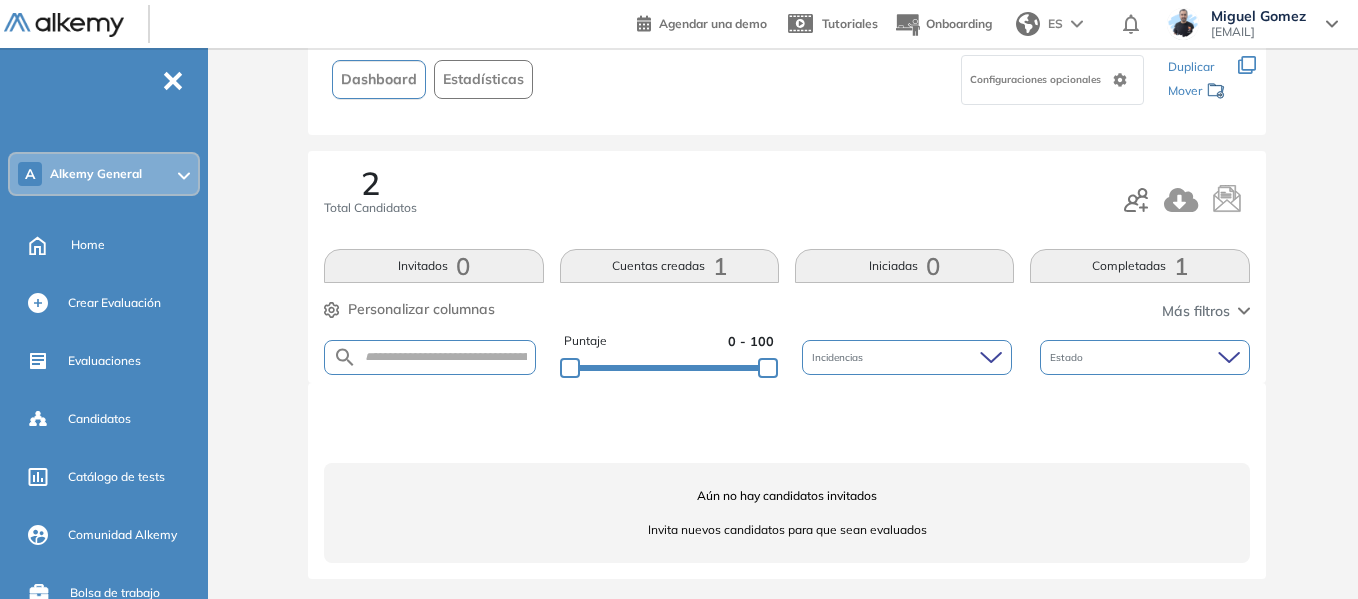 scroll, scrollTop: 142, scrollLeft: 0, axis: vertical 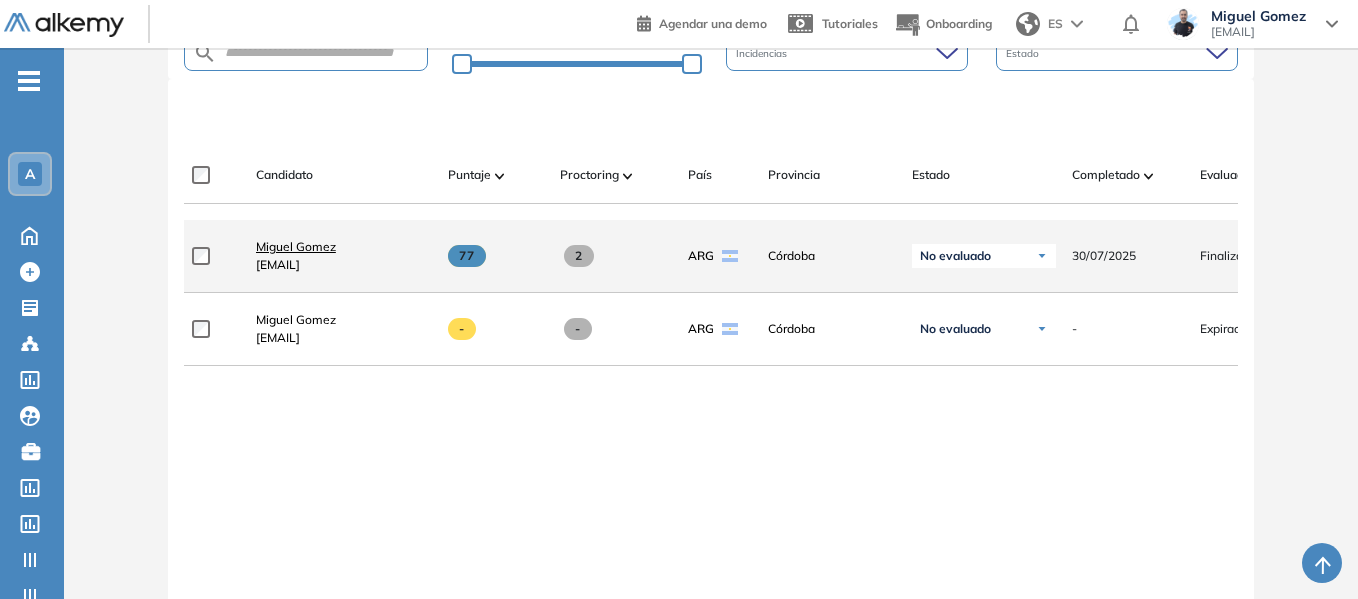 click on "Miguel Gomez" at bounding box center [296, 246] 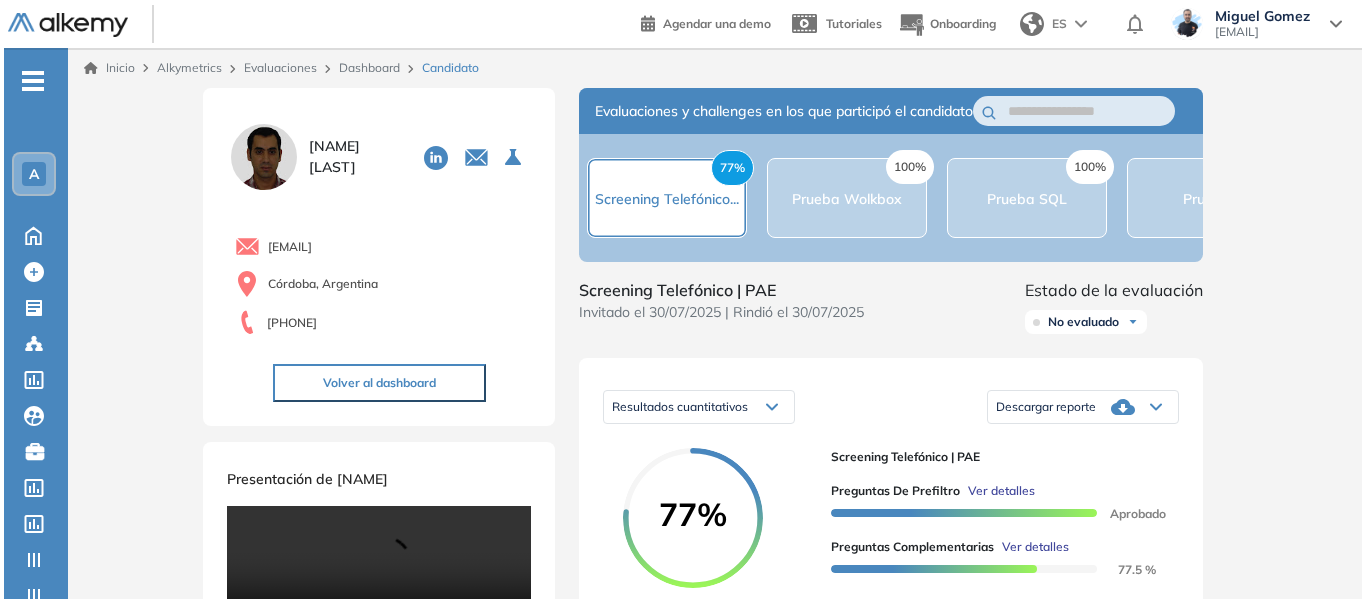 scroll, scrollTop: 200, scrollLeft: 0, axis: vertical 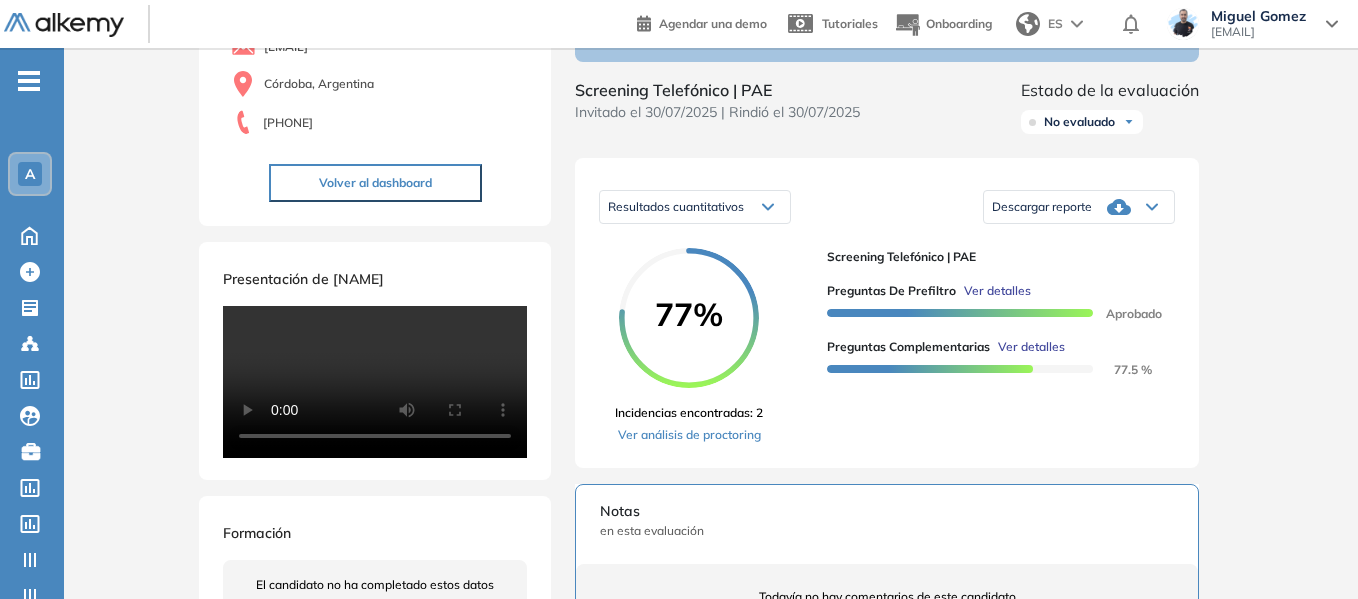 click on "Ver detalles" at bounding box center [997, 291] 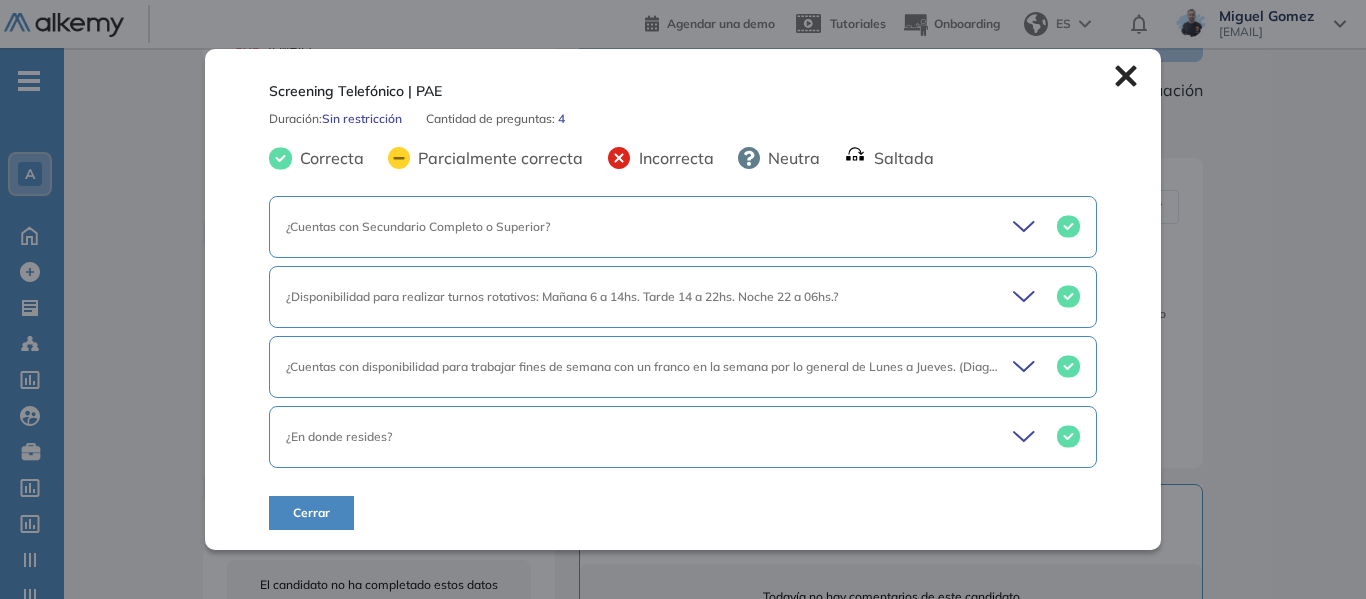 click 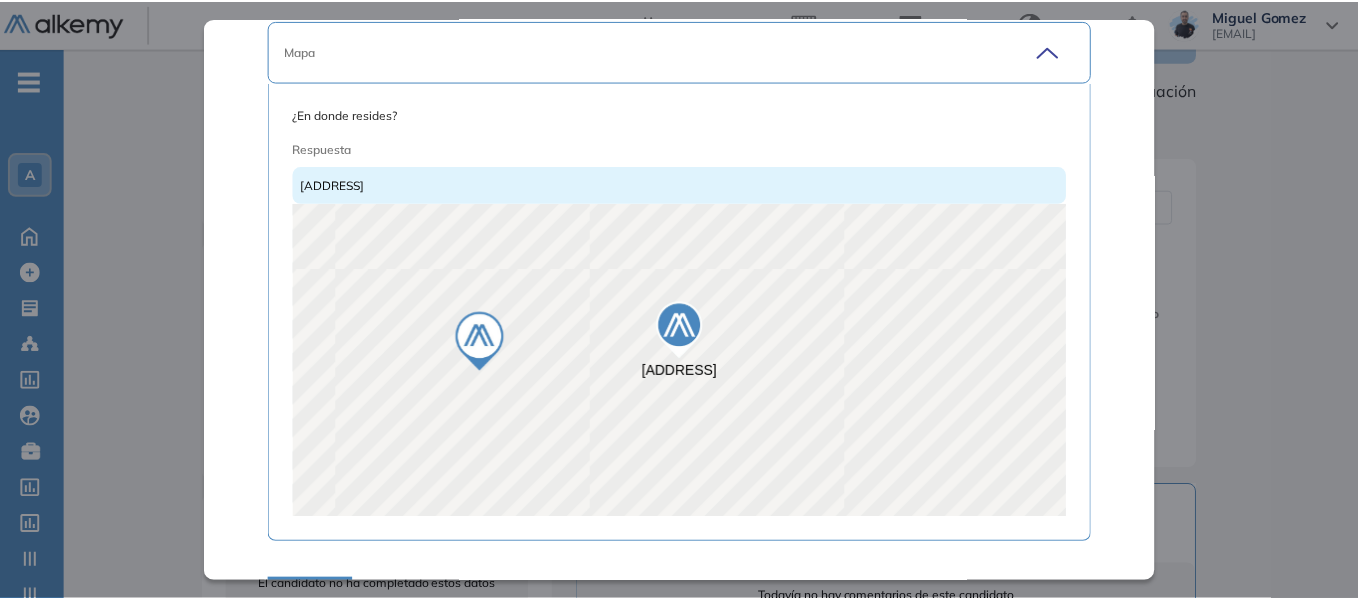 scroll, scrollTop: 400, scrollLeft: 0, axis: vertical 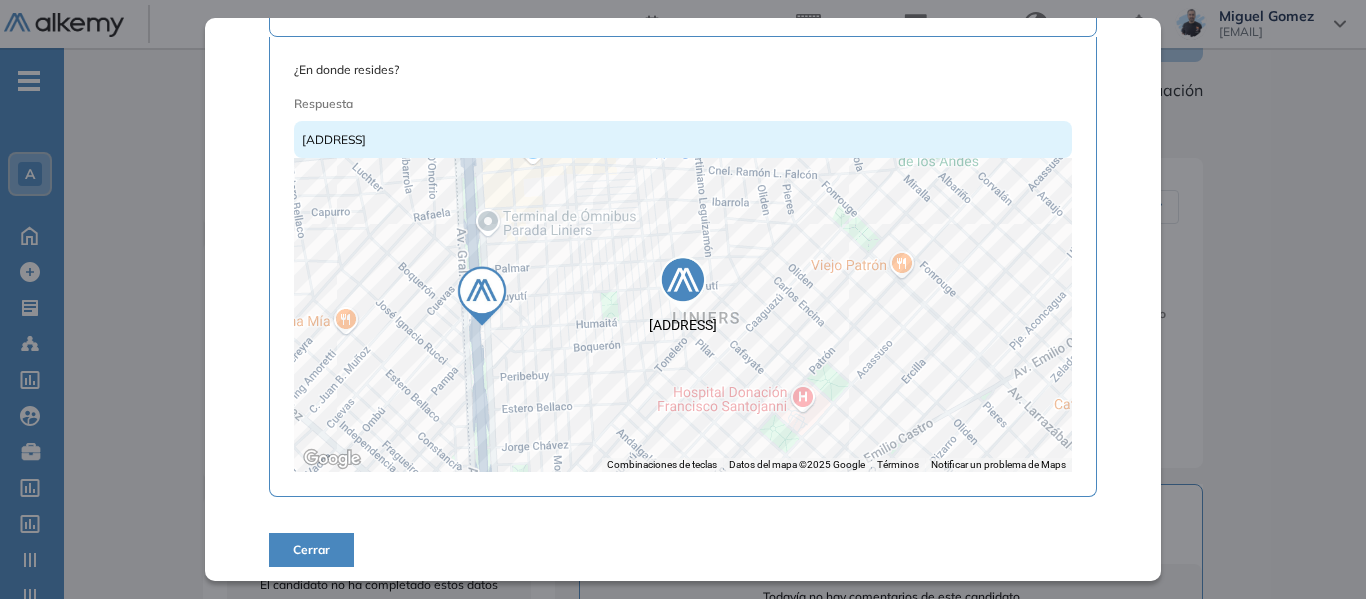 click on "Inicio Alkymetrics Evaluaciones Dashboard Candidato Screening Telefónico | PAE Duración :  Sin restricción Cantidad de preguntas:  4 Correcta Parcialmente correcta Incorrecta Neutra Saltada ¿Cuentas con Secundario Completo o Superior? ¿Cuentas con Secundario Completo o Superior? Respuesta
(Correcta) No Si ¿Disponibilidad para realizar turnos rotativos: Mañana 6 a 14hs. Tarde 14 a 22hs. Noche 22 a 06hs.? ¿Disponibilidad para realizar turnos rotativos: Mañana 6 a 14hs. Tarde 14 a 22hs. Noche 22 a 06hs.? Respuesta
(Correcta) Si No ¿Cuentas con disponibilidad para trabajar fines de semana con un franco en la semana por lo general de Lunes a Jueves. (Diagrama 6x1)? ¿Cuentas con disponibilidad para trabajar fines de semana con un franco en la semana por lo general de Lunes a Jueves. (Diagrama 6x1)? Respuesta
(Correcta) No Si Mapa ¿En donde resides? Respuesta Av. Lisandro de la Torre 600 ← Mover a la izquierda → Mover a la derecha ↑ Mover hacia arriba ↓ Mover hacia abajo + Ampliar -" at bounding box center [715, 507] 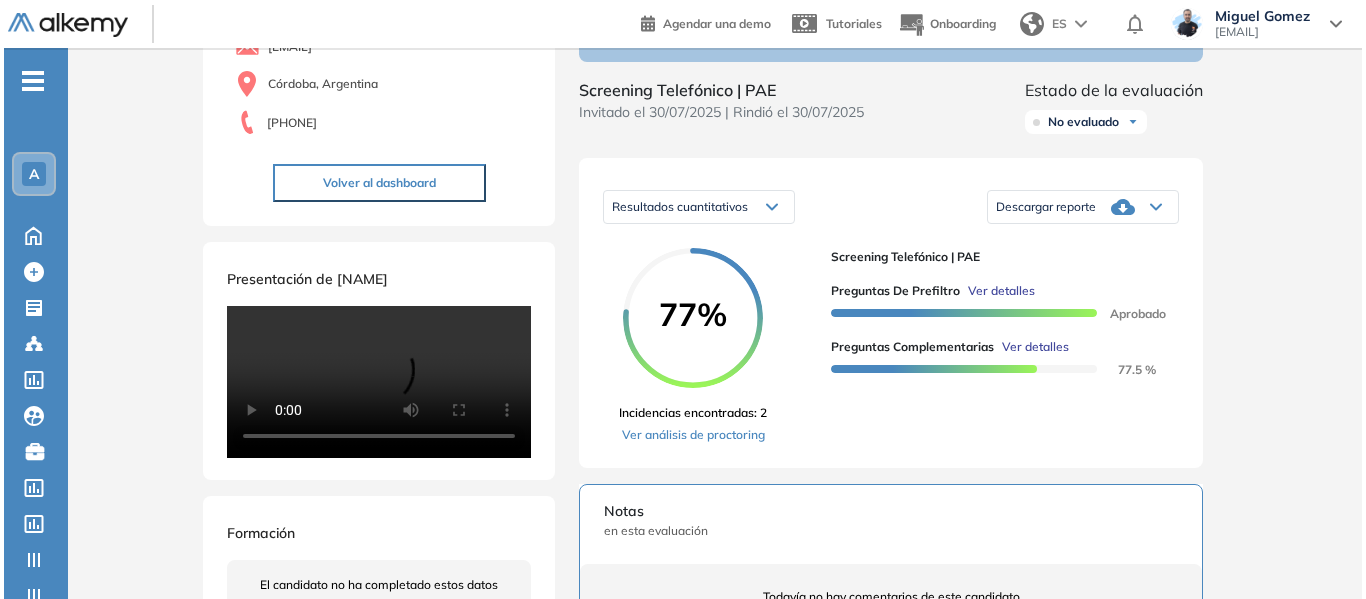 scroll, scrollTop: 386, scrollLeft: 0, axis: vertical 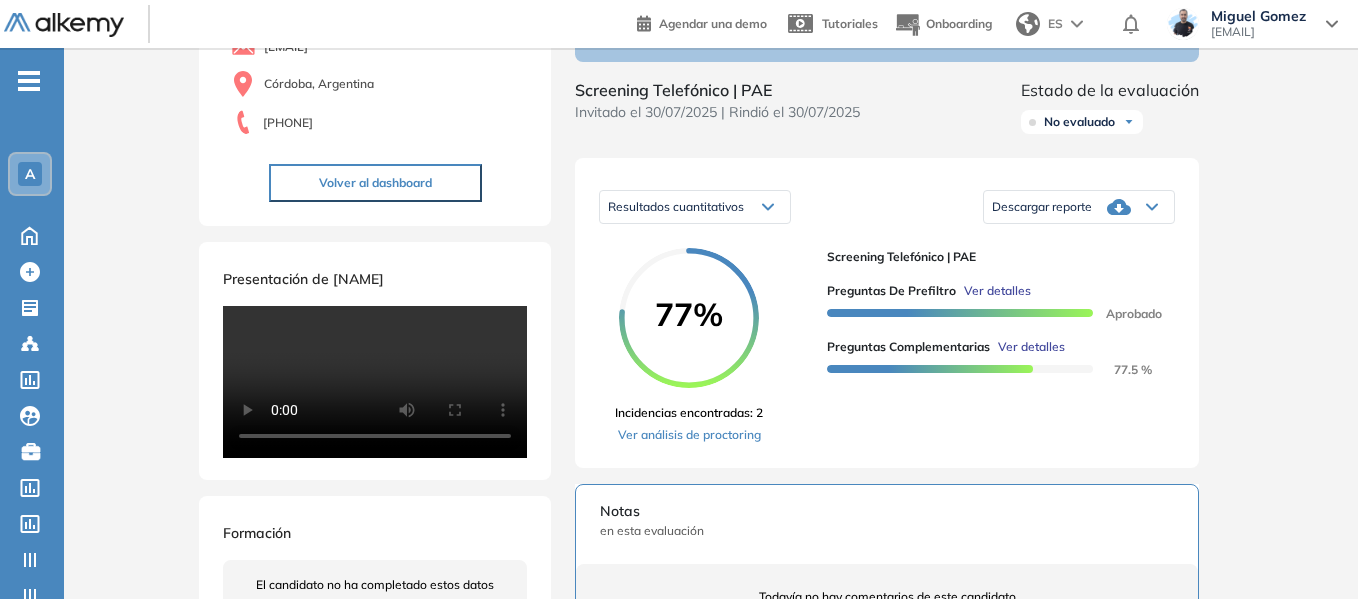 click on "Ver detalles" at bounding box center (1031, 347) 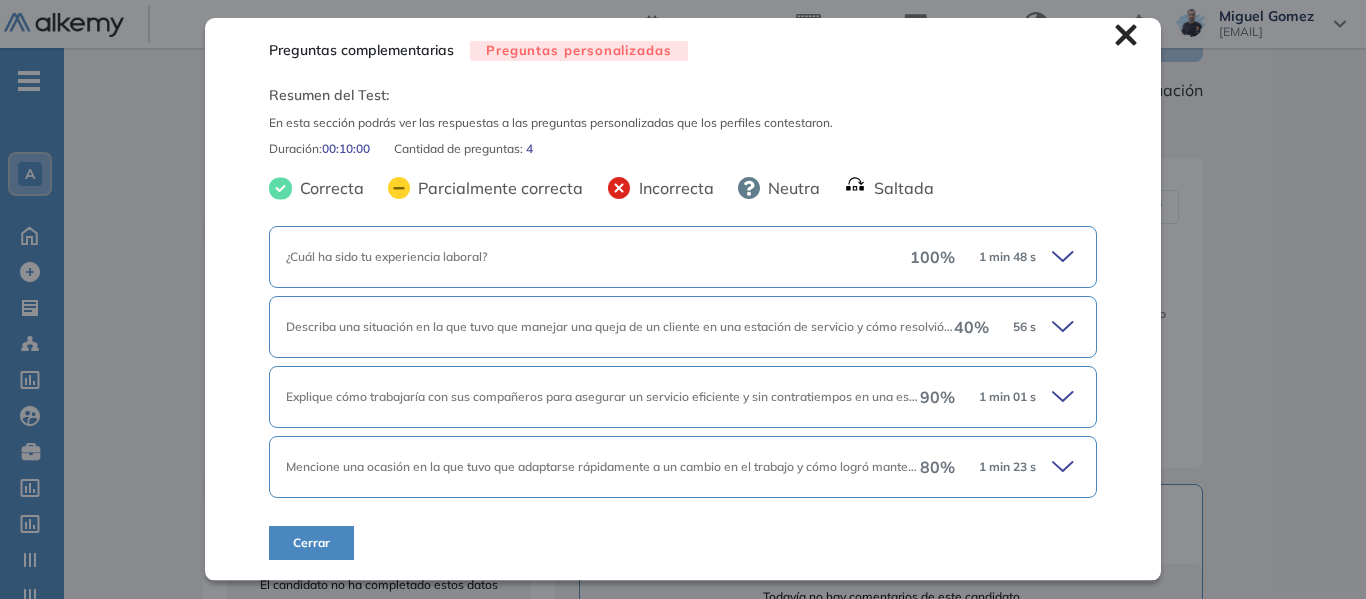 scroll, scrollTop: 10, scrollLeft: 0, axis: vertical 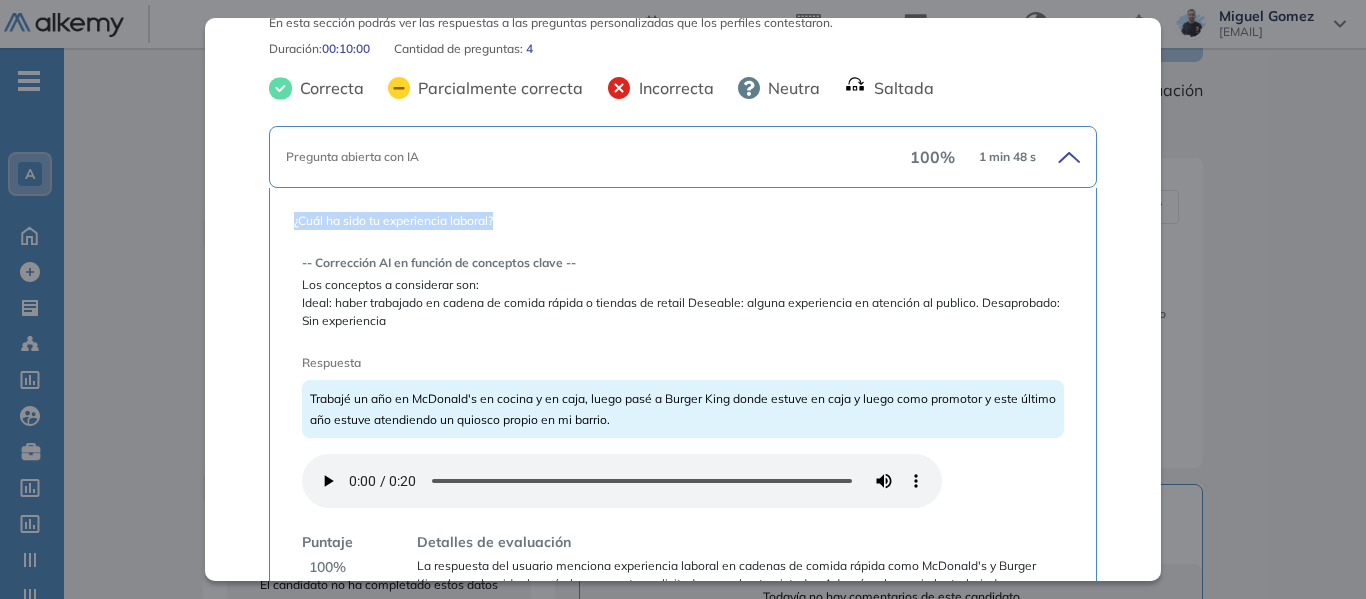 drag, startPoint x: 295, startPoint y: 220, endPoint x: 401, endPoint y: 282, distance: 122.80065 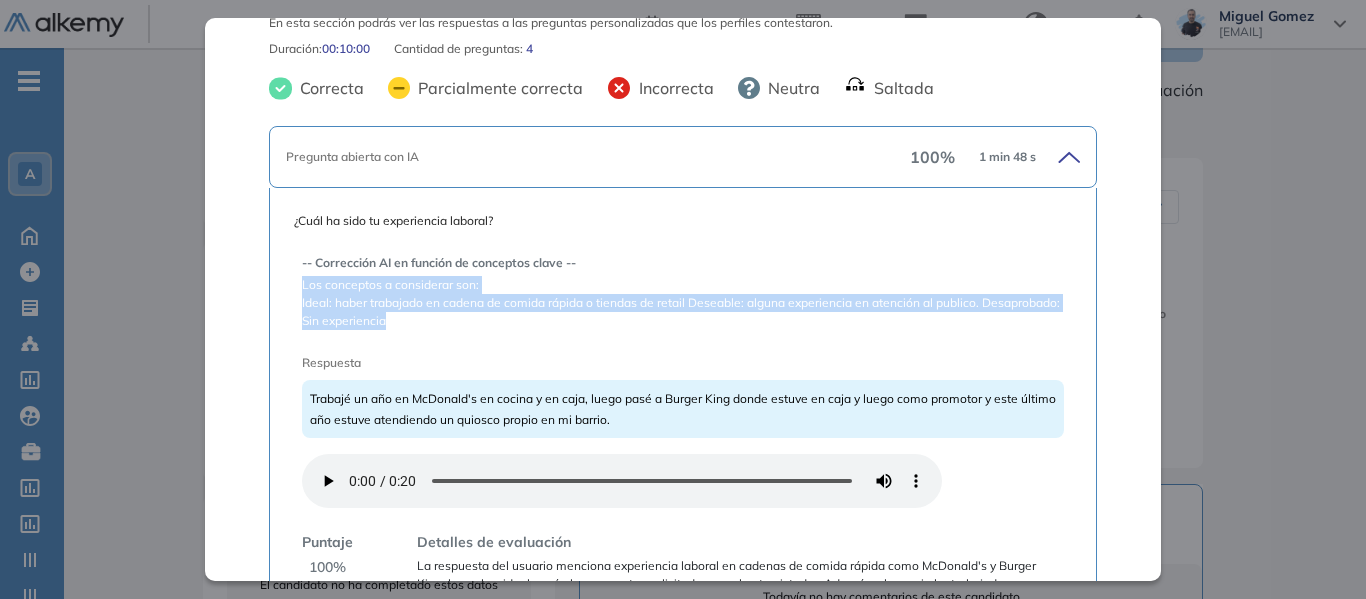 drag, startPoint x: 302, startPoint y: 286, endPoint x: 480, endPoint y: 318, distance: 180.85353 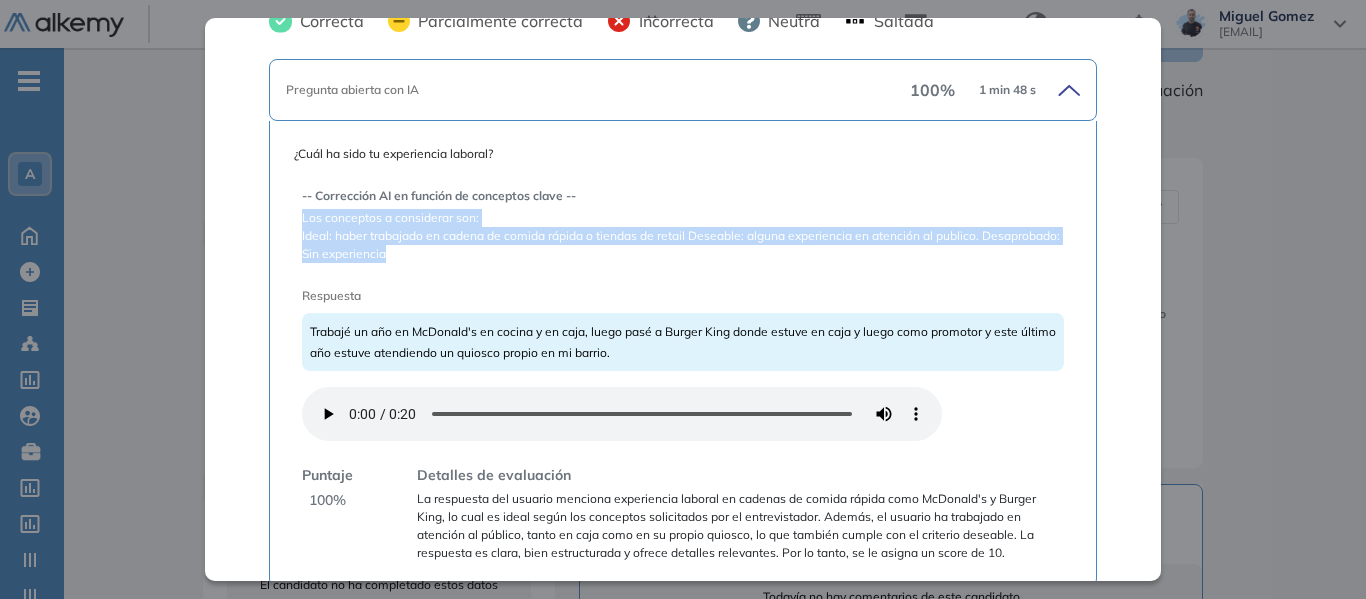 scroll, scrollTop: 210, scrollLeft: 0, axis: vertical 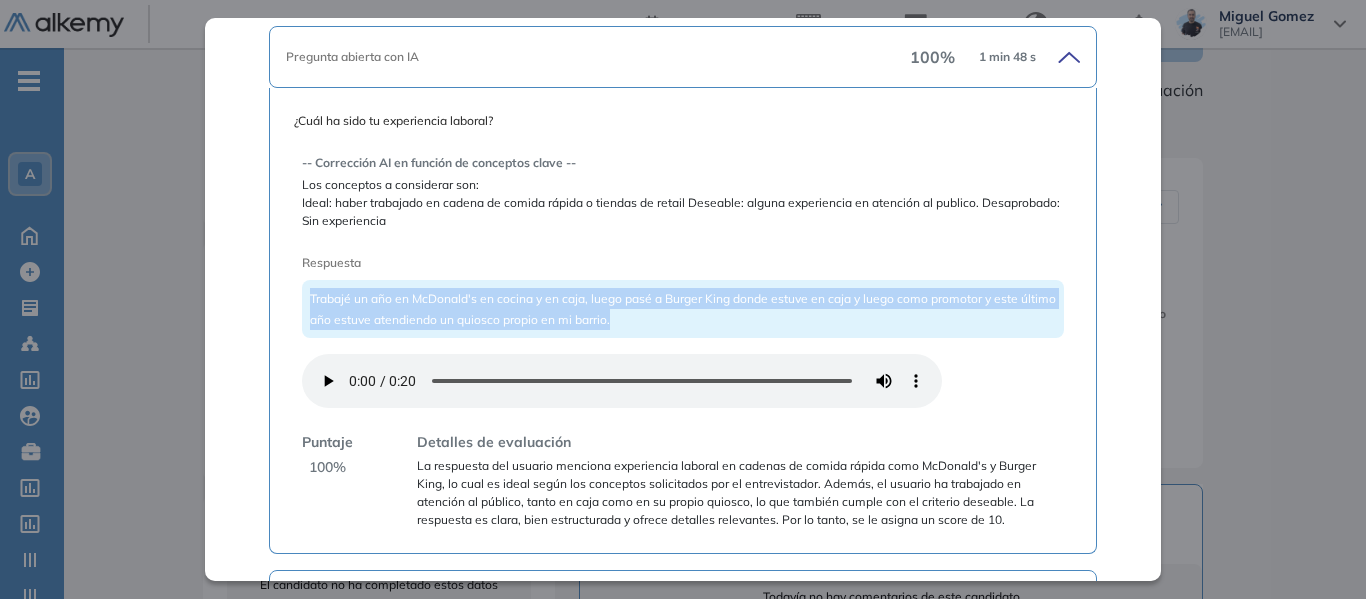 drag, startPoint x: 311, startPoint y: 298, endPoint x: 658, endPoint y: 320, distance: 347.69672 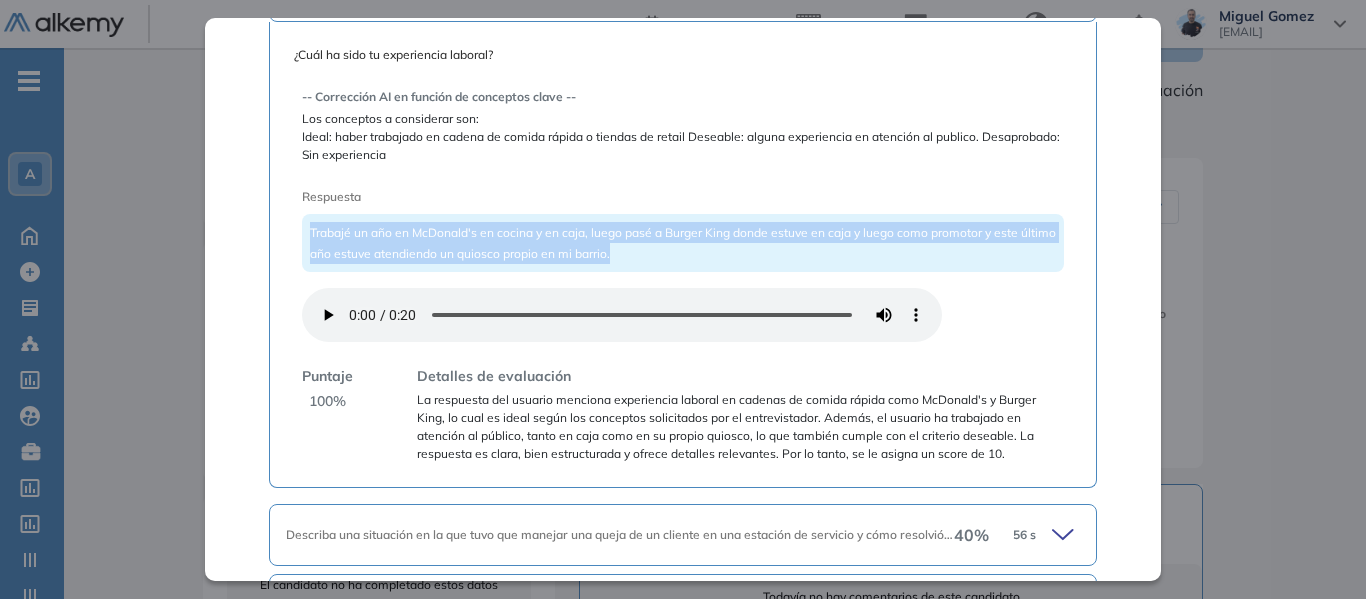 scroll, scrollTop: 310, scrollLeft: 0, axis: vertical 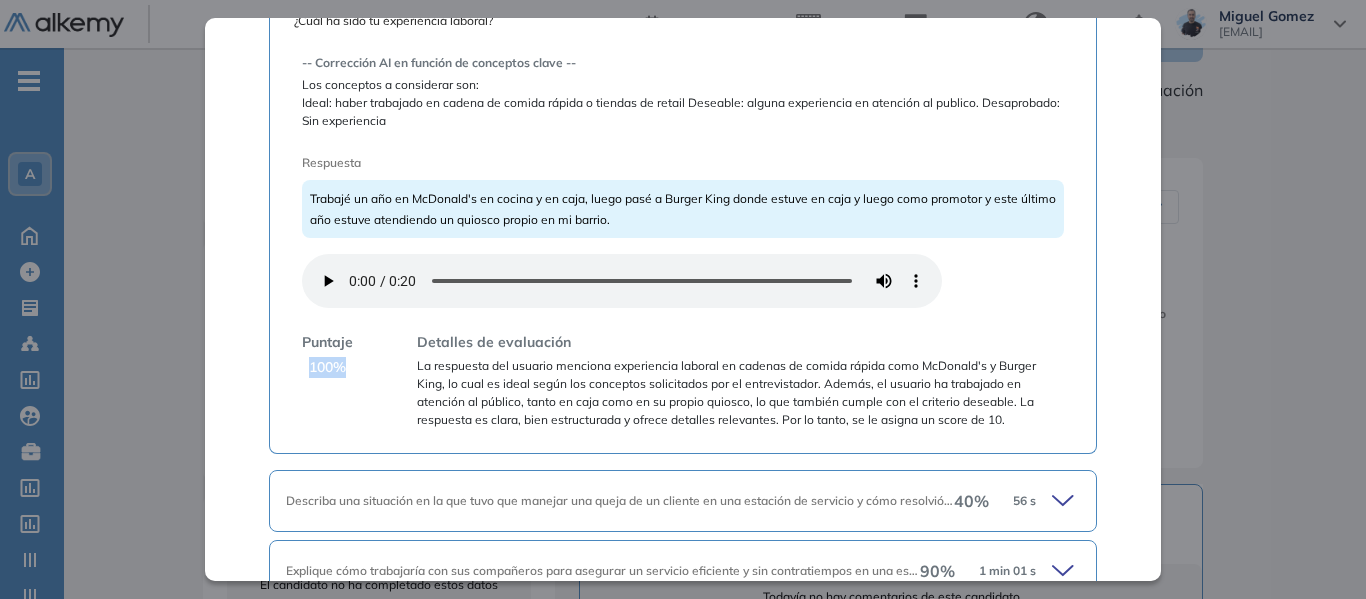 drag, startPoint x: 309, startPoint y: 369, endPoint x: 368, endPoint y: 373, distance: 59.135437 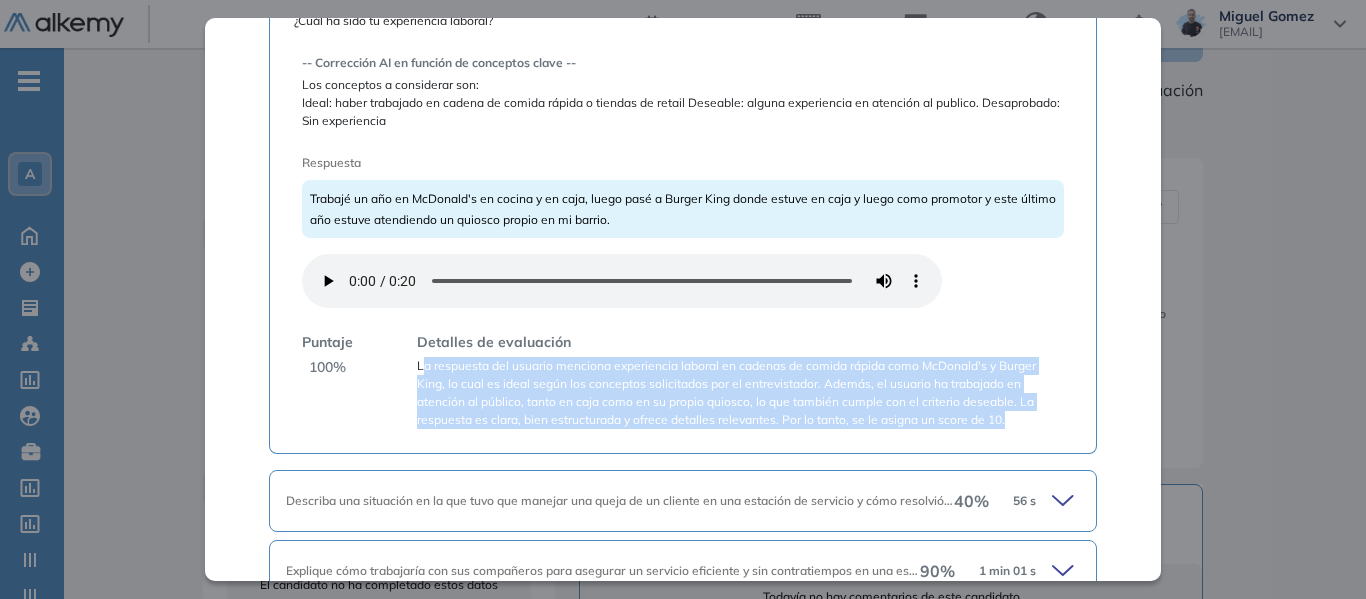 drag, startPoint x: 421, startPoint y: 365, endPoint x: 1035, endPoint y: 426, distance: 617.0227 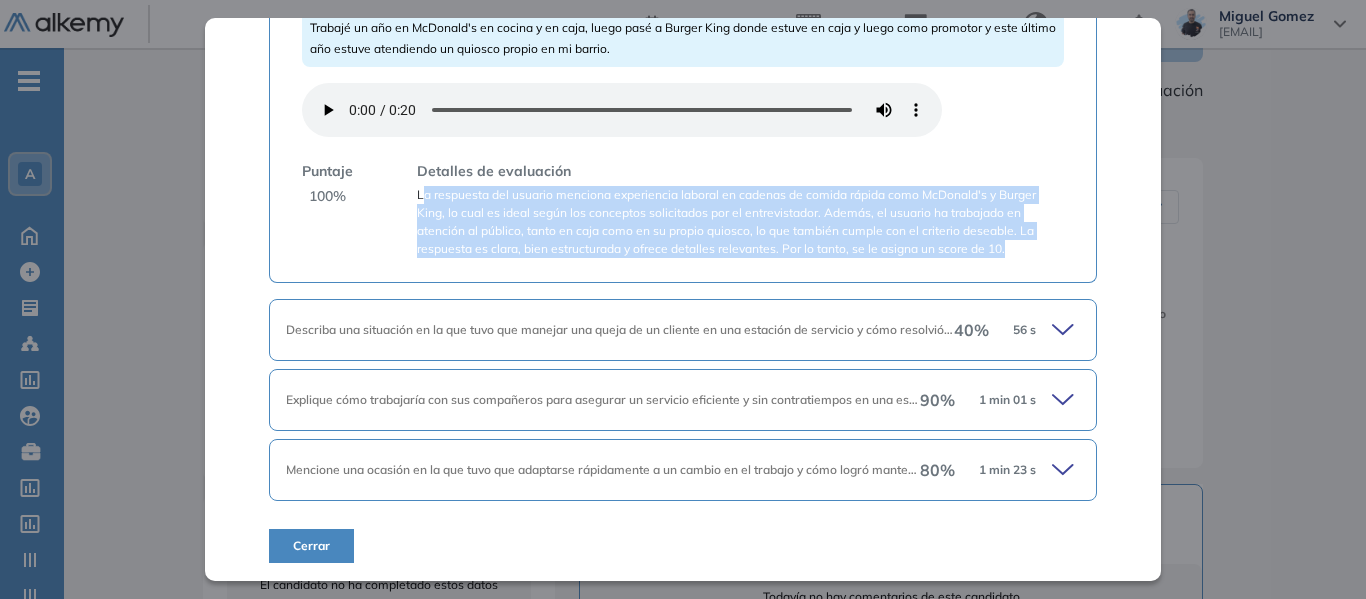 scroll, scrollTop: 483, scrollLeft: 0, axis: vertical 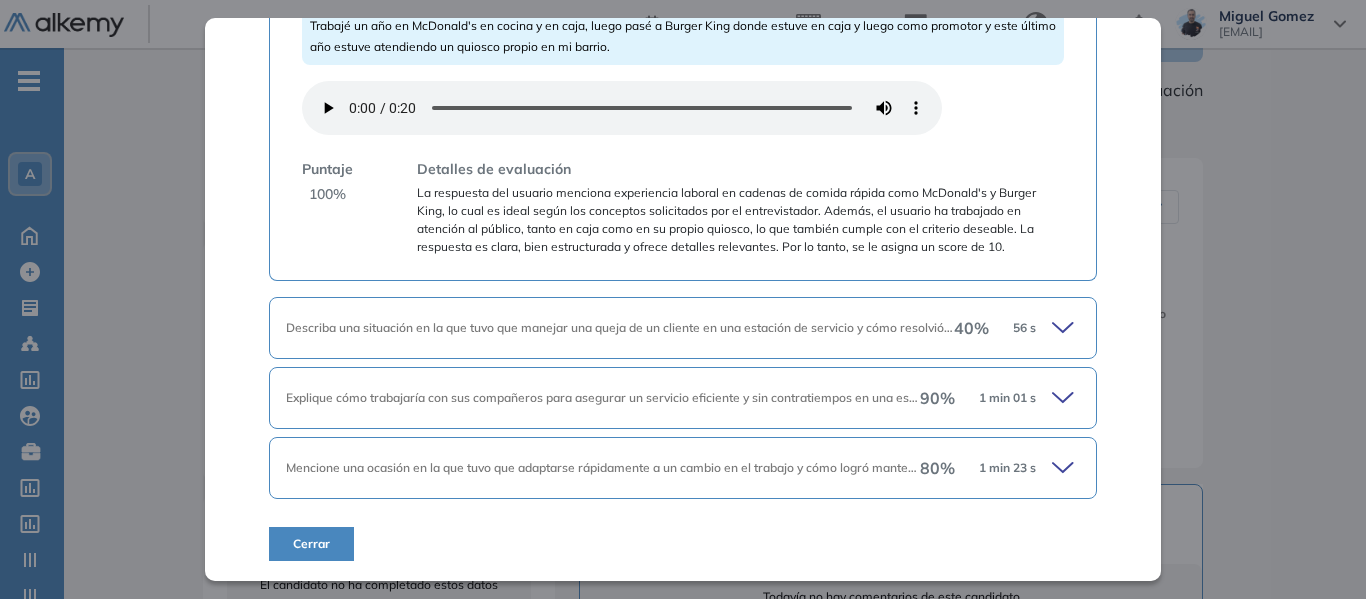 click 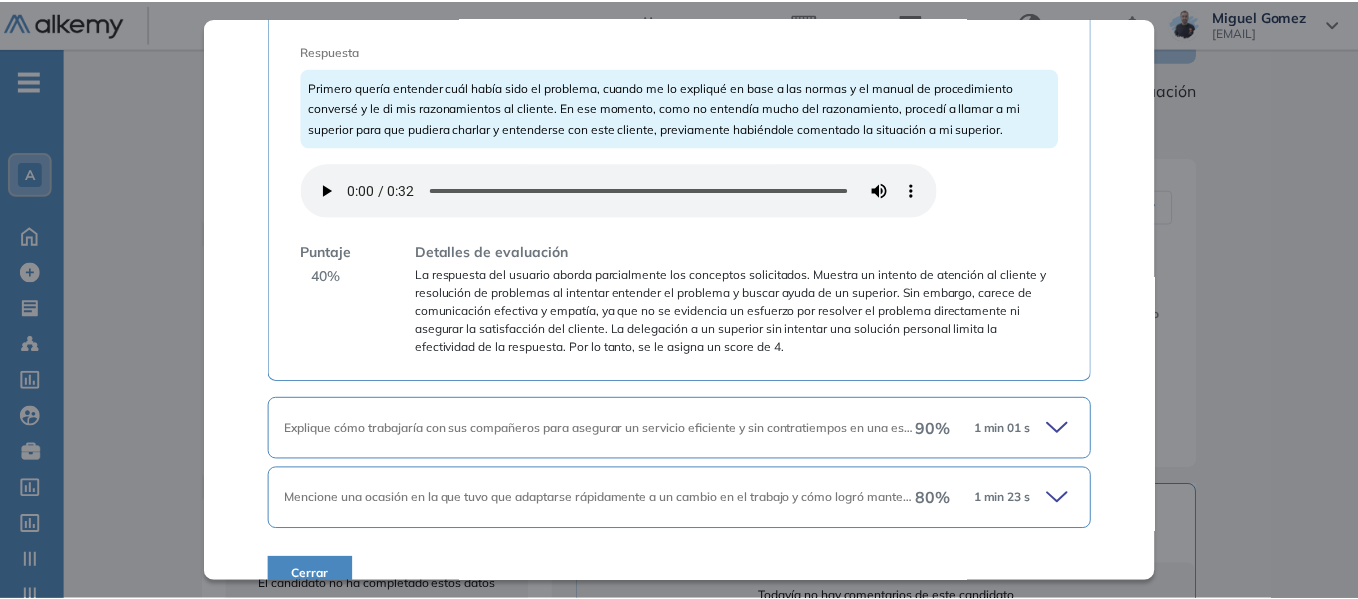 scroll, scrollTop: 1050, scrollLeft: 0, axis: vertical 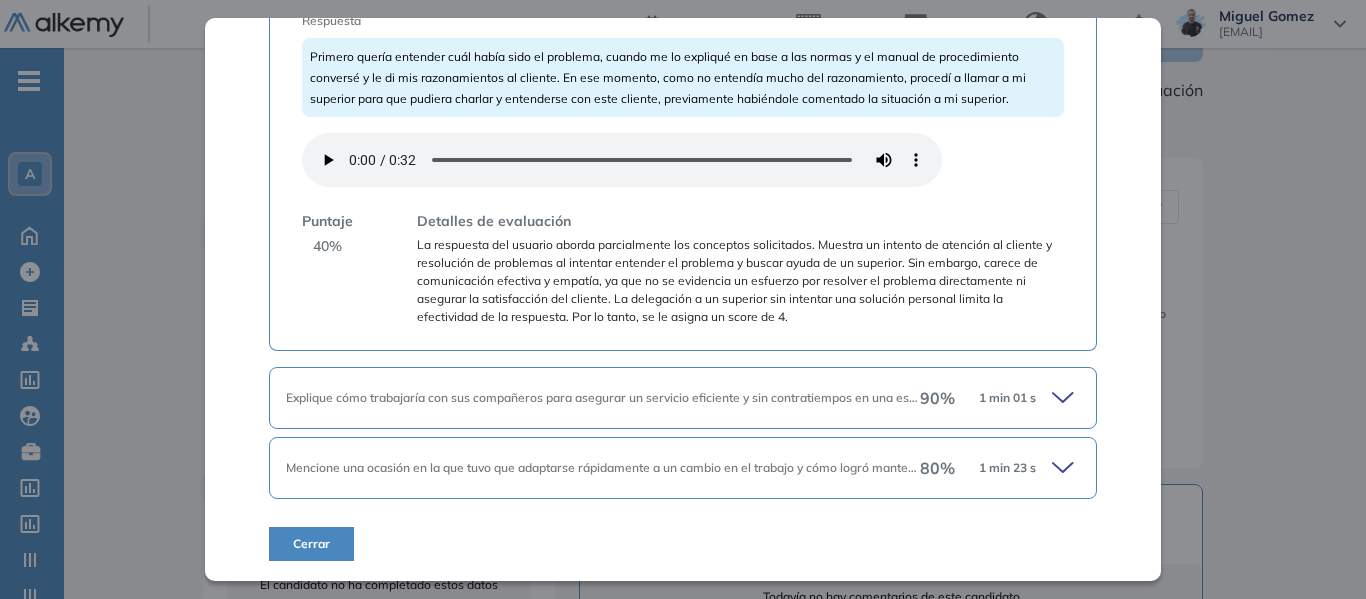 click on "Inicio Alkymetrics Evaluaciones Dashboard Candidato Preguntas complementarias Preguntas personalizadas Resumen del Test: En esta sección podrás ver las respuestas a las preguntas personalizadas que los perfiles contestaron. Duración :  00:10:00 Cantidad de preguntas:  4 Correcta Parcialmente correcta Incorrecta Neutra Saltada Pregunta abierta con IA 100 % 1 min  48 s ¿Cuál ha sido tu experiencia laboral? -- Corrección AI en función de conceptos clave -- Los conceptos a considerar son: Ideal: haber trabajado en cadena de comida rápida o tiendas de retail
Deseable: alguna experiencia en atención al publico.
Desaprobado: Sin experiencia Respuesta Trabajé un año en McDonald's en cocina y en caja, luego pasé a Burger King donde estuve en caja y luego como promotor y este último año estuve atendiendo un quiosco propio en mi barrio. Puntaje 100 % Detalles de evaluación Pregunta abierta con IA 40 % 56 s -- Corrección AI en función de conceptos clave -- Los conceptos a considerar son:  Empatía 40" at bounding box center (715, 507) 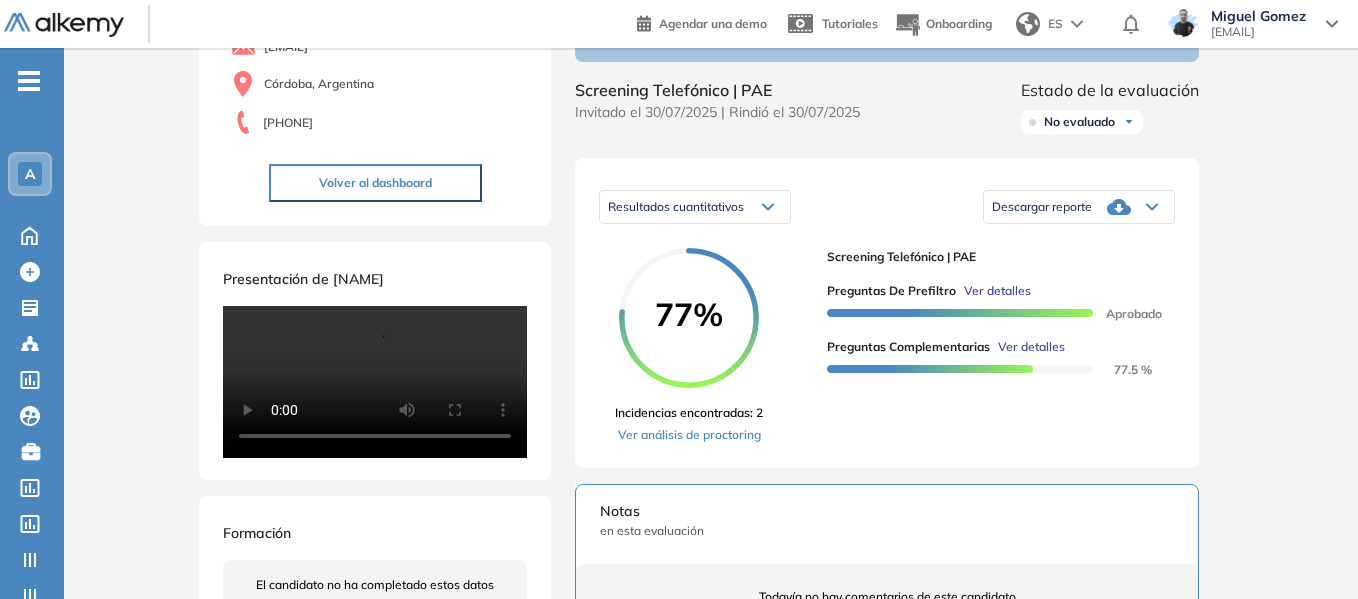 scroll, scrollTop: 959, scrollLeft: 0, axis: vertical 